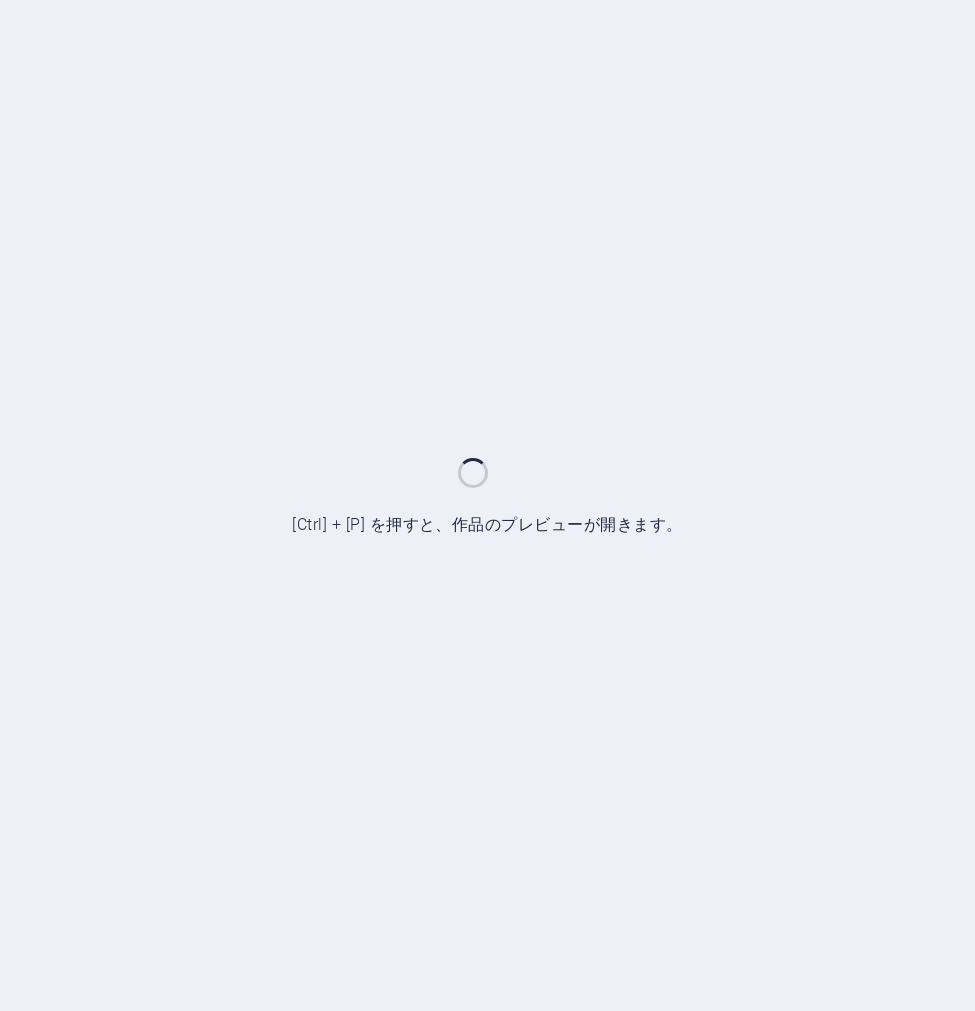 scroll, scrollTop: 0, scrollLeft: 0, axis: both 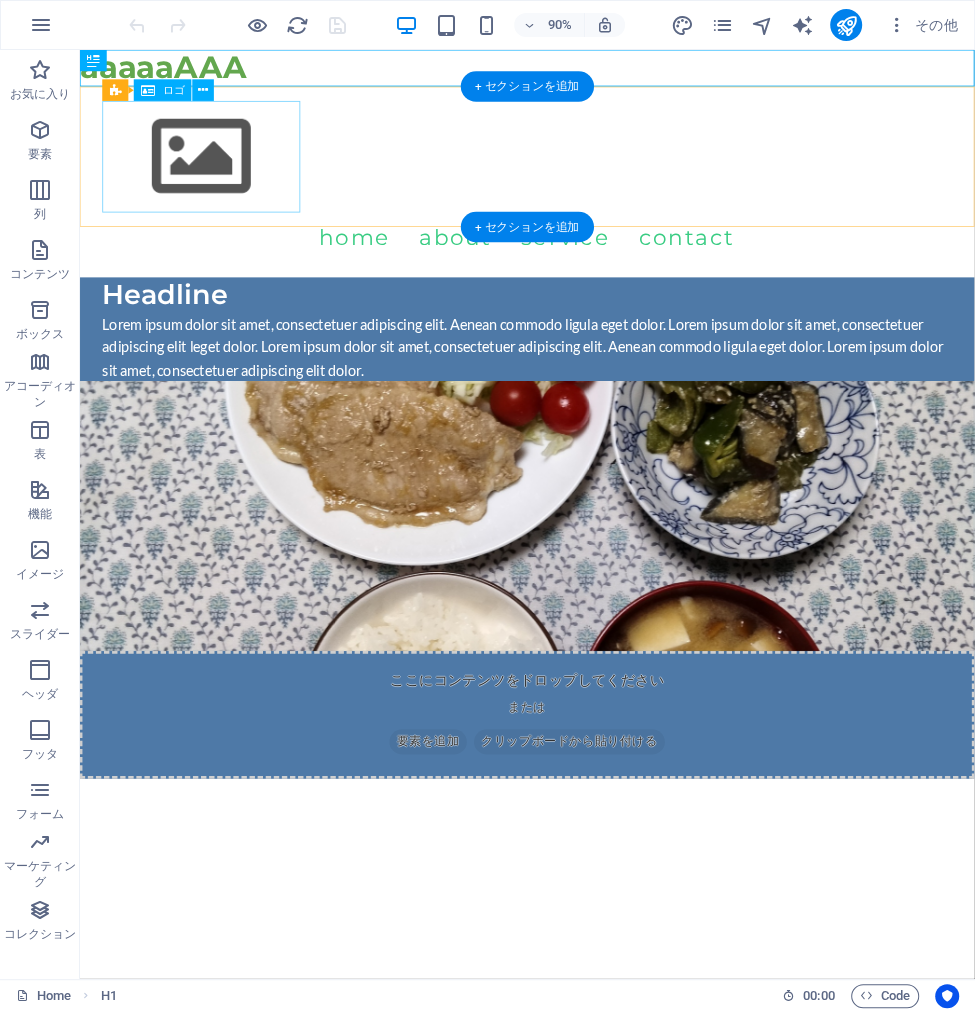 click at bounding box center (577, 169) 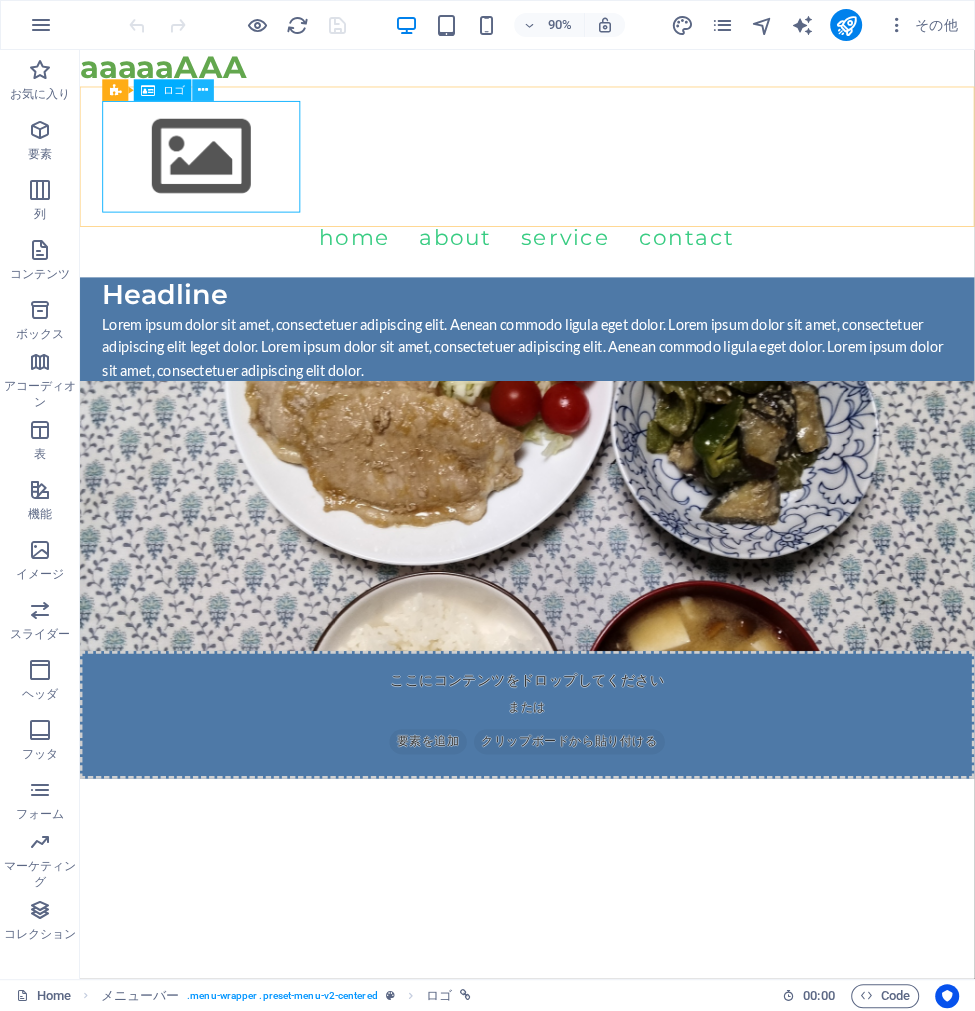 click at bounding box center [204, 90] 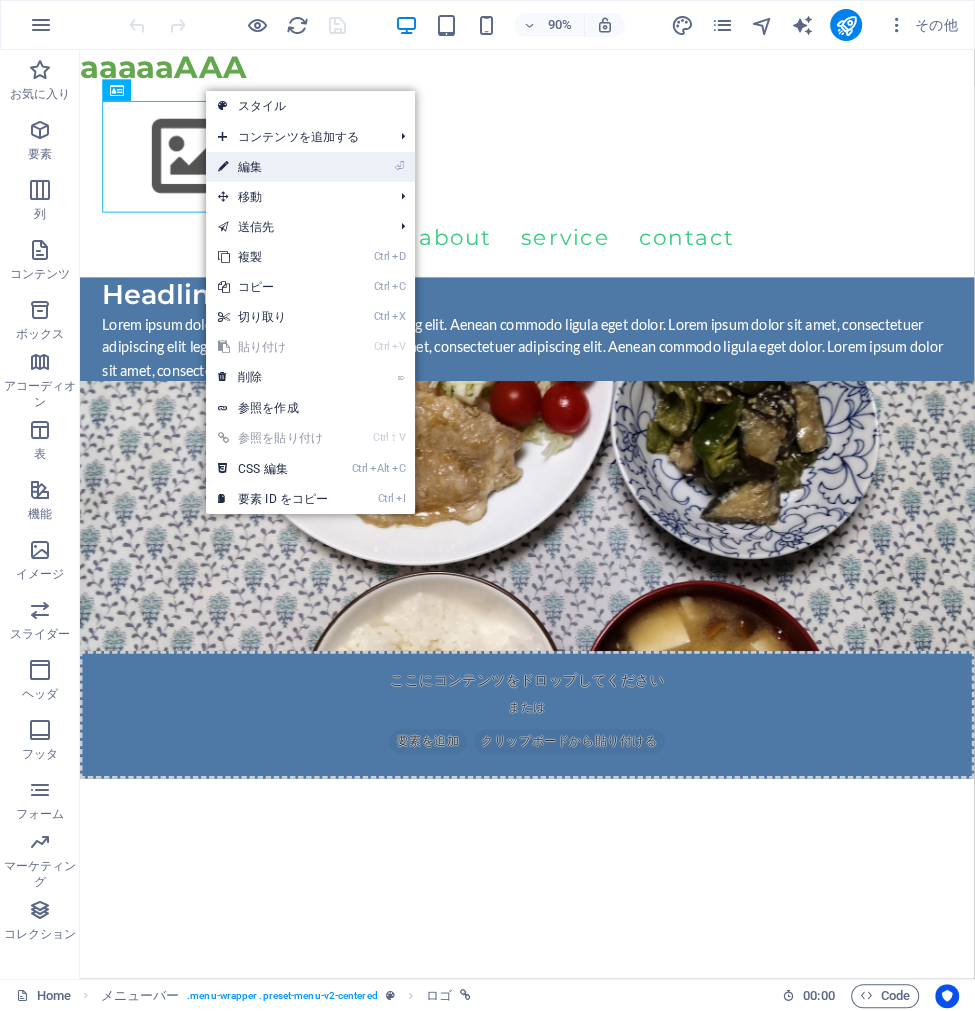 click on "⏎  編集" at bounding box center [273, 167] 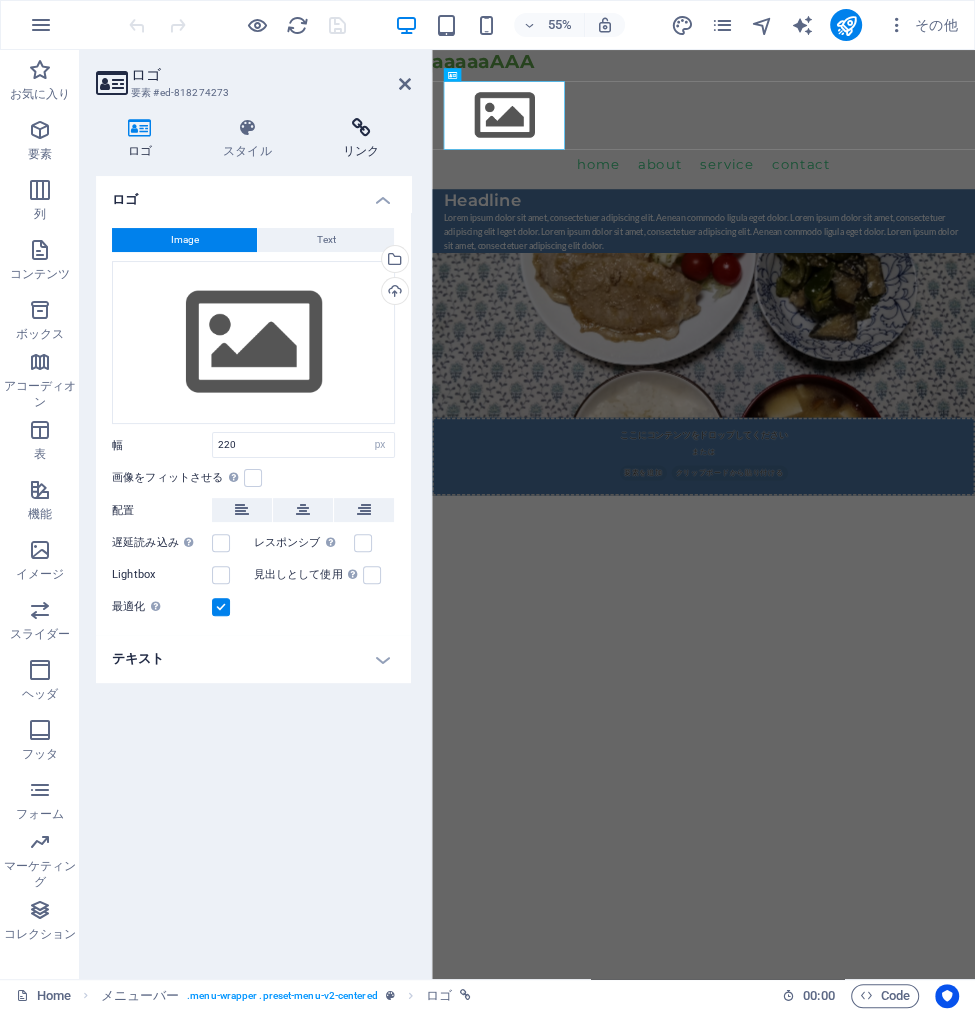 click on "リンク" at bounding box center [361, 139] 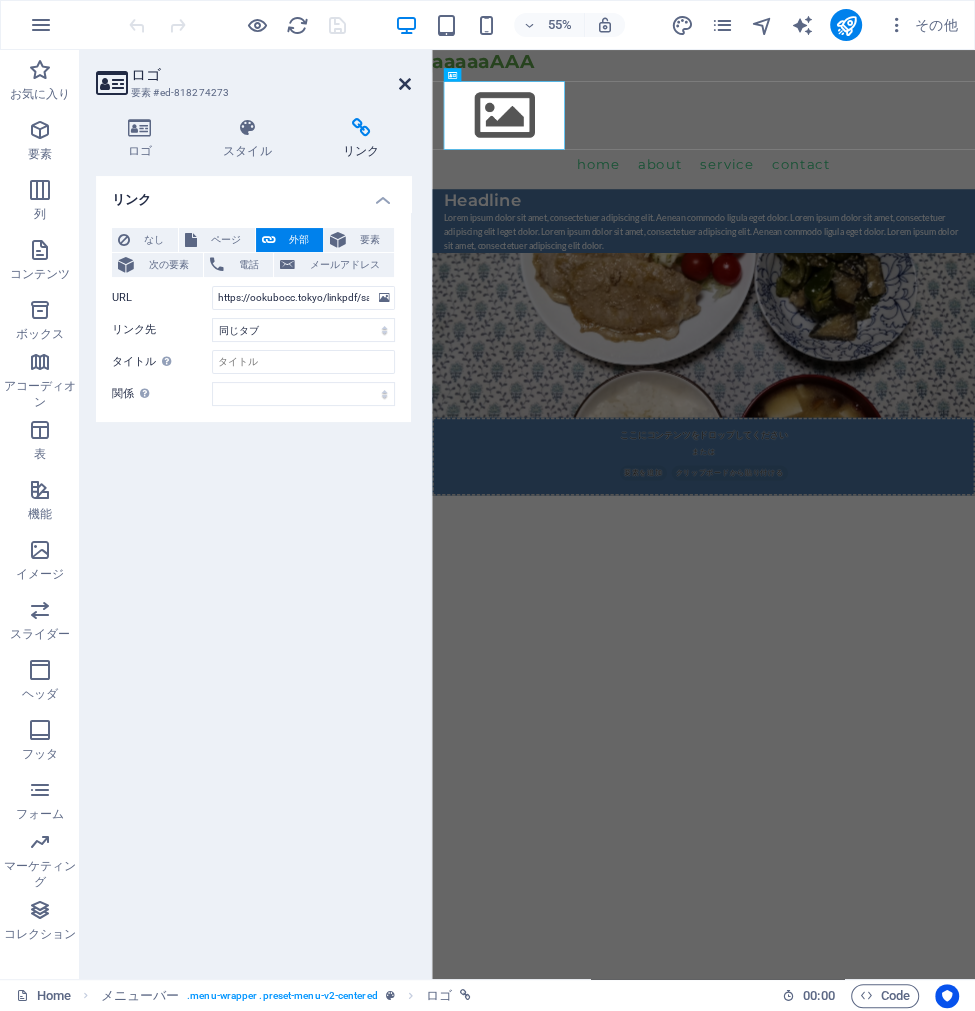 click at bounding box center (405, 84) 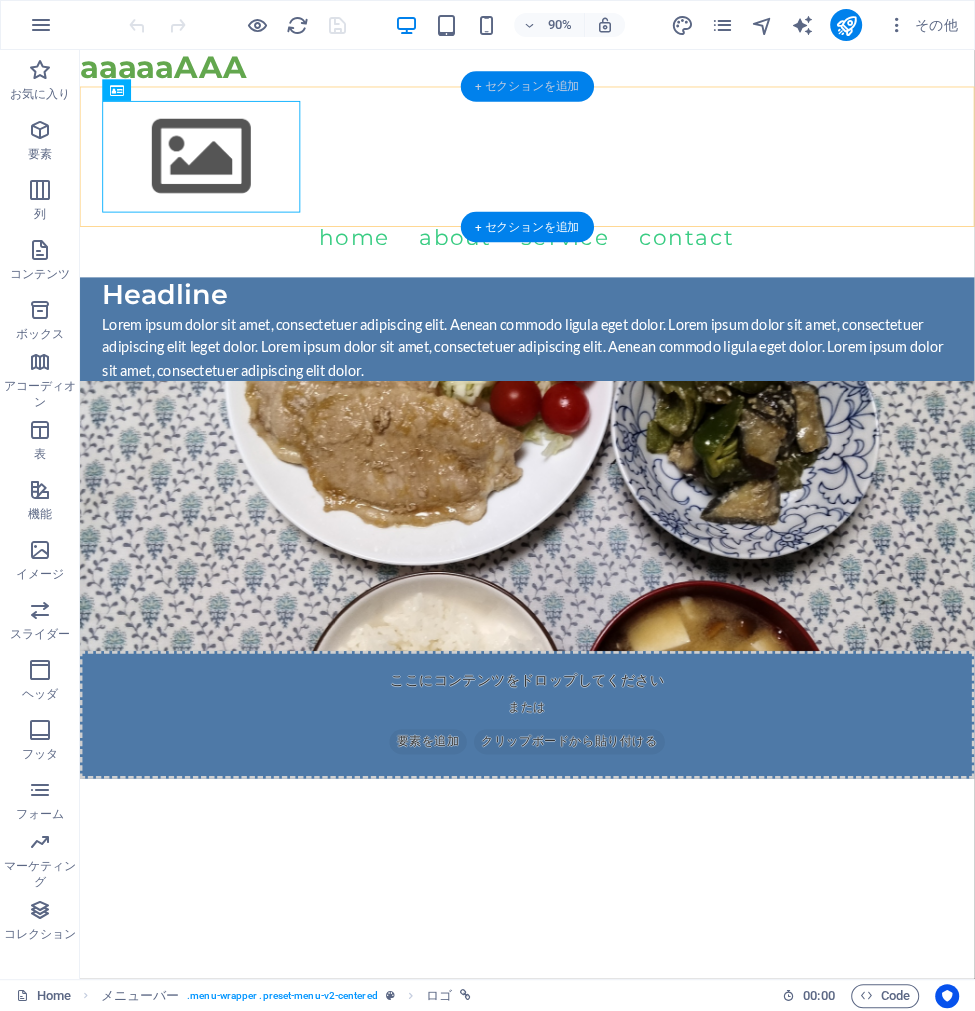 click on "+ セクションを追加" at bounding box center [527, 86] 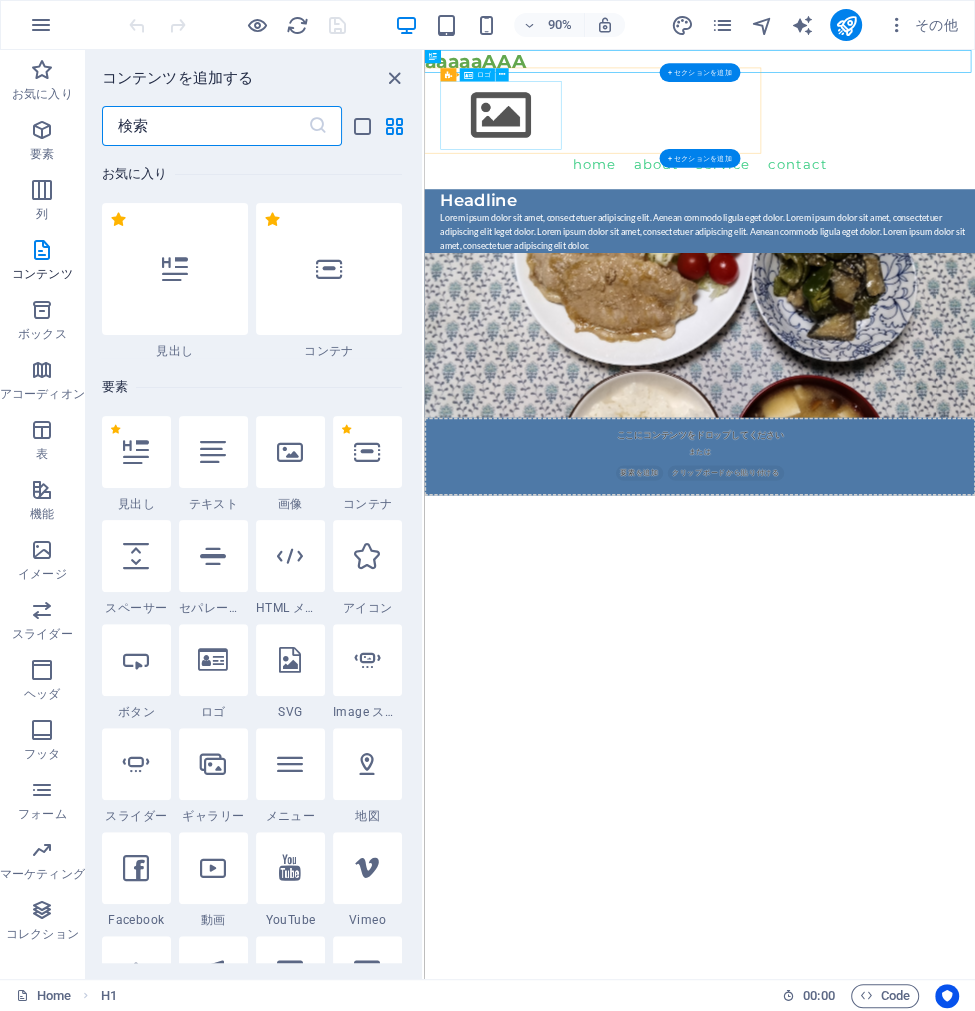 click at bounding box center [925, 169] 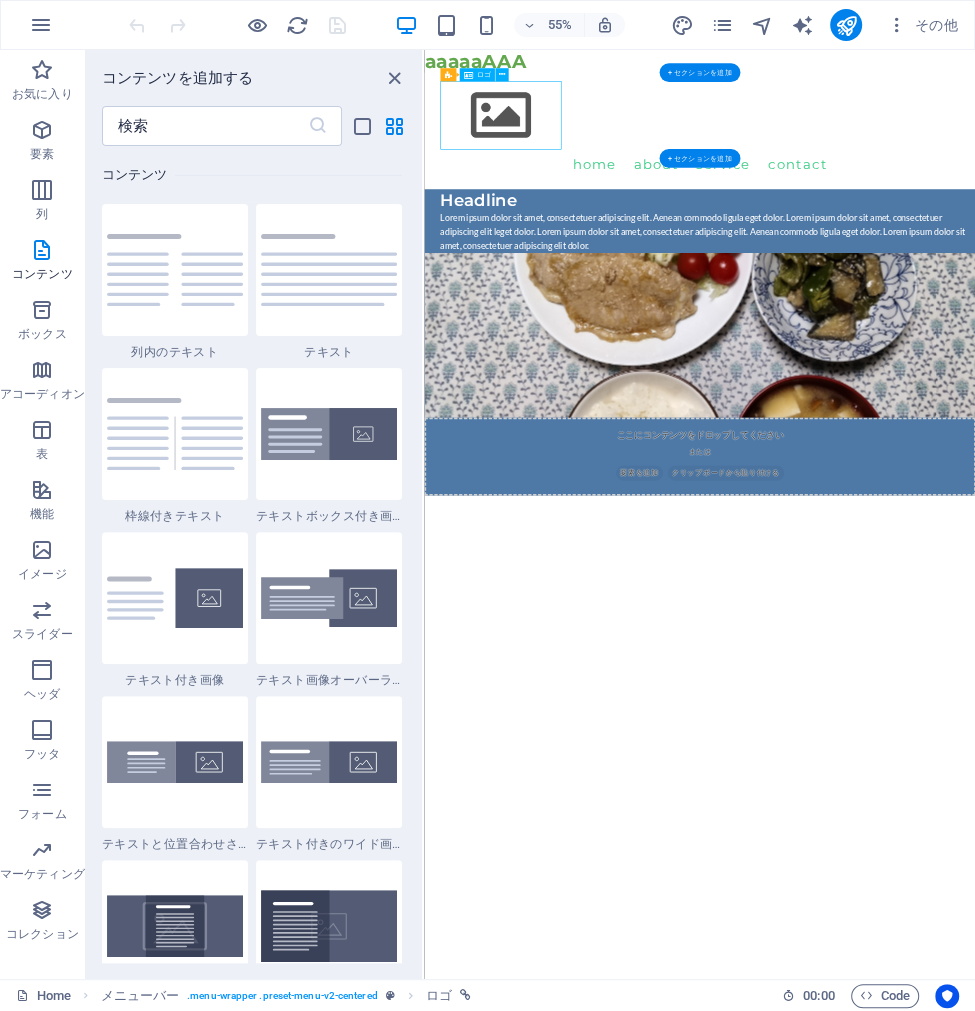 scroll, scrollTop: 3498, scrollLeft: 0, axis: vertical 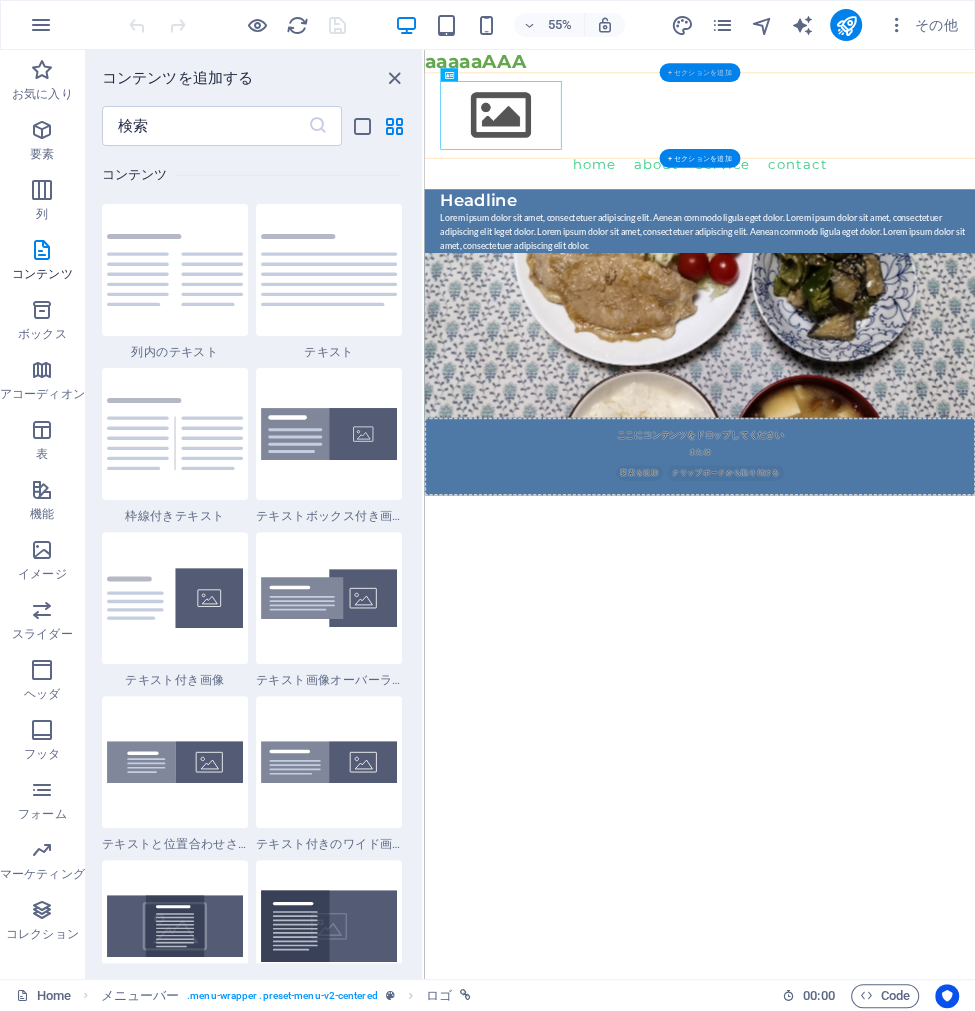 click on "+ セクションを追加" at bounding box center (699, 72) 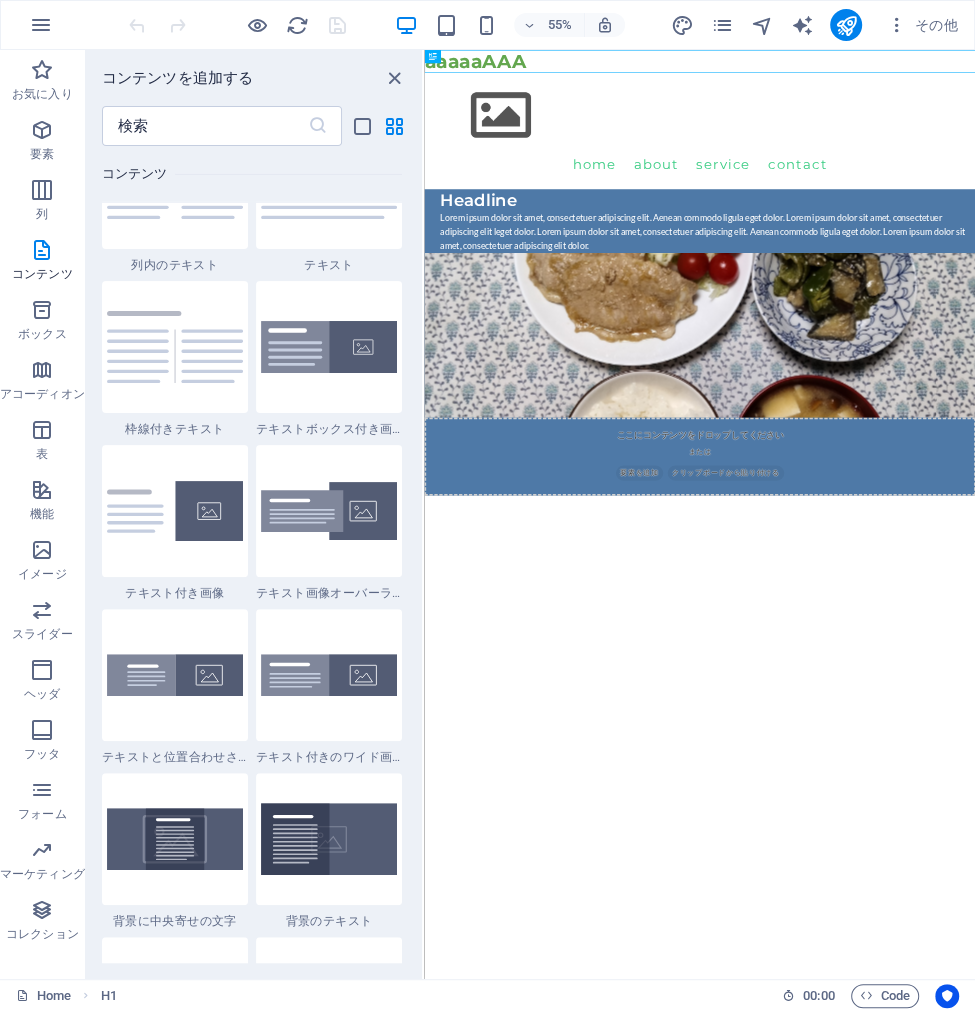 scroll, scrollTop: 3698, scrollLeft: 0, axis: vertical 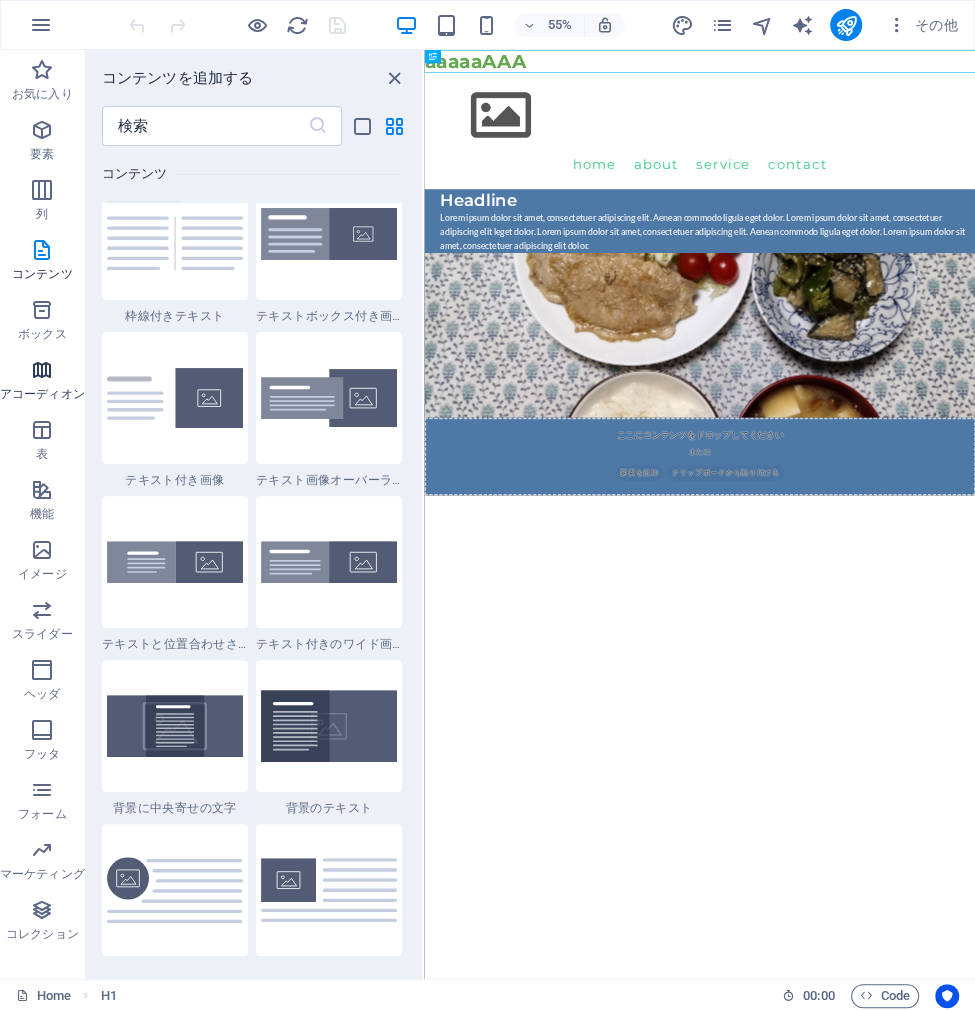 click at bounding box center (42, 370) 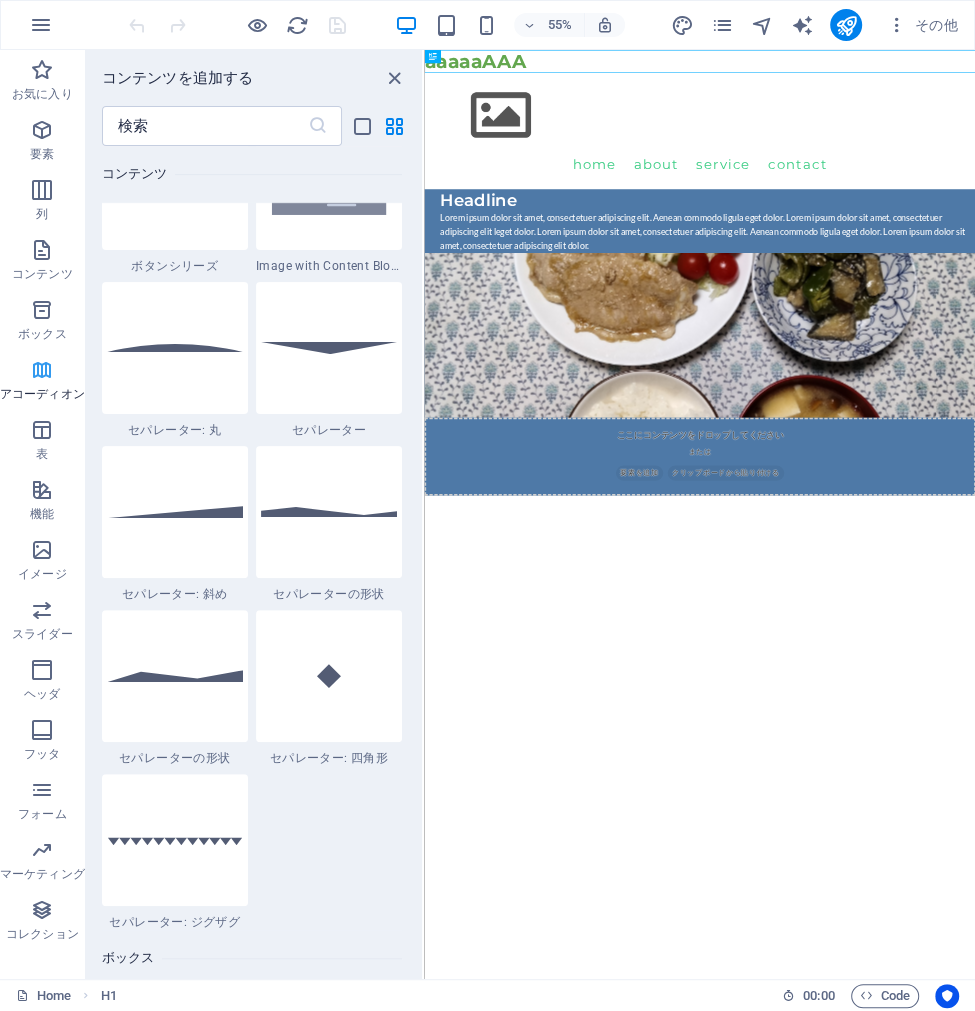 scroll, scrollTop: 6384, scrollLeft: 0, axis: vertical 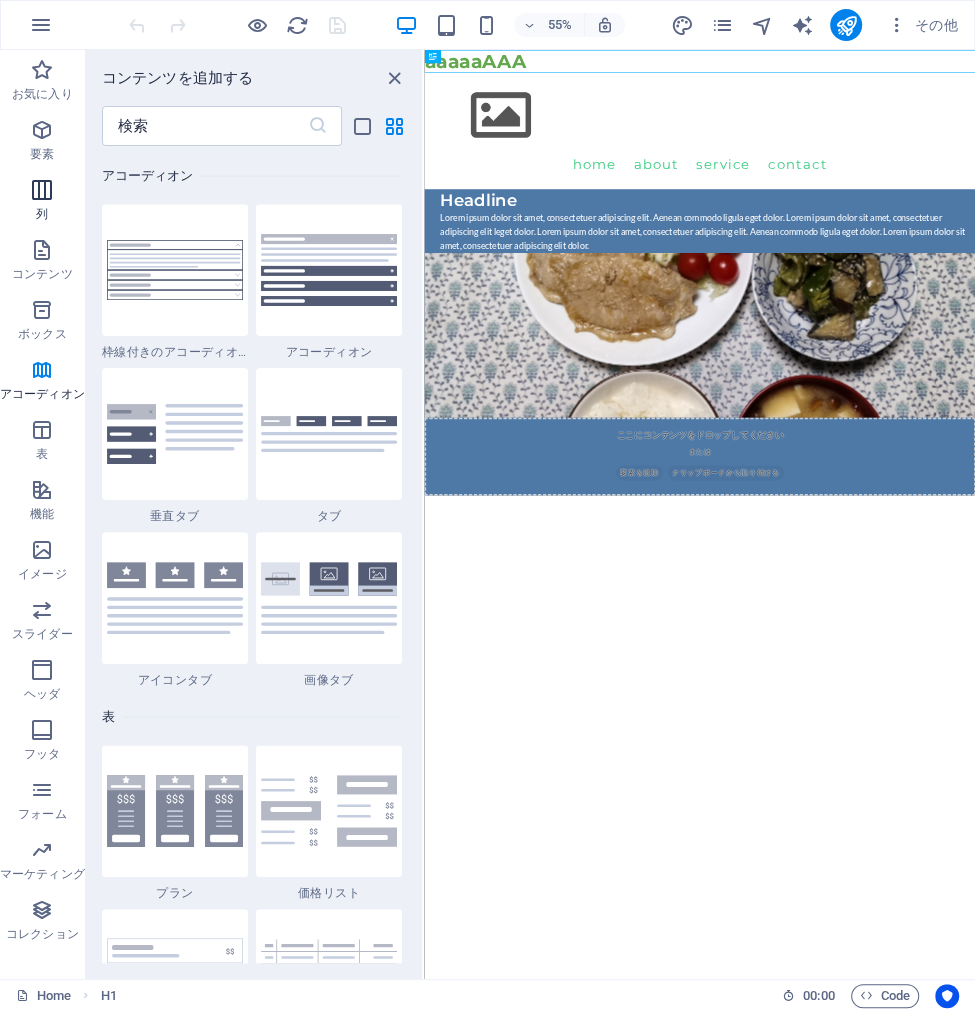 click at bounding box center (42, 190) 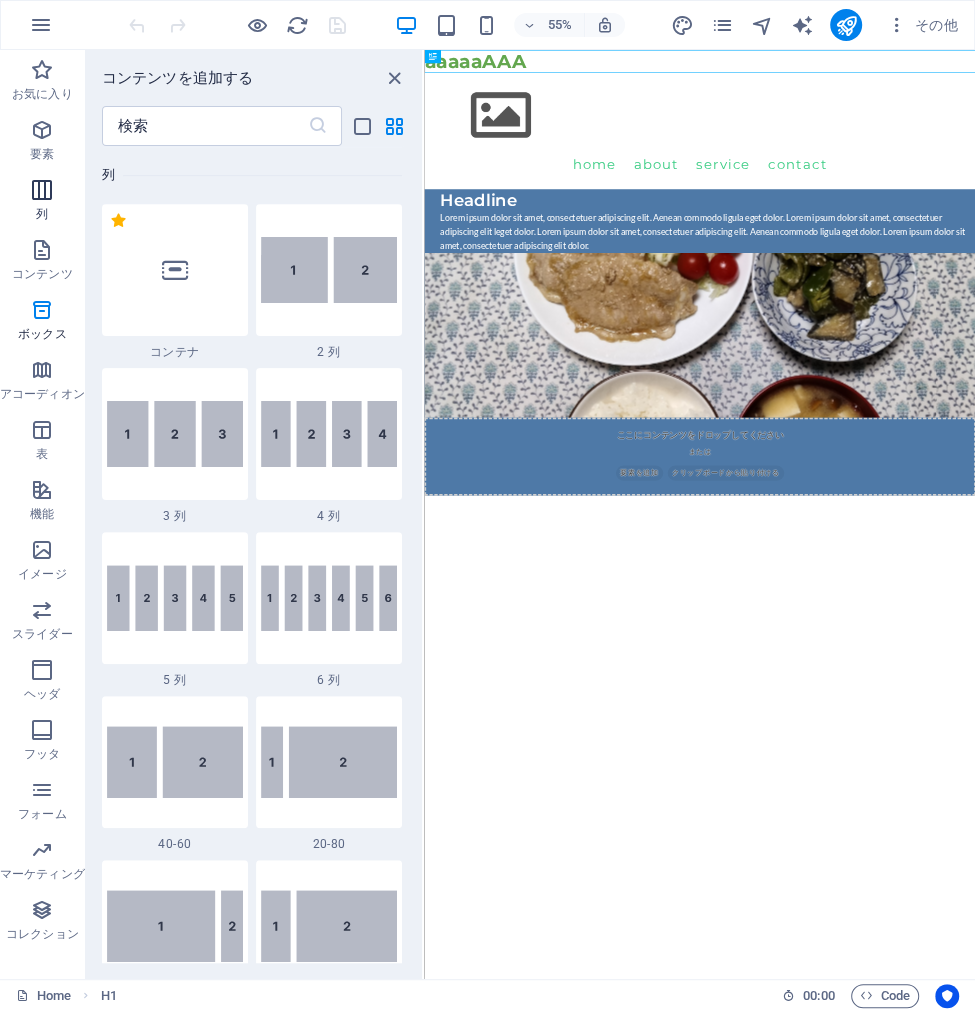 scroll, scrollTop: 989, scrollLeft: 0, axis: vertical 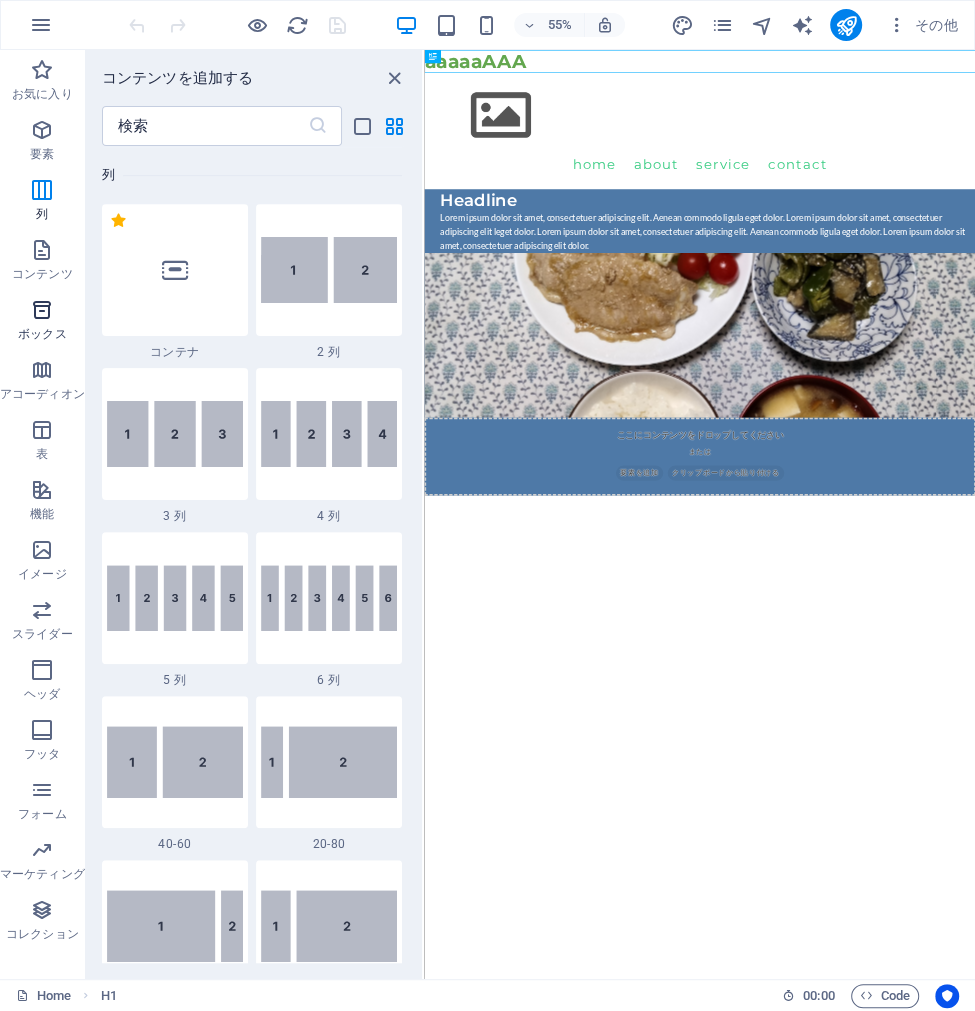 click at bounding box center (42, 310) 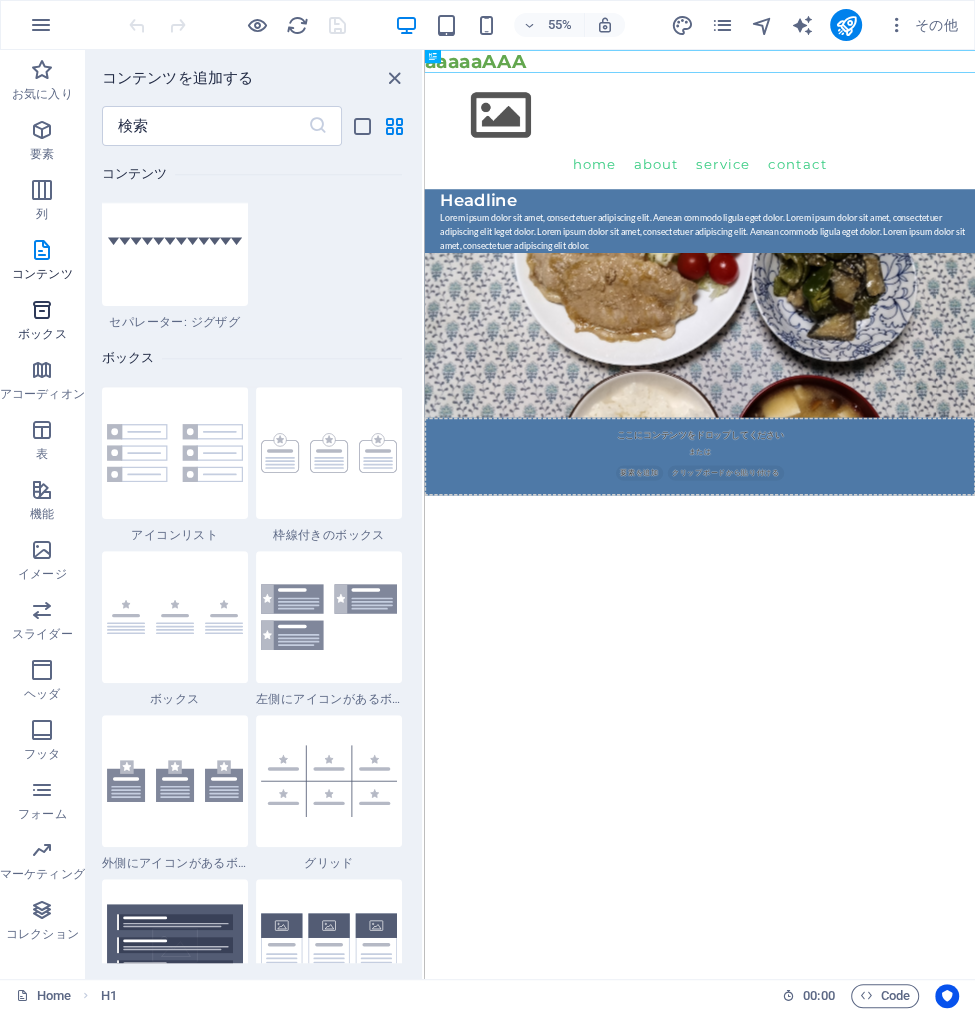 scroll, scrollTop: 5514, scrollLeft: 0, axis: vertical 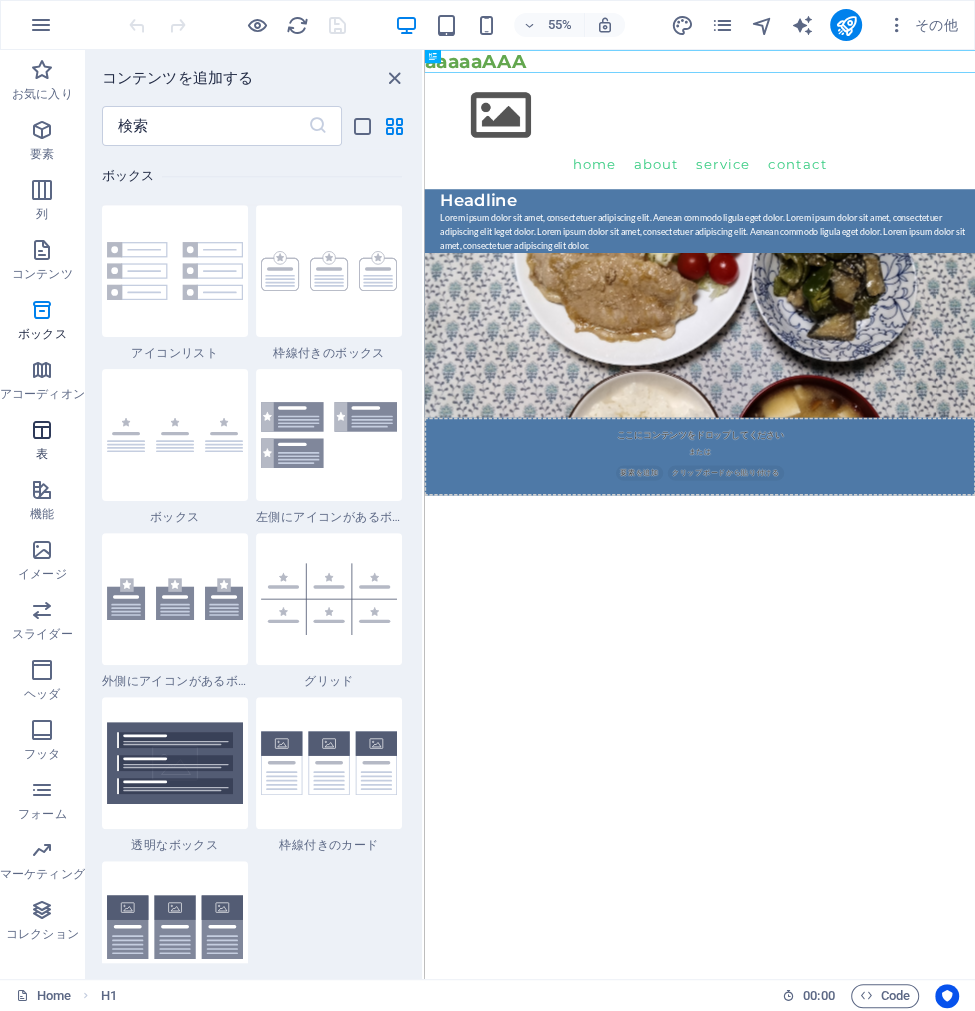 click at bounding box center (42, 430) 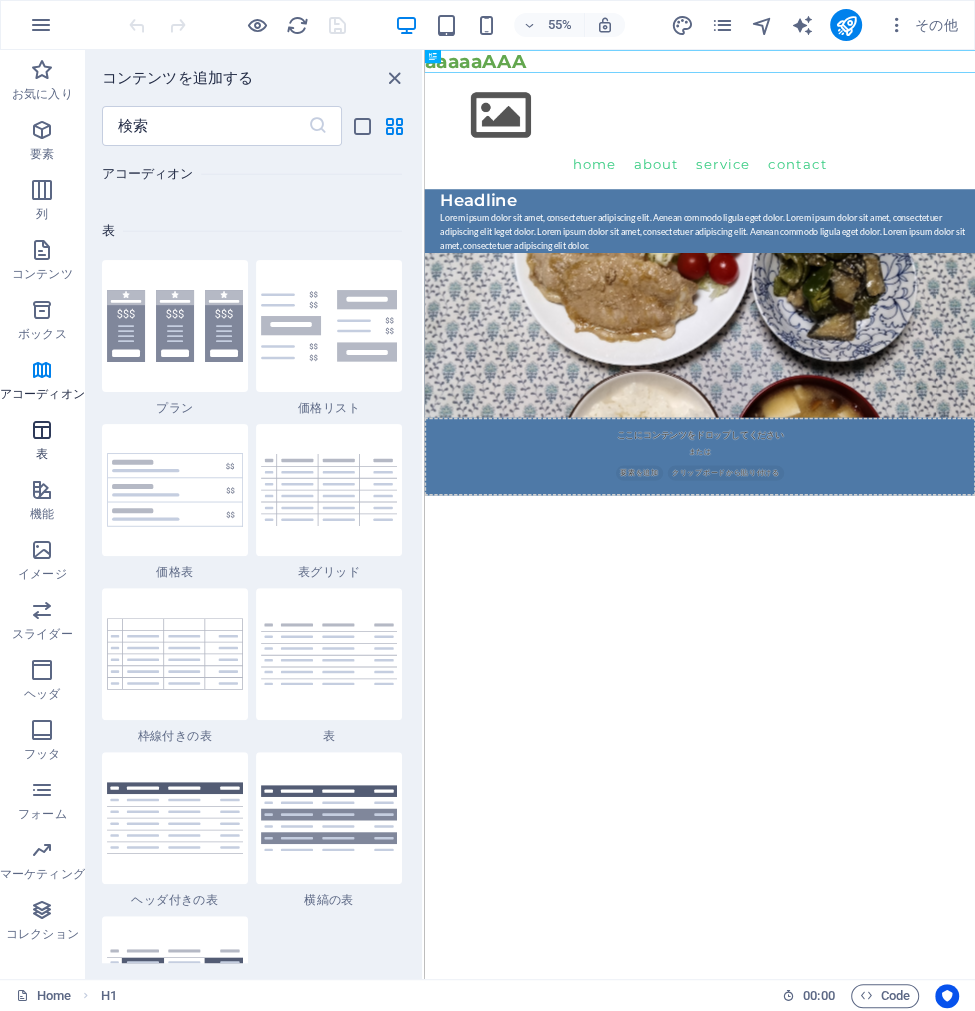 scroll, scrollTop: 6925, scrollLeft: 0, axis: vertical 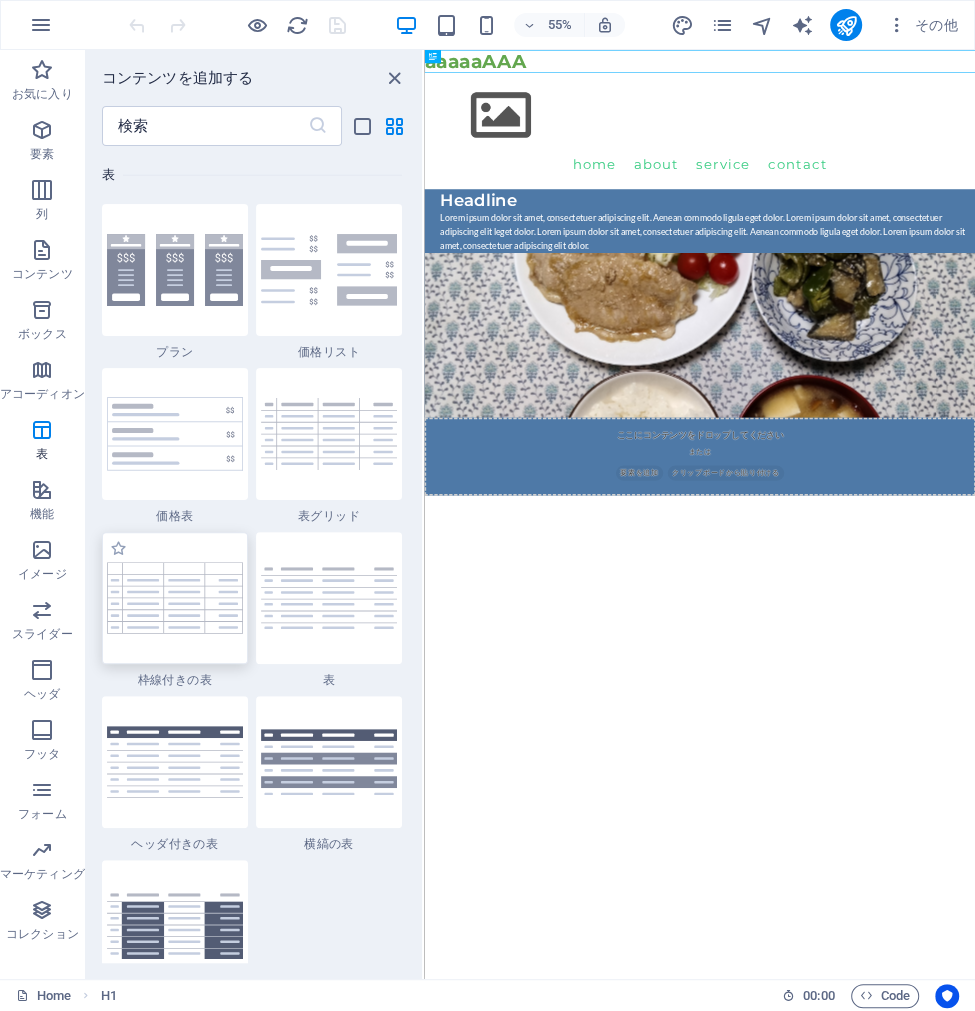 click at bounding box center (175, 598) 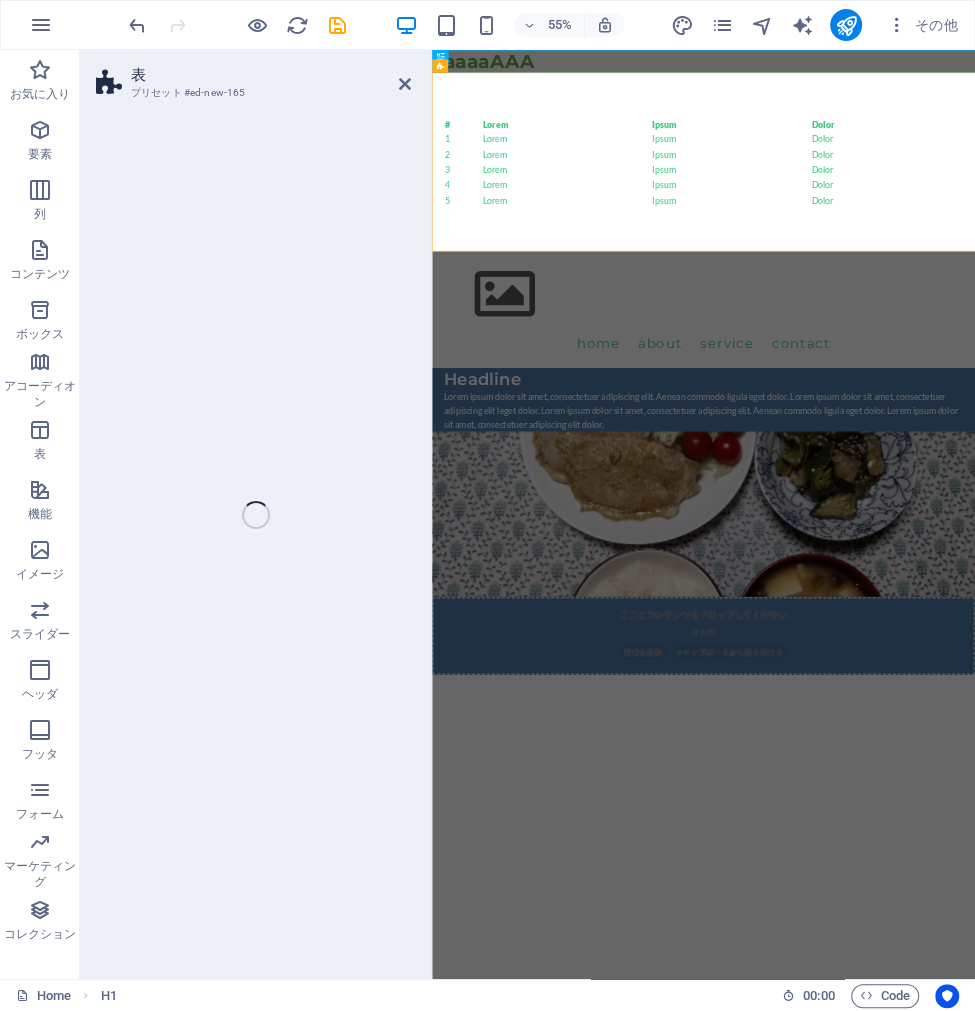 drag, startPoint x: 591, startPoint y: 667, endPoint x: 462, endPoint y: 993, distance: 350.5952 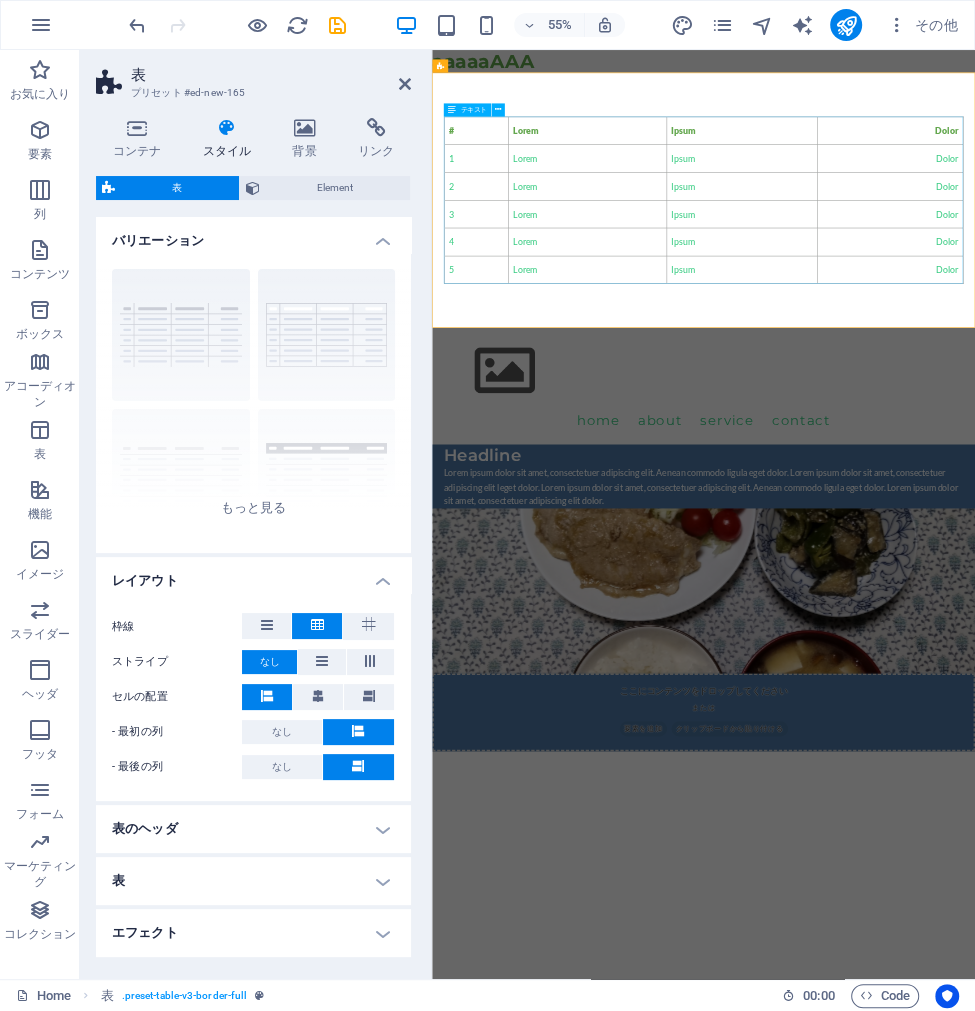 click on "# Lorem Ipsum Dolor 1 Lorem  Ipsum Dolor 2 Lorem Ipsum Dolor 3 Lorem Ipsum Dolor 4 Lorem Ipsum Dolor 5 Lorem Ipsum Dolor" at bounding box center [926, 323] 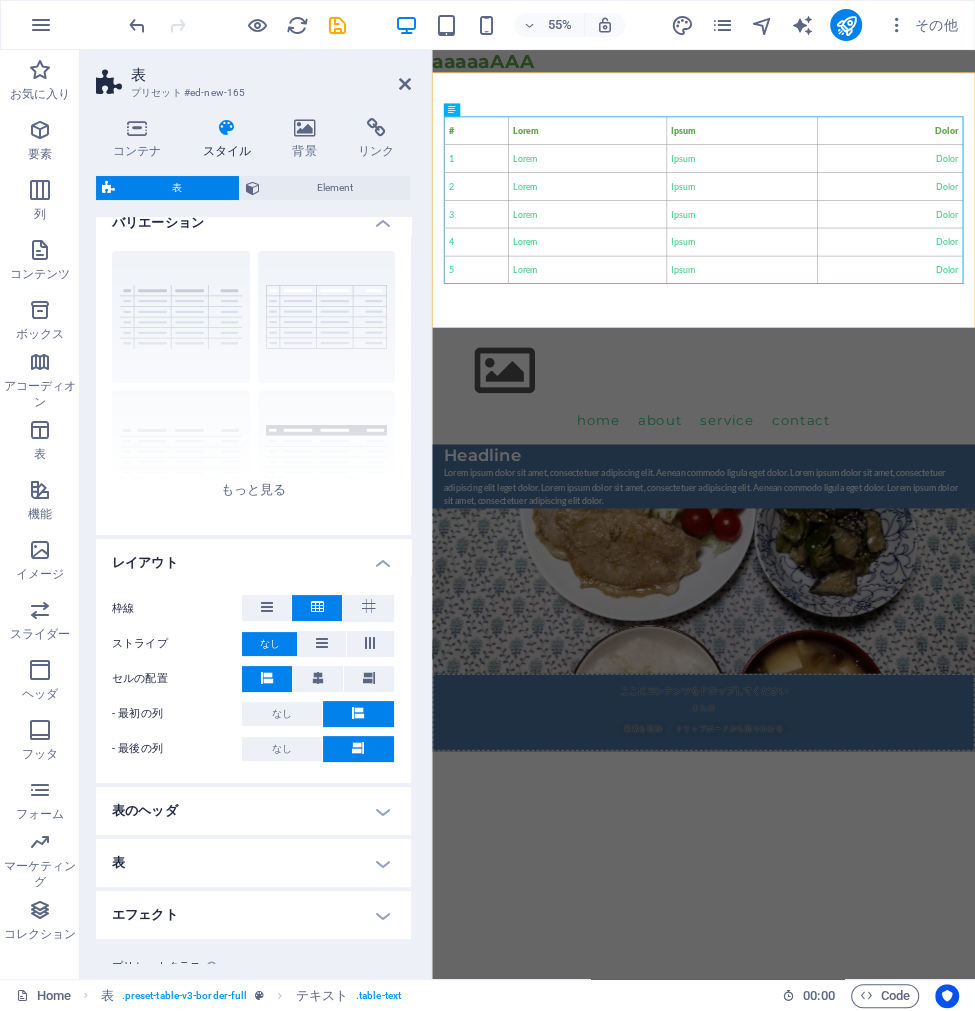 scroll, scrollTop: 0, scrollLeft: 0, axis: both 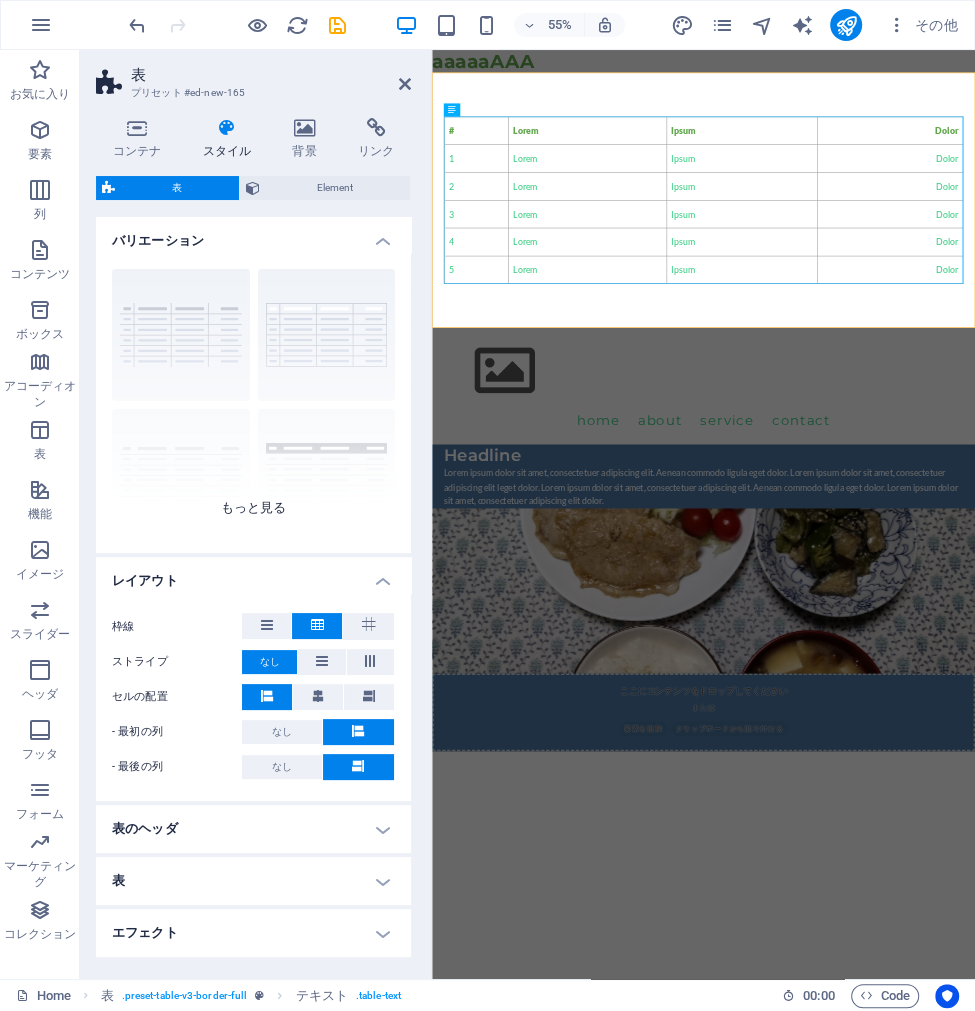 click on "グリッド 枠線付き デフォルト ヘッダ付き 横縞 縦縞" at bounding box center (253, 403) 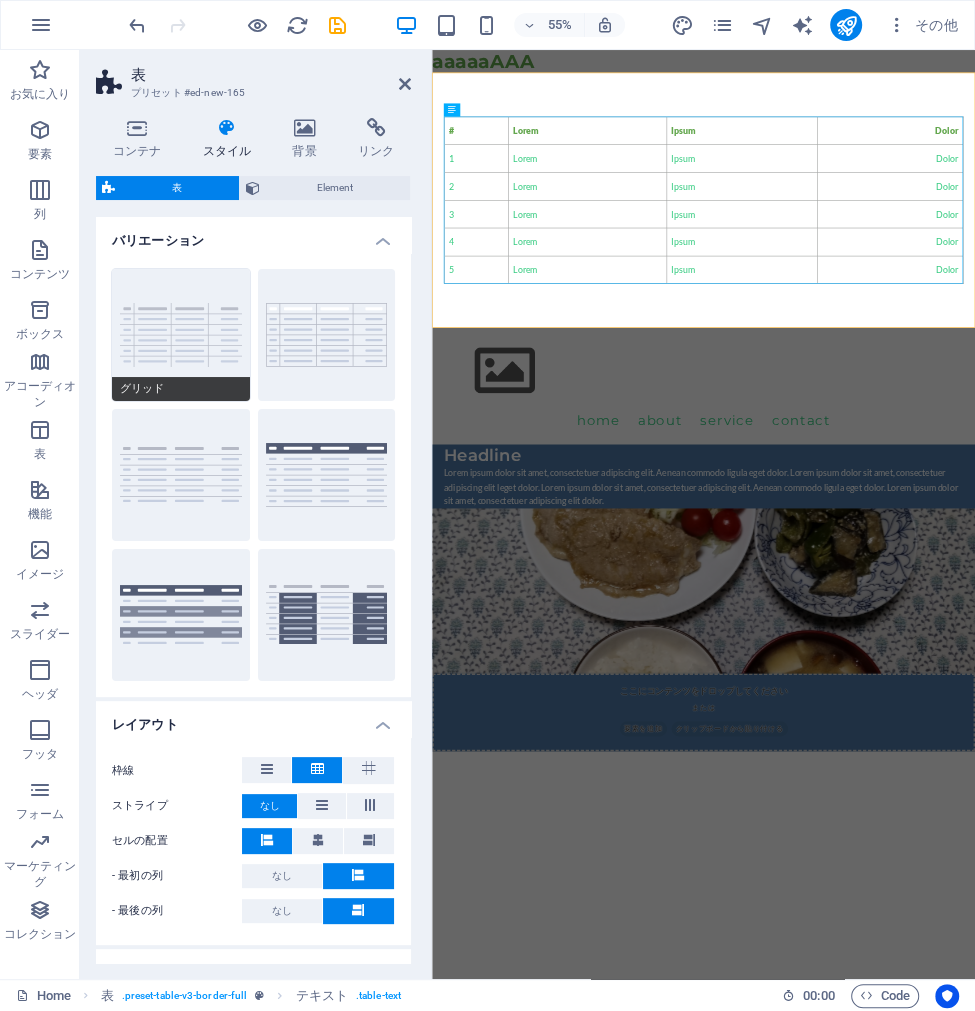click on "グリッド" at bounding box center (181, 335) 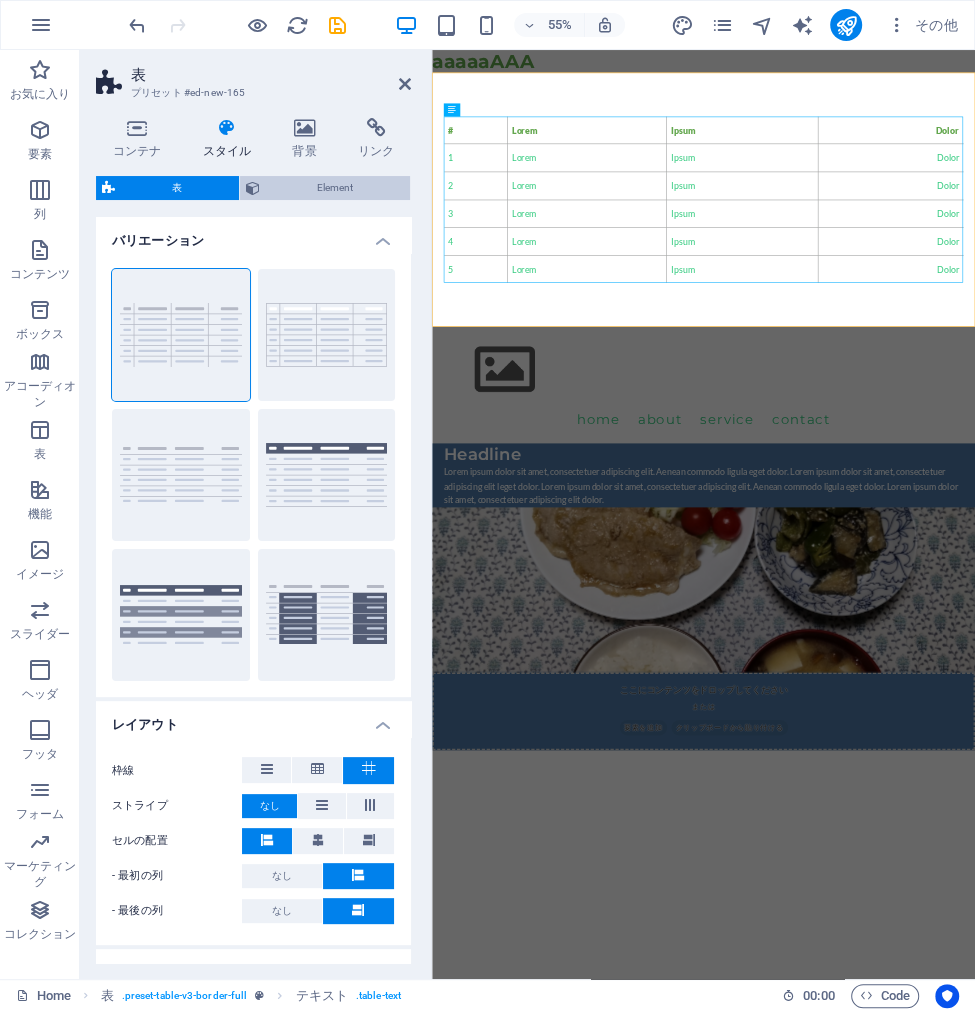 click on "Element" at bounding box center [335, 188] 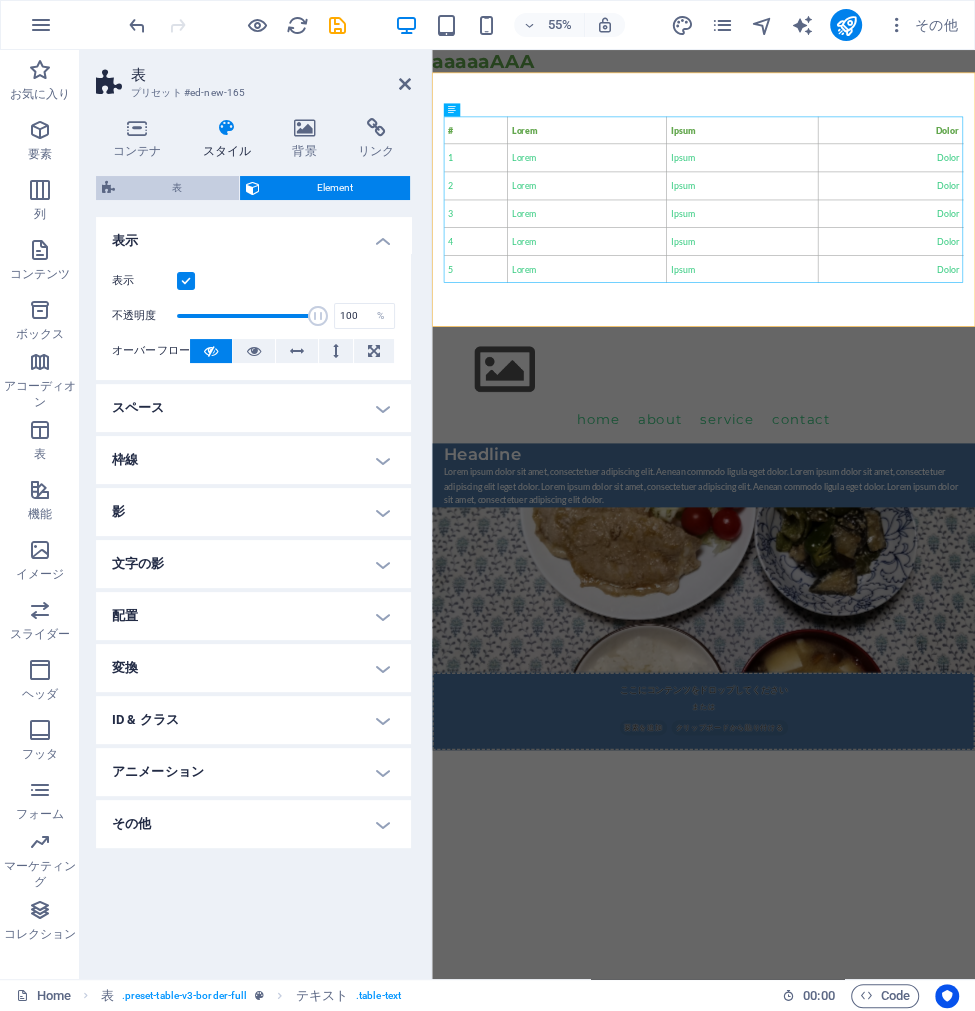 click on "表" at bounding box center [177, 188] 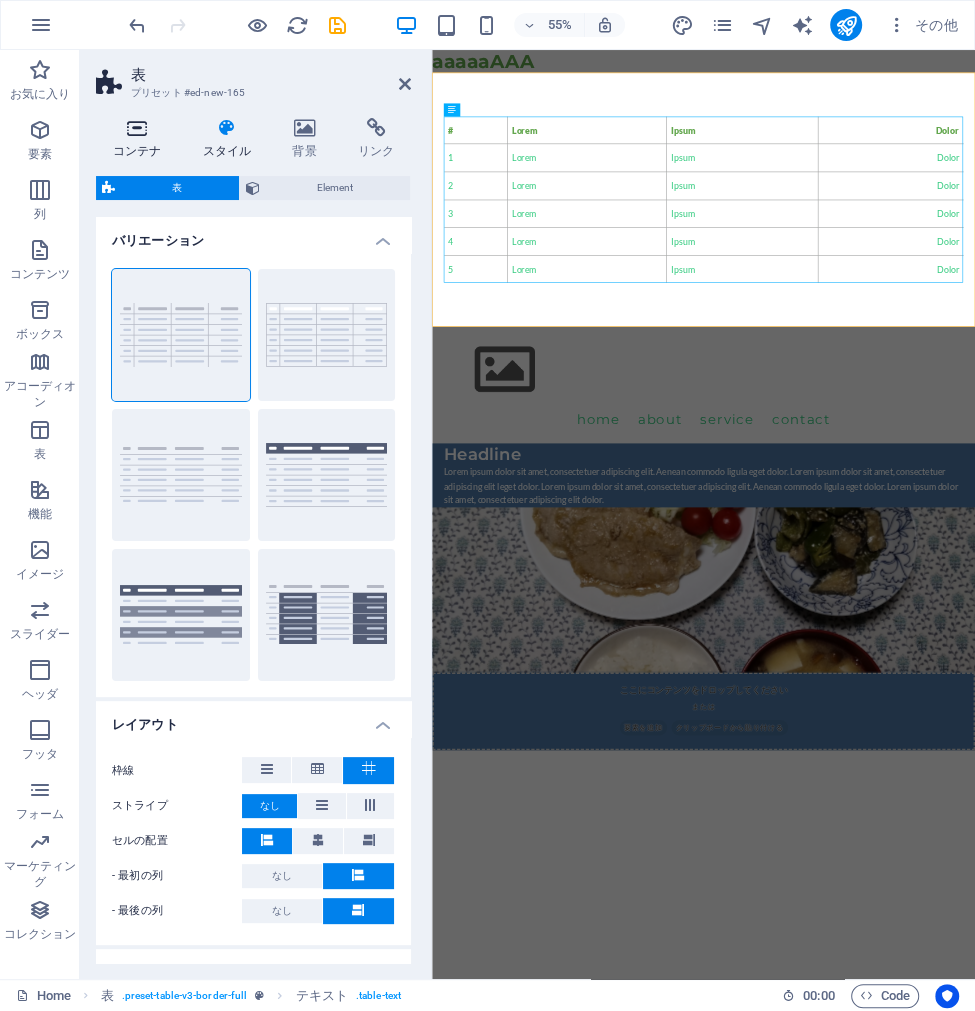 click at bounding box center (137, 128) 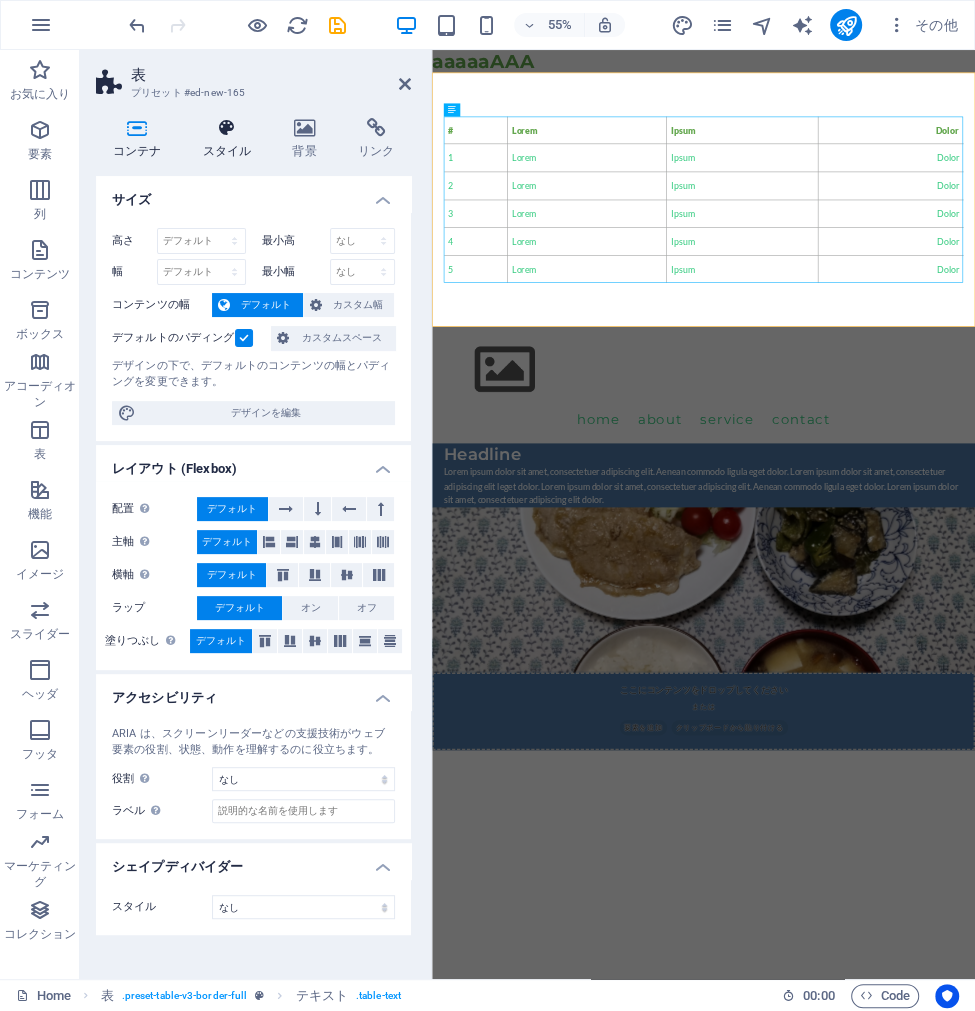 click at bounding box center (227, 128) 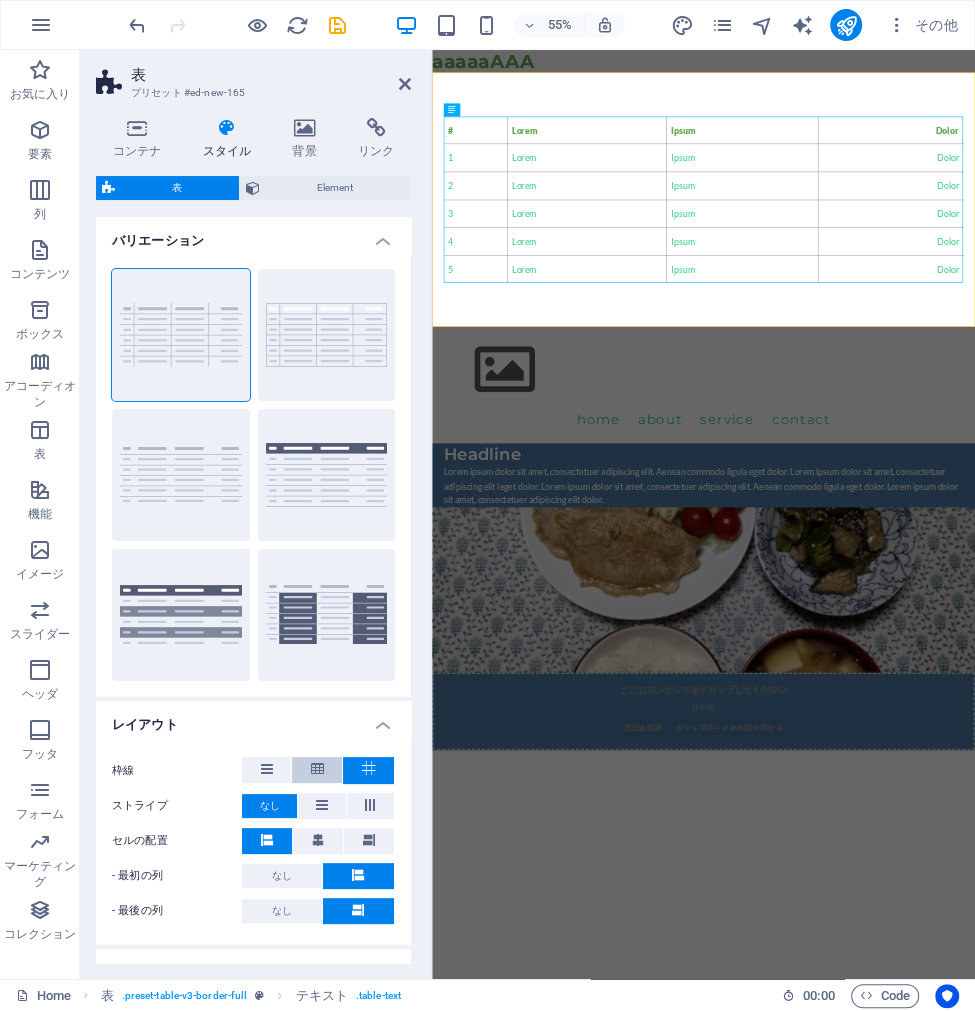 click at bounding box center (317, 769) 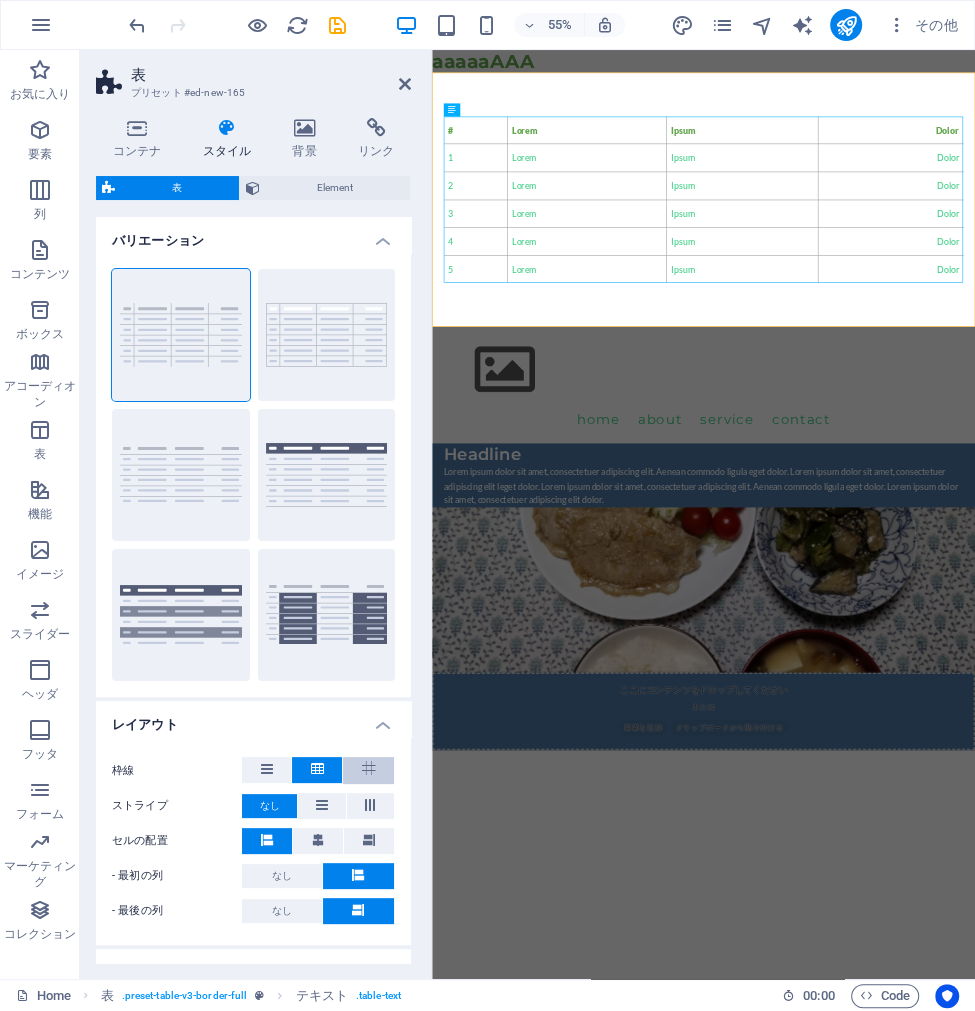 click at bounding box center [369, 768] 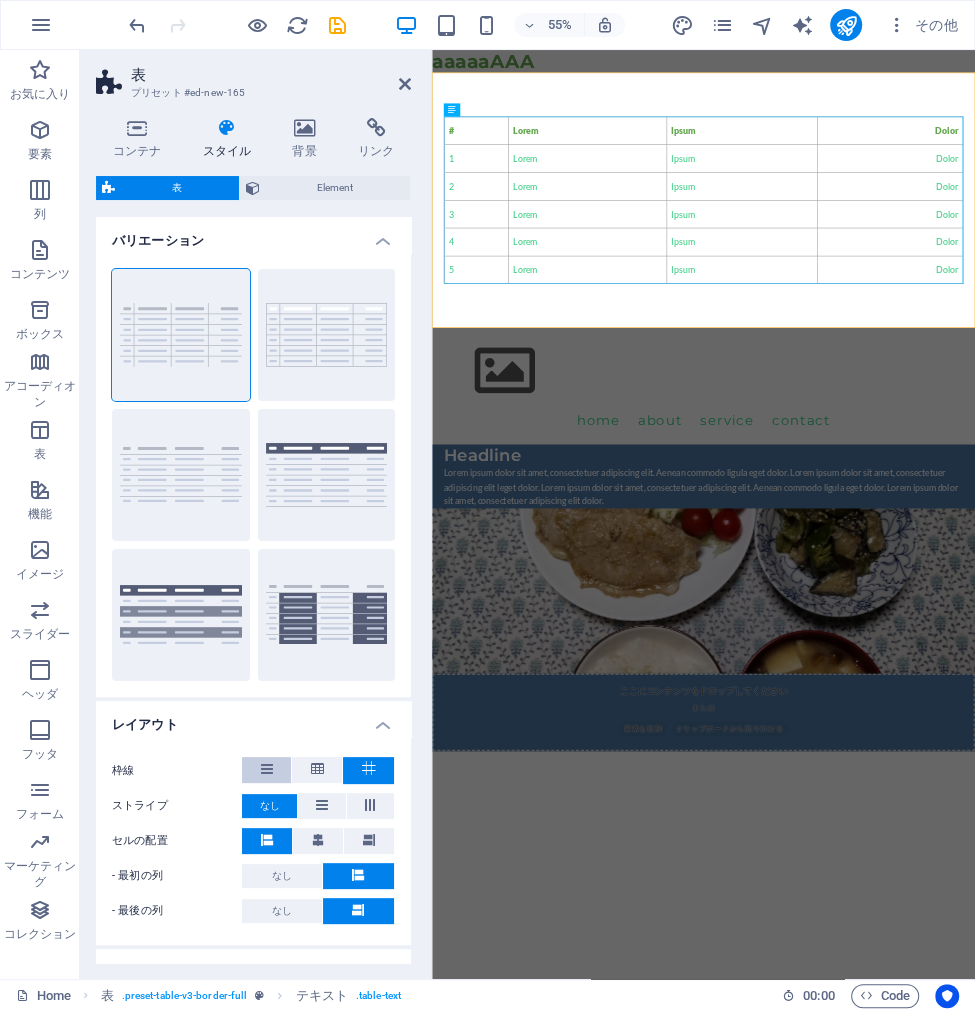 click at bounding box center [267, 769] 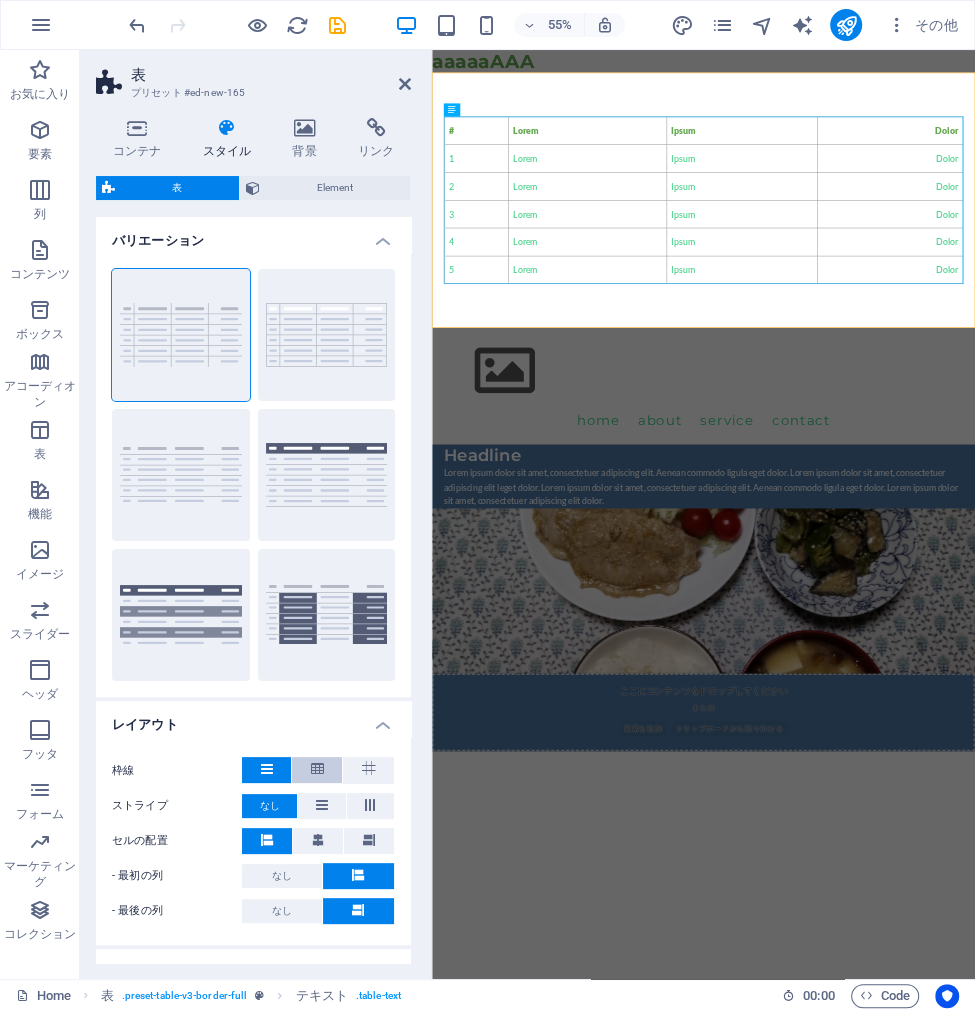 click at bounding box center [317, 769] 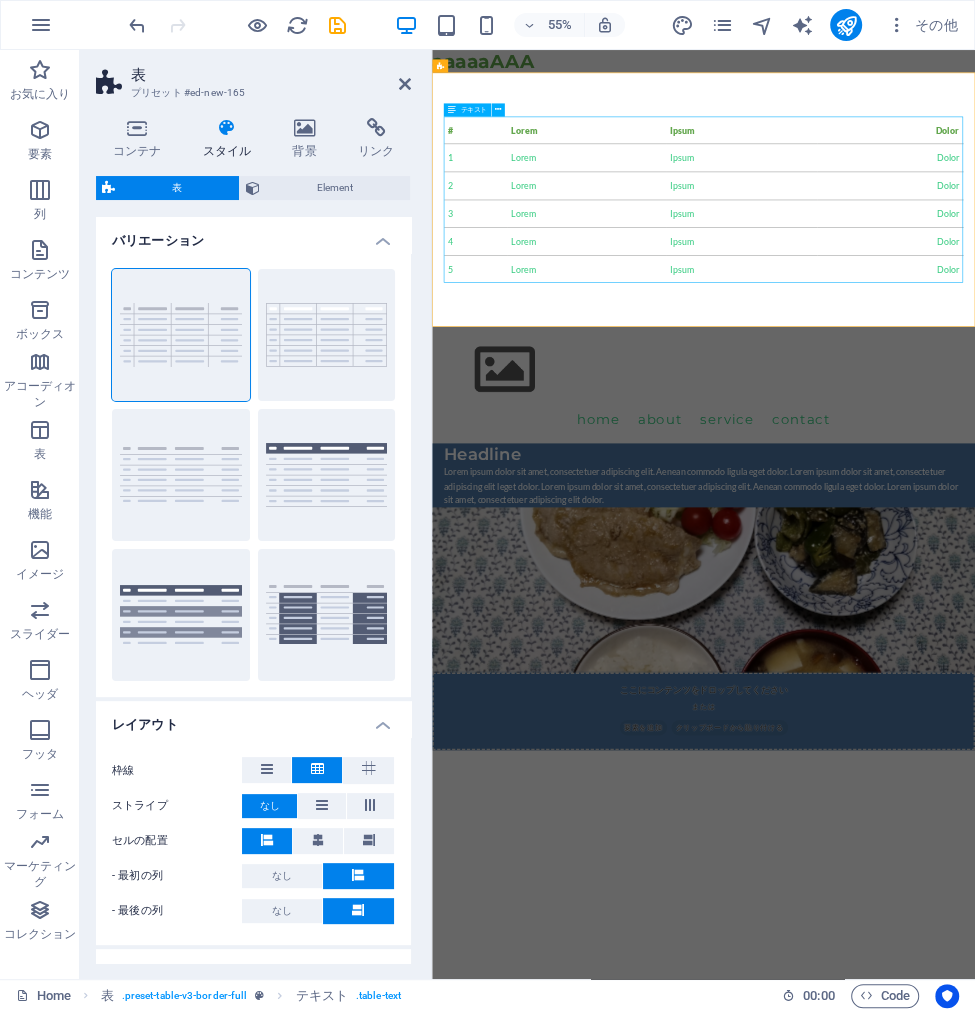 click on "# Lorem Ipsum Dolor 1 Lorem  Ipsum Dolor 2 Lorem Ipsum Dolor 3 Lorem Ipsum Dolor 4 Lorem Ipsum Dolor 5 Lorem Ipsum Dolor" at bounding box center (926, 322) 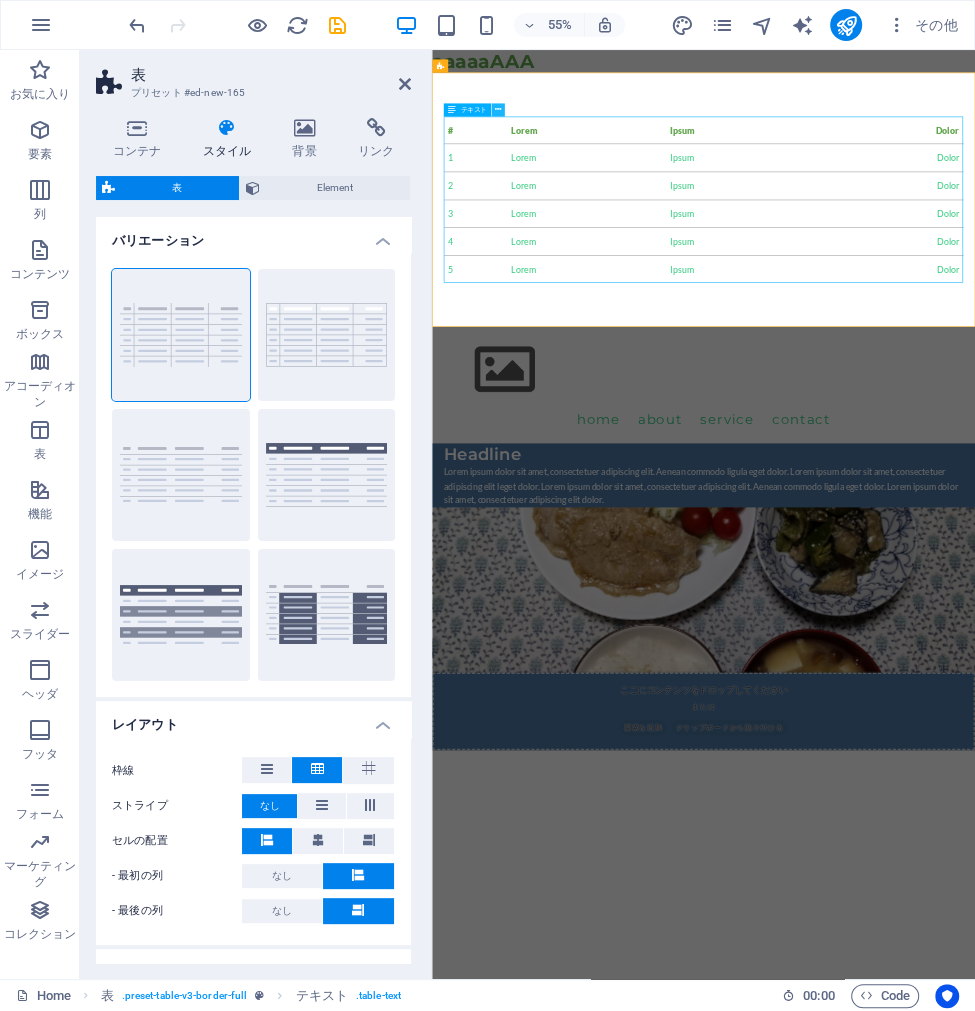 click at bounding box center [498, 110] 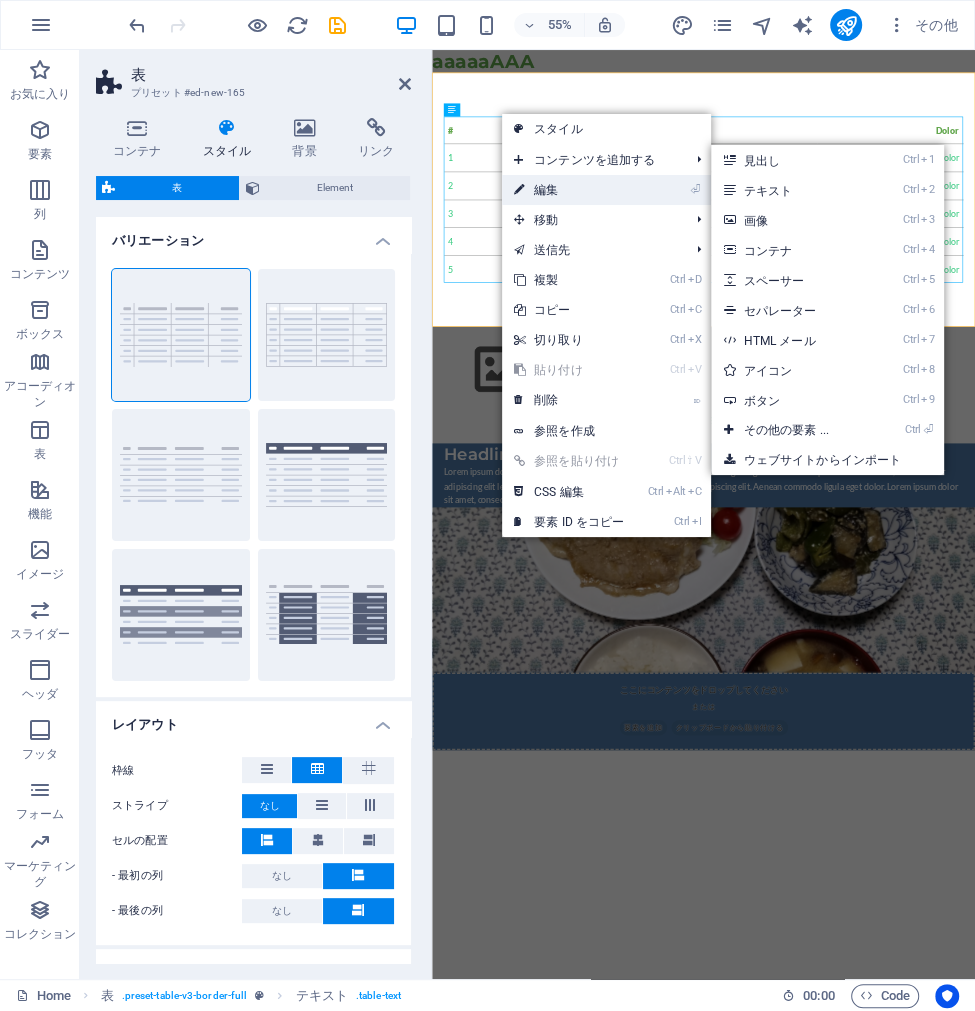 click on "⏎  編集" at bounding box center [569, 190] 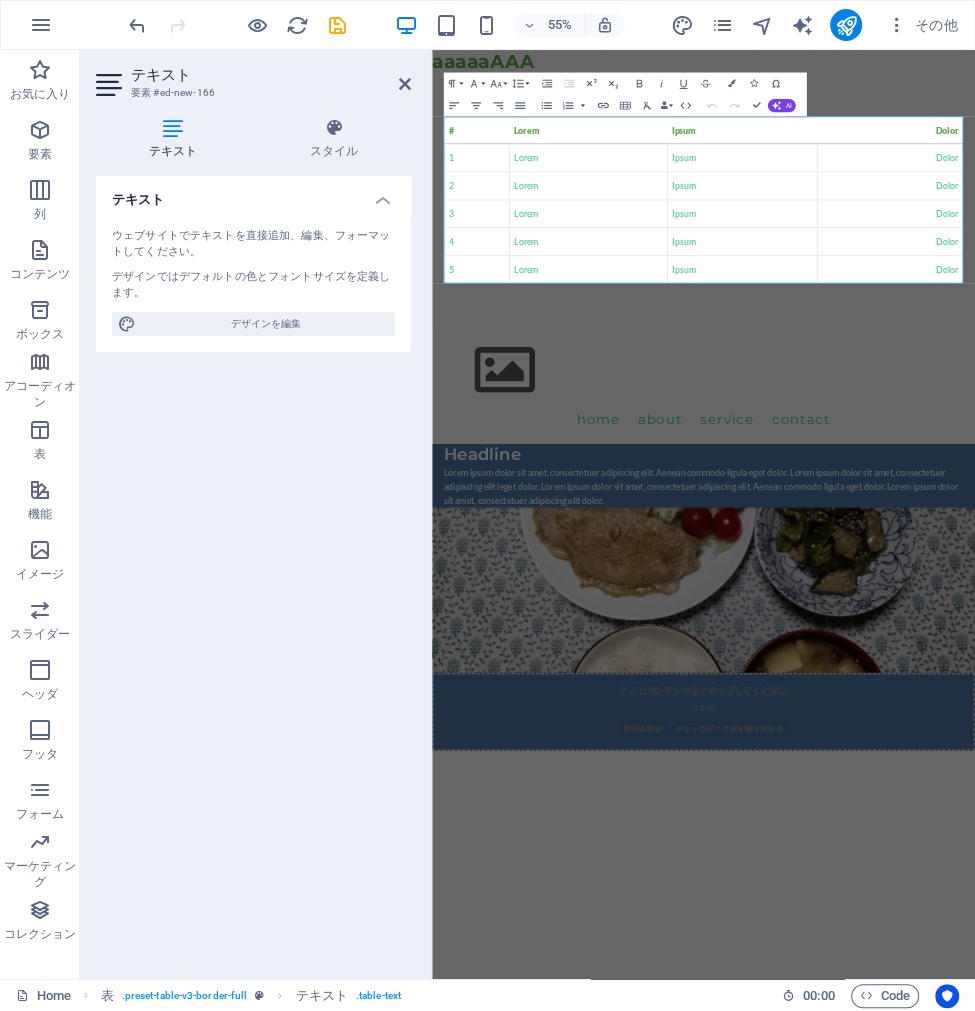 click on "テキスト" at bounding box center (177, 139) 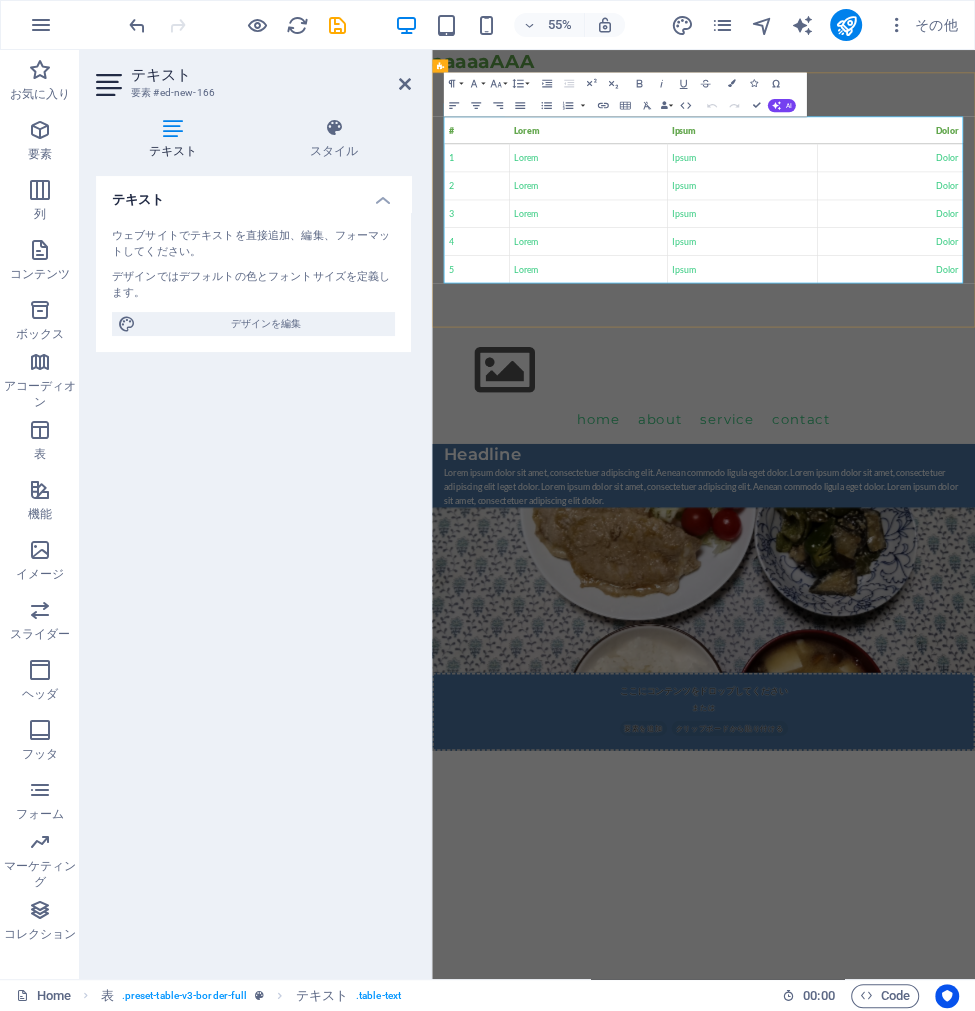 click on "#" at bounding box center [513, 196] 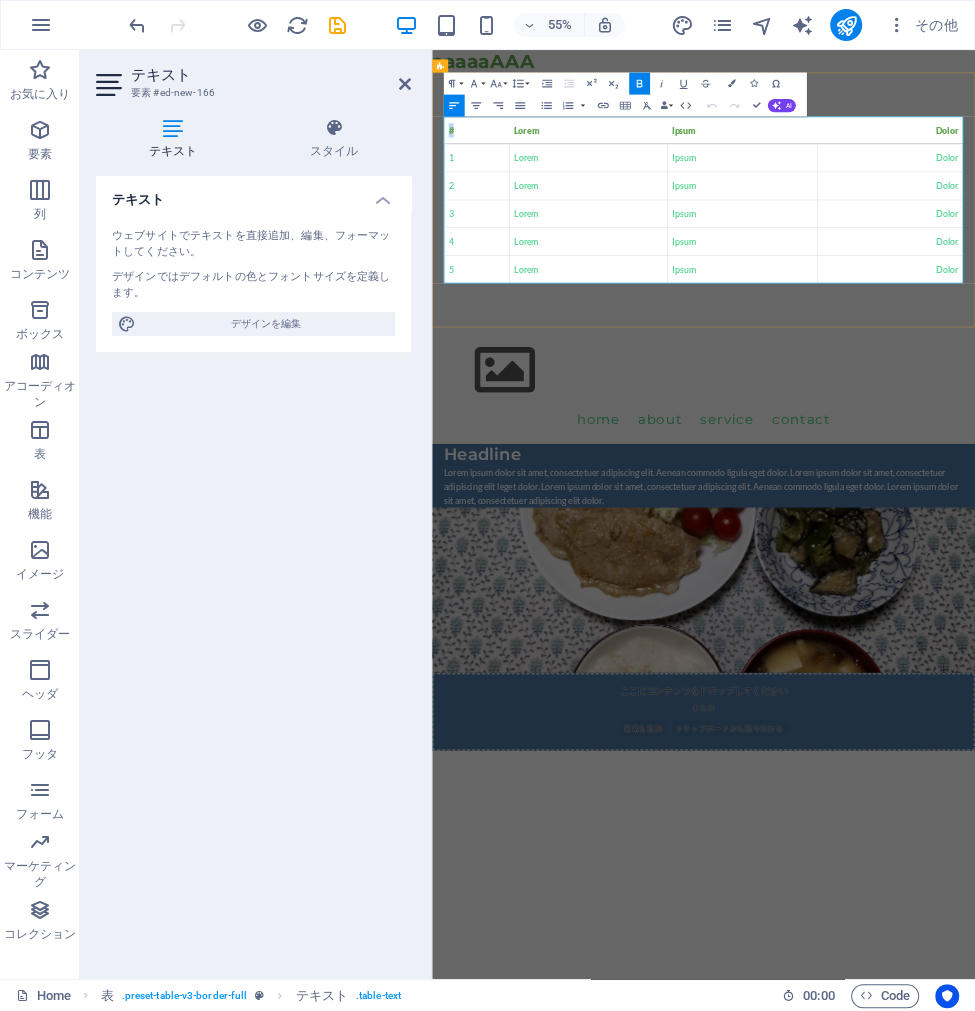 drag, startPoint x: 506, startPoint y: 202, endPoint x: 455, endPoint y: 199, distance: 51.088158 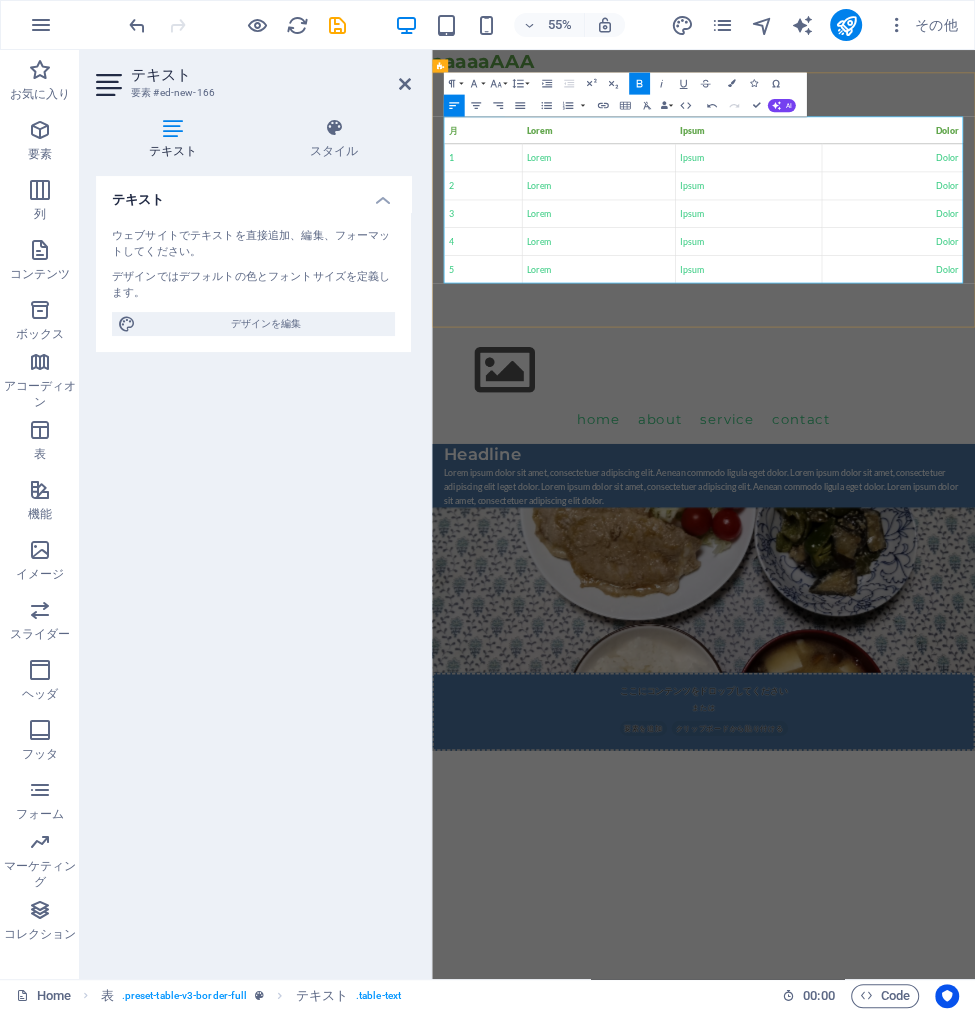 click on "Lorem" at bounding box center (735, 196) 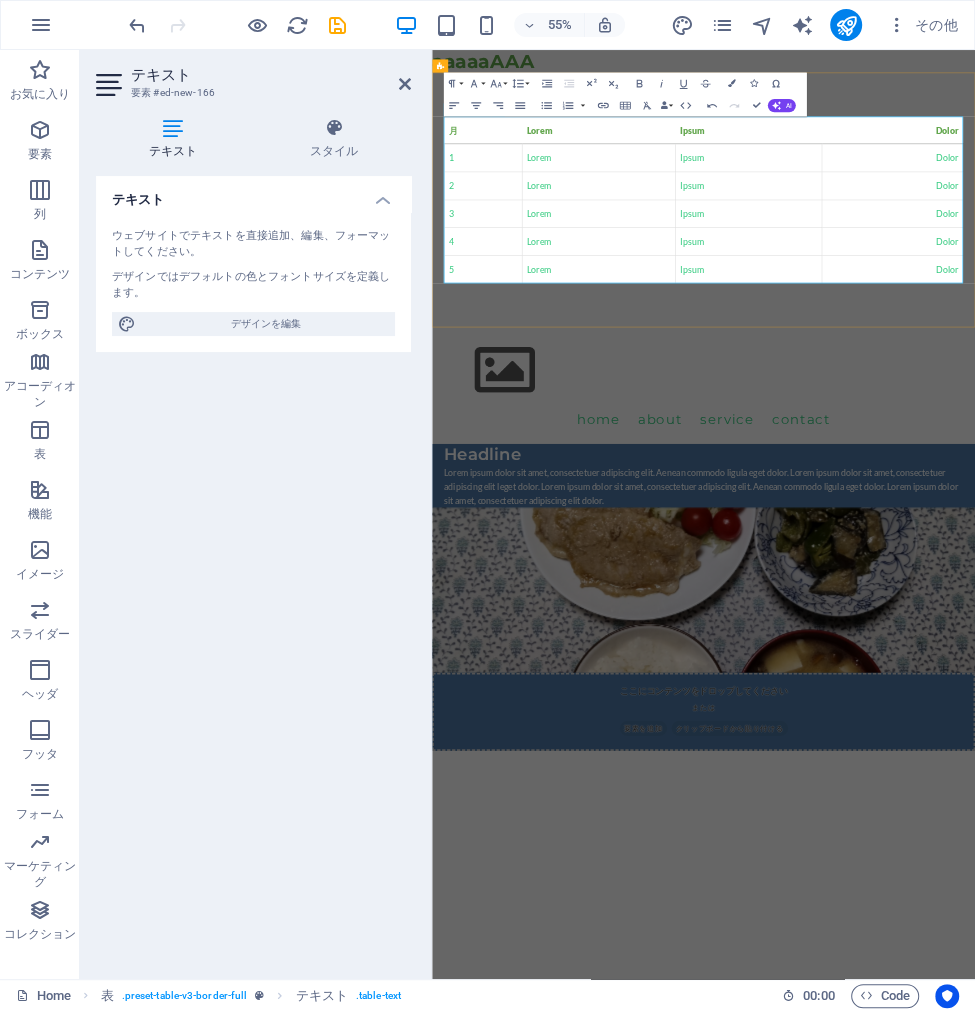 drag, startPoint x: 993, startPoint y: 182, endPoint x: 589, endPoint y: 201, distance: 404.44653 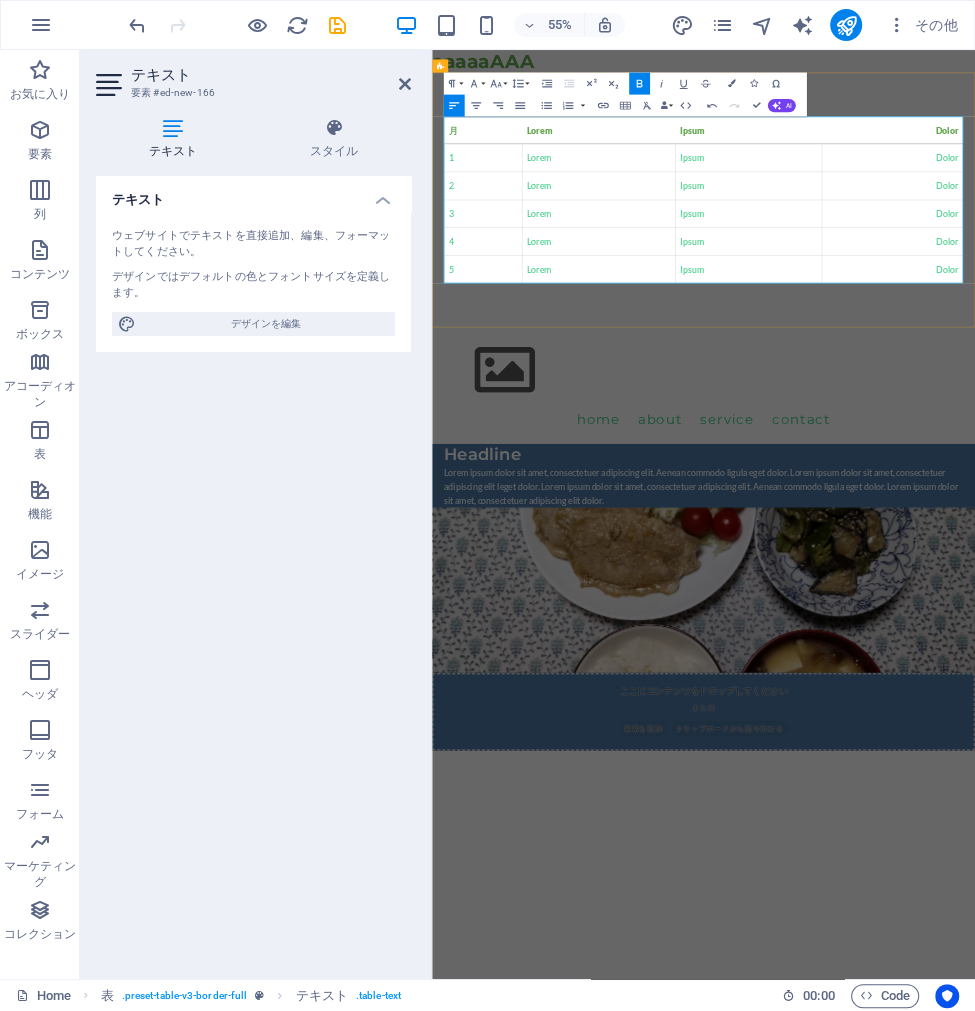 click on "Lorem" at bounding box center [735, 196] 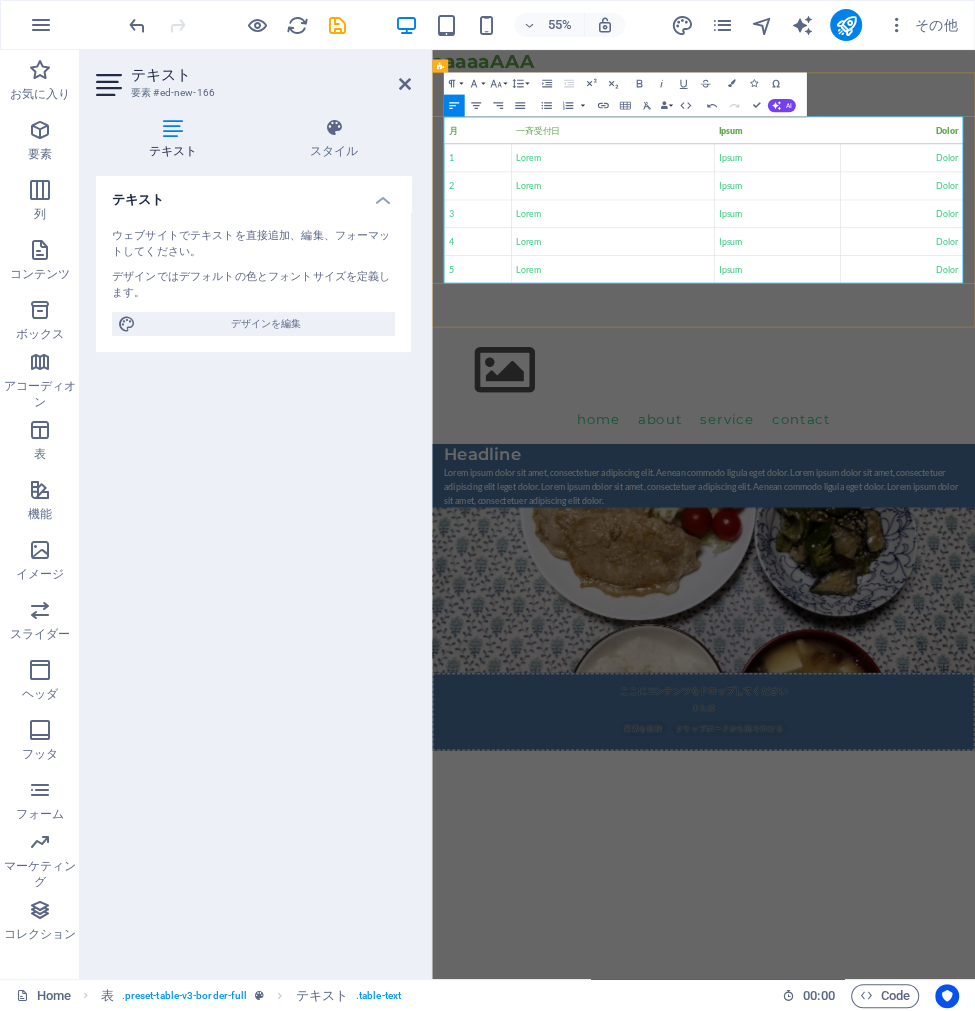 click on "一斉受付日" at bounding box center [761, 196] 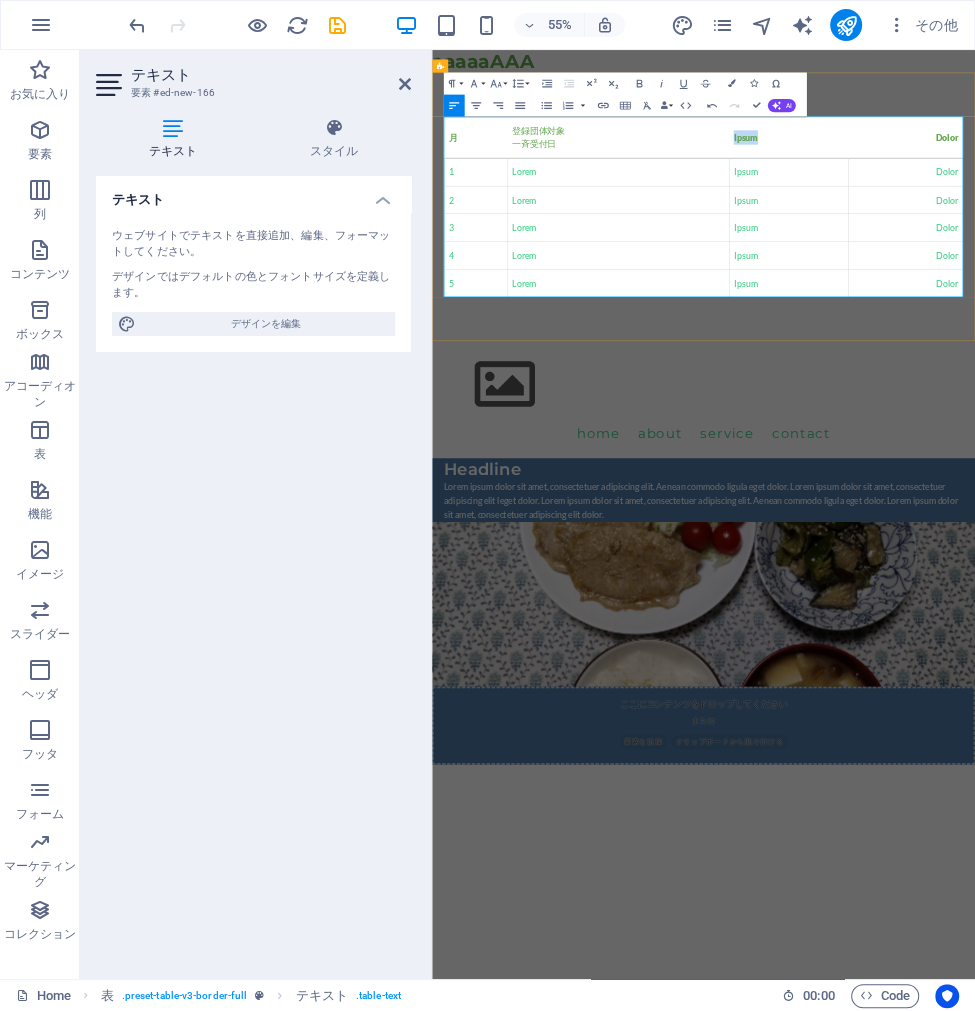 drag, startPoint x: 1043, startPoint y: 216, endPoint x: 971, endPoint y: 214, distance: 72.02777 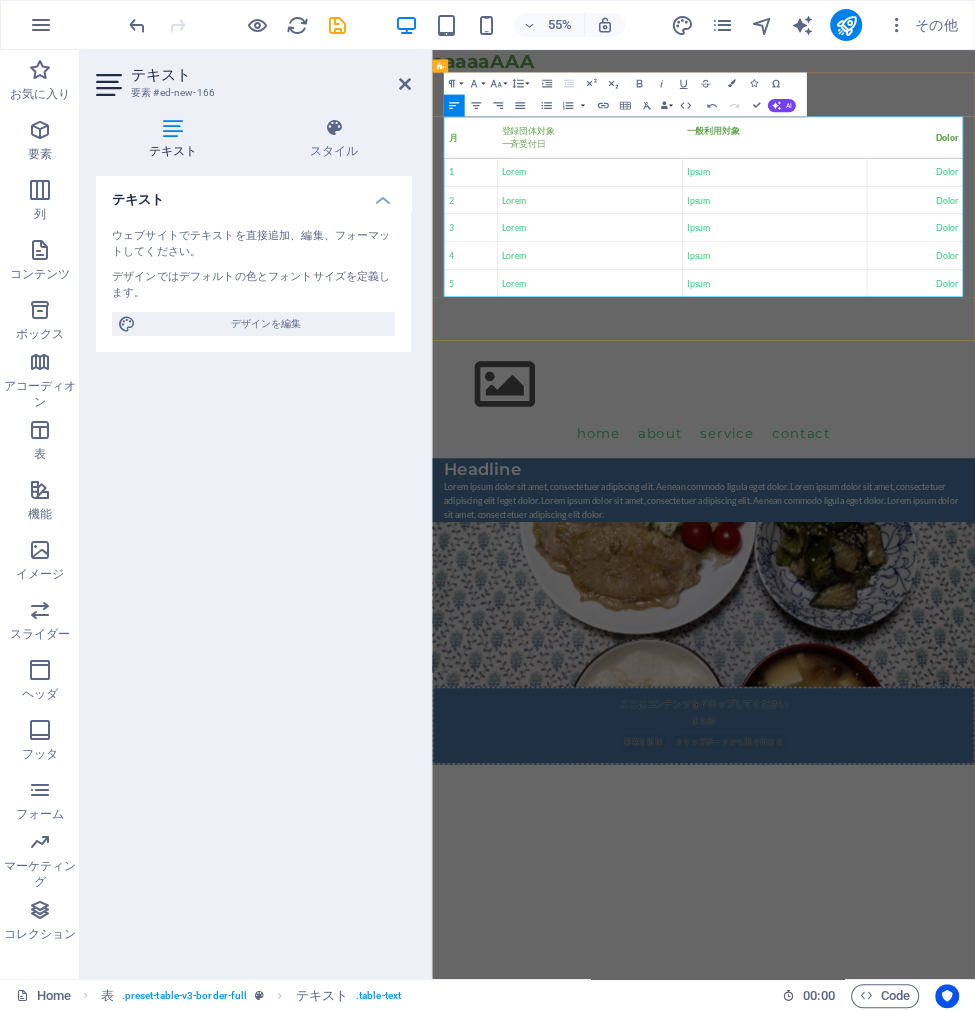 click on "一般利用対象" at bounding box center [1054, 209] 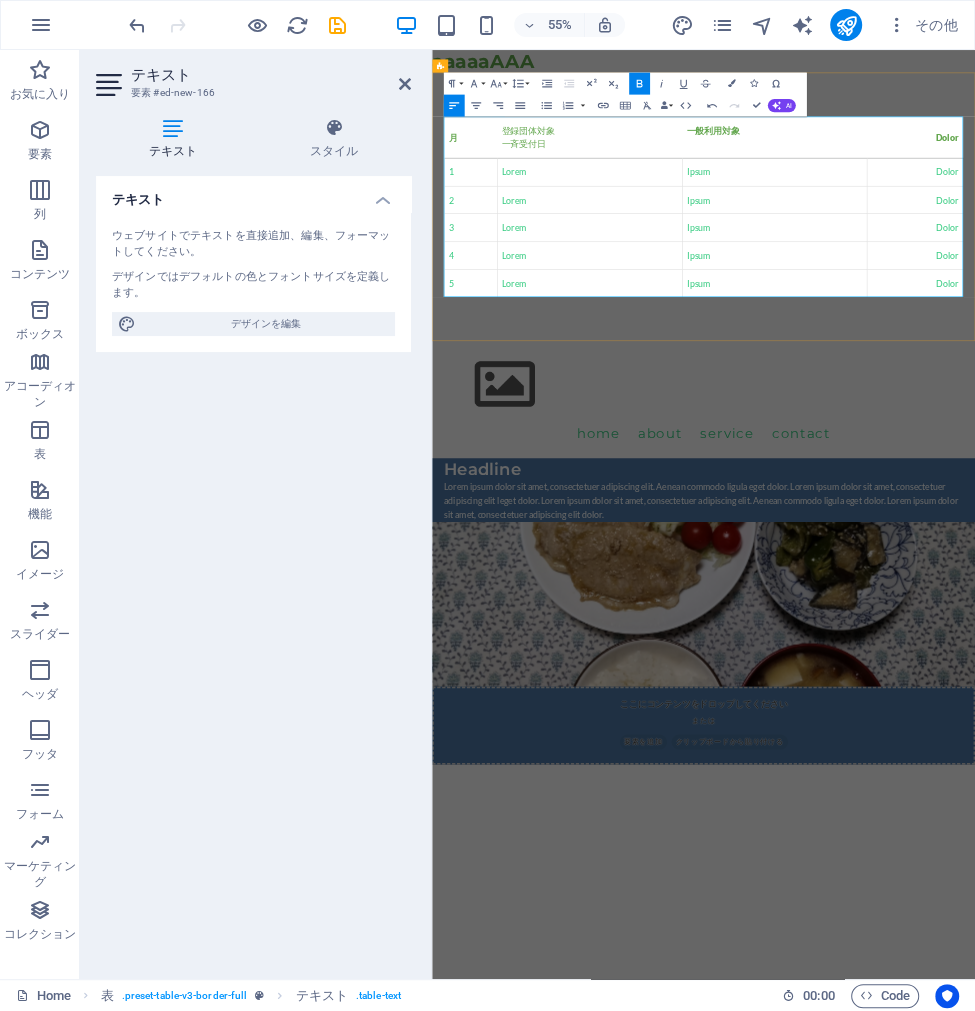 click on "一般利用対象" at bounding box center (1054, 209) 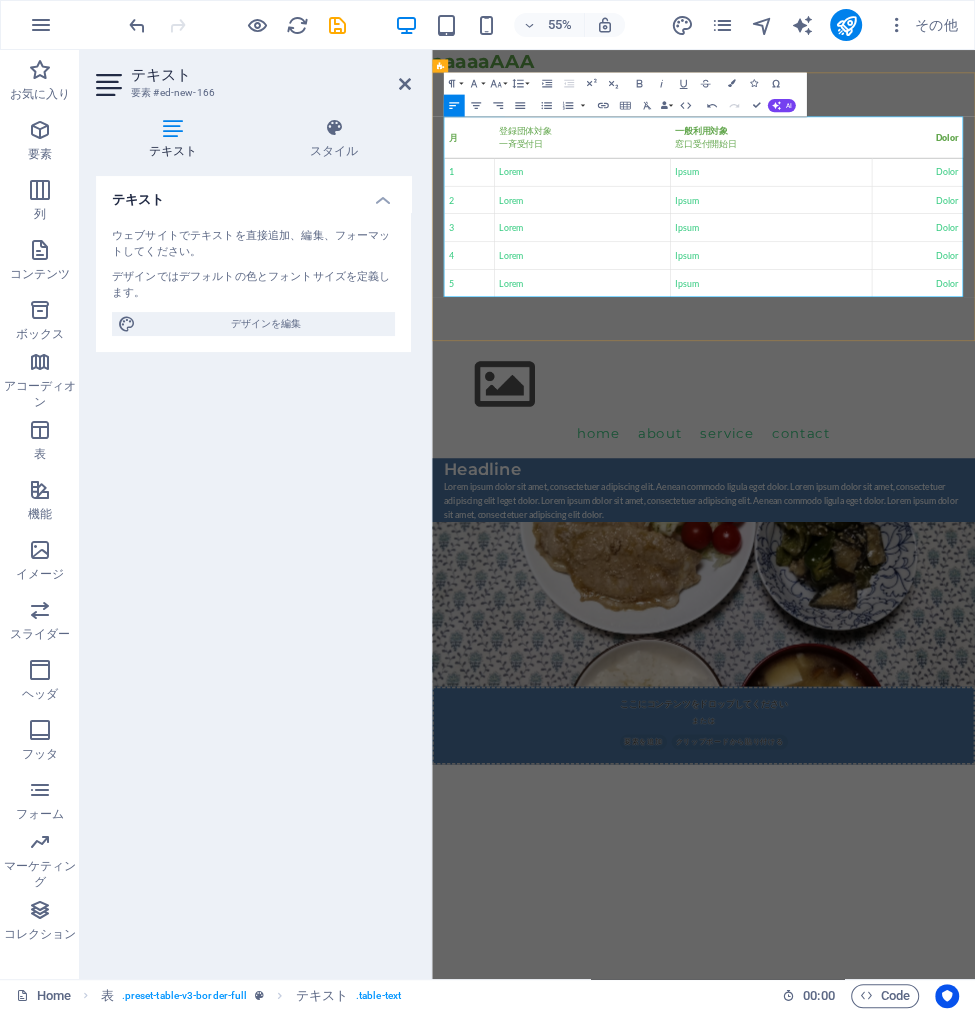 click on "Dolor" at bounding box center (1314, 209) 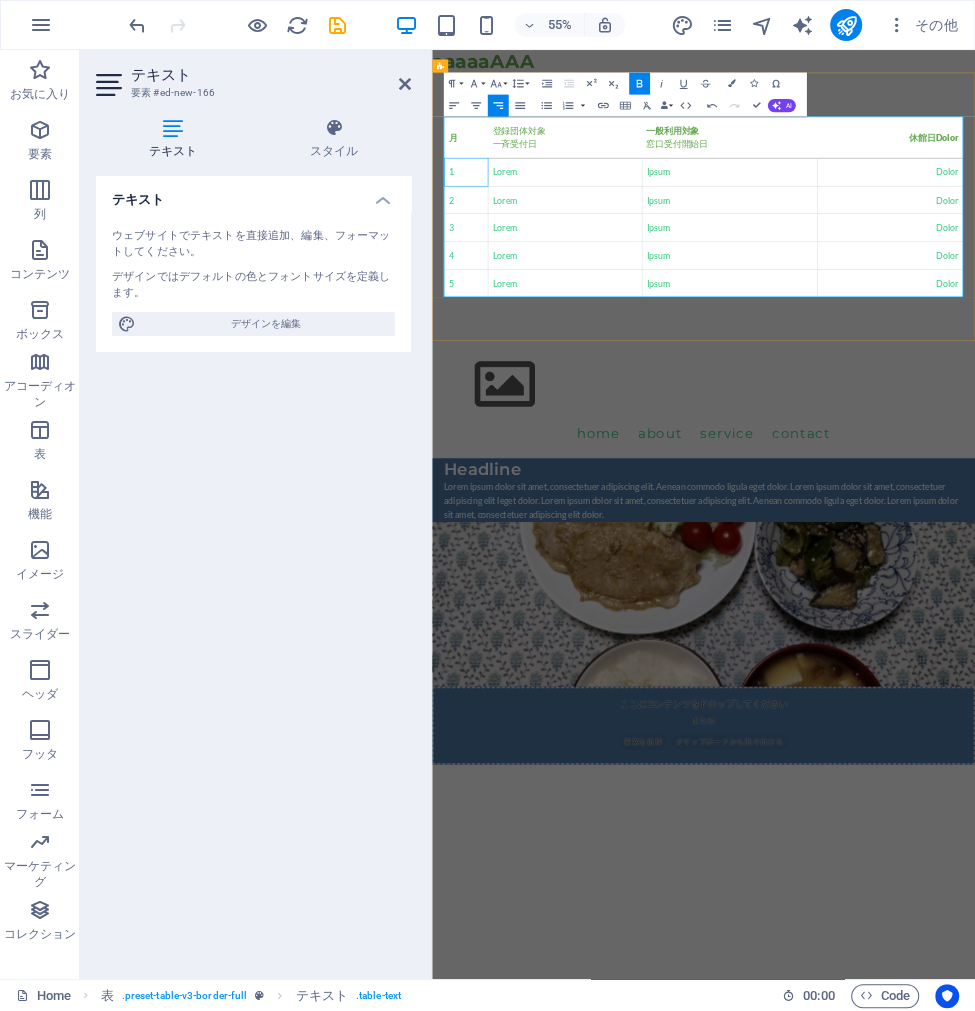 click on "1" at bounding box center [494, 271] 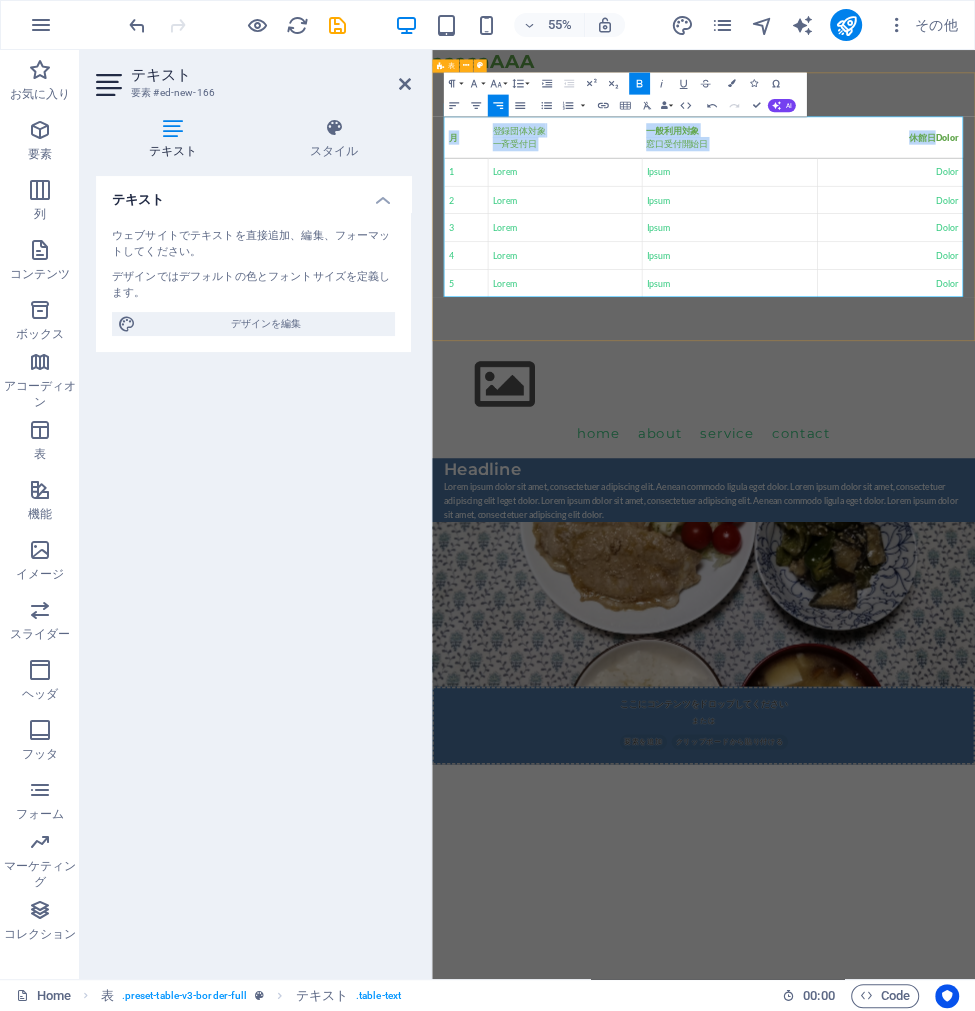 drag, startPoint x: 1344, startPoint y: 213, endPoint x: 1415, endPoint y: 226, distance: 72.18033 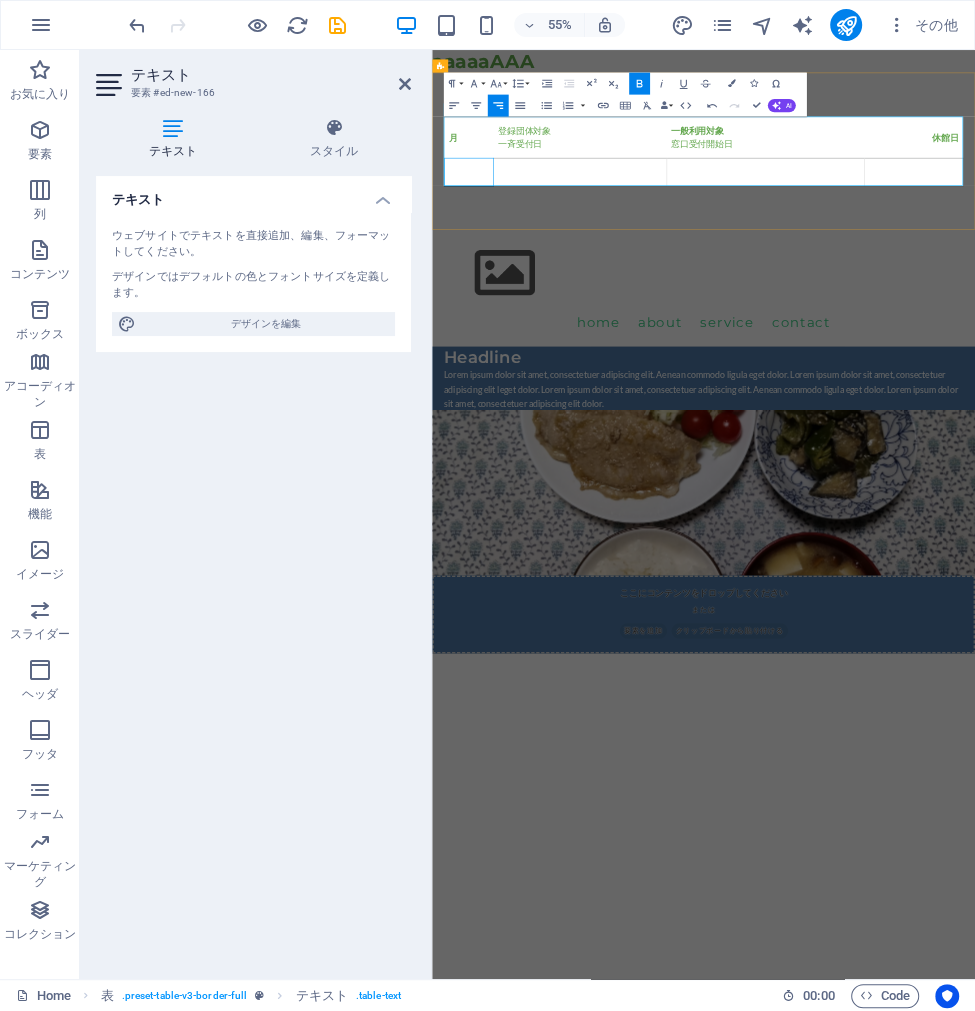 click at bounding box center (499, 271) 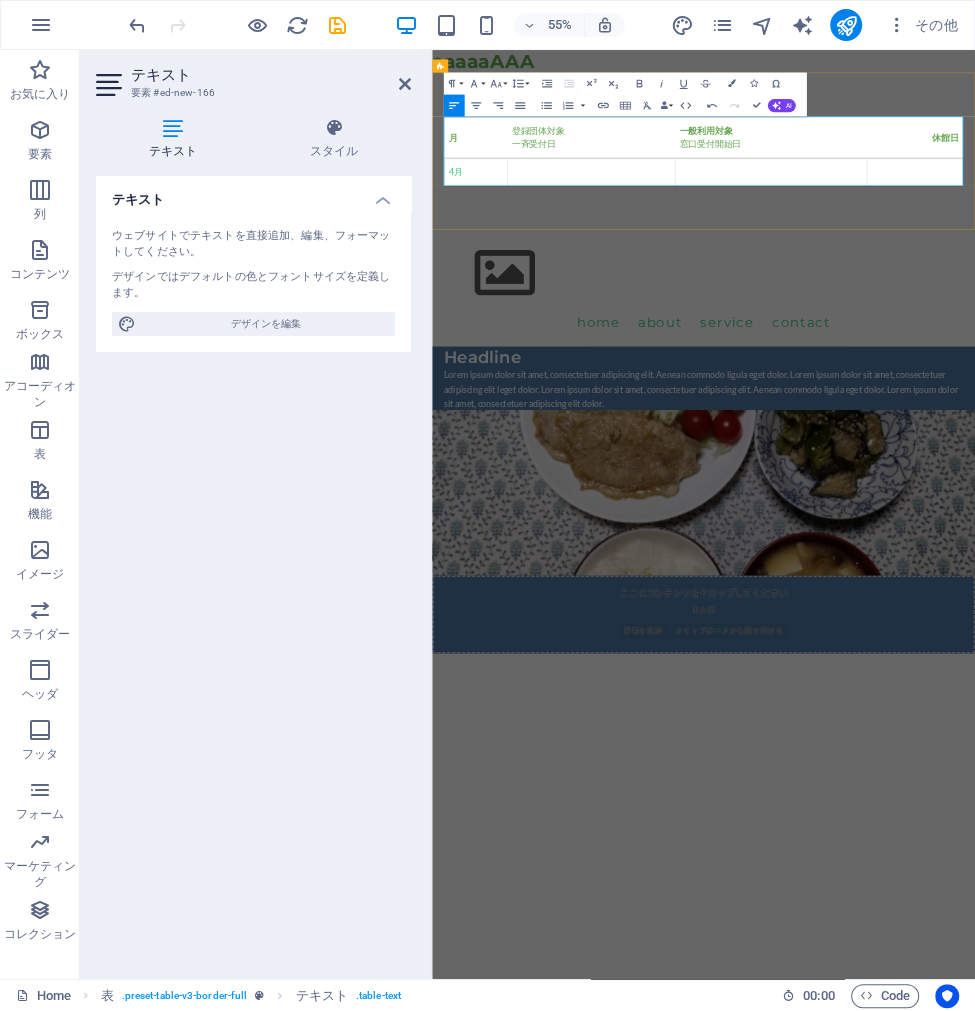 drag, startPoint x: 514, startPoint y: 262, endPoint x: 502, endPoint y: 269, distance: 13.892444 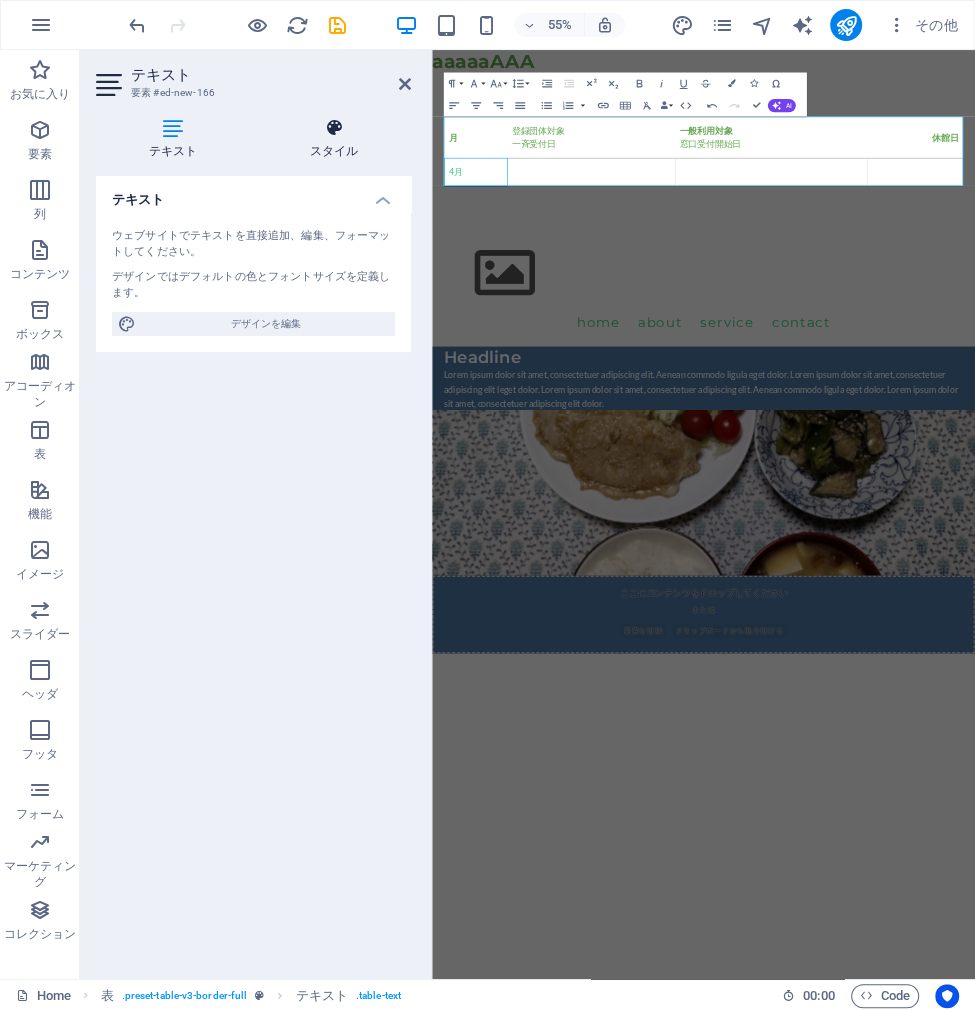 click at bounding box center (335, 128) 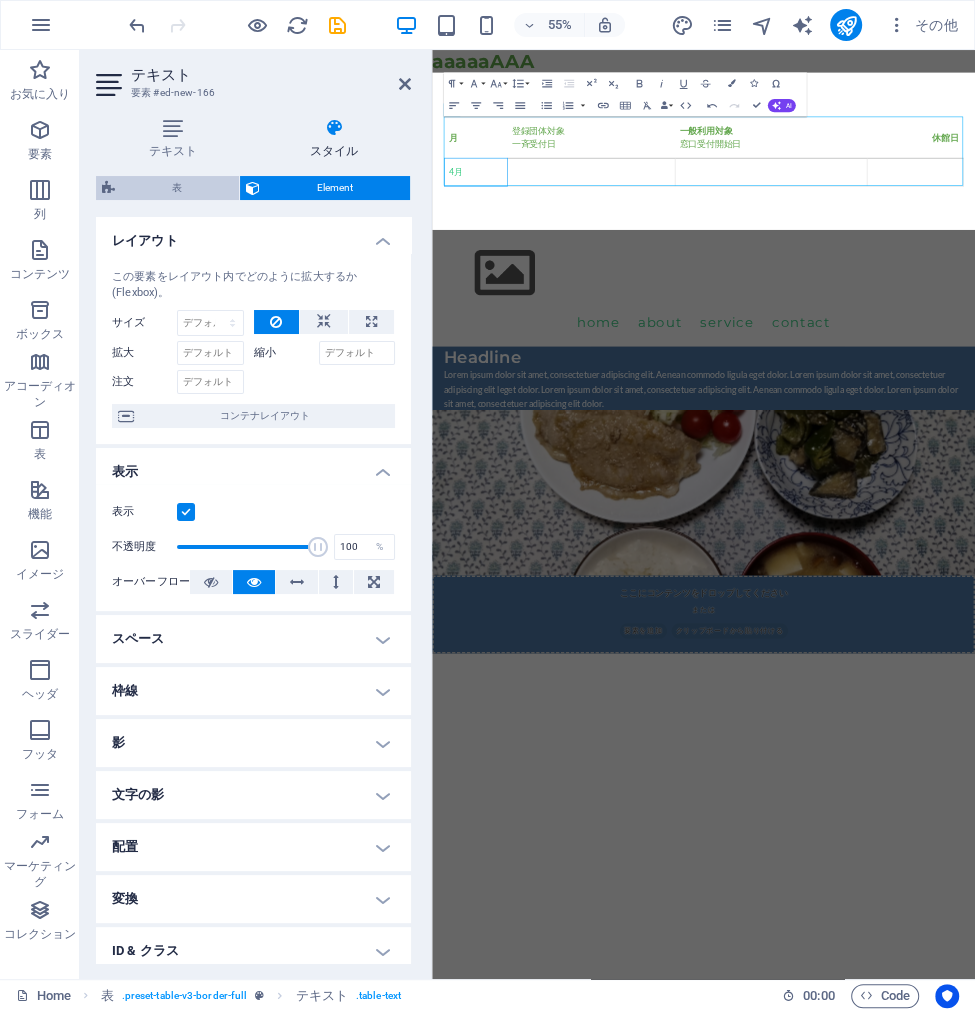 click on "表" at bounding box center [177, 188] 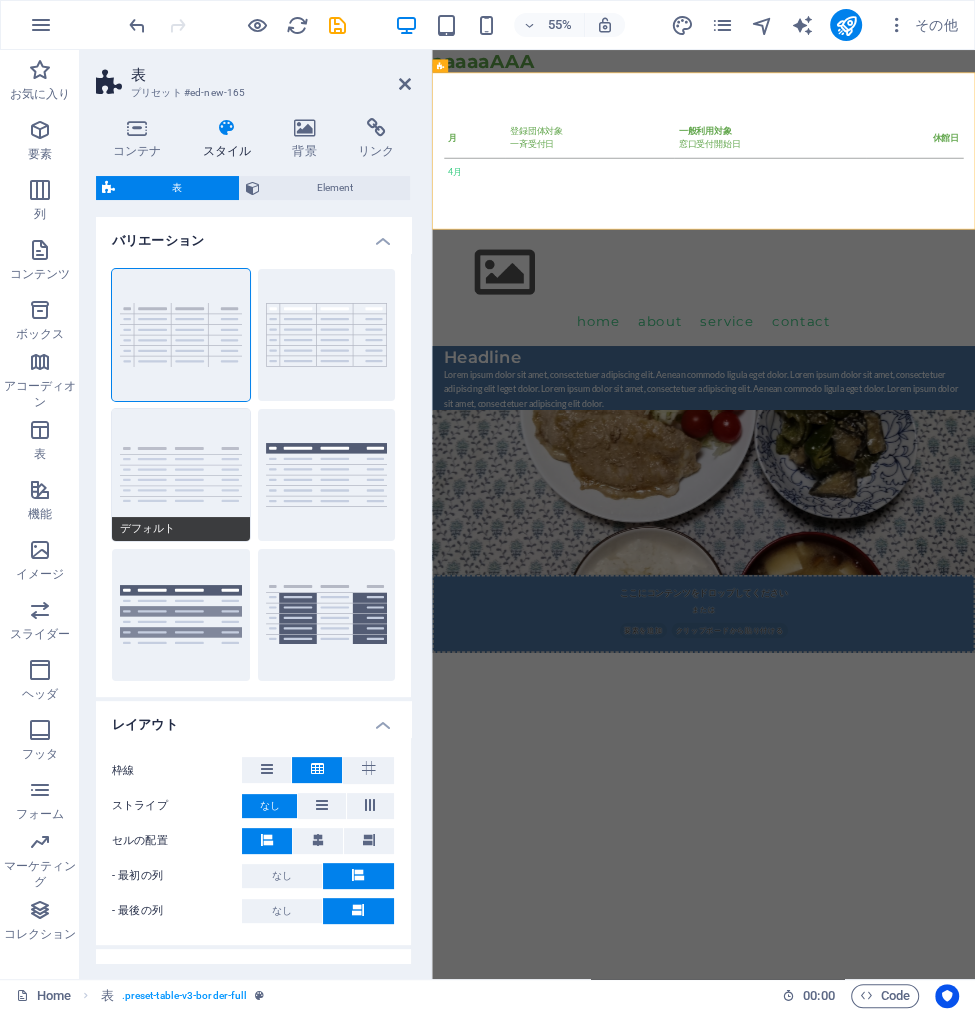 click on "デフォルト" at bounding box center [181, 475] 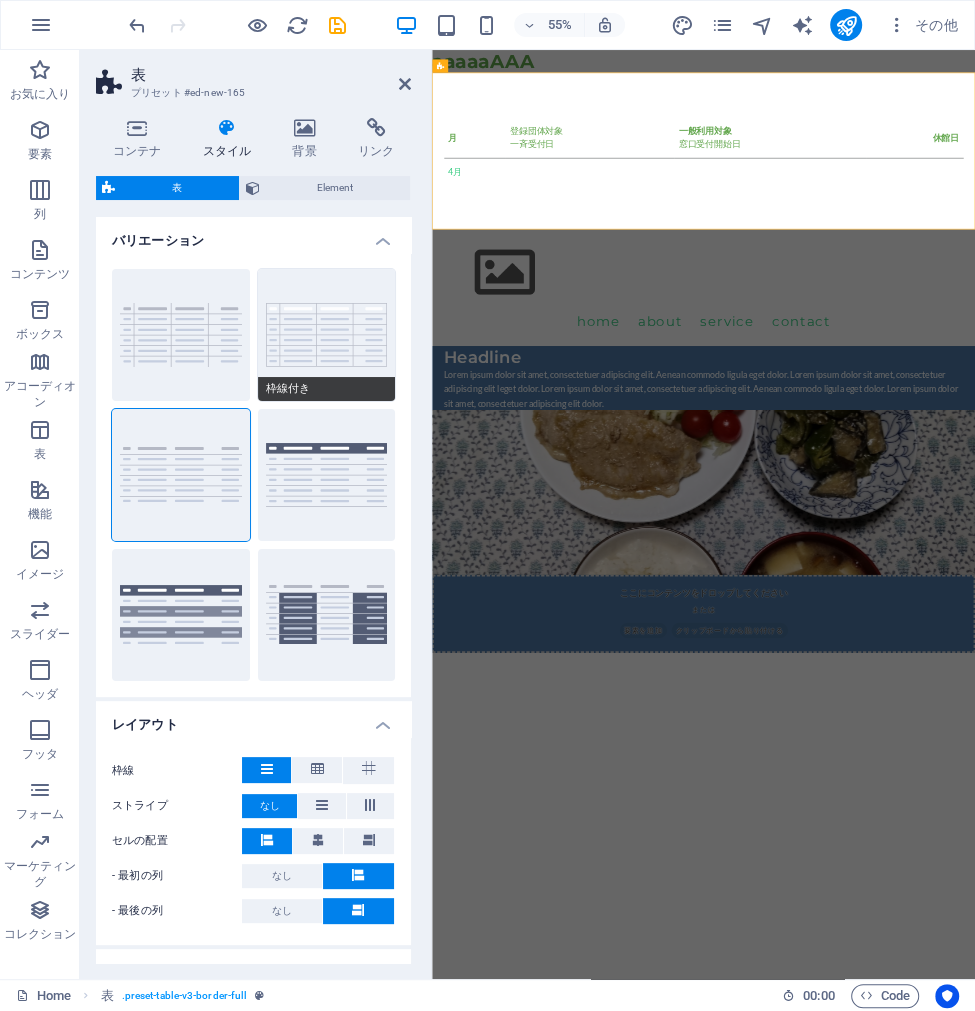 click on "枠線付き" at bounding box center [327, 335] 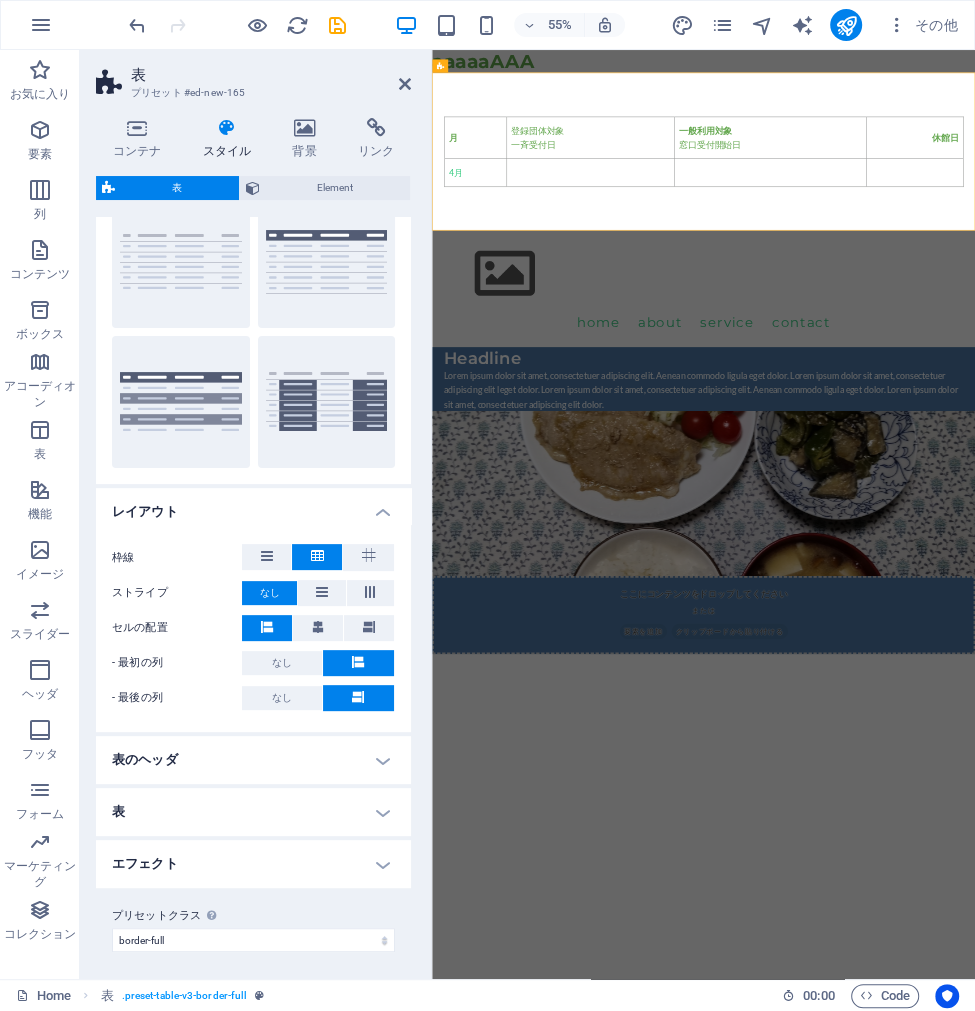 scroll, scrollTop: 215, scrollLeft: 0, axis: vertical 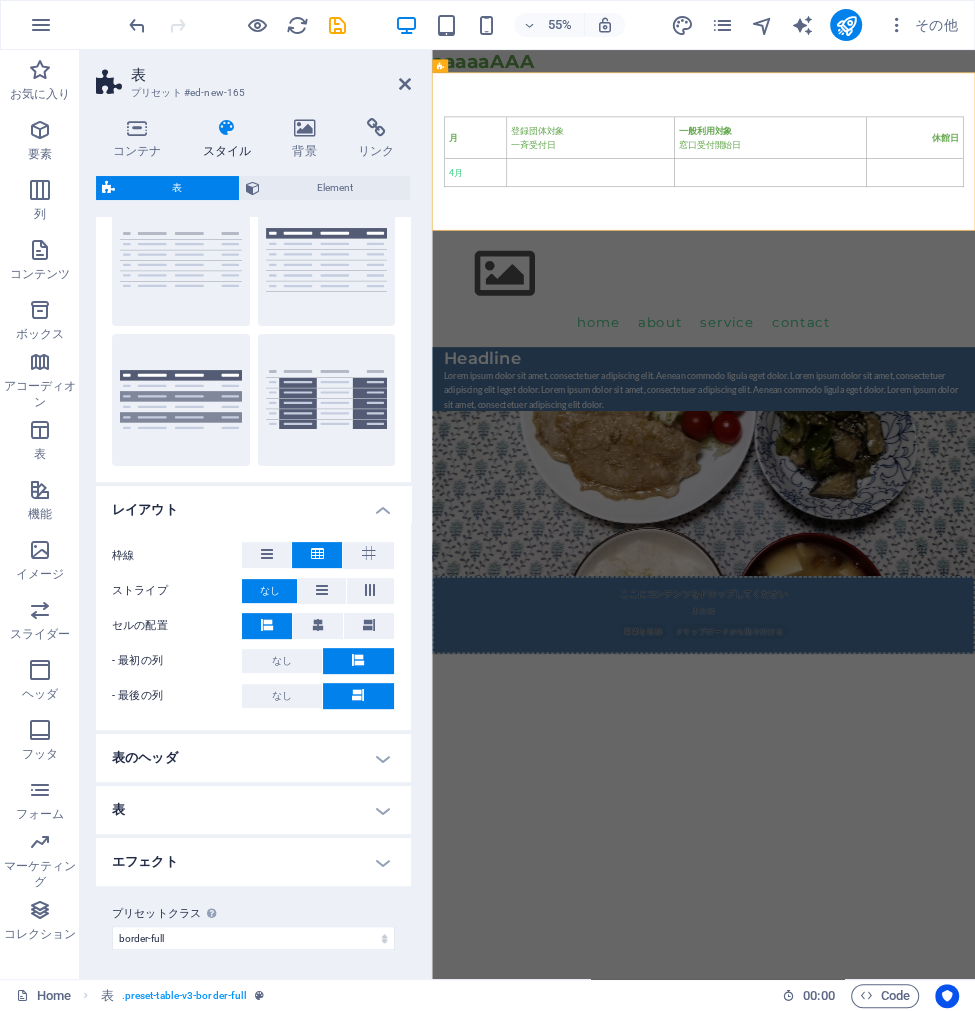 click on "表のヘッダ" at bounding box center [253, 758] 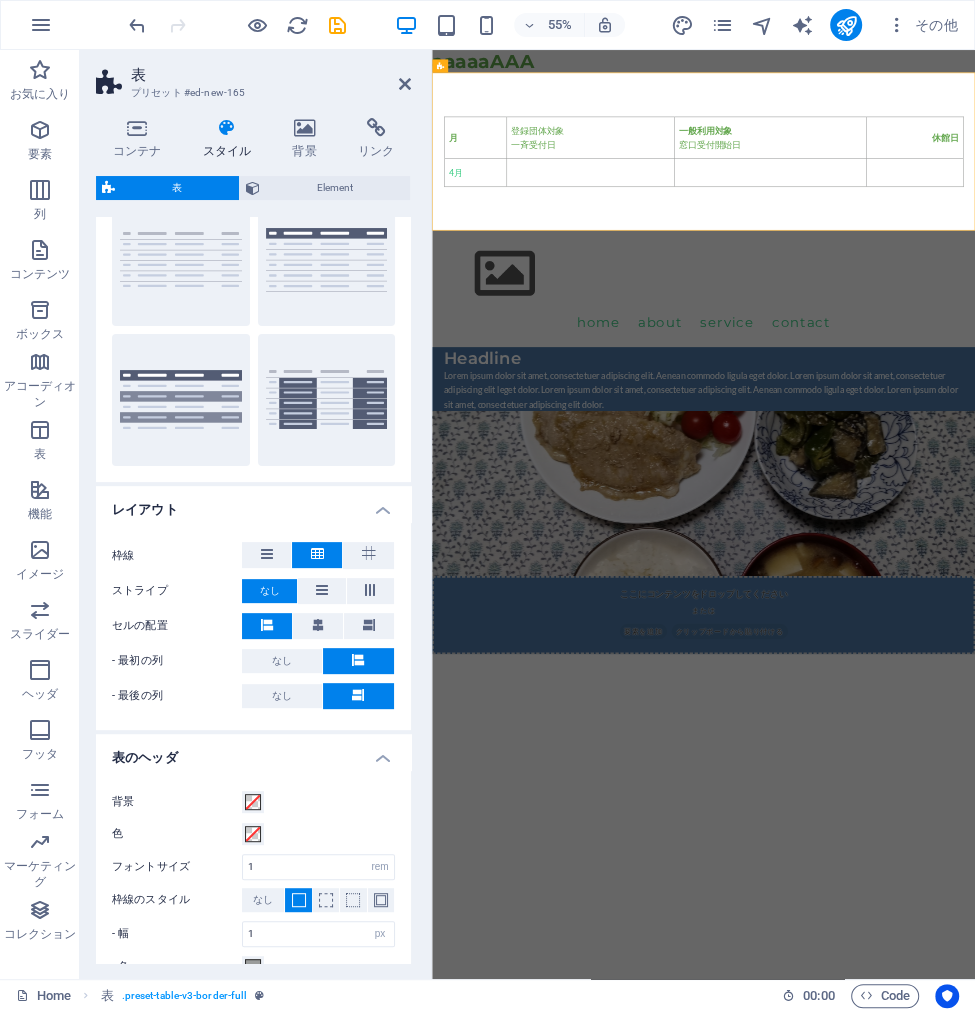 click on "表のヘッダ" at bounding box center (253, 752) 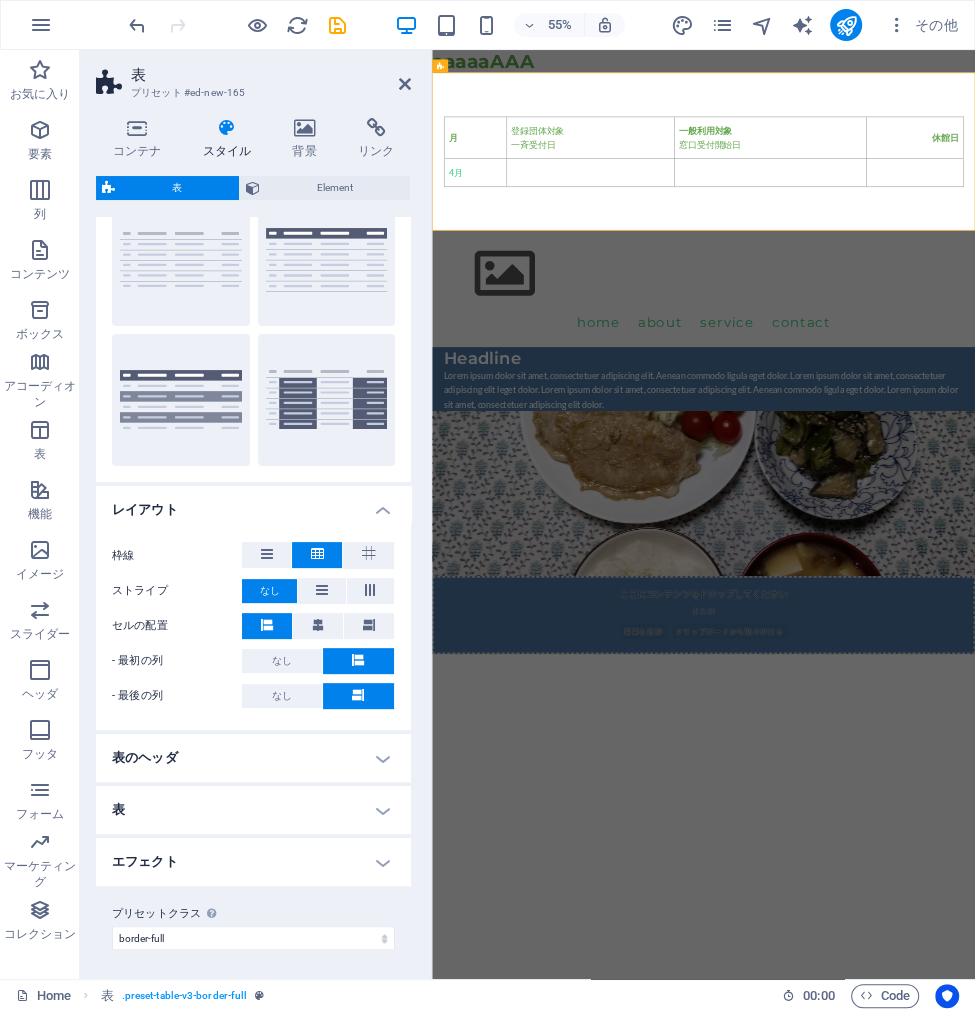 click on "表" at bounding box center (253, 810) 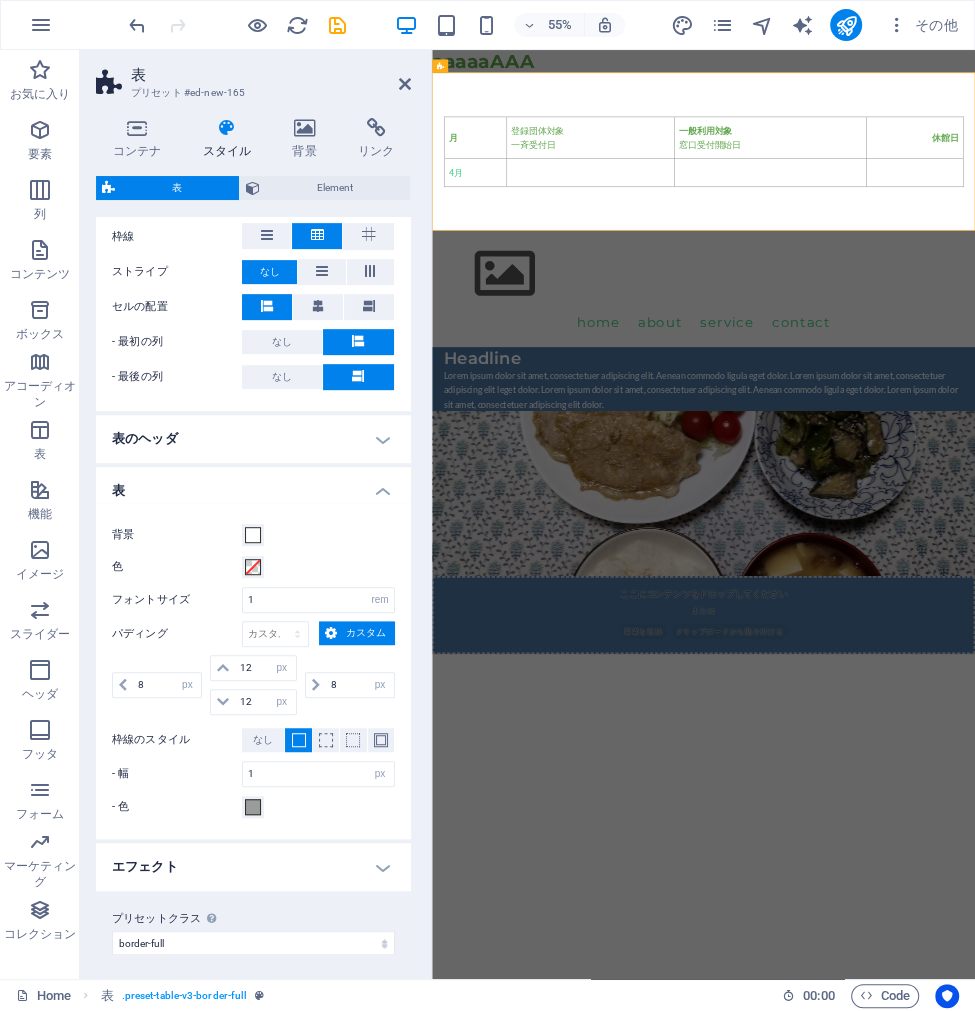 scroll, scrollTop: 539, scrollLeft: 0, axis: vertical 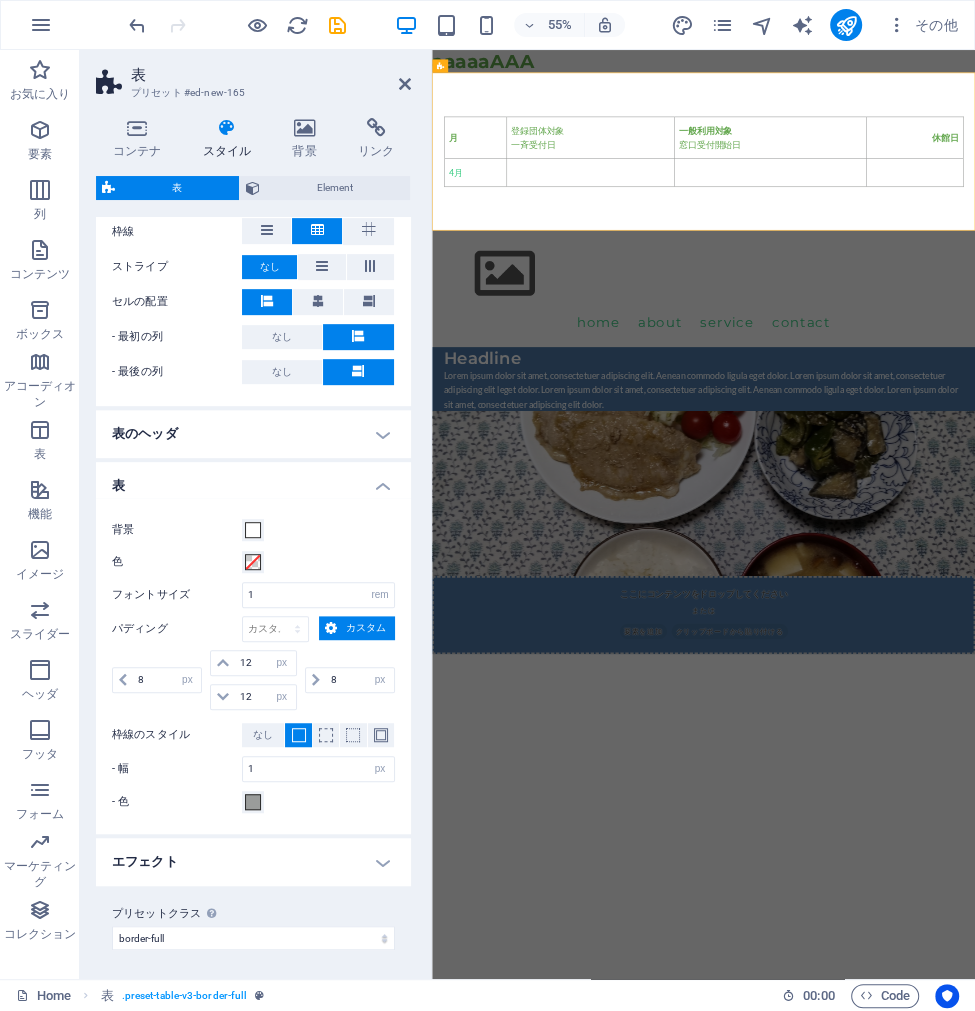 click on "表" at bounding box center [253, 480] 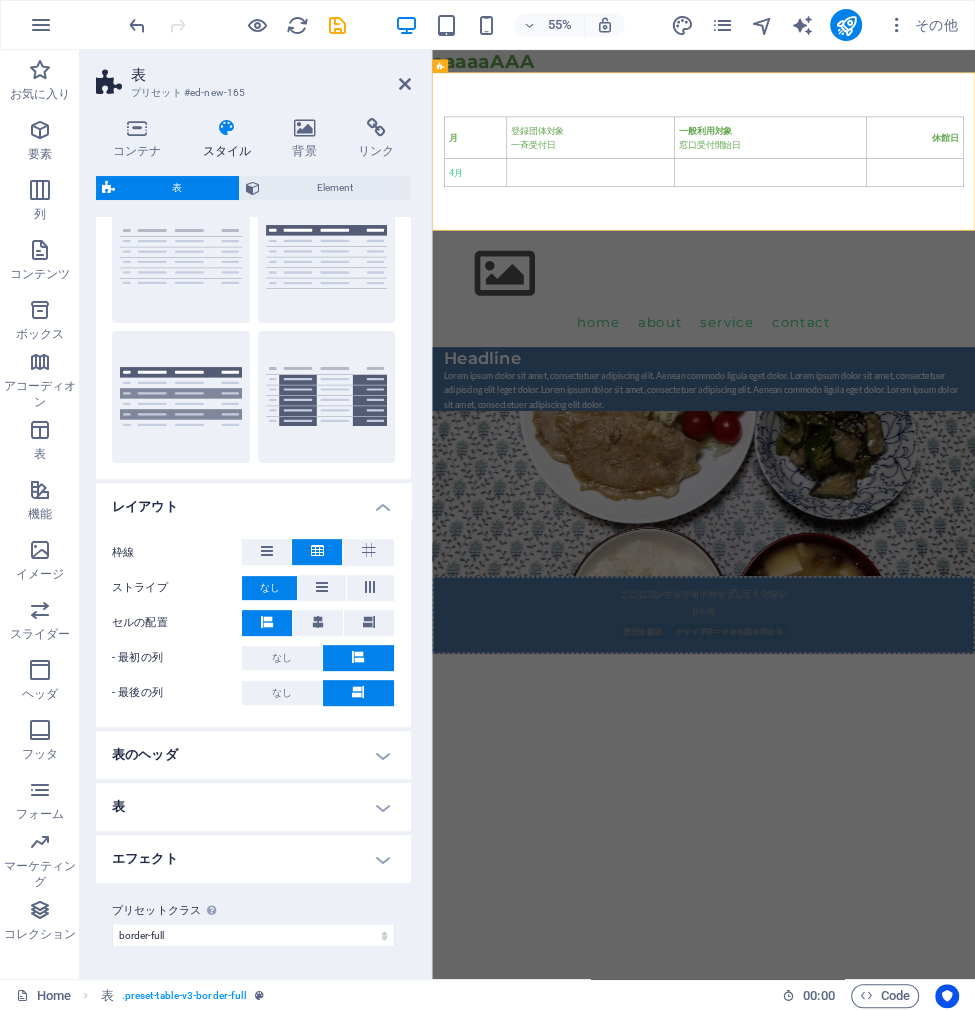 scroll, scrollTop: 215, scrollLeft: 0, axis: vertical 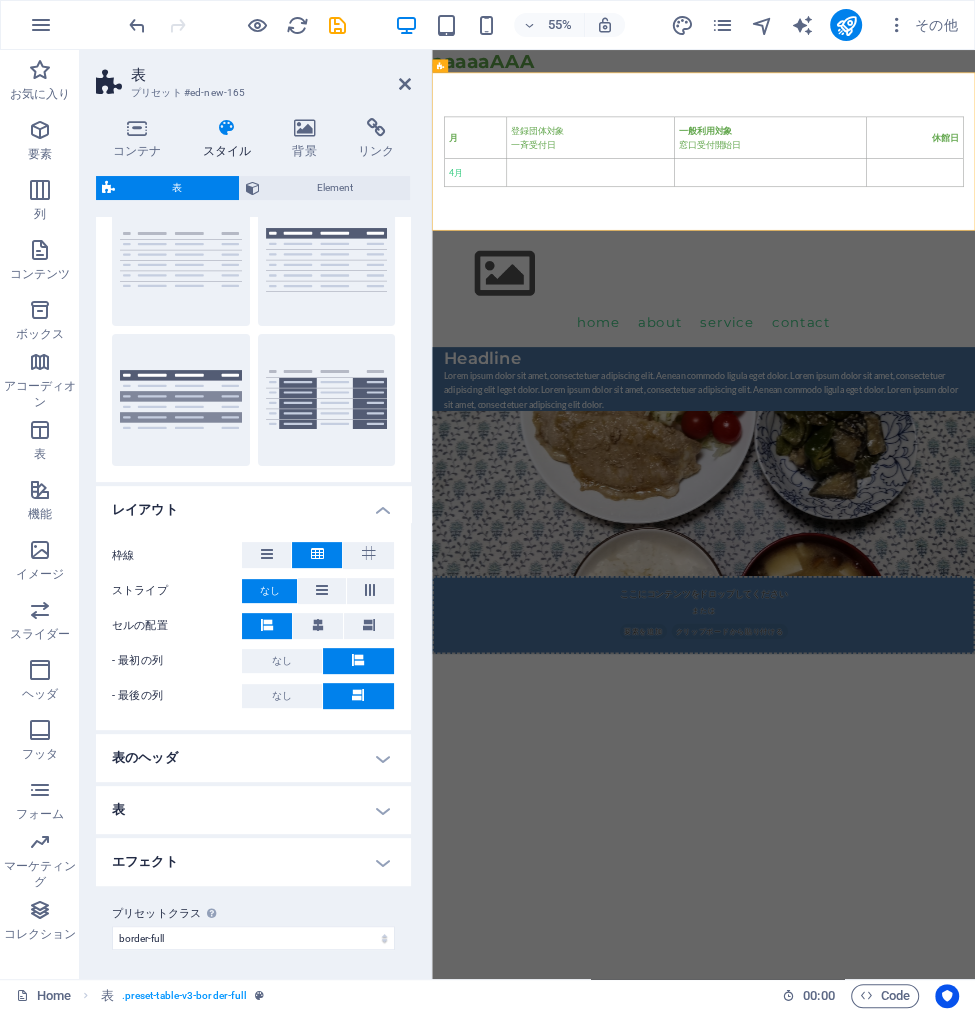click on "エフェクト" at bounding box center (253, 862) 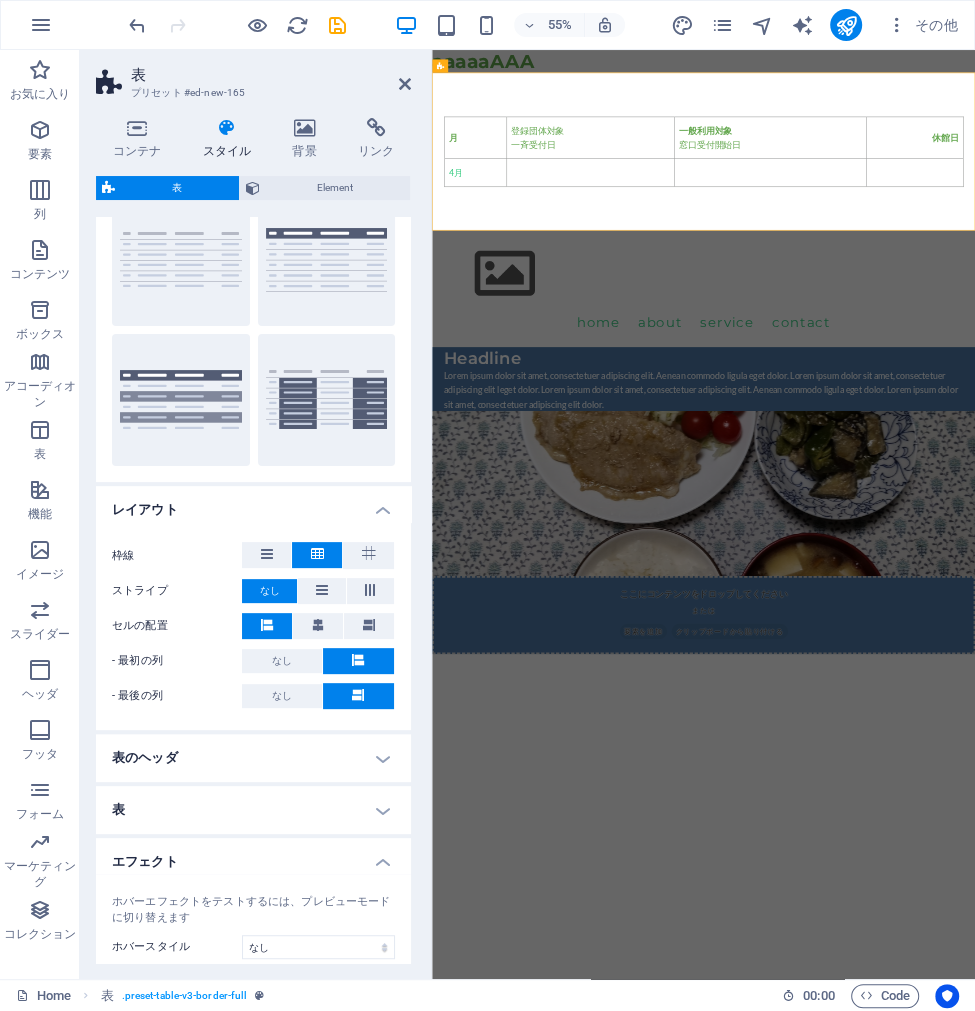 scroll, scrollTop: 309, scrollLeft: 0, axis: vertical 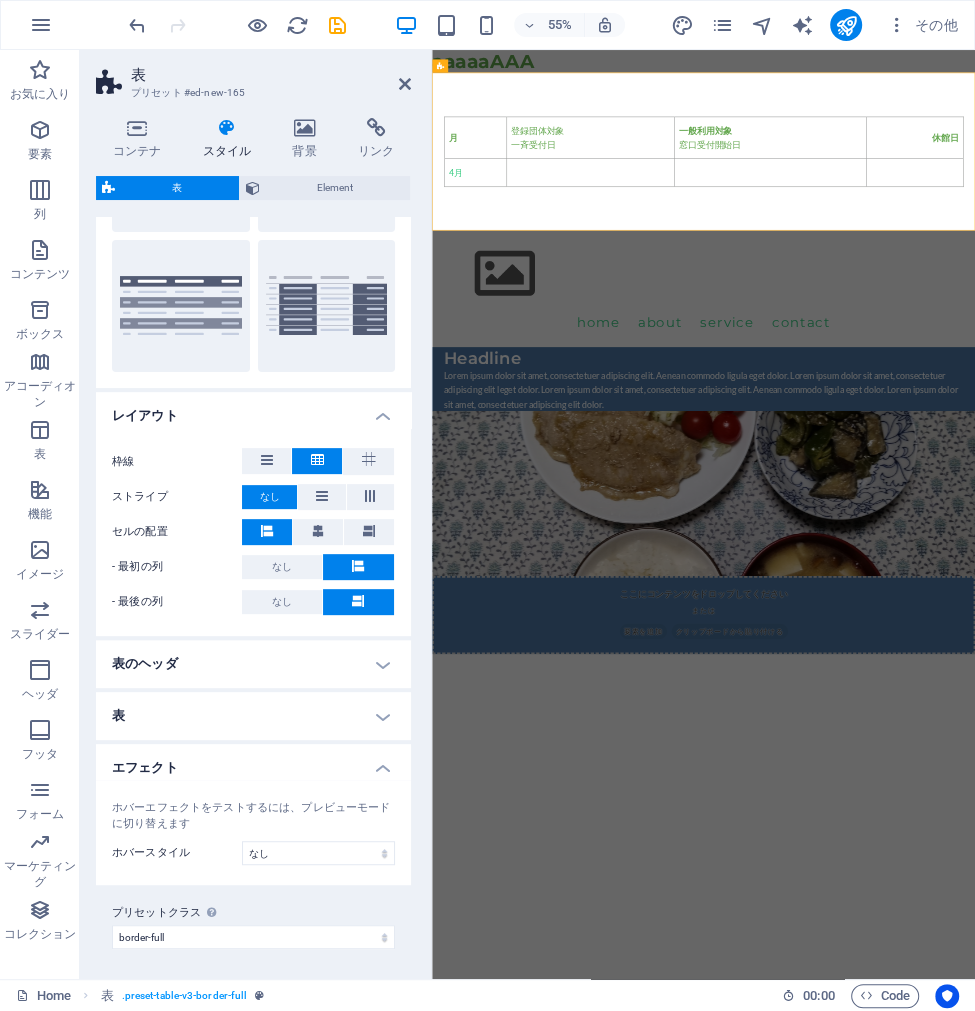 click on "エフェクト" at bounding box center (253, 762) 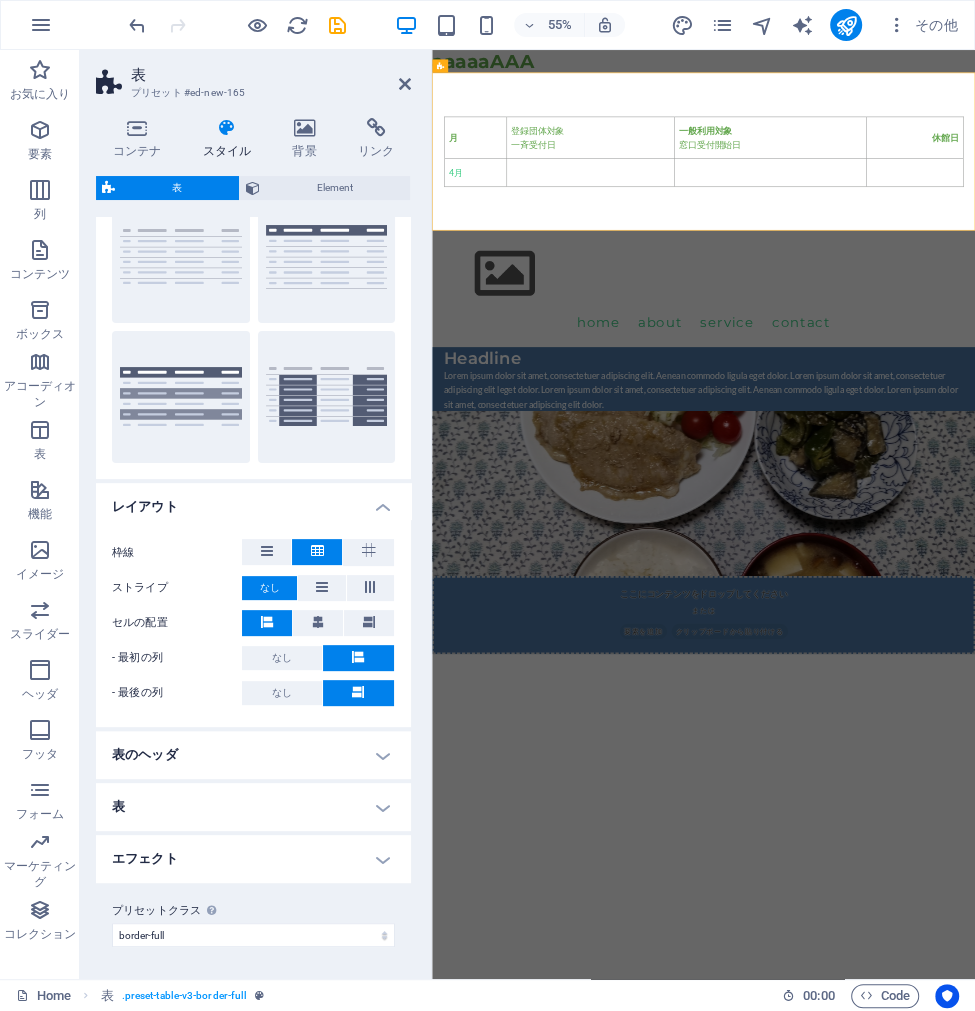 scroll, scrollTop: 215, scrollLeft: 0, axis: vertical 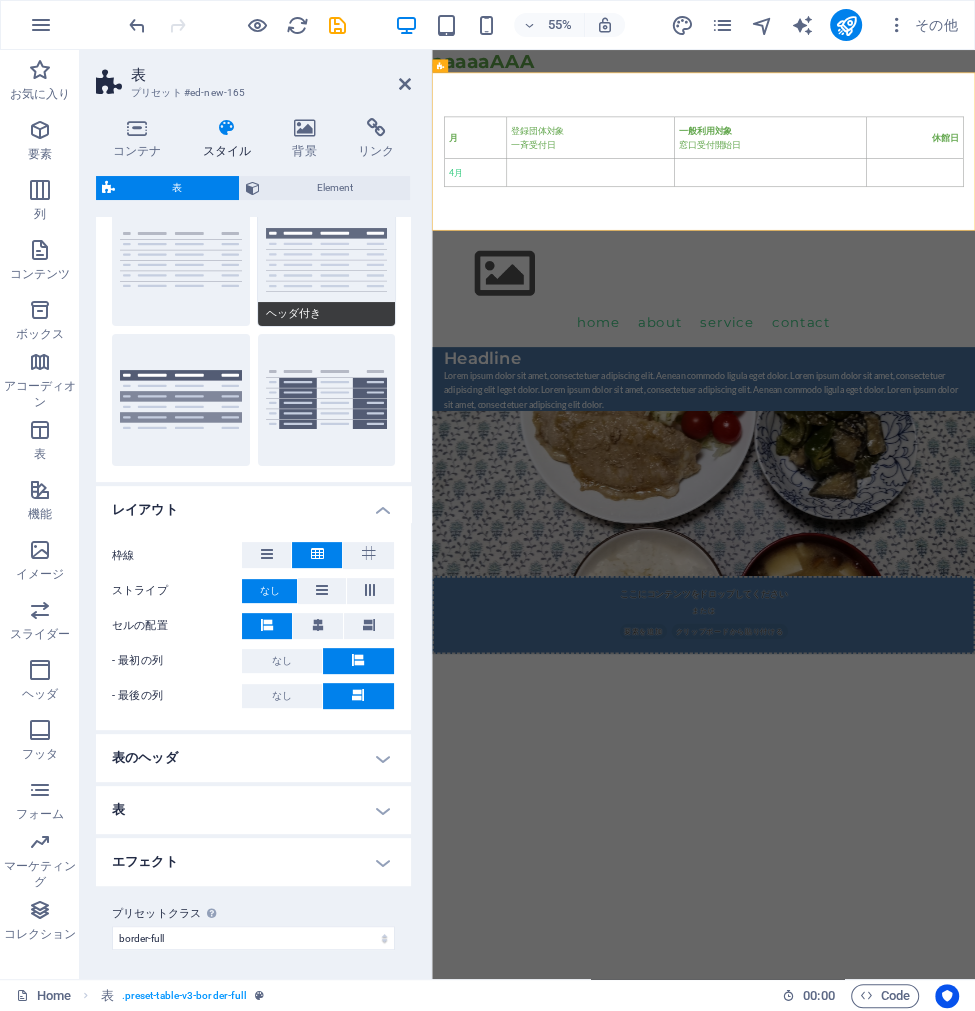 click on "ヘッダ付き" at bounding box center (327, 260) 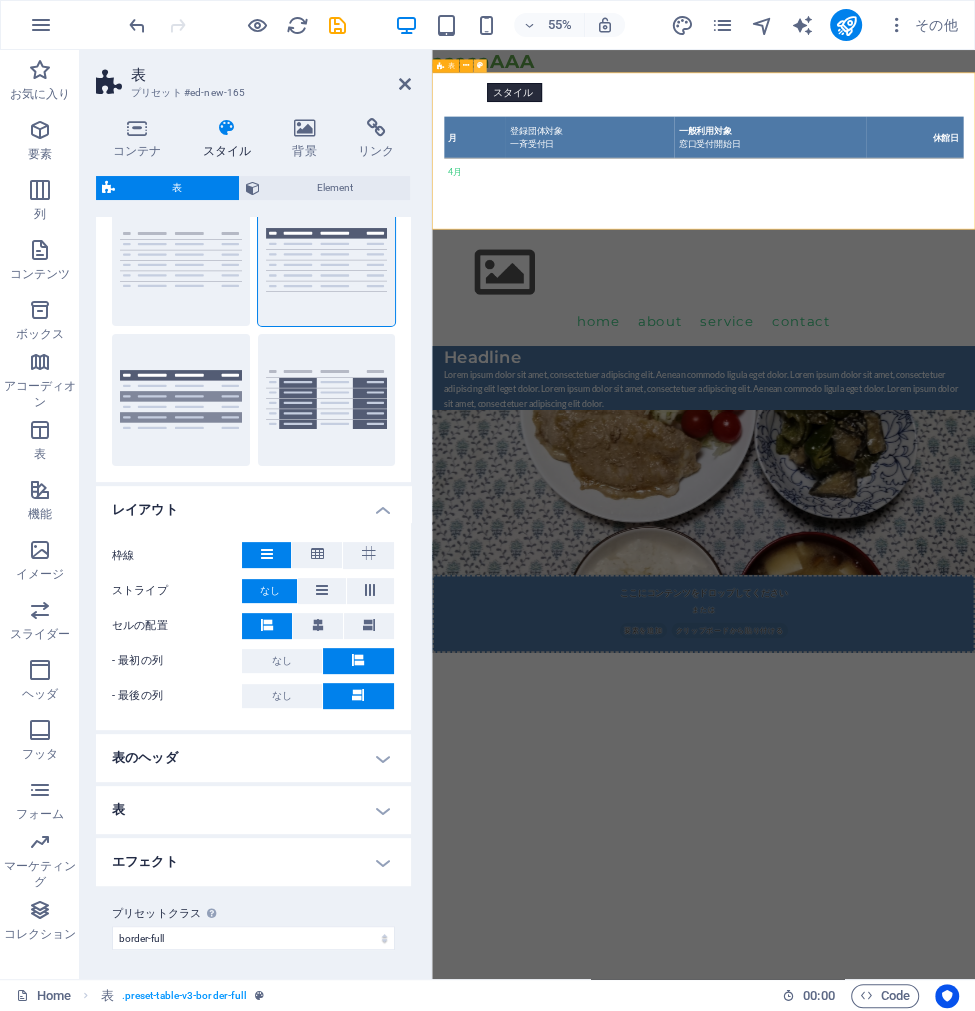 click at bounding box center [480, 66] 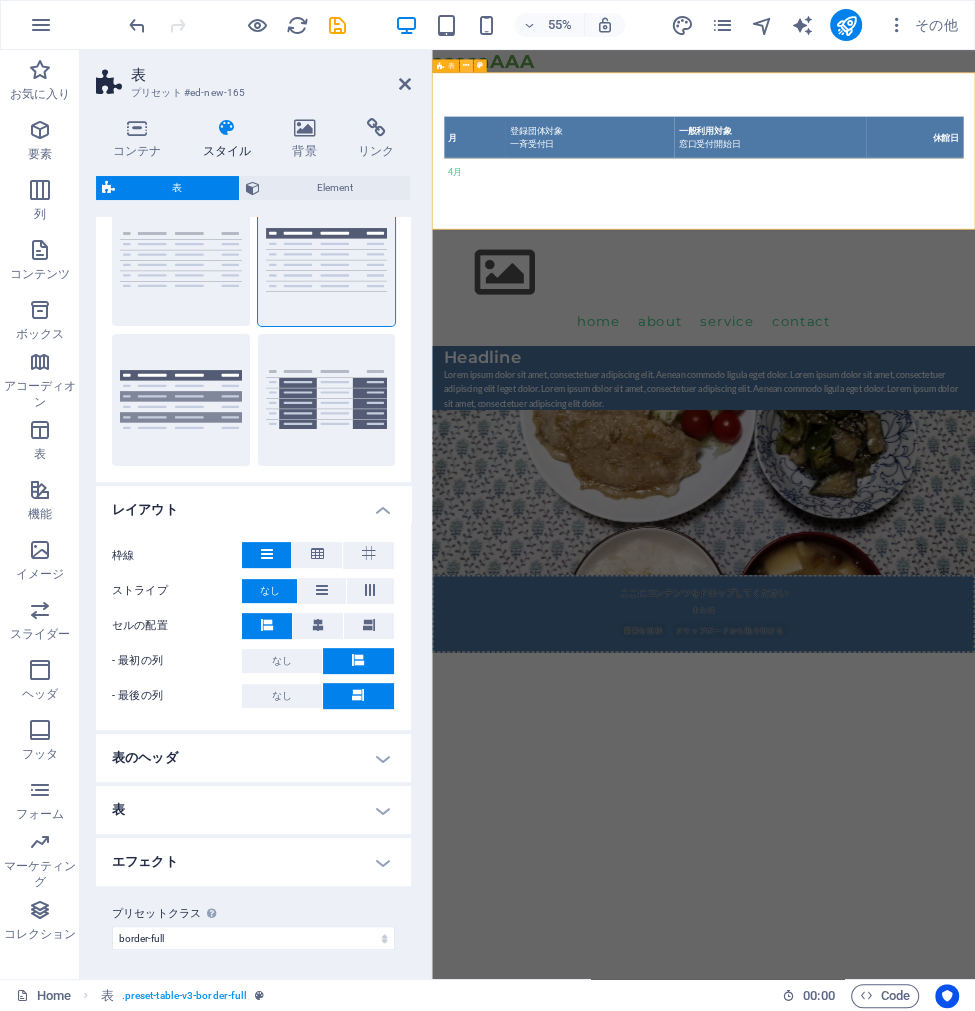 click at bounding box center [466, 66] 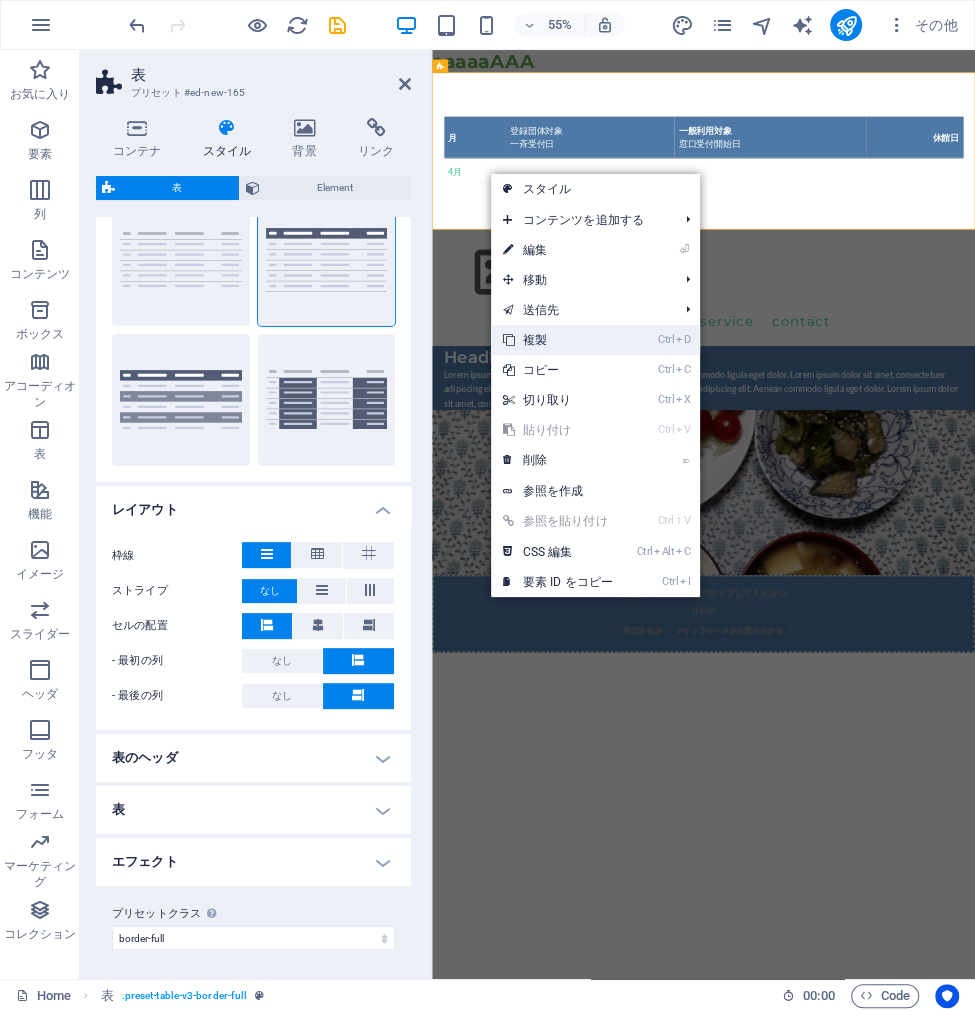 click on "Ctrl D  複製" at bounding box center (558, 340) 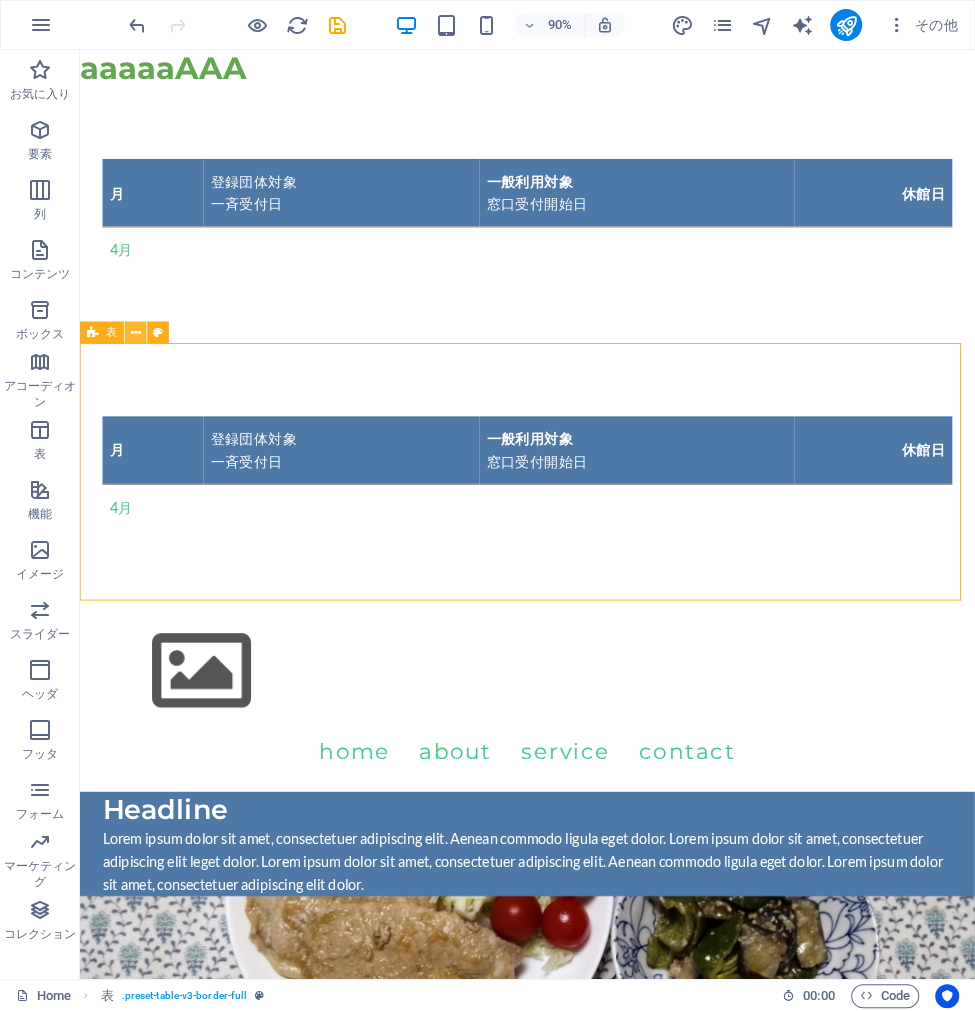 click at bounding box center (136, 333) 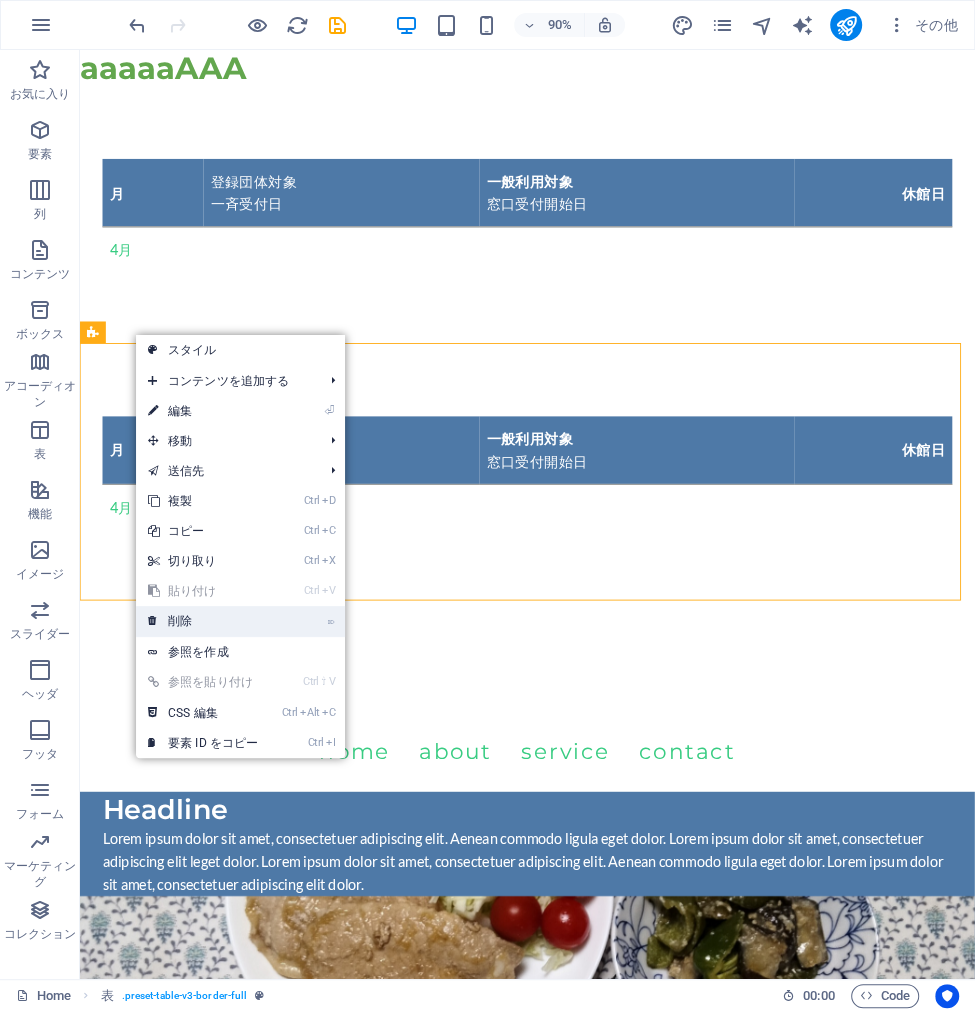 click on "⌦  削除" at bounding box center [203, 621] 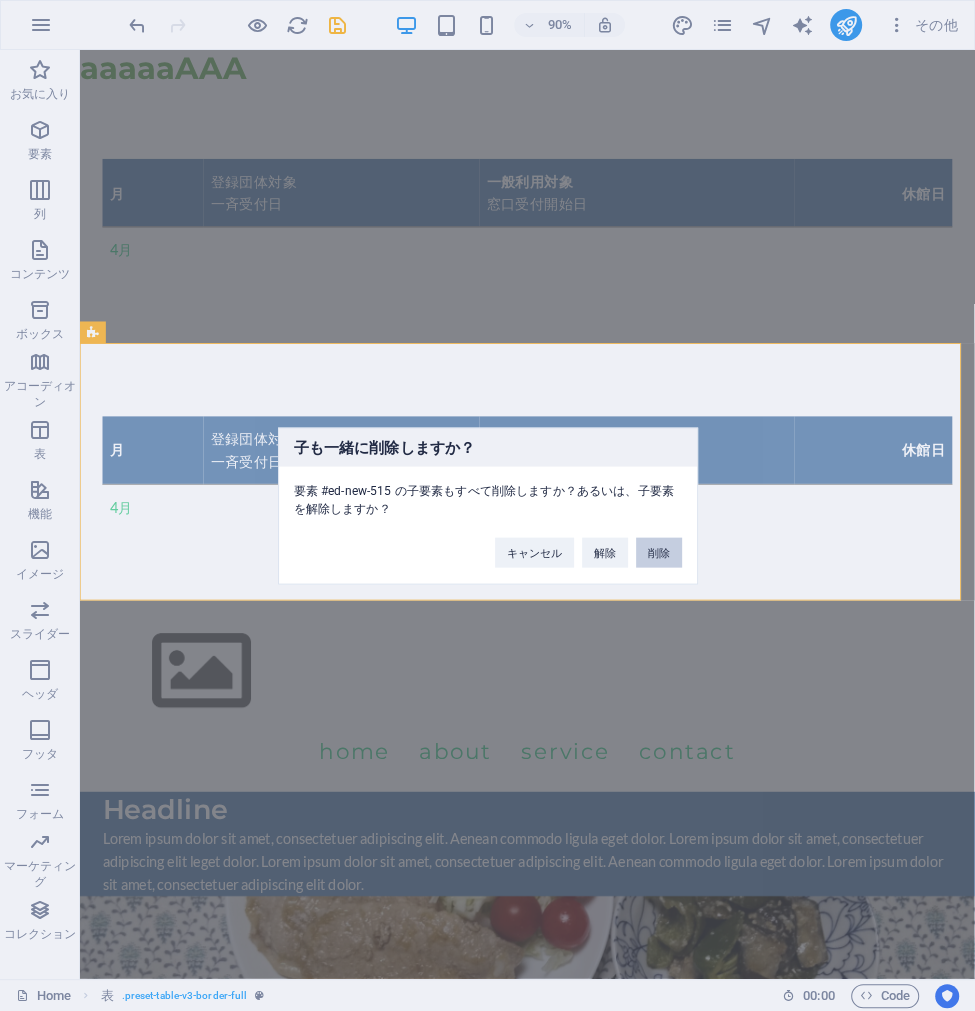 click on "削除" at bounding box center [659, 552] 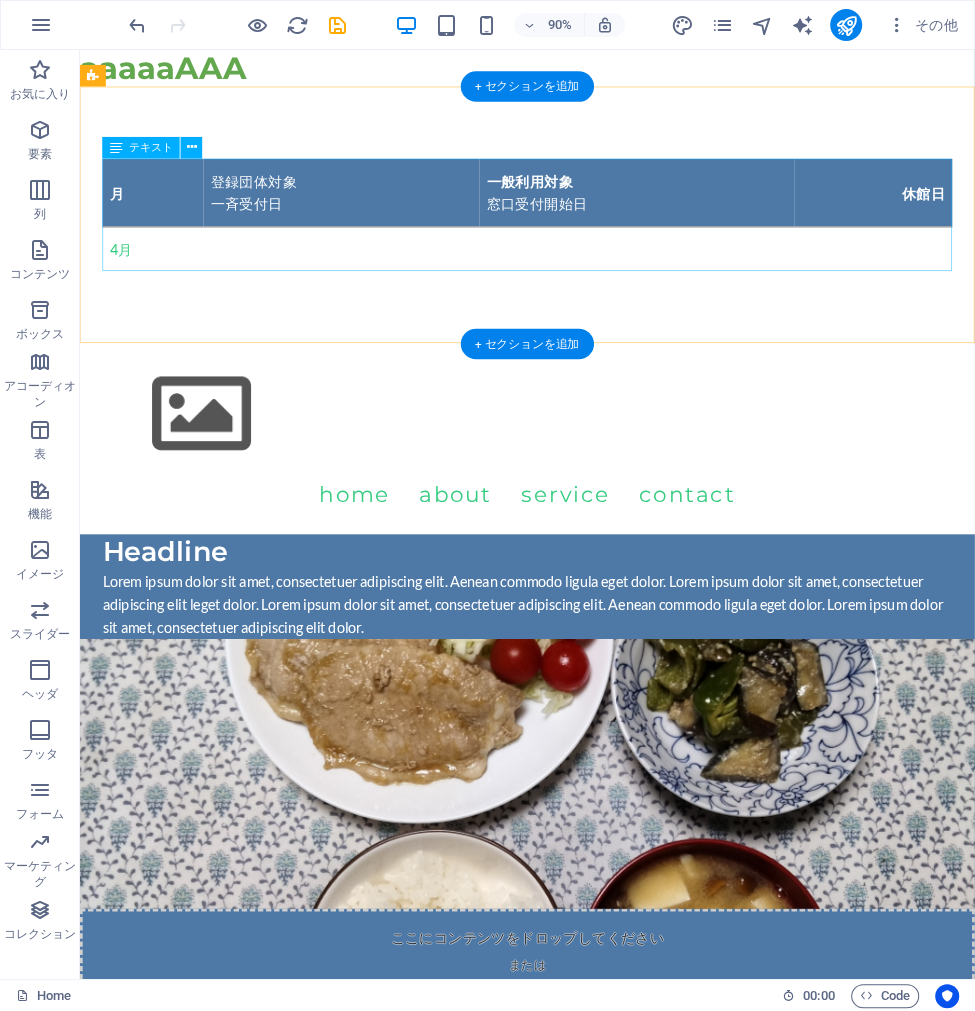 click on "月 登録団体対象 一斉受付日 一般利用対象 窓口受付開始日 休館日 4月" at bounding box center (577, 234) 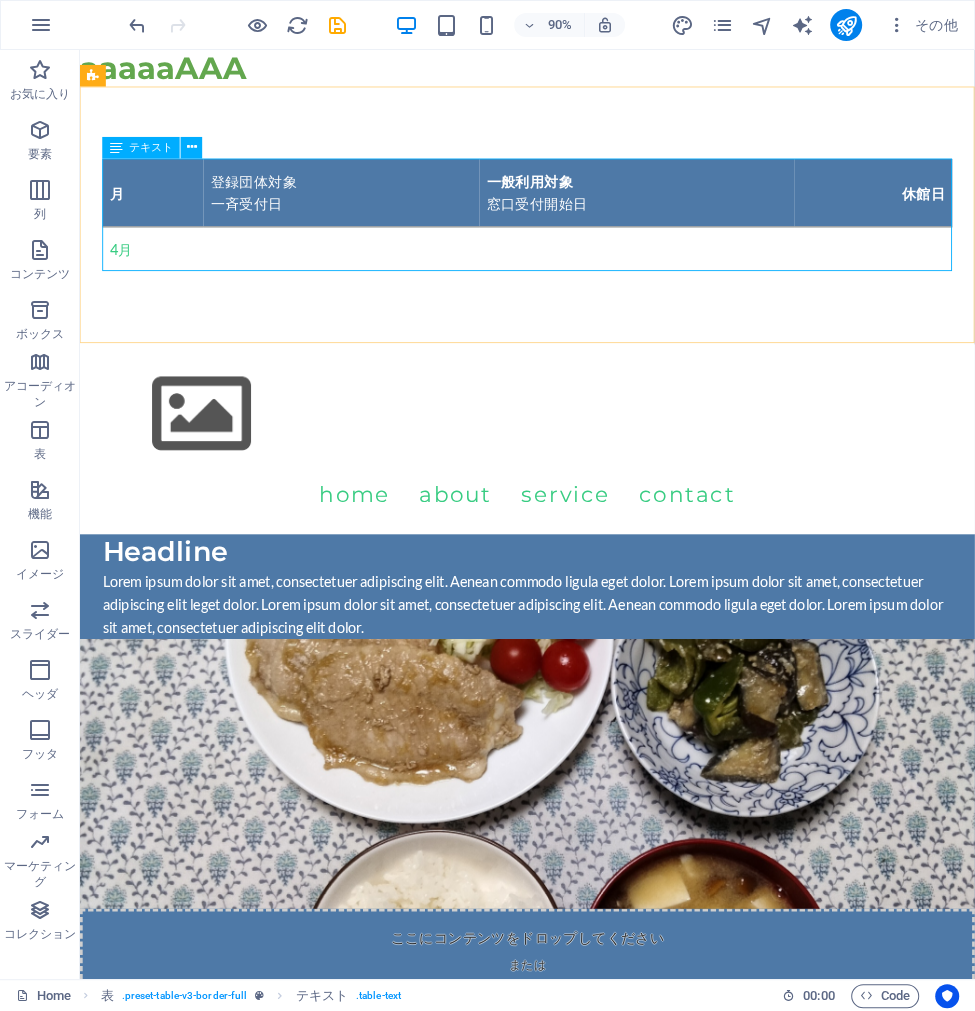 click at bounding box center (116, 148) 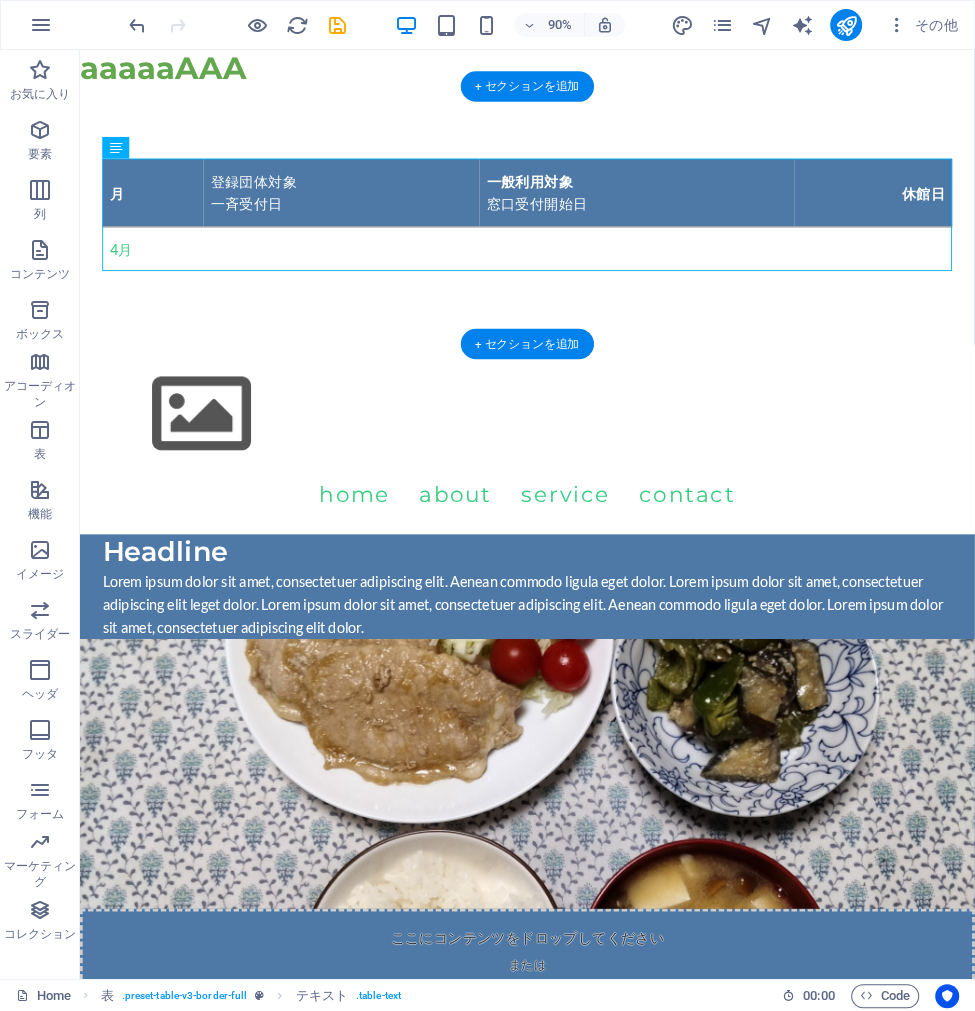 drag, startPoint x: 195, startPoint y: 198, endPoint x: 135, endPoint y: 191, distance: 60.40695 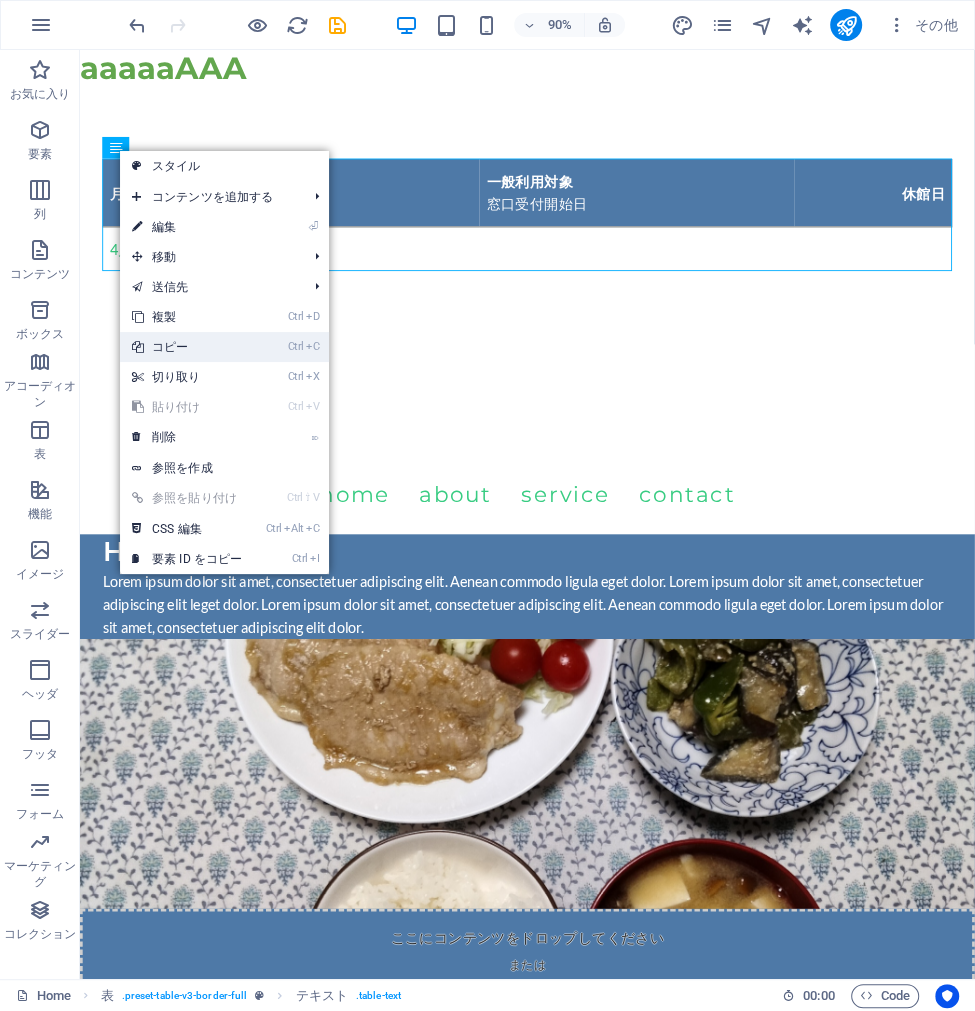 click on "Ctrl C  コピー" at bounding box center [187, 347] 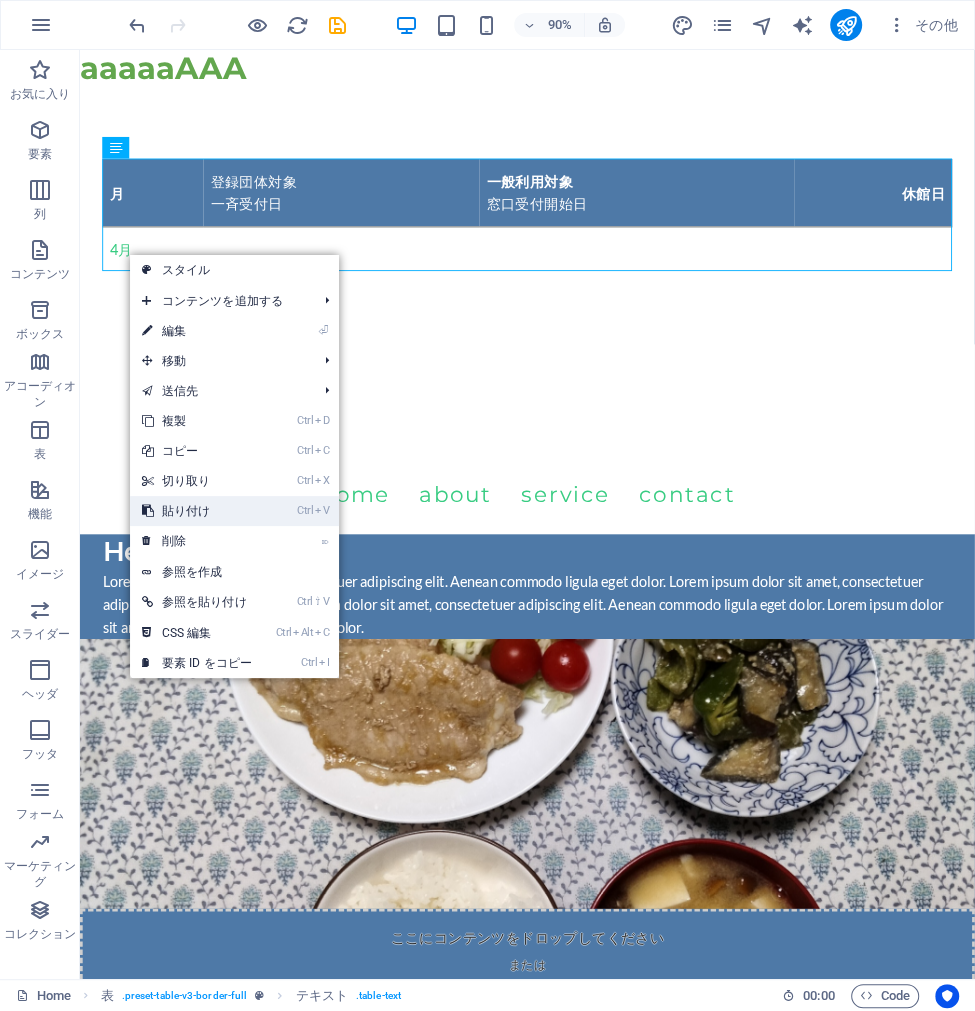 click on "Ctrl V  貼り付け" at bounding box center (197, 511) 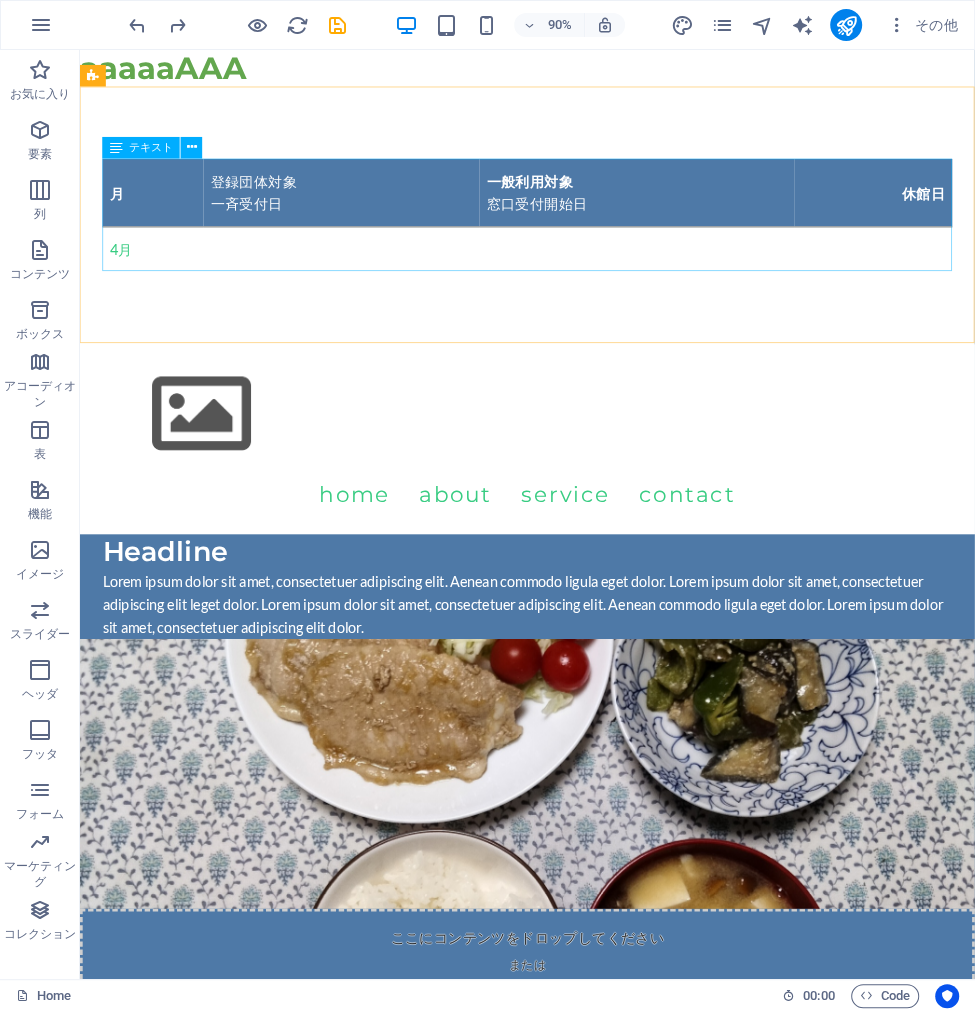 click on "テキスト" at bounding box center [151, 147] 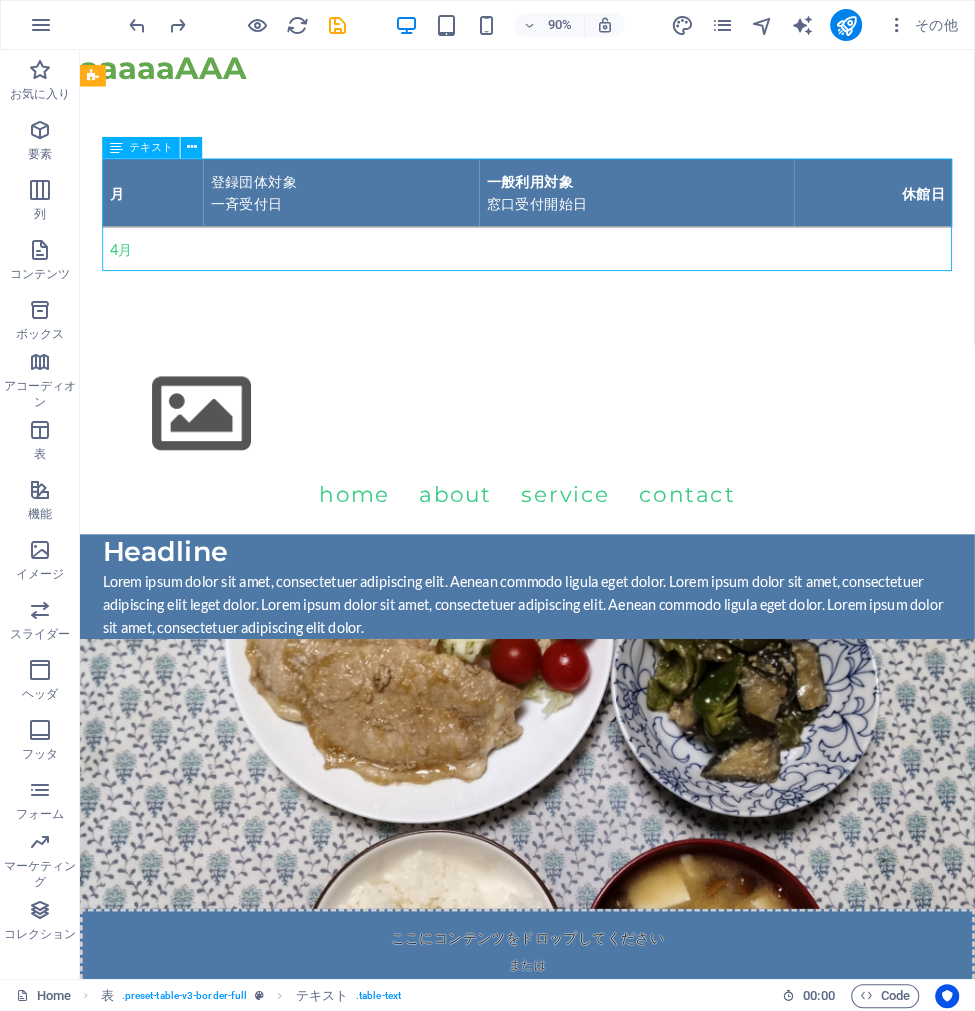 click on "テキスト" at bounding box center (151, 147) 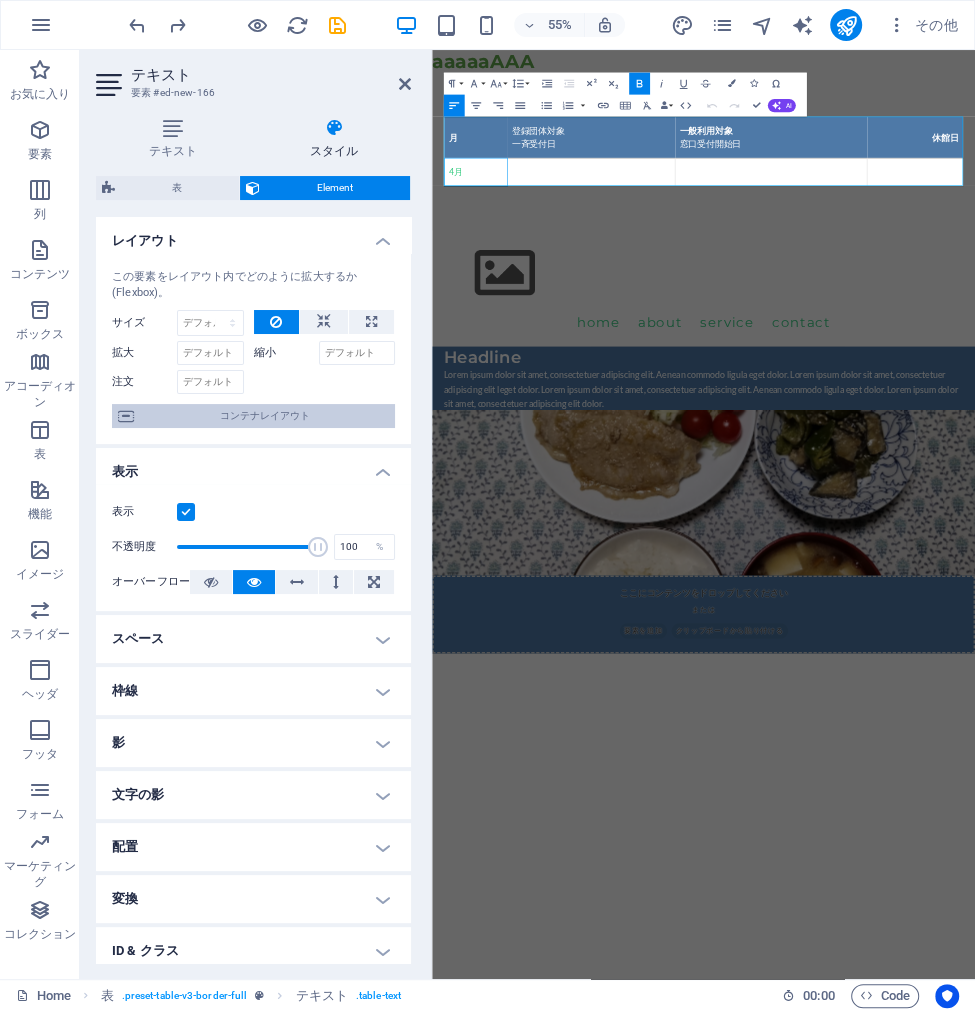 click on "コンテナレイアウト" at bounding box center [264, 416] 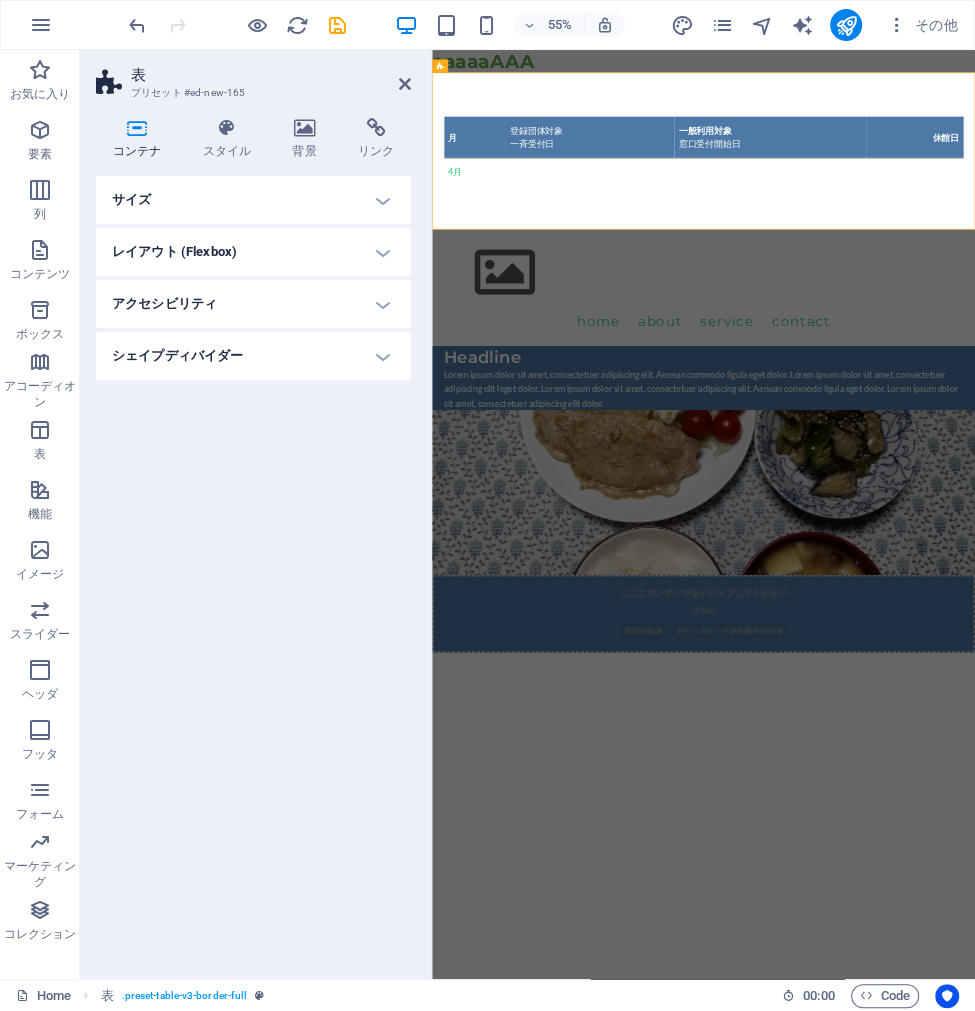 click on "アクセシビリティ" at bounding box center [253, 304] 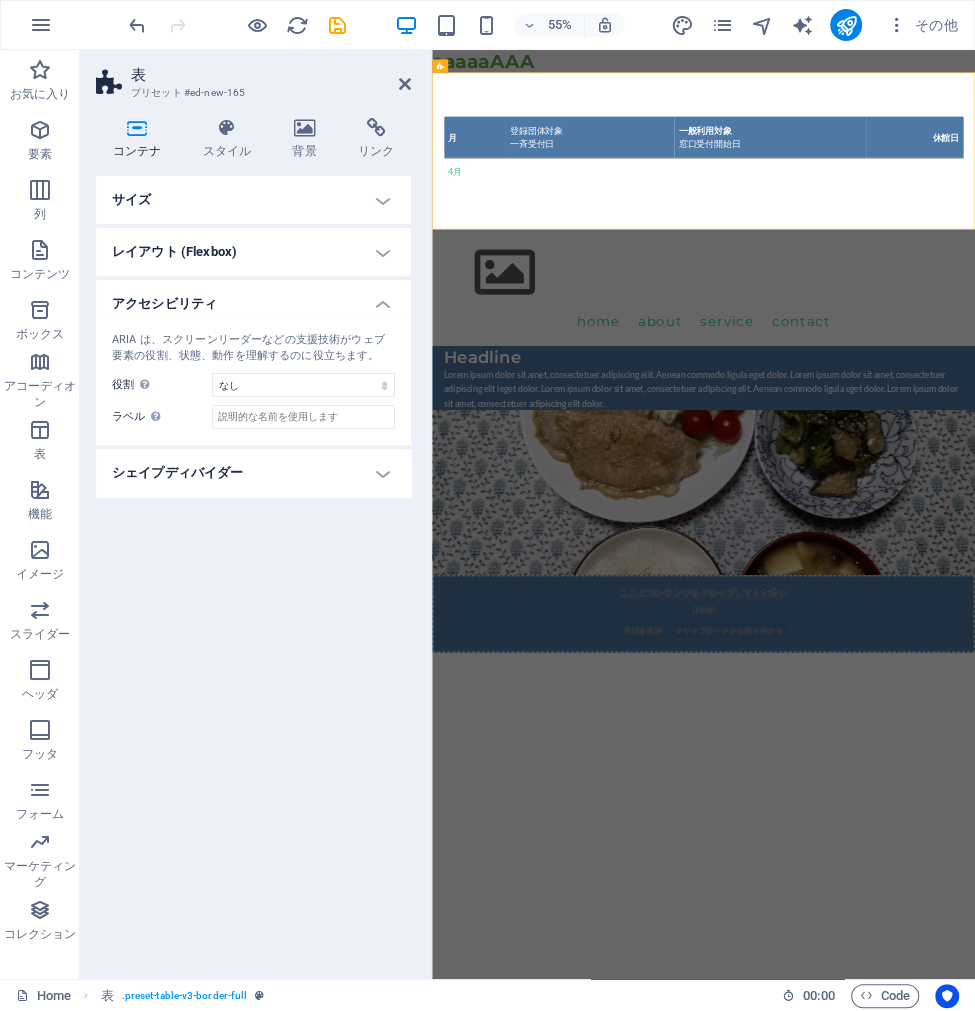 click on "アクセシビリティ" at bounding box center [253, 298] 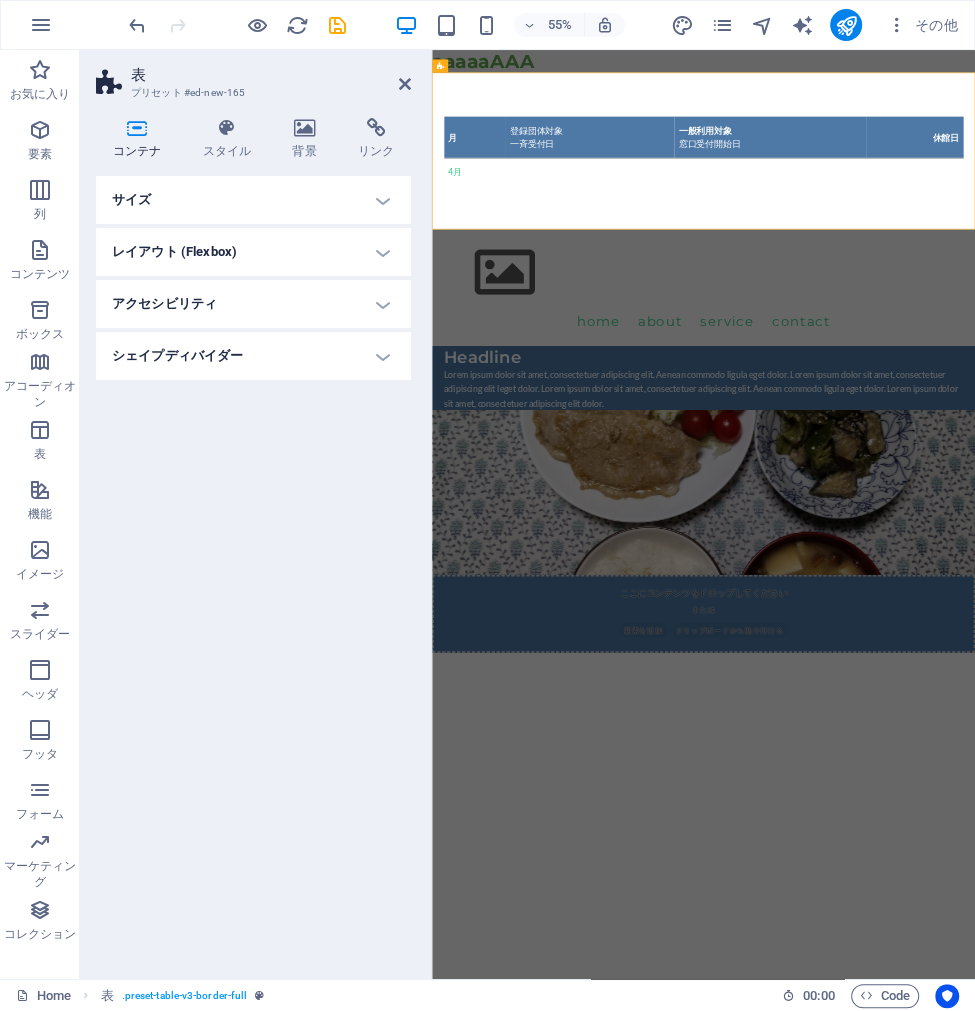 click on "レイアウト (Flexbox)" at bounding box center (253, 252) 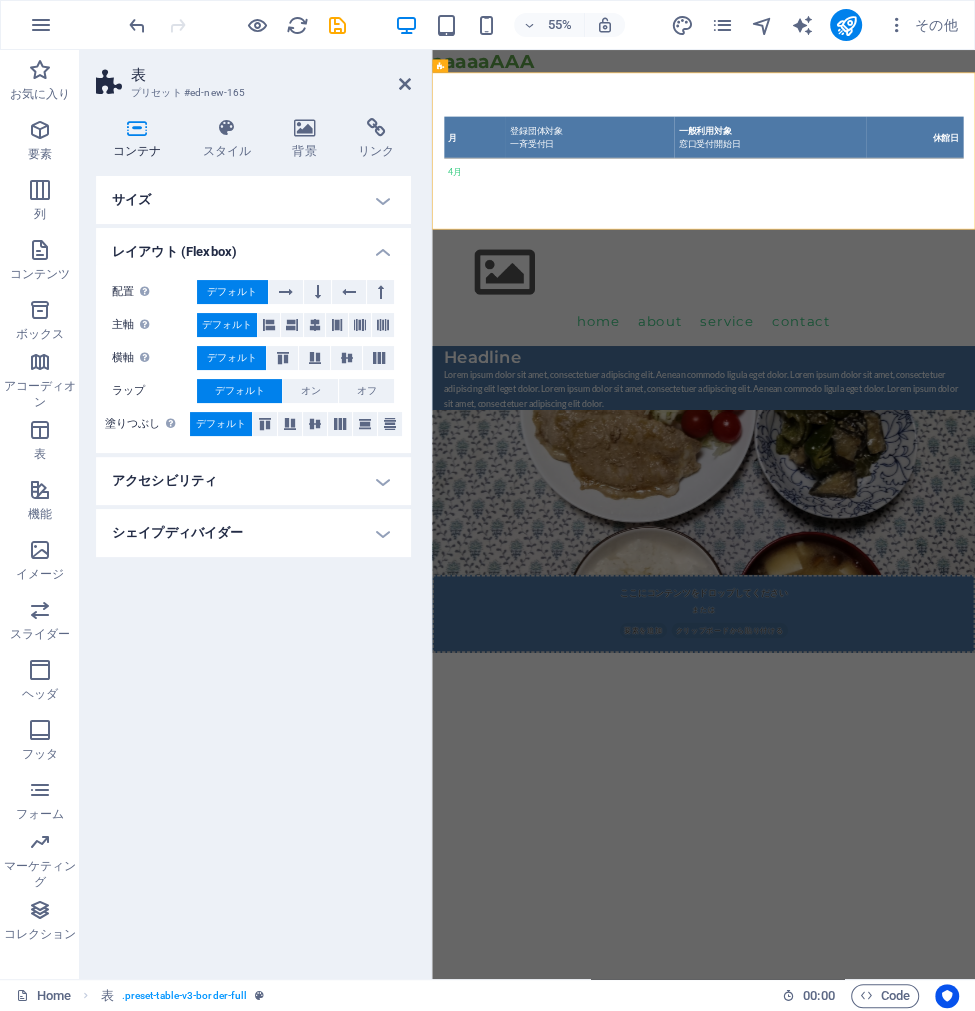 click on "レイアウト (Flexbox)" at bounding box center (253, 246) 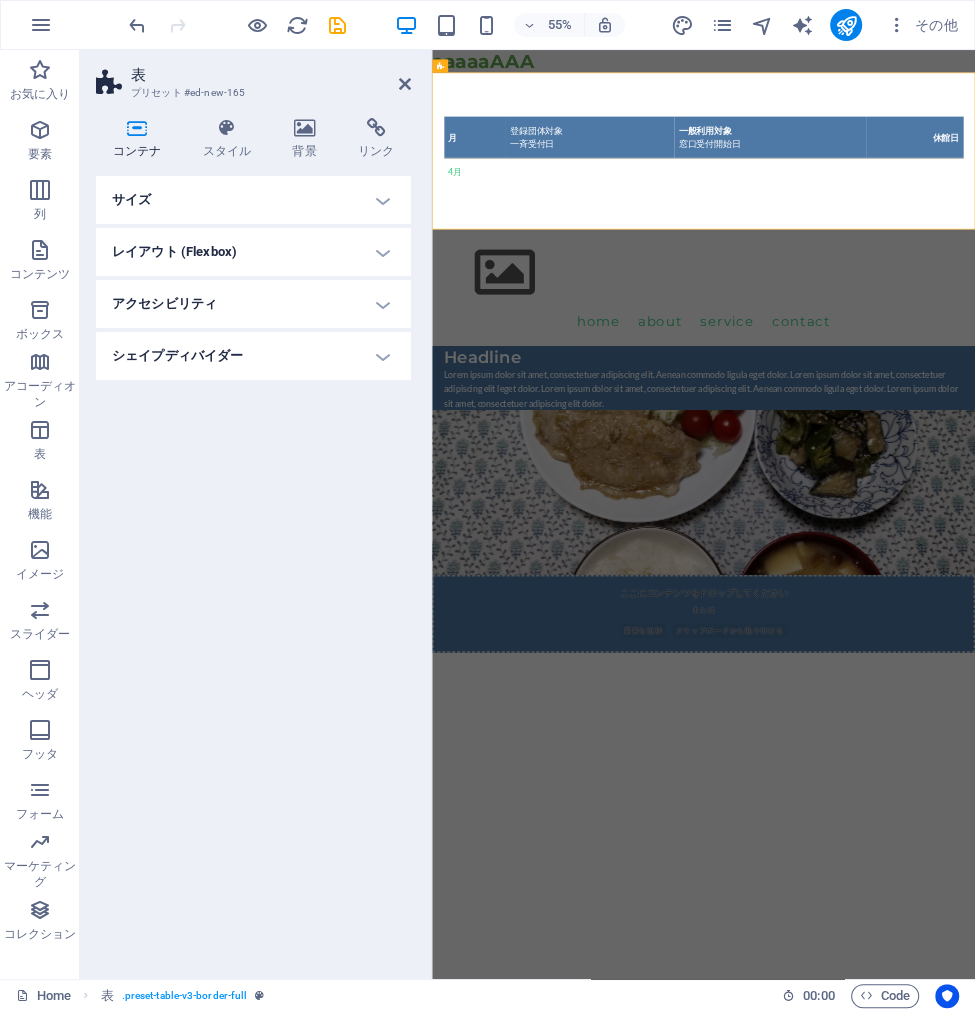 click on "サイズ" at bounding box center [253, 200] 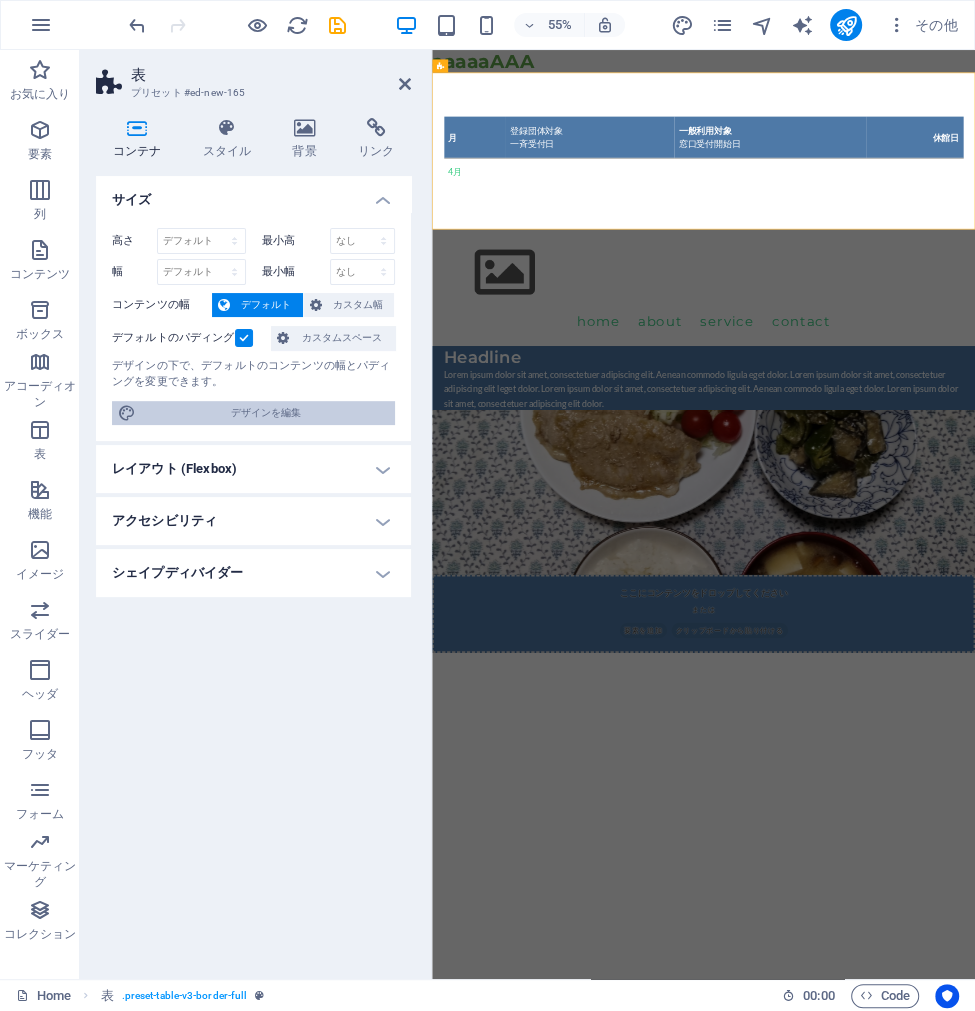 click on "デザインを編集" at bounding box center [265, 413] 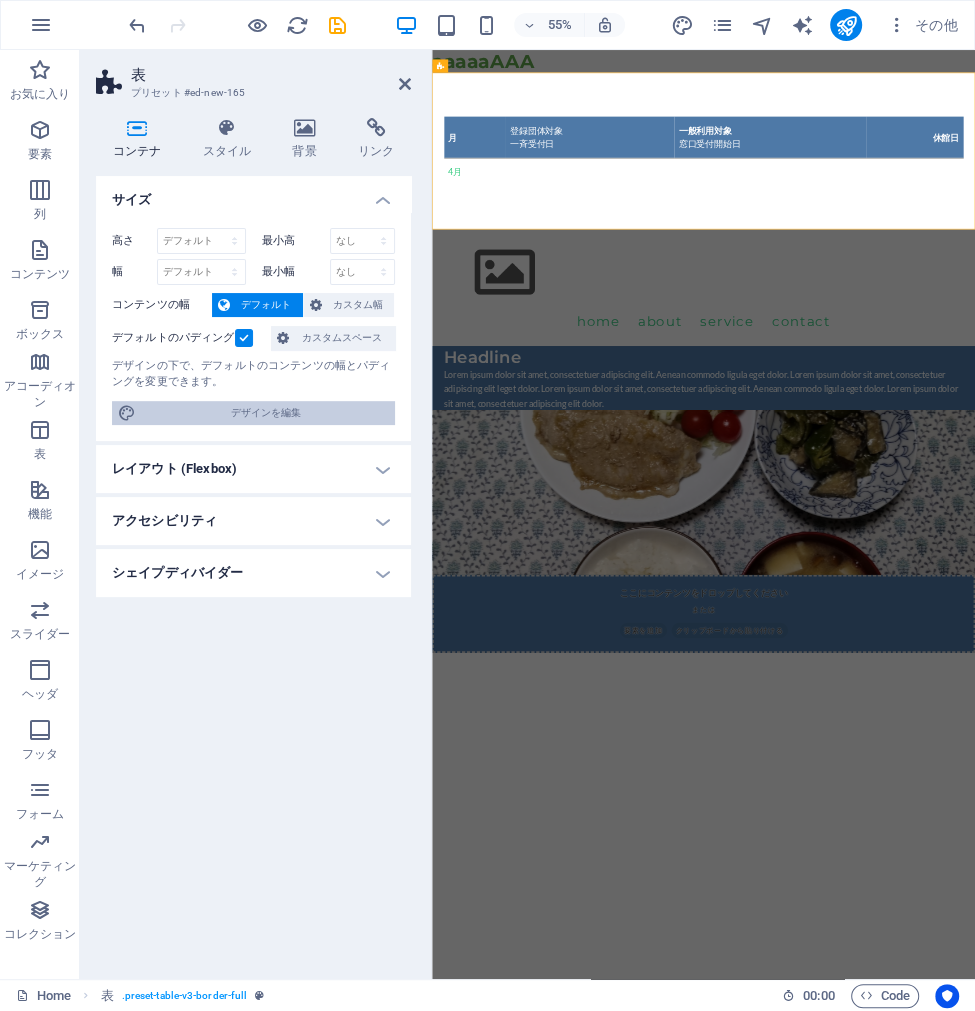 select on "rem" 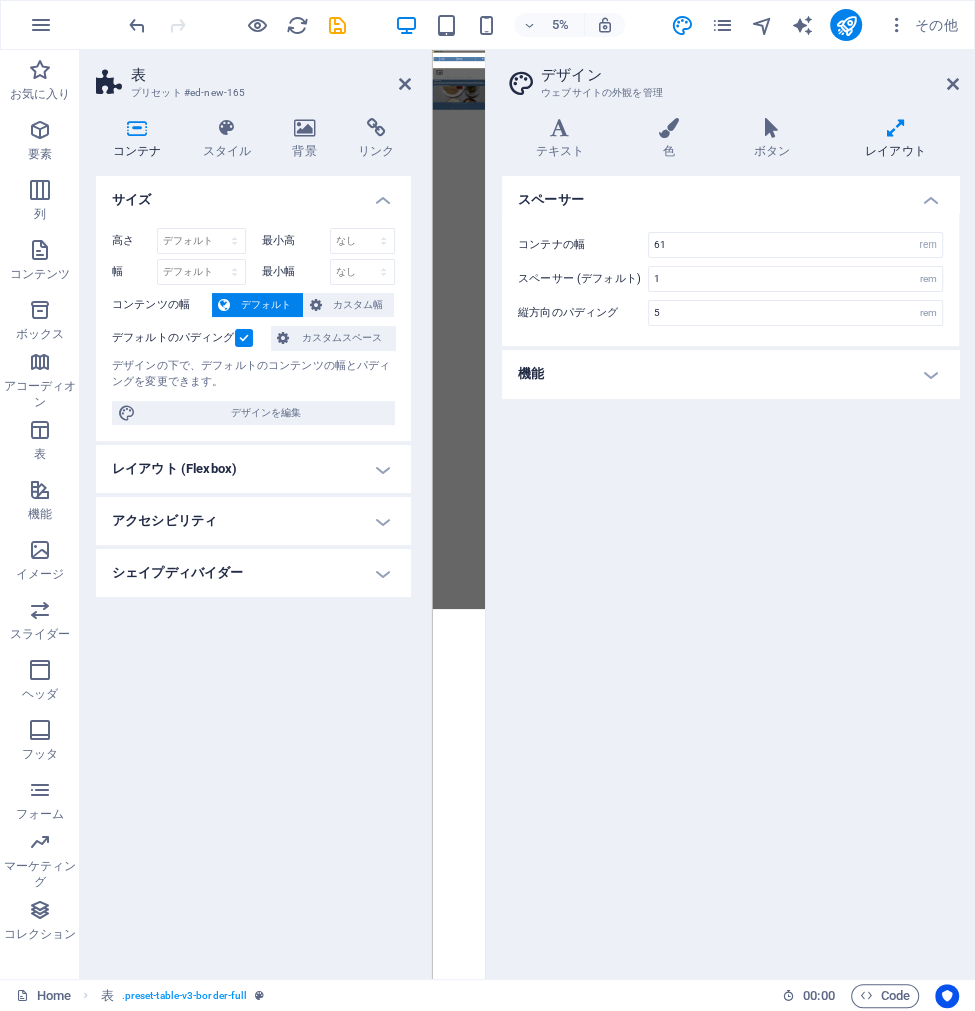 click on "機能" at bounding box center [730, 374] 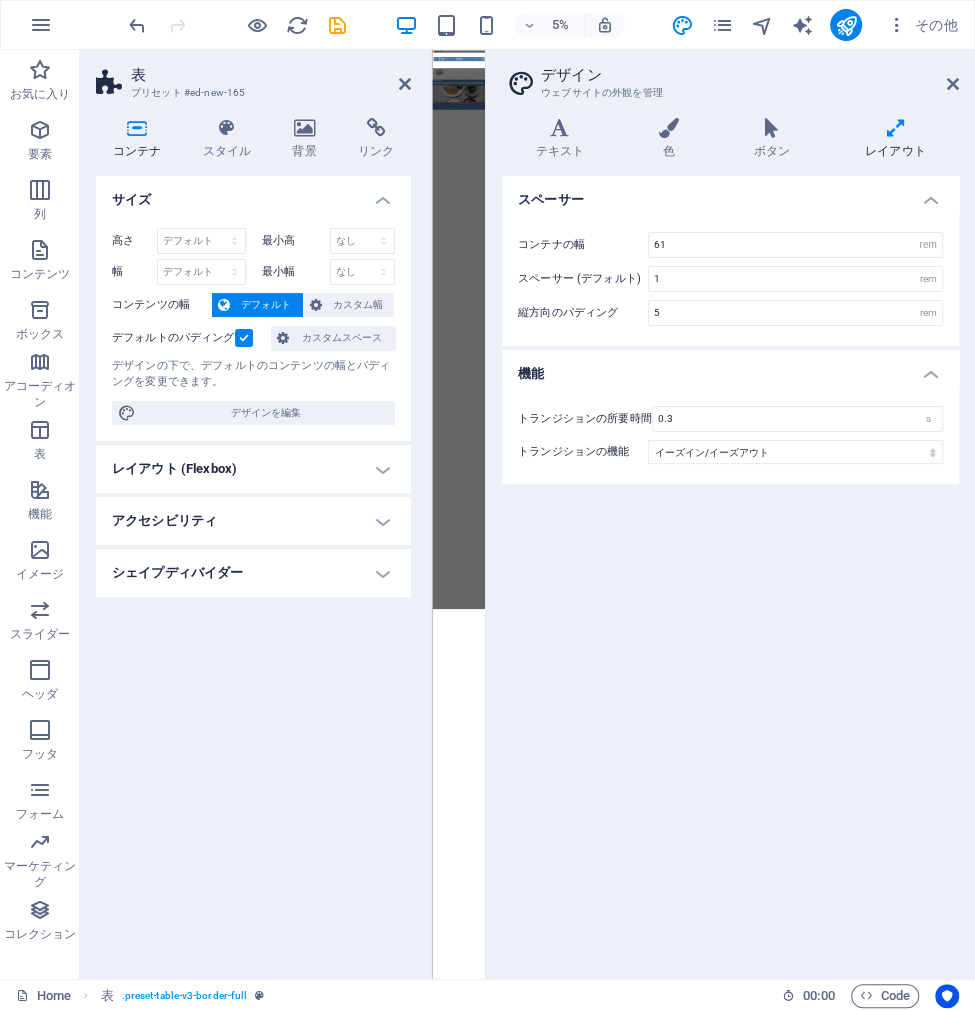 click on "機能" at bounding box center (730, 368) 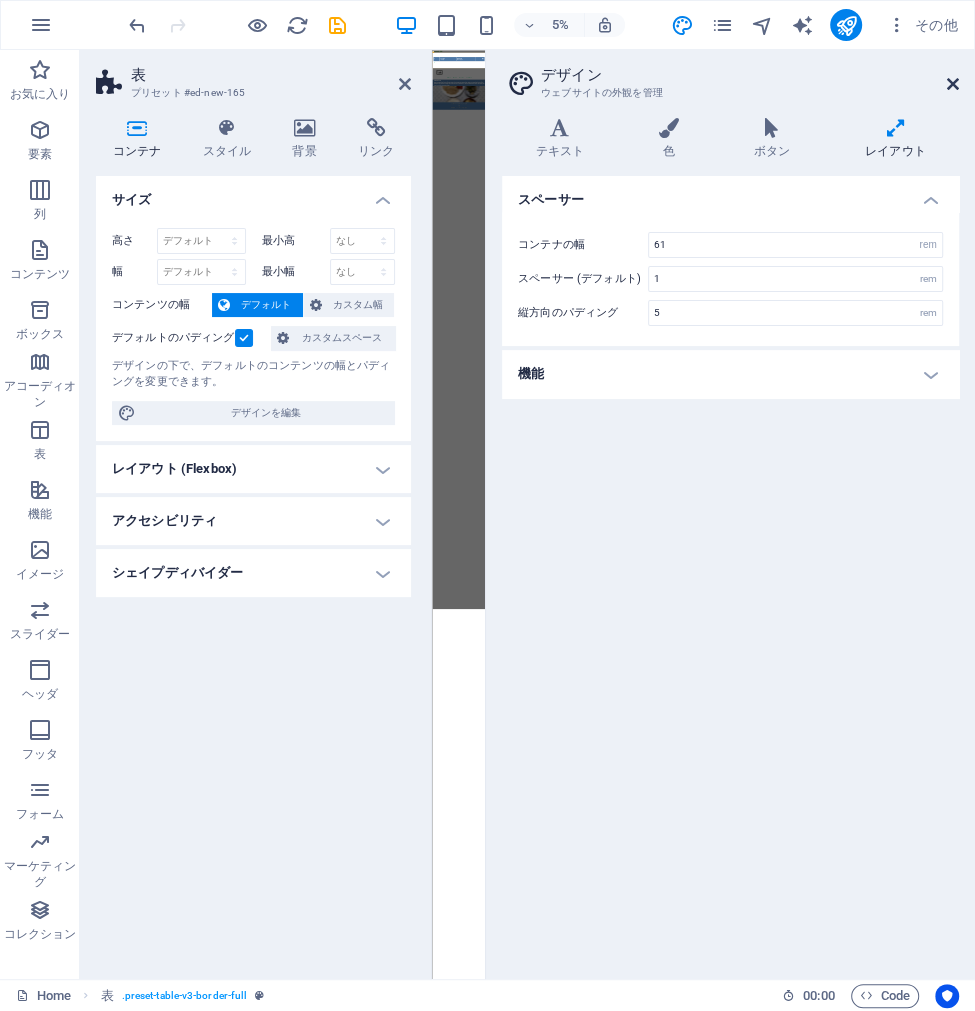 click at bounding box center (953, 84) 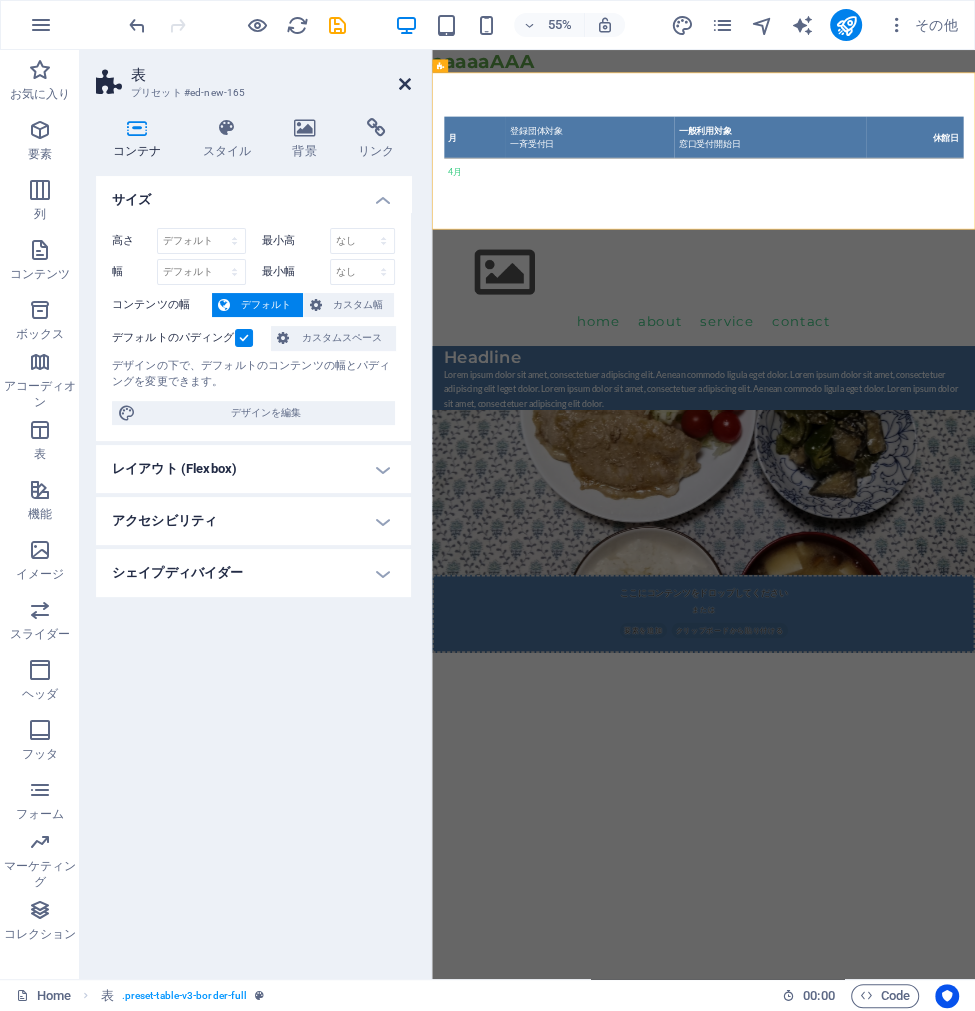 click at bounding box center (405, 84) 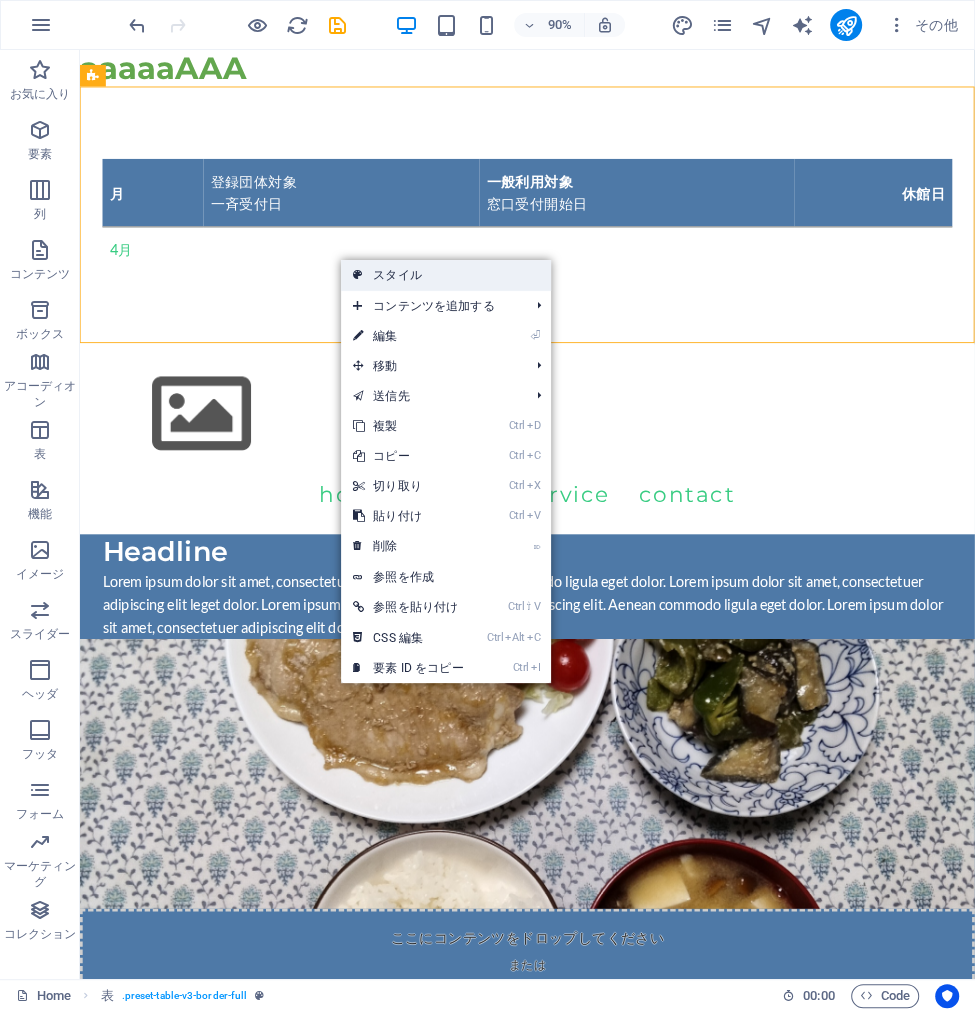 click on "スタイル" at bounding box center [445, 275] 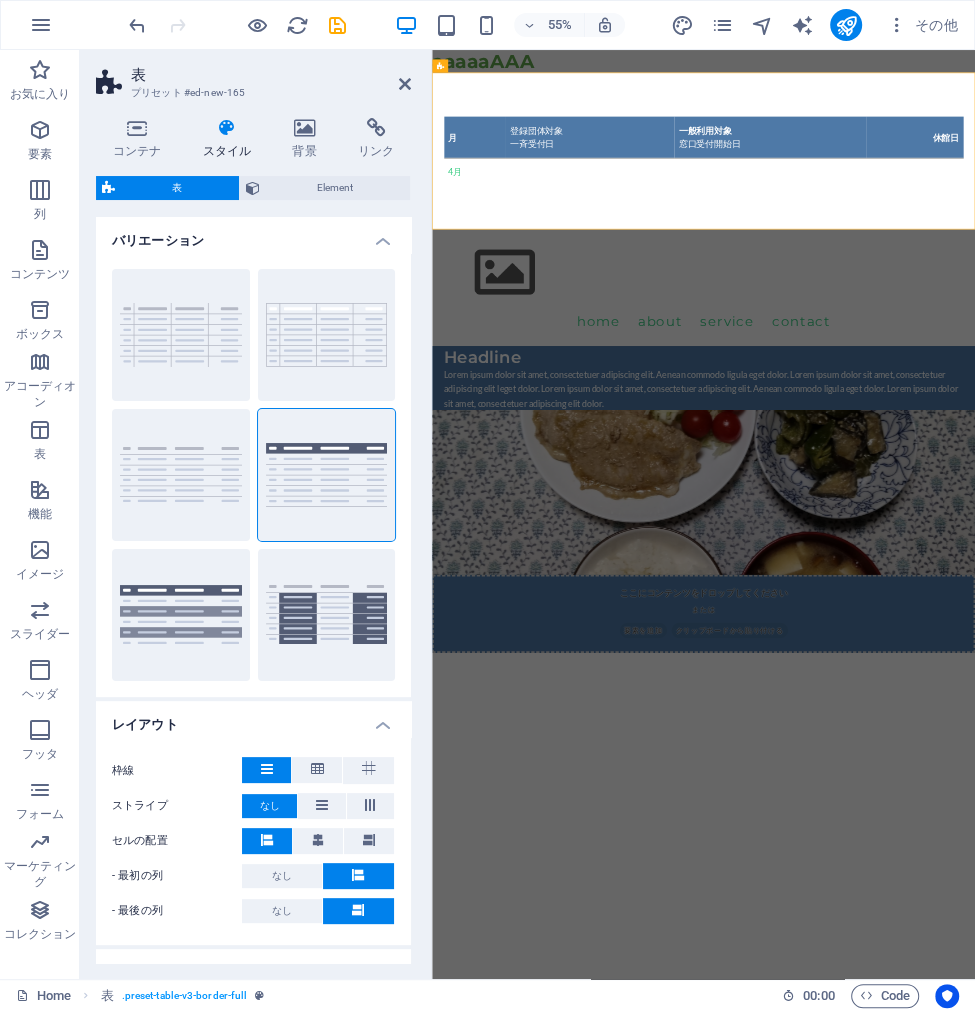 click on "レイアウト" at bounding box center (253, 719) 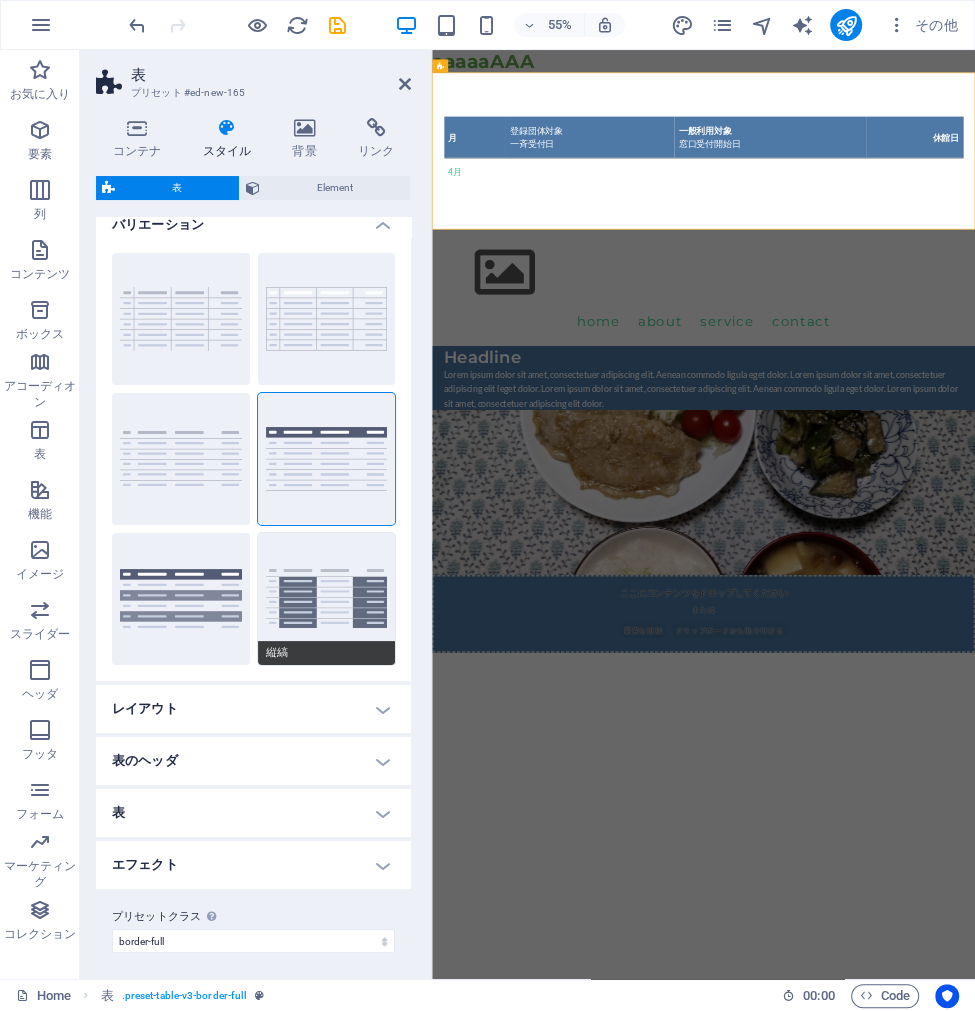 scroll, scrollTop: 20, scrollLeft: 0, axis: vertical 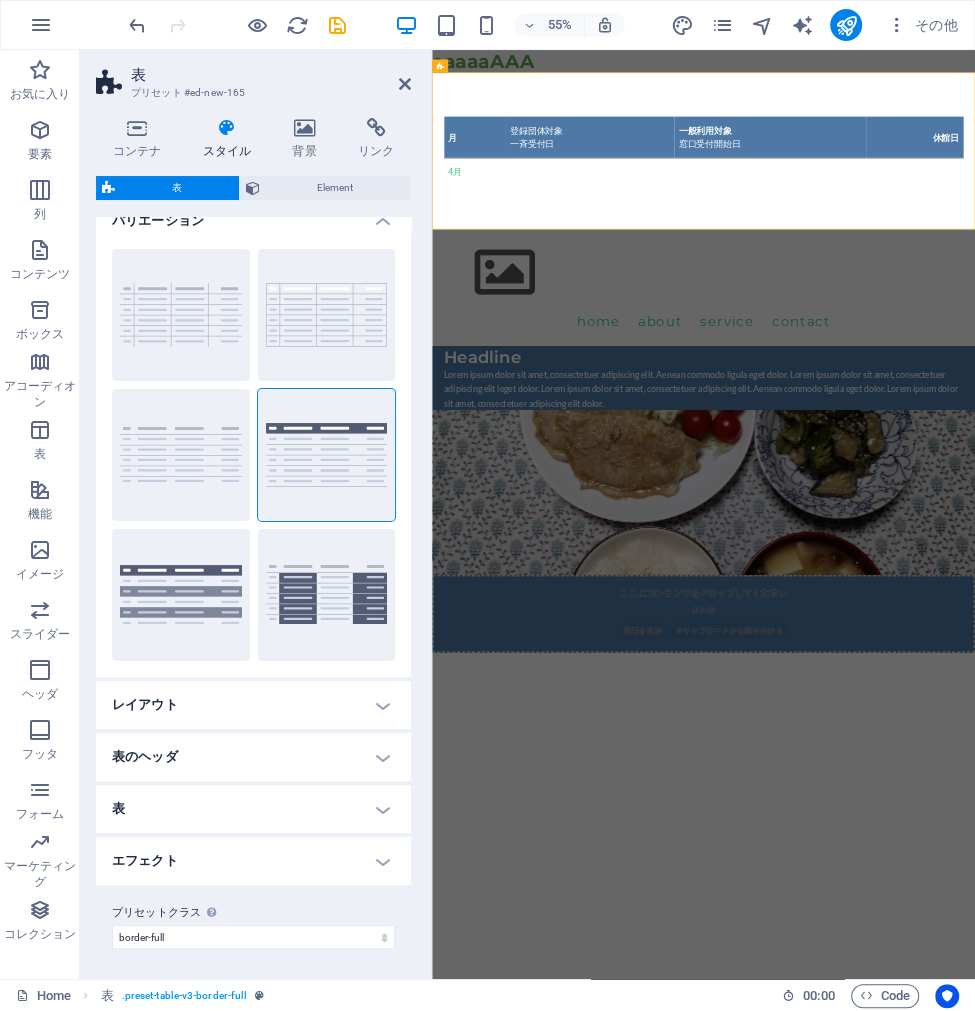 click on "表のヘッダ" at bounding box center (253, 757) 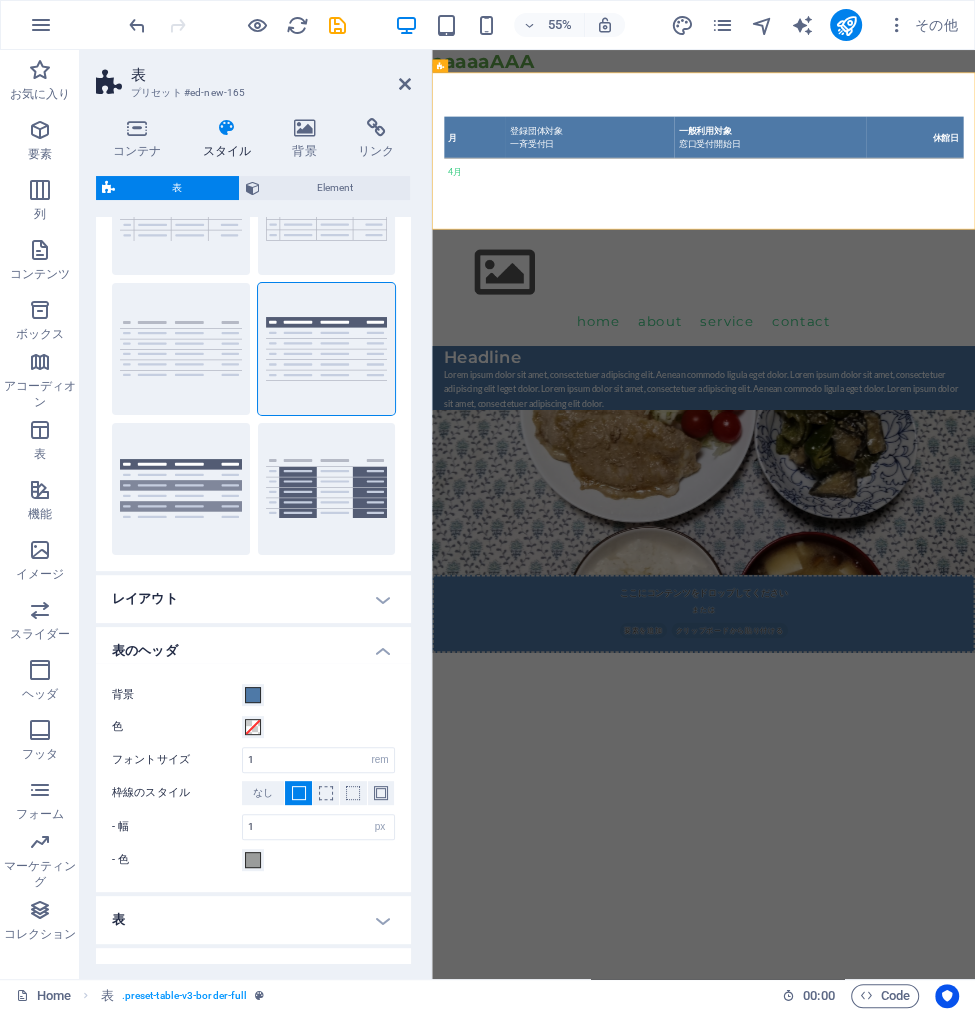 scroll, scrollTop: 237, scrollLeft: 0, axis: vertical 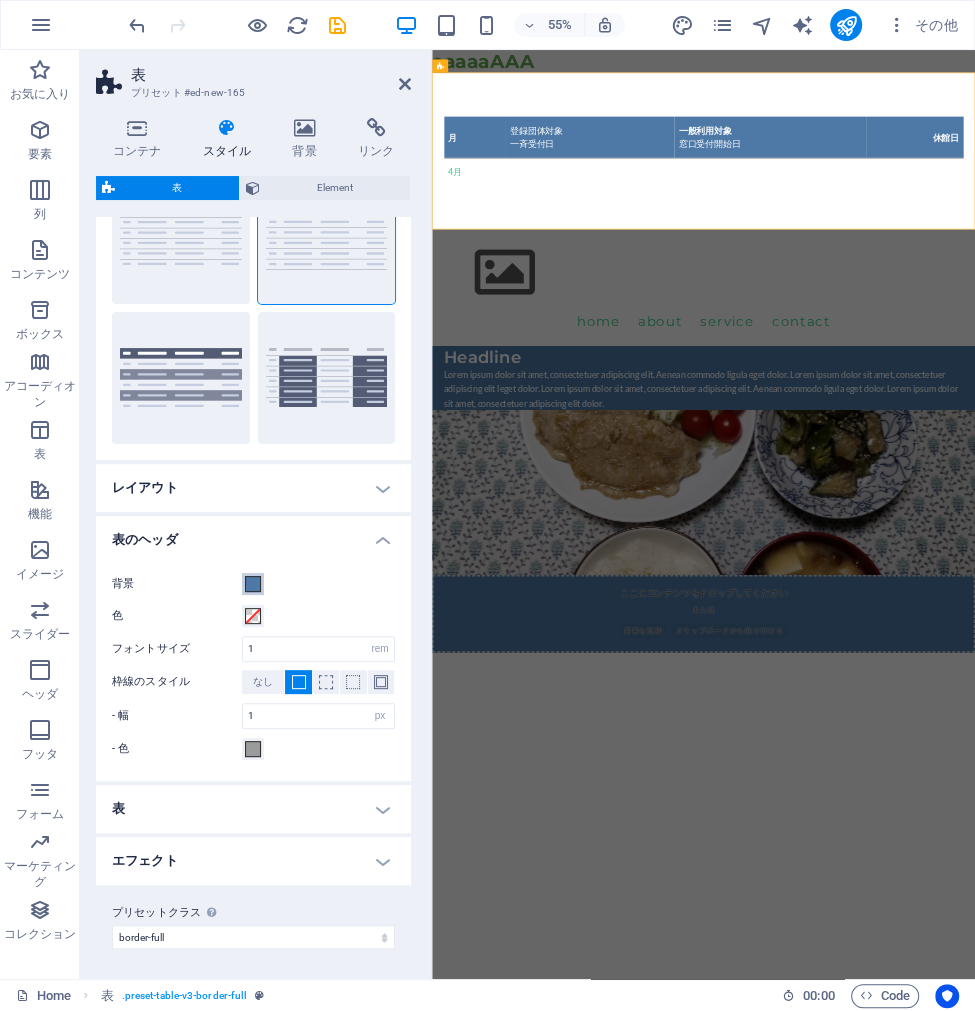 click at bounding box center [253, 584] 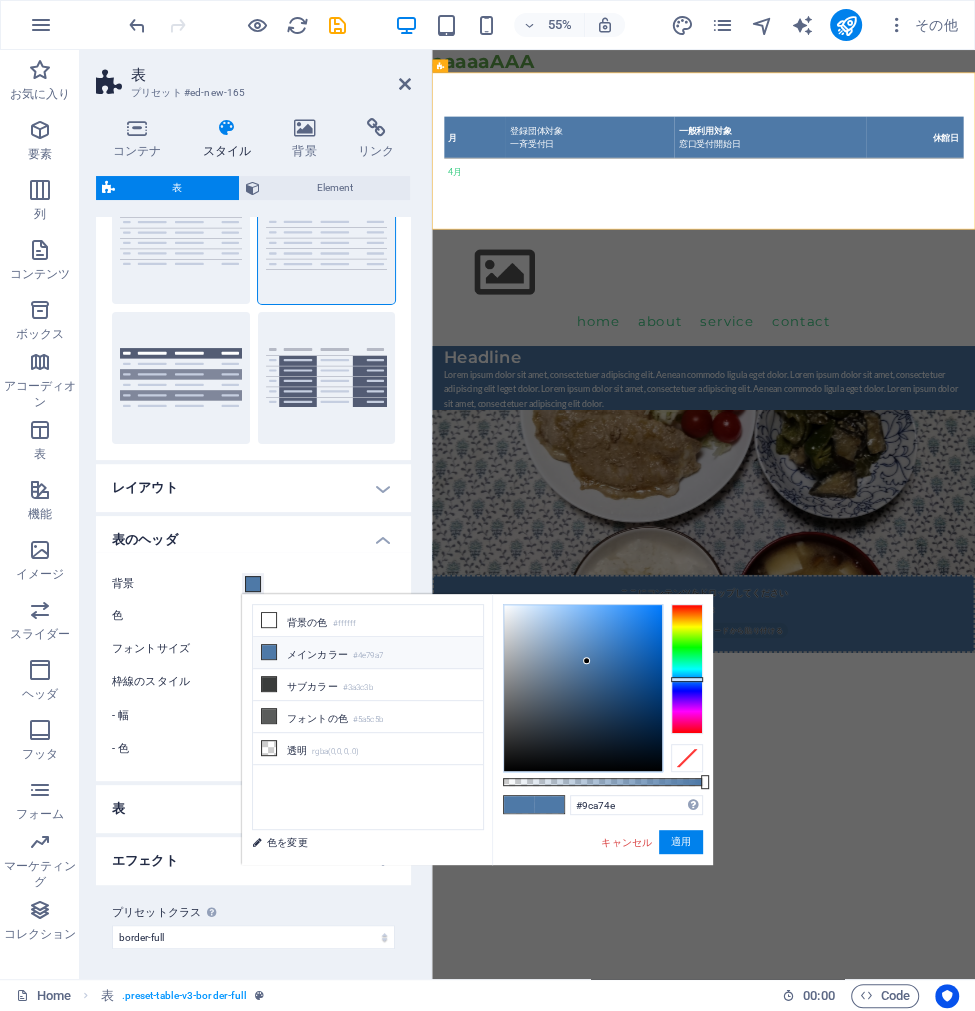 click at bounding box center (687, 669) 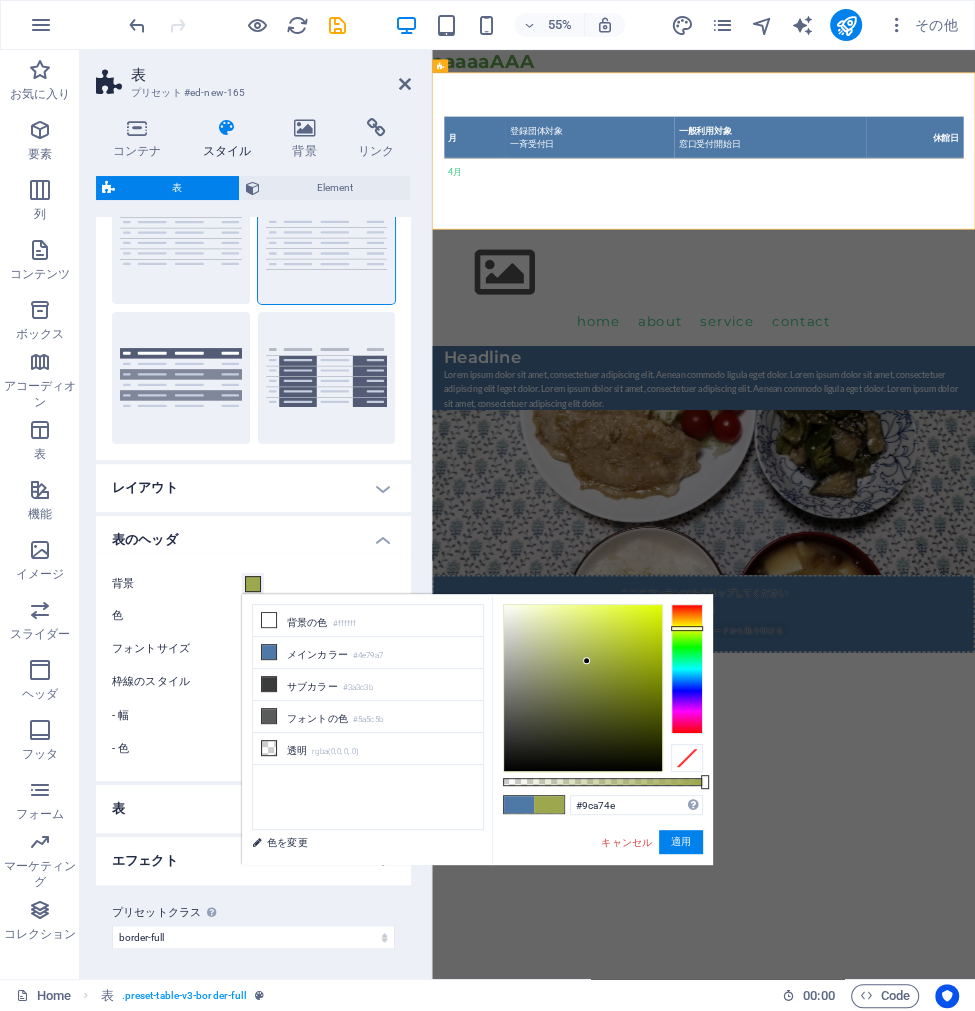 type on "#cfe818" 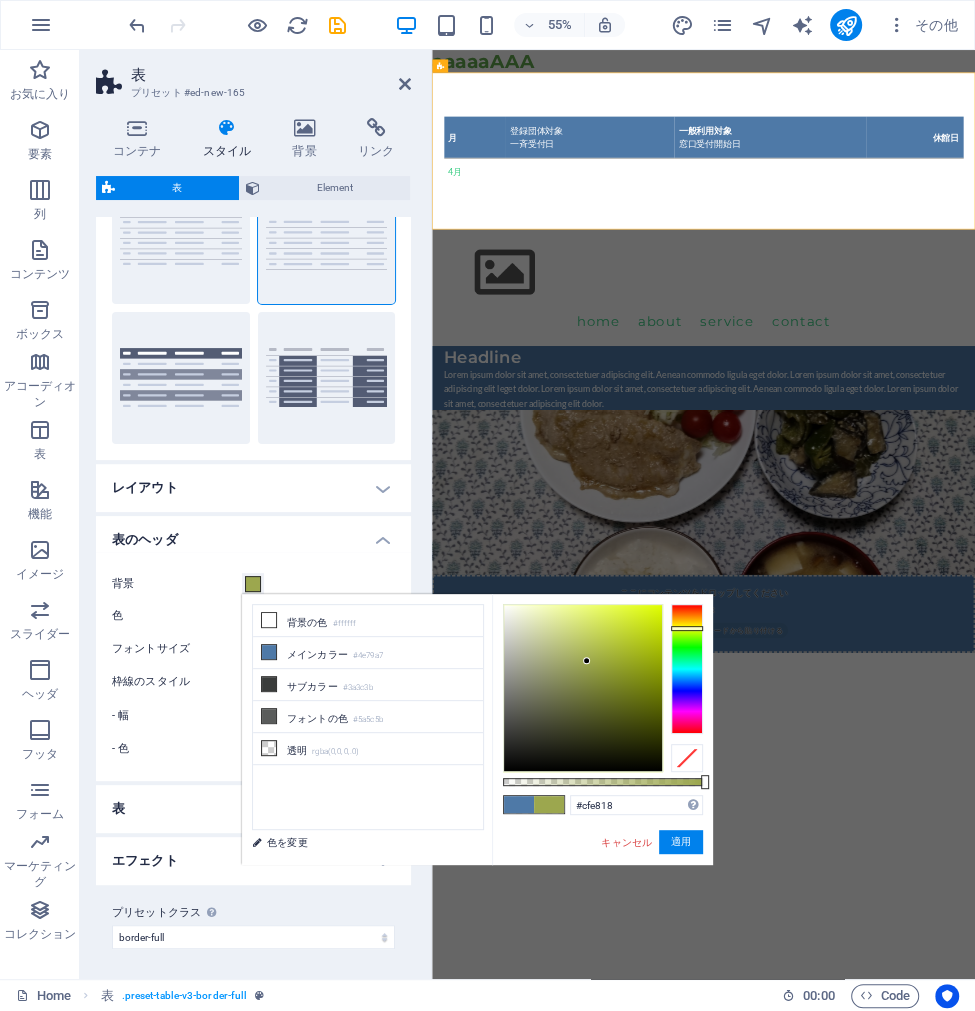 click at bounding box center [583, 688] 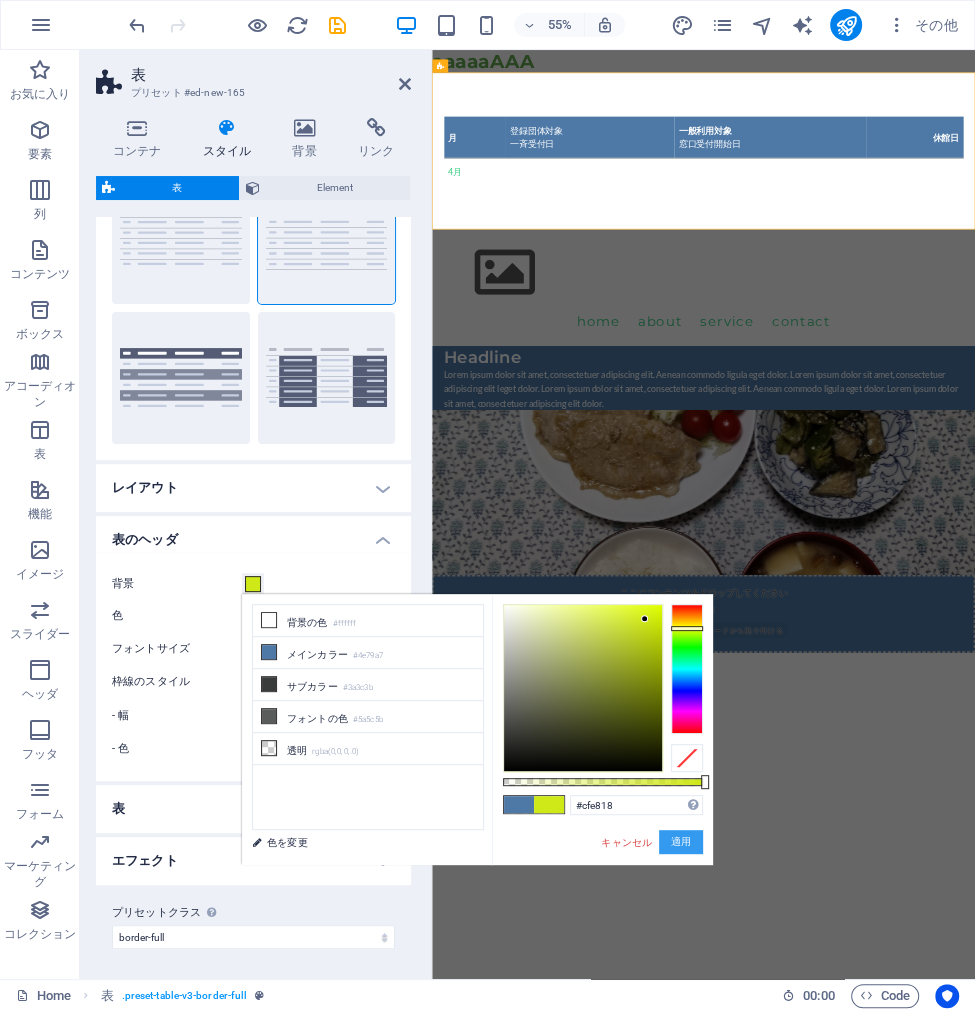 click on "適用" at bounding box center (681, 842) 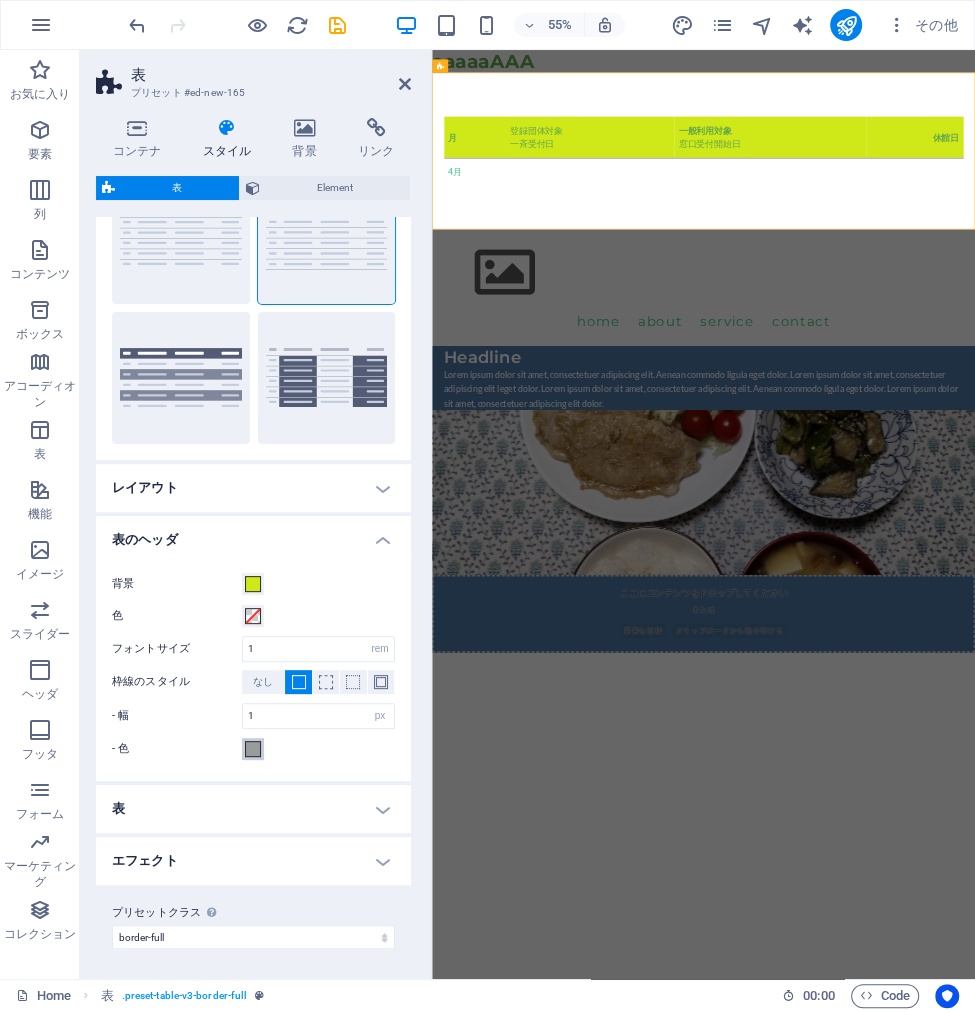 click at bounding box center (253, 749) 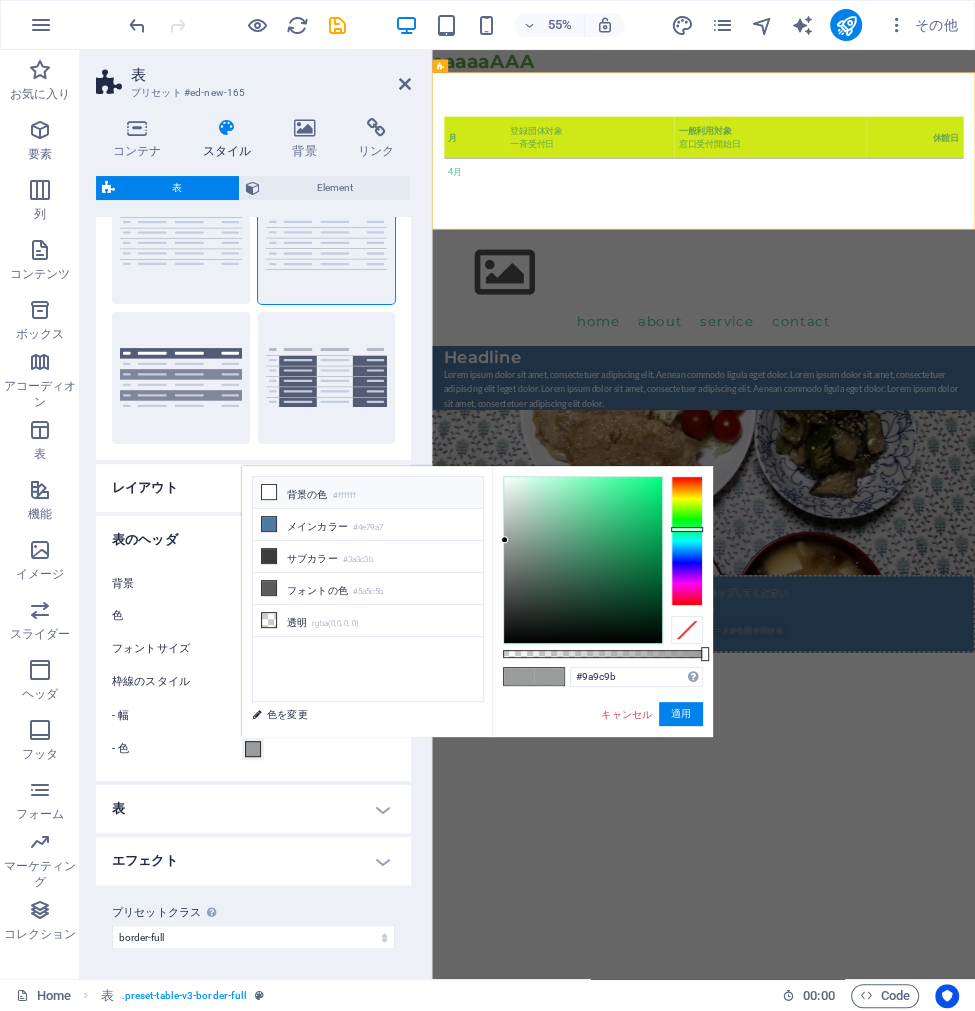 click at bounding box center (269, 492) 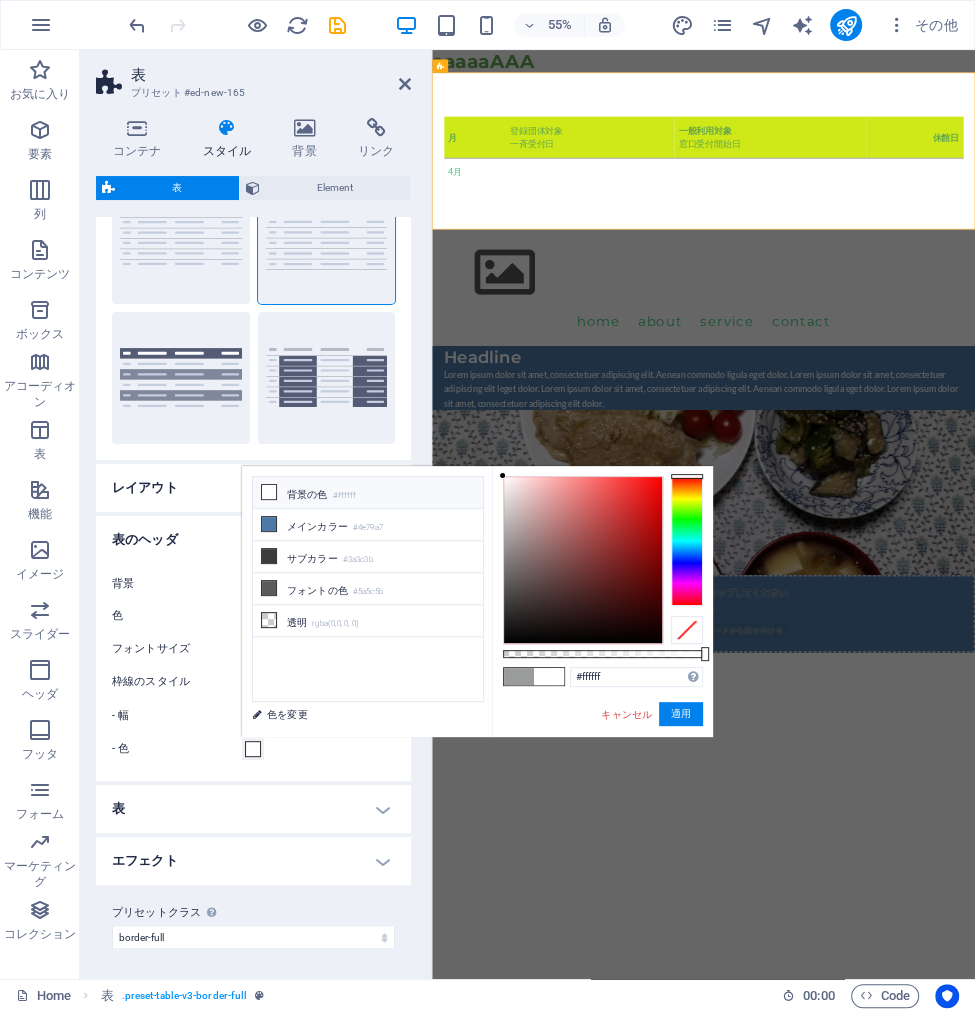 type on "#f40f0f" 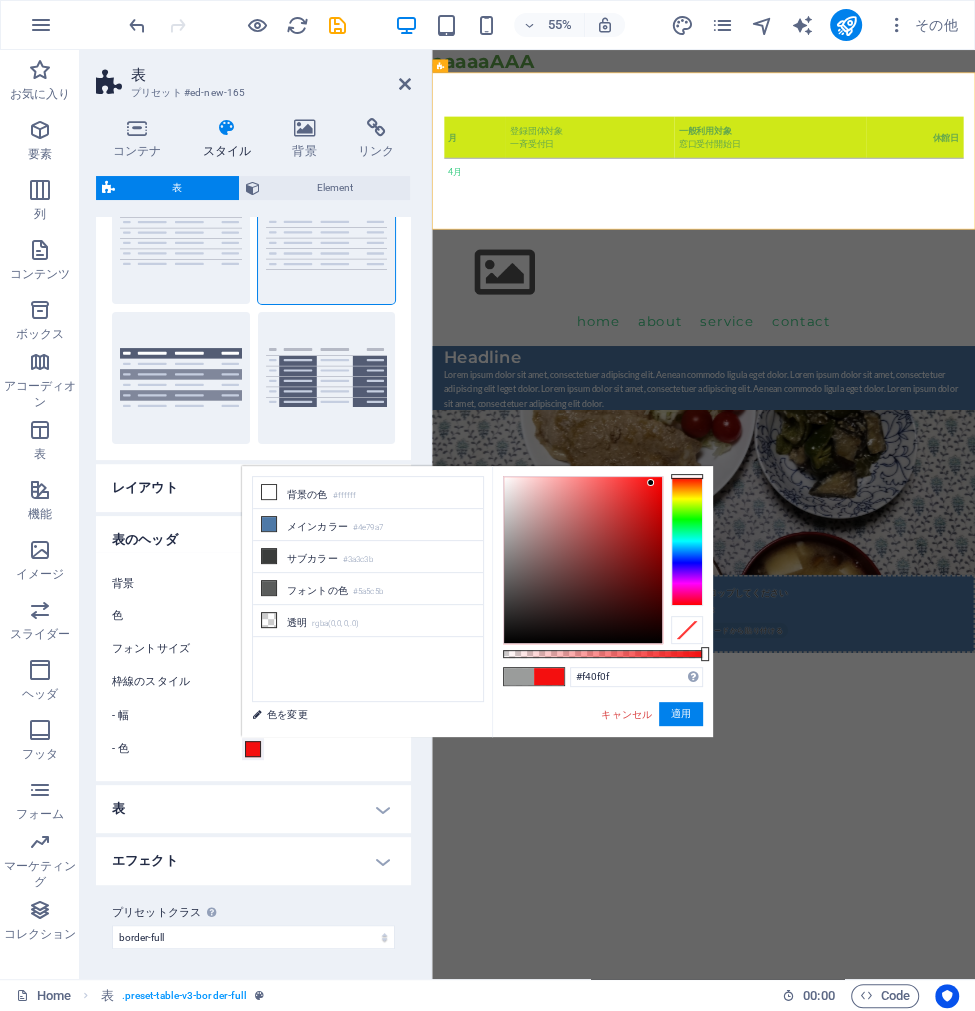 click at bounding box center (583, 560) 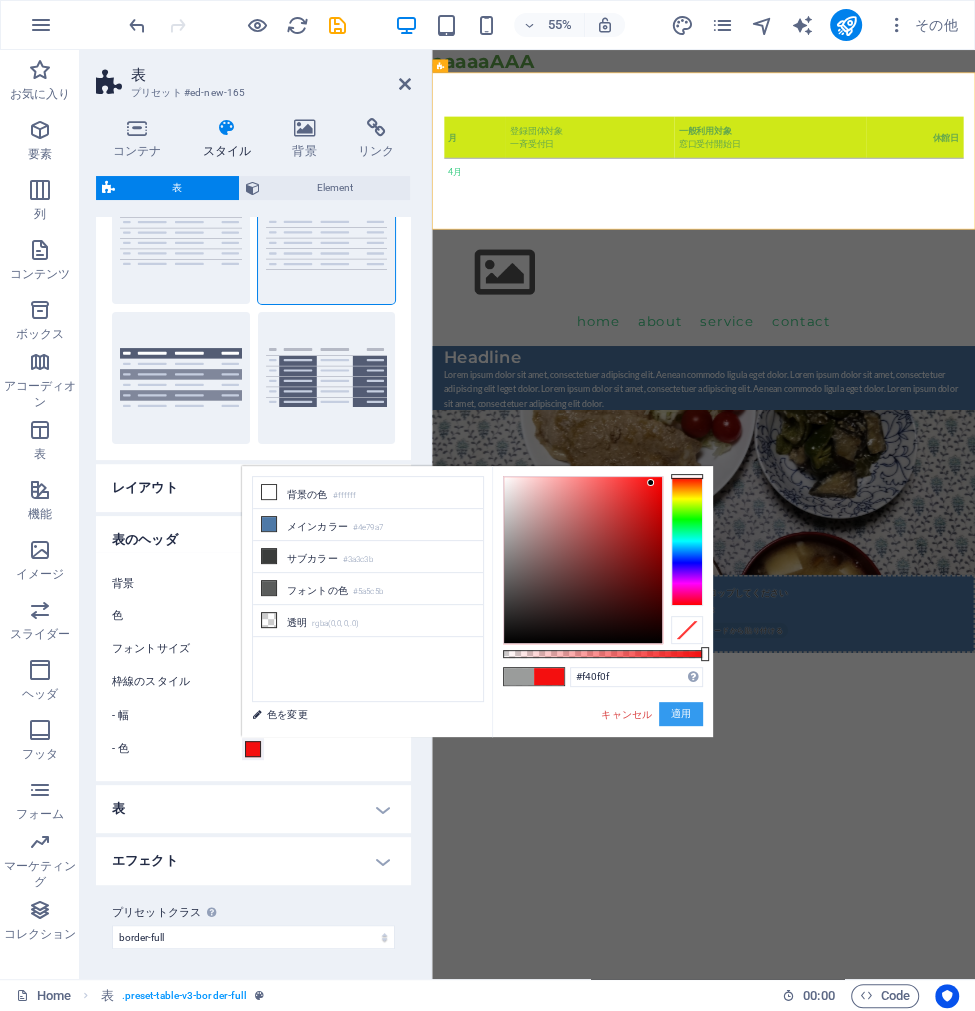 click on "適用" at bounding box center (681, 714) 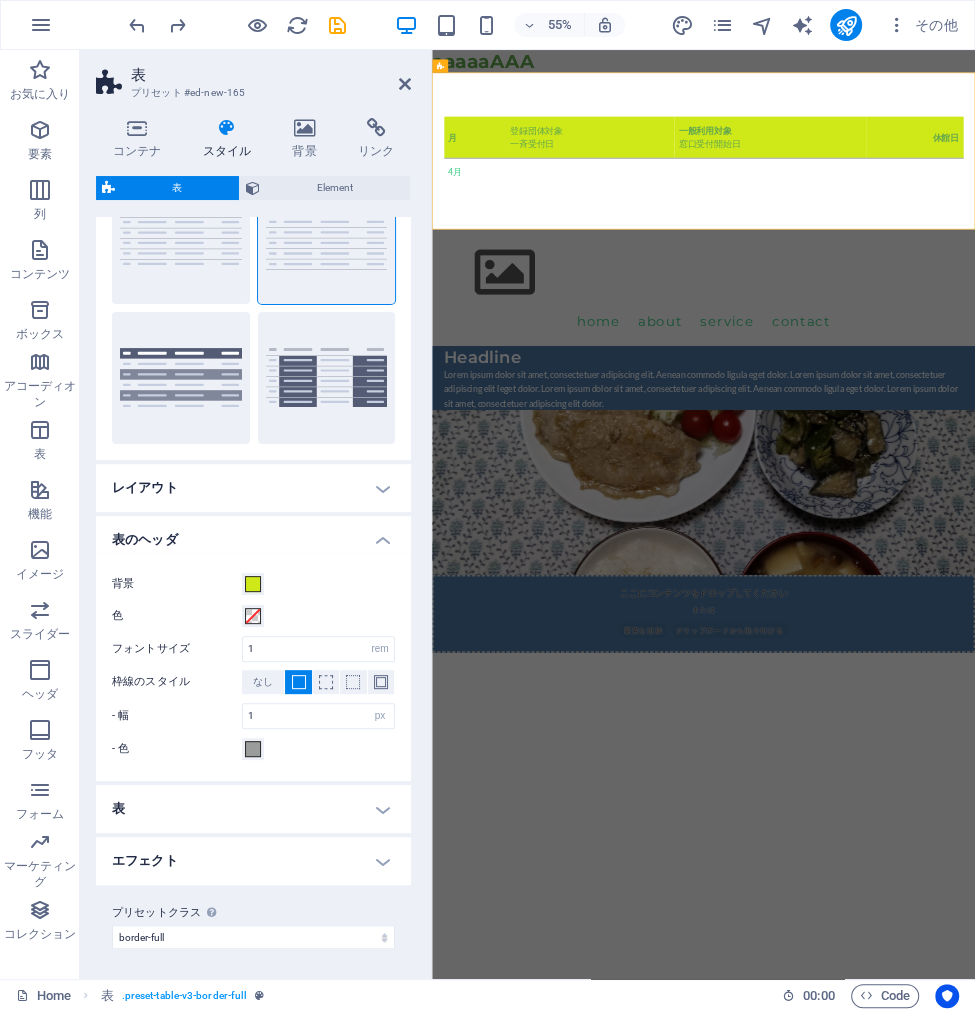 click on "表" at bounding box center (253, 809) 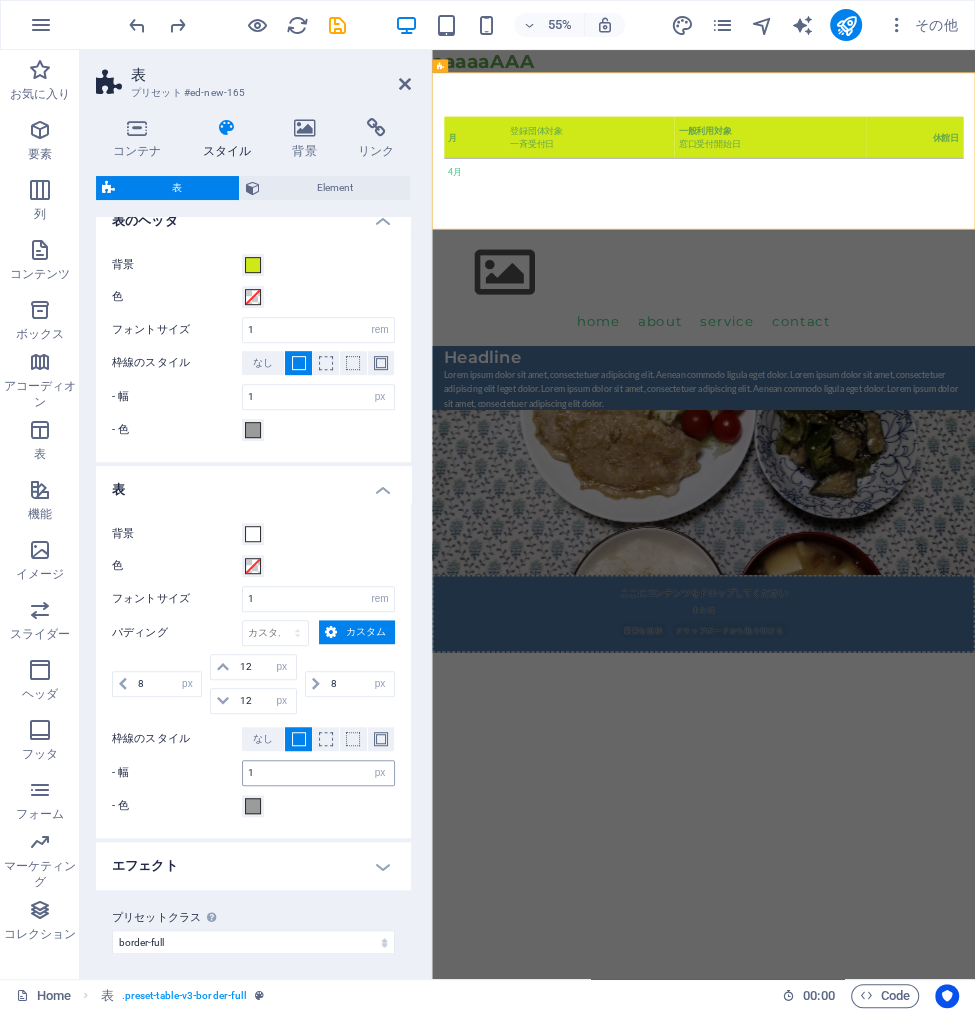 scroll, scrollTop: 560, scrollLeft: 0, axis: vertical 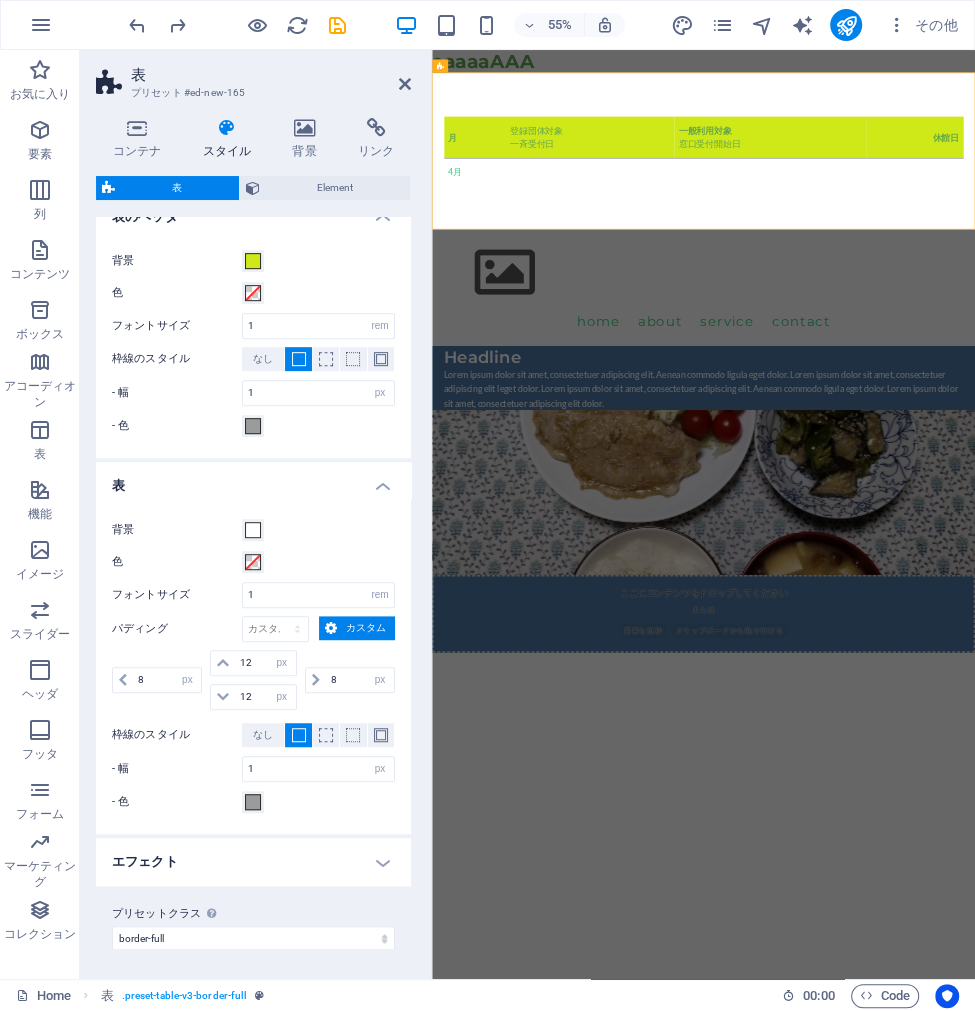 click on "表" at bounding box center [253, 480] 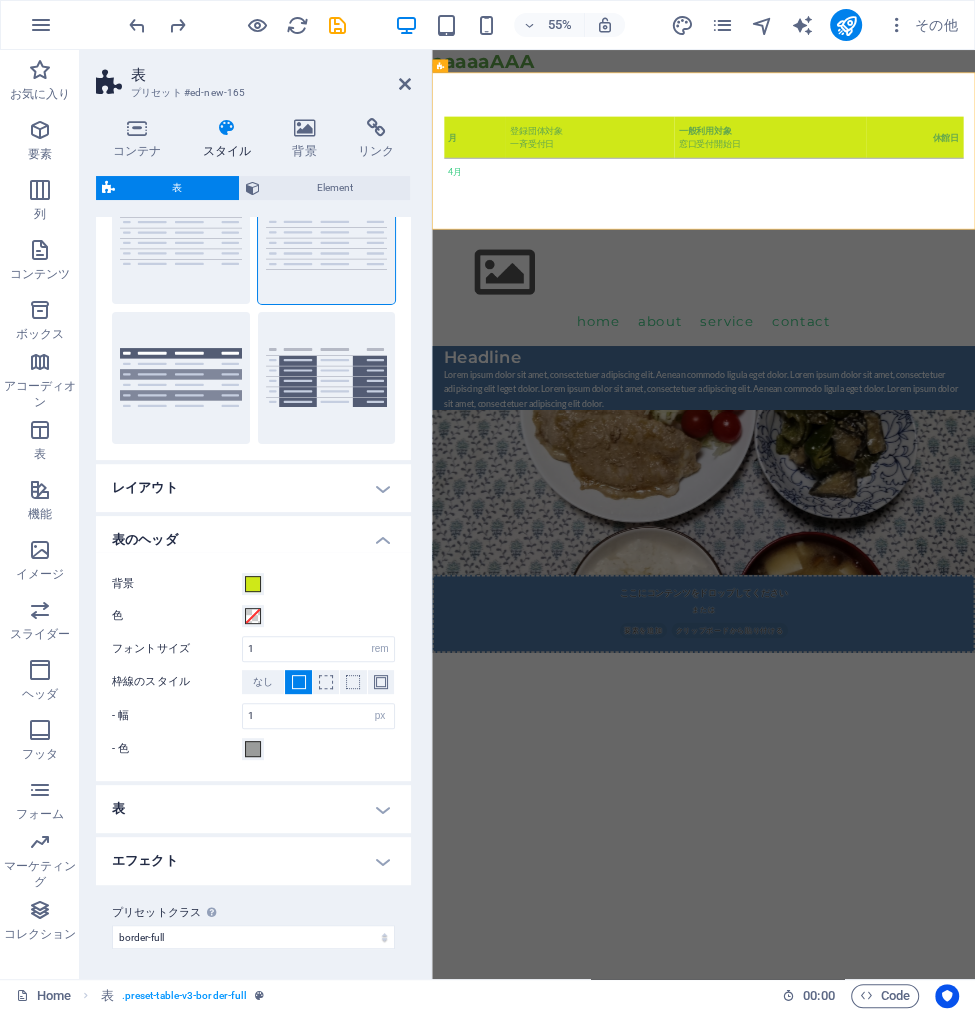 click on "表のヘッダ" at bounding box center [253, 534] 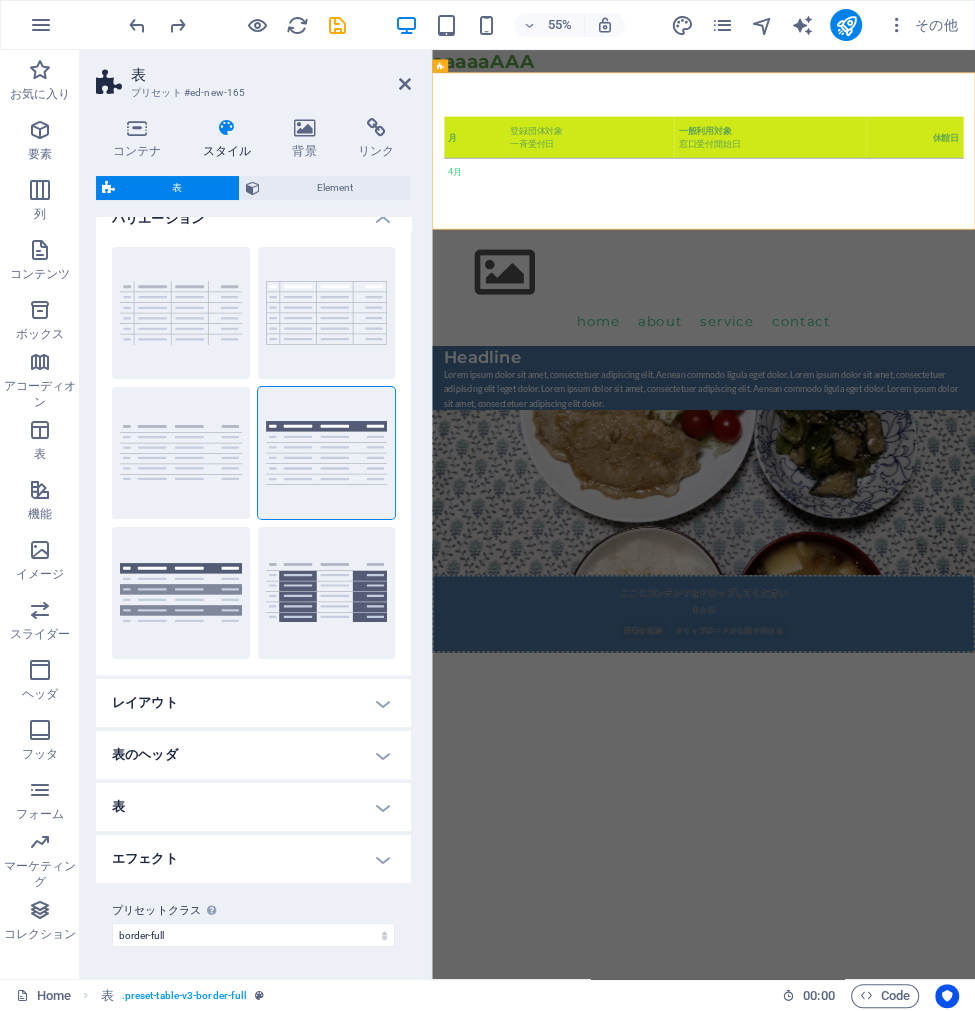 scroll, scrollTop: 21, scrollLeft: 0, axis: vertical 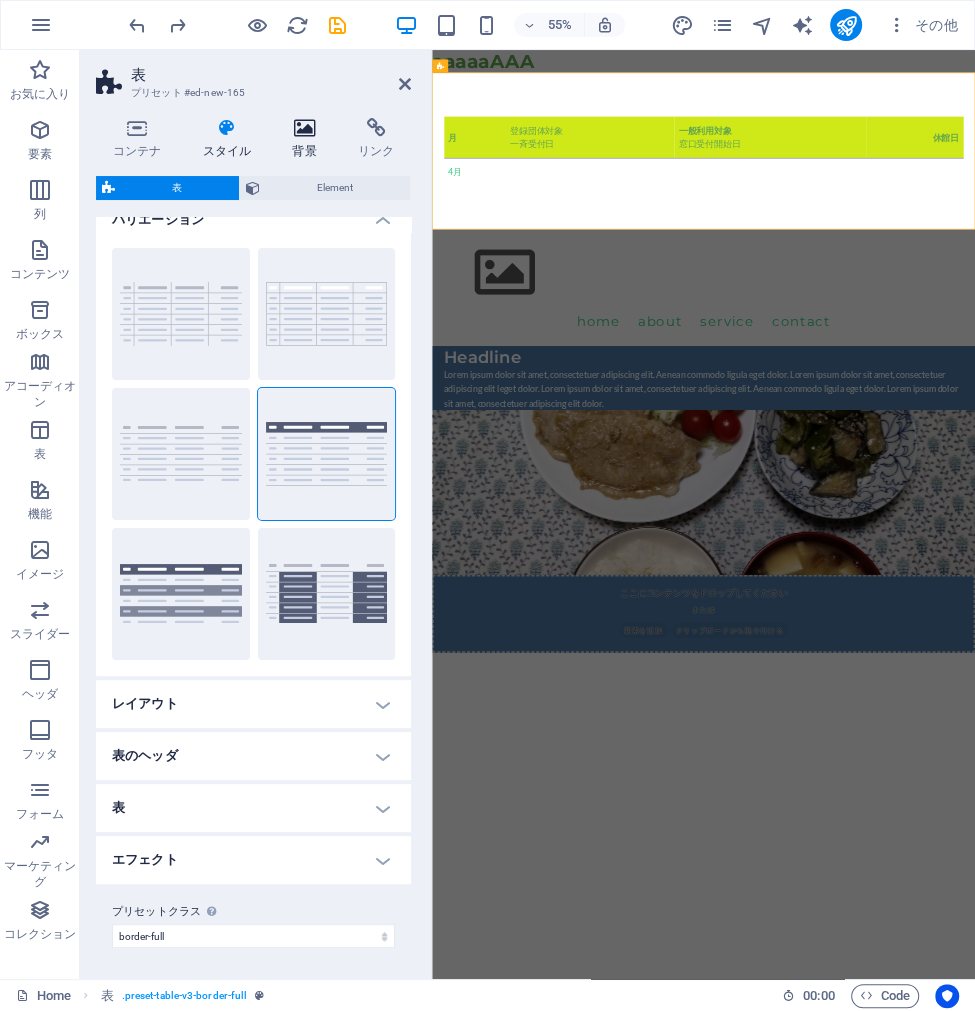 click at bounding box center (305, 128) 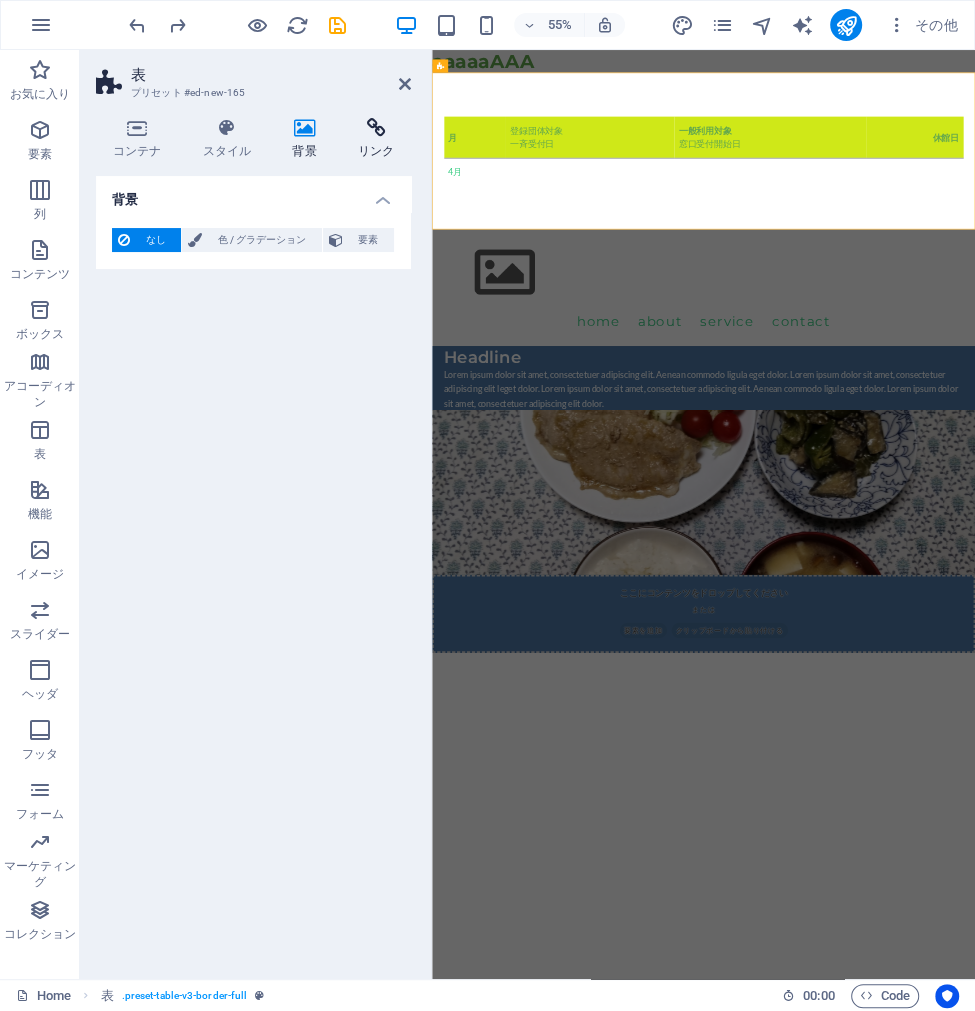 click at bounding box center (376, 128) 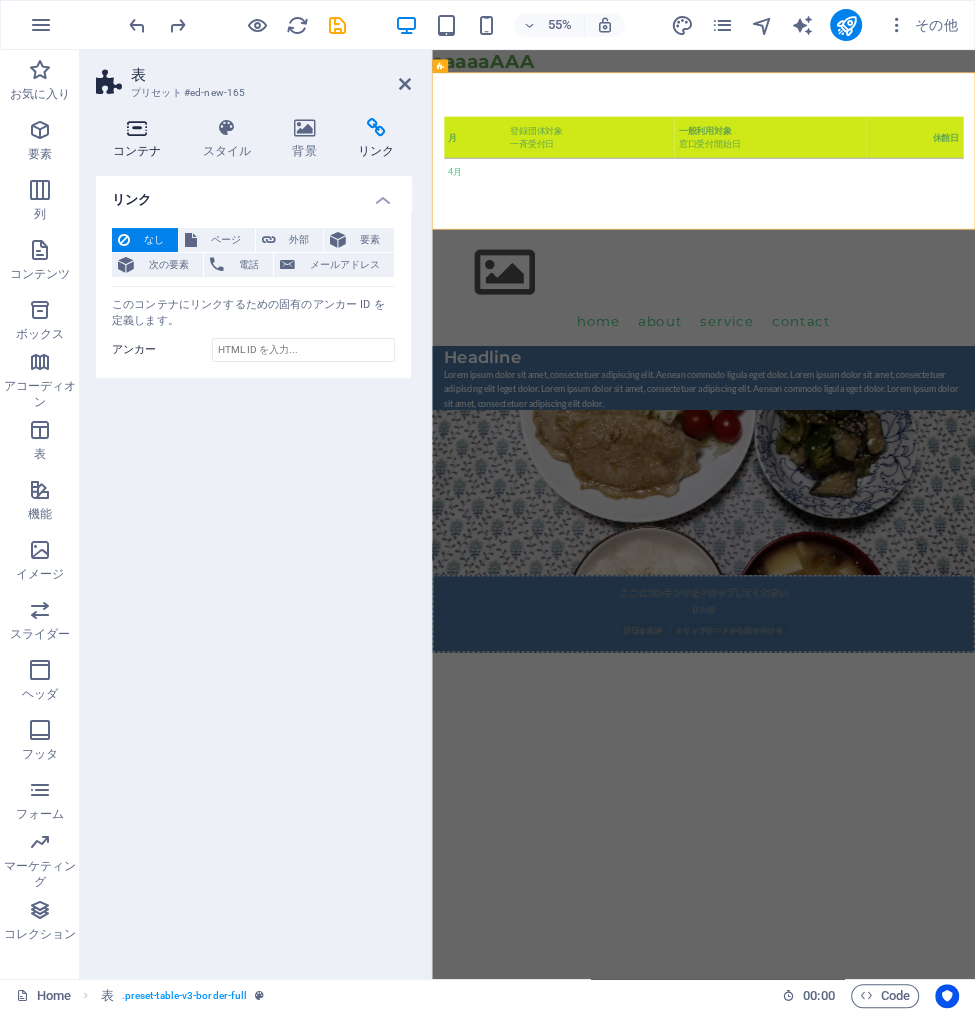 click at bounding box center (137, 128) 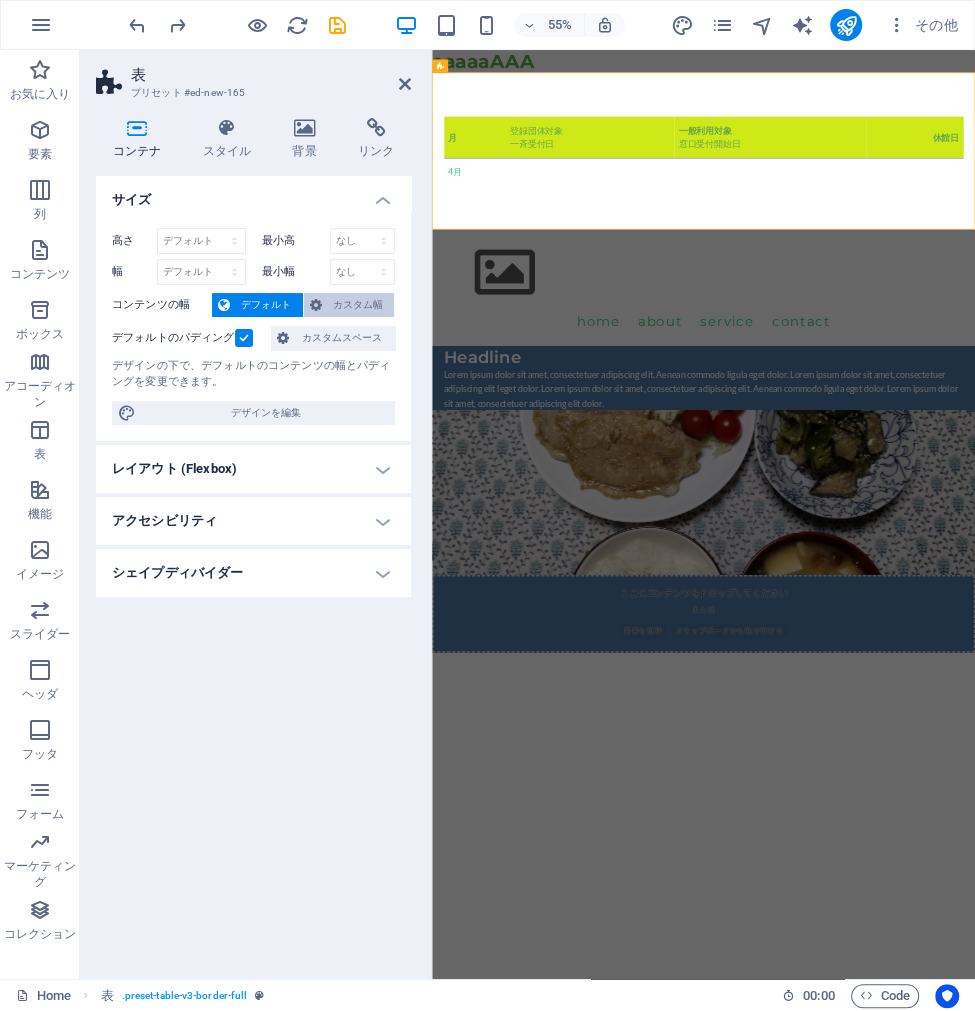 click on "カスタム幅" at bounding box center (349, 305) 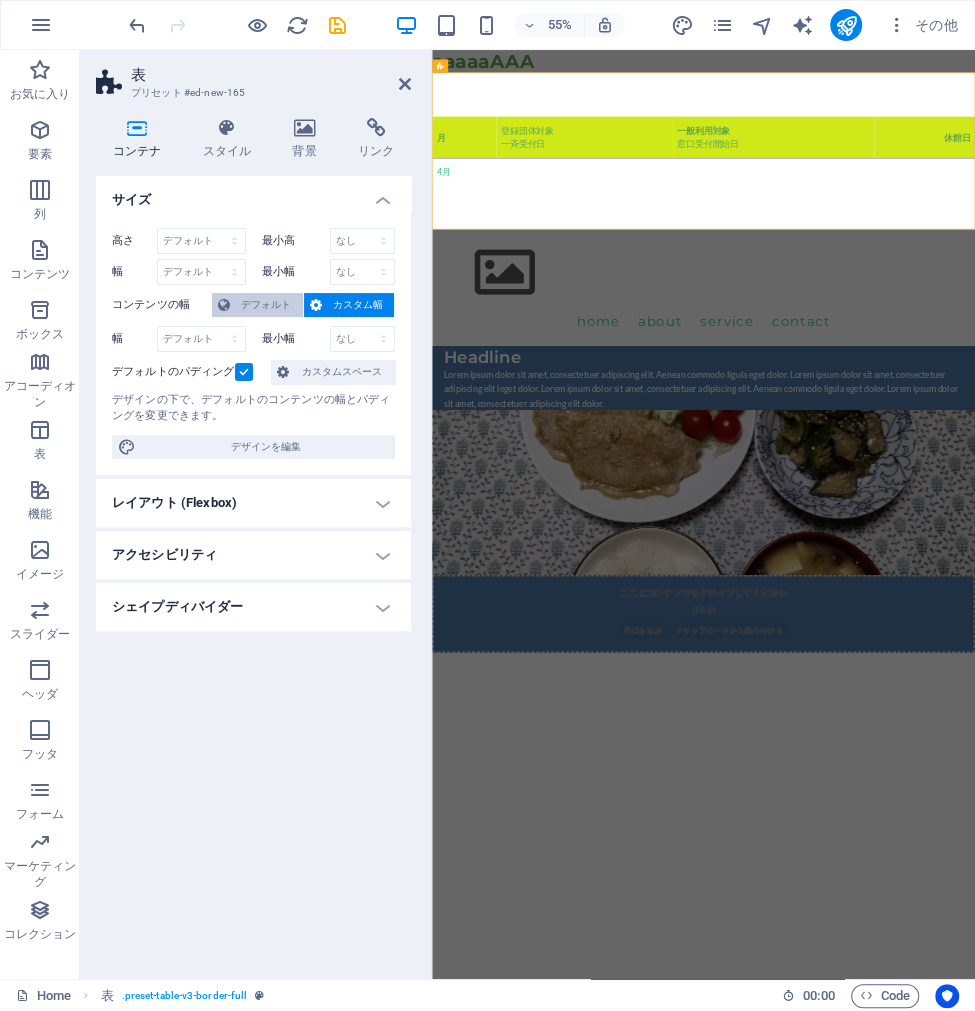 click on "デフォルト" at bounding box center (266, 305) 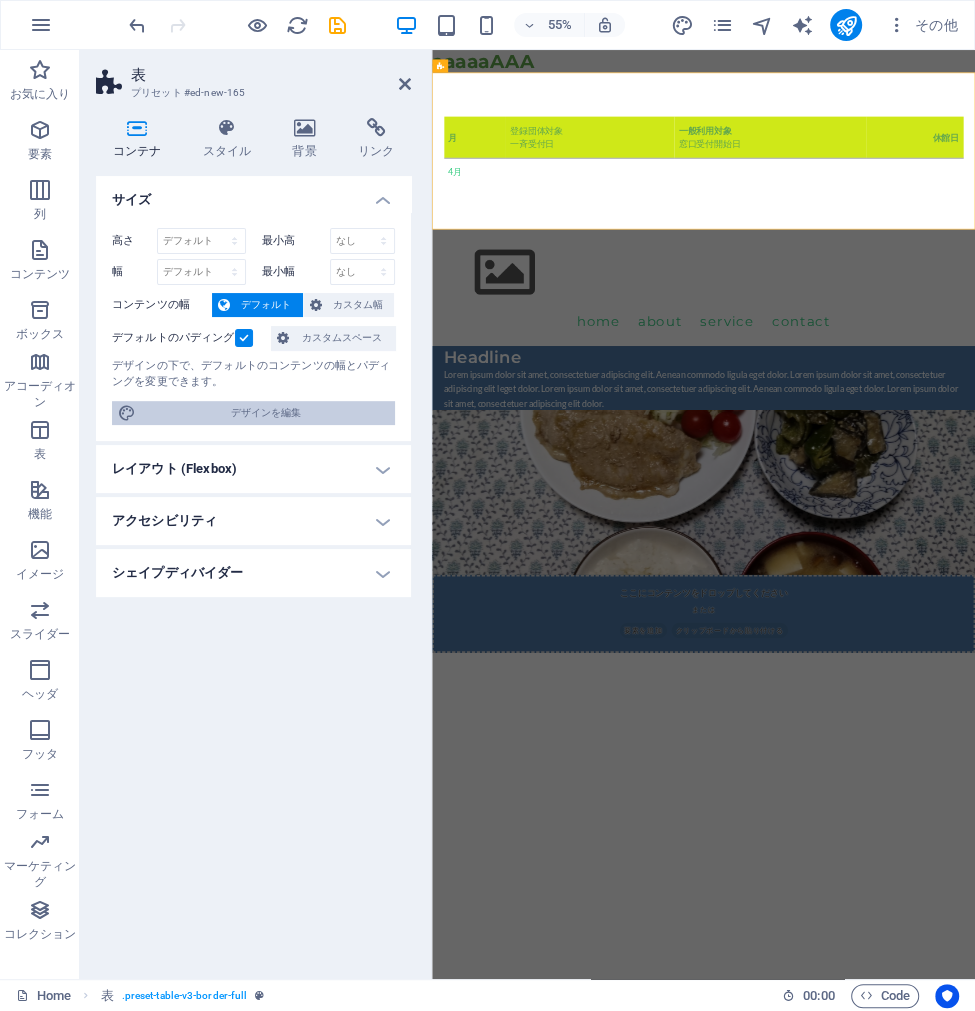 click on "デザインを編集" at bounding box center [265, 413] 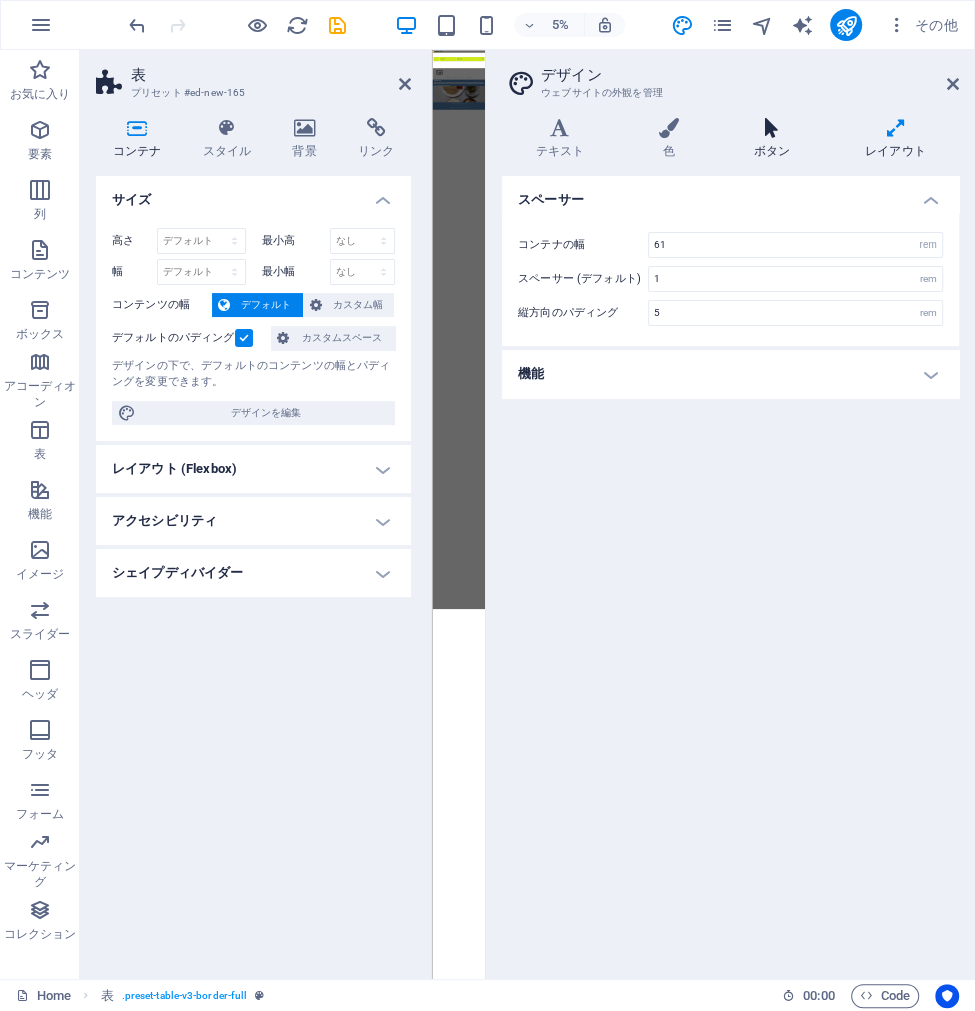 click at bounding box center [771, 128] 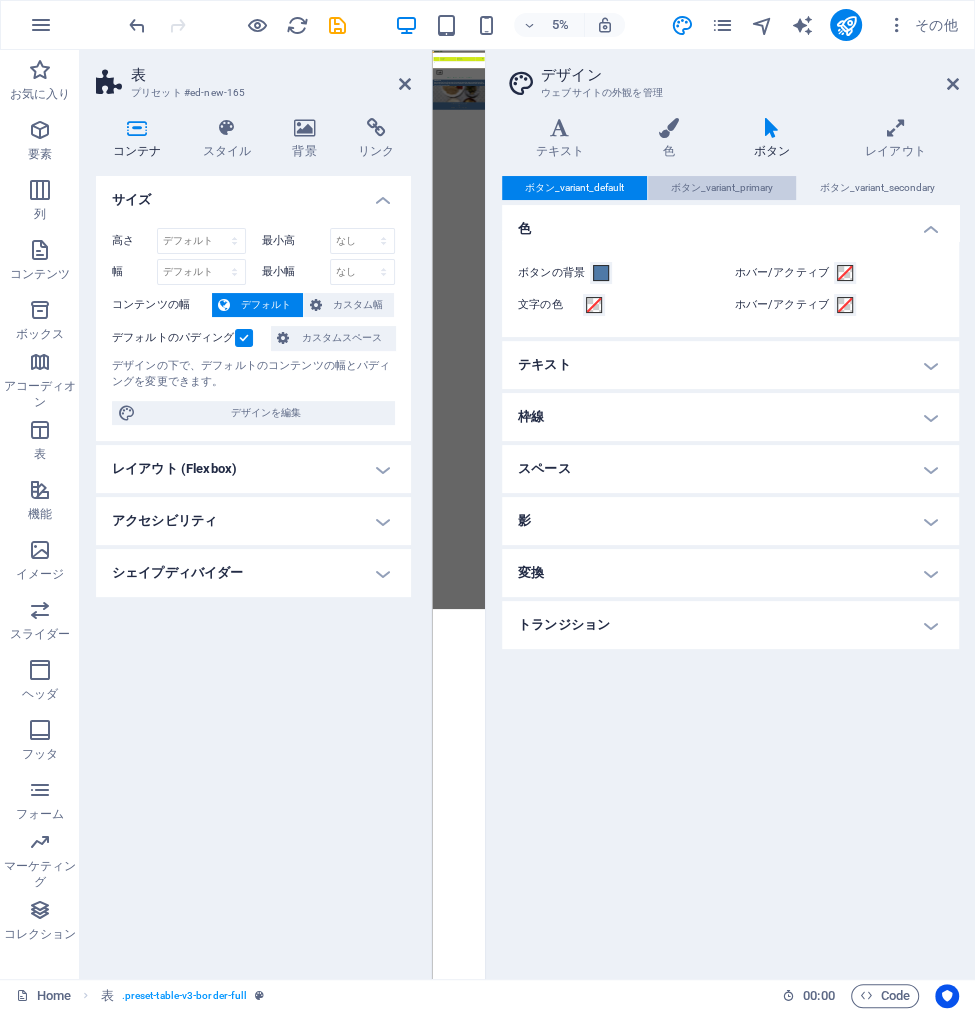 click on "ボタン_variant_primary" at bounding box center [722, 188] 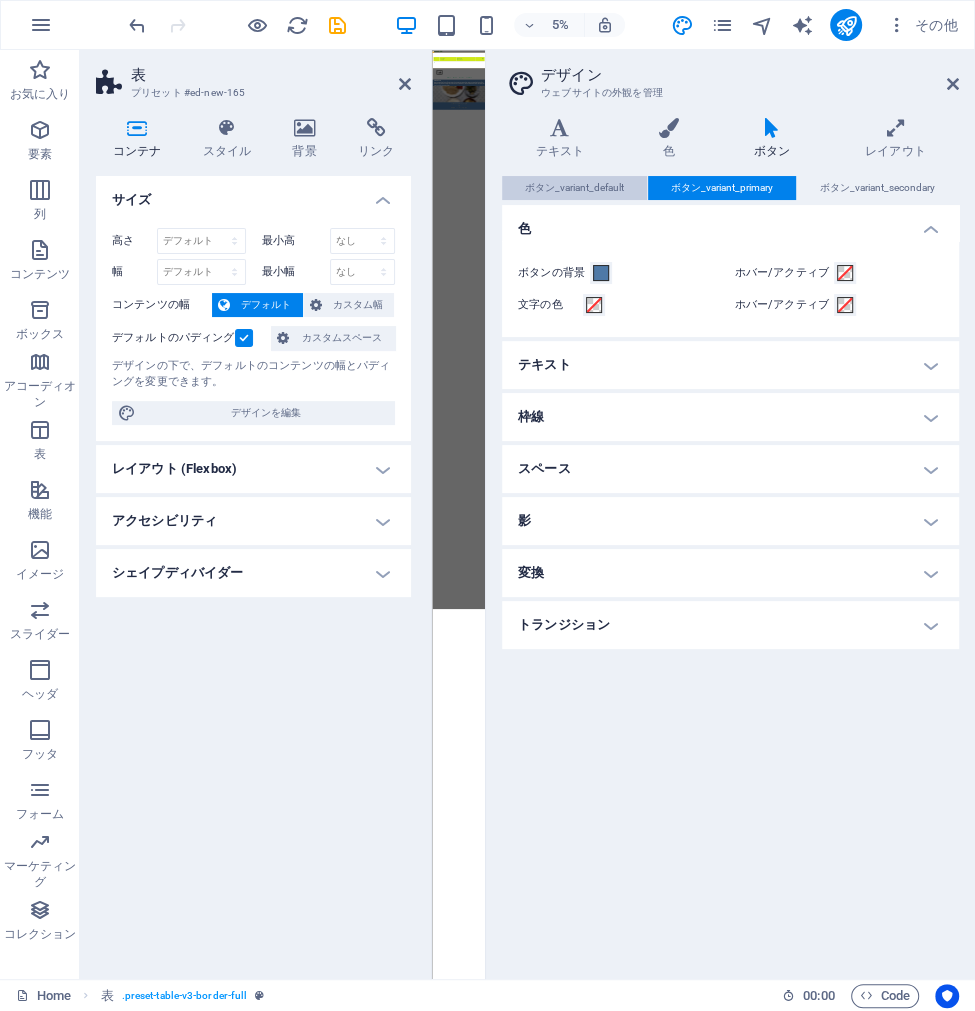 click on "ボタン_variant_default" at bounding box center (574, 188) 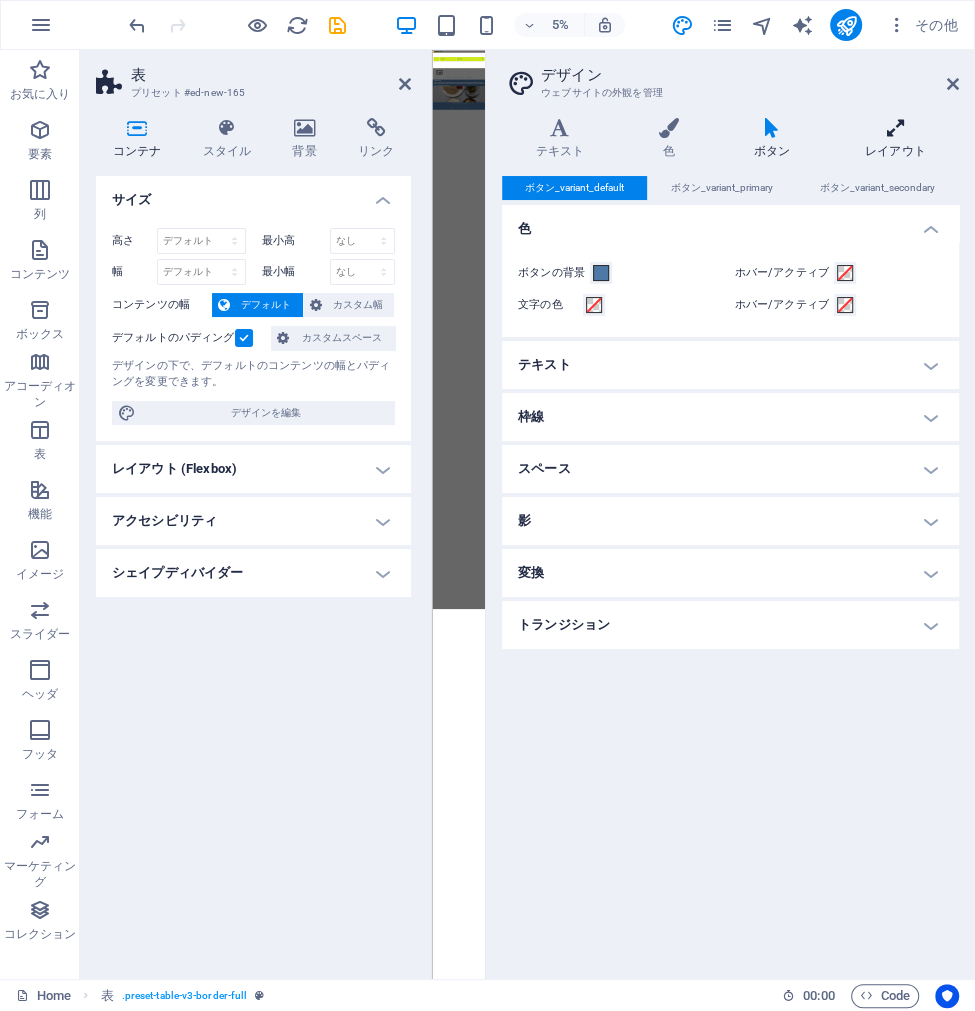 click at bounding box center [896, 128] 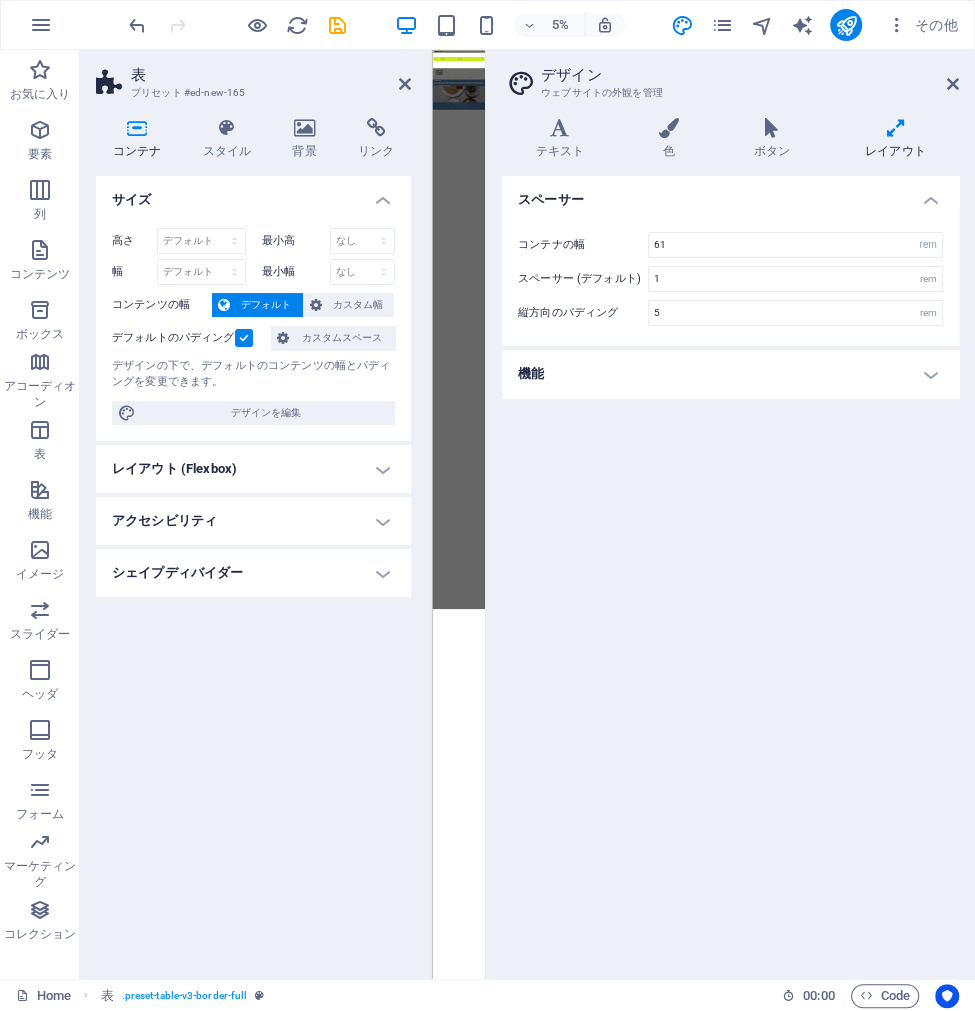 click on "機能" at bounding box center (730, 374) 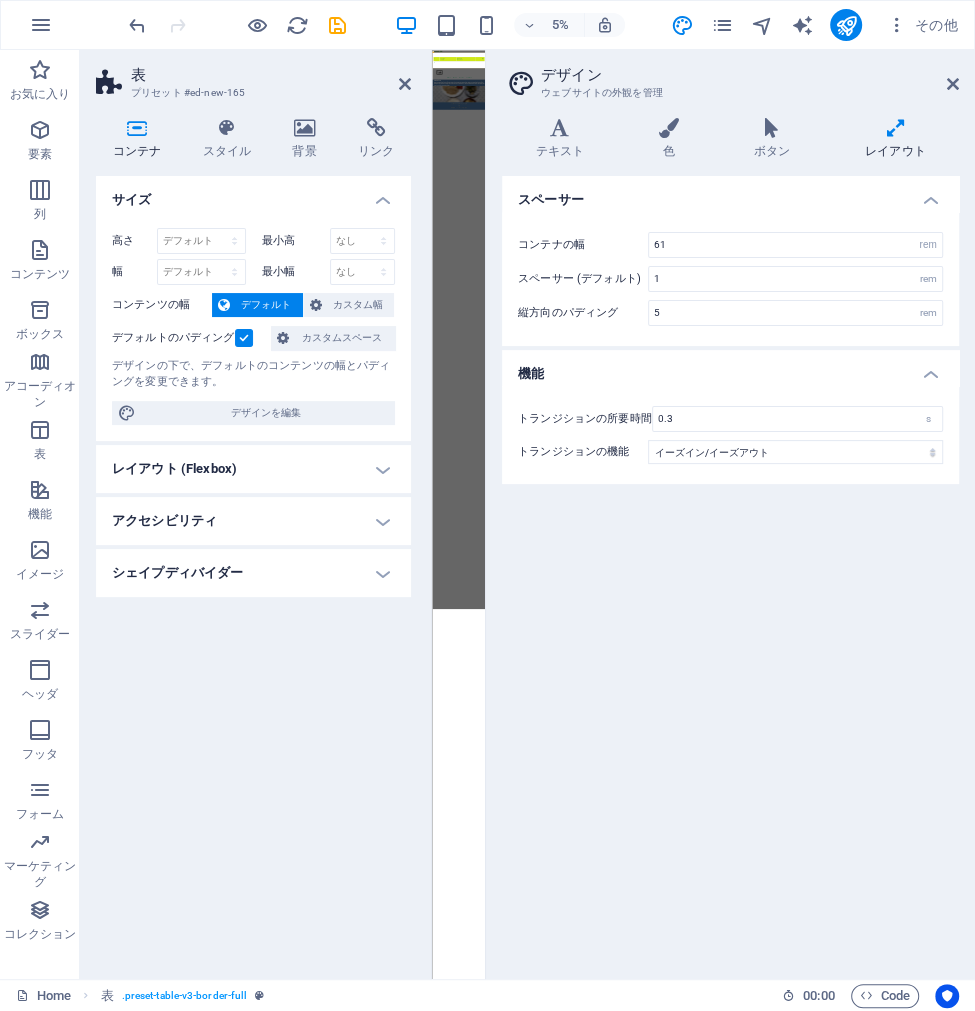 click on "機能" at bounding box center (730, 368) 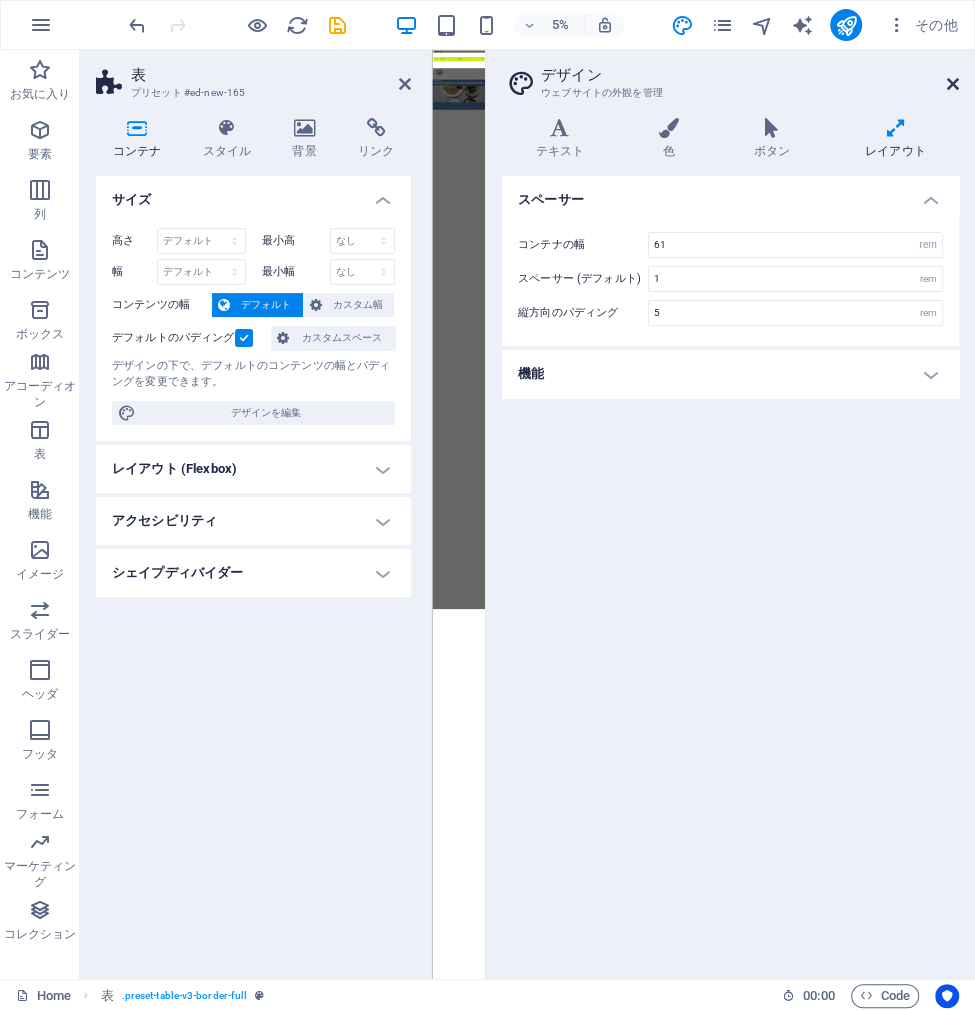 click at bounding box center [953, 84] 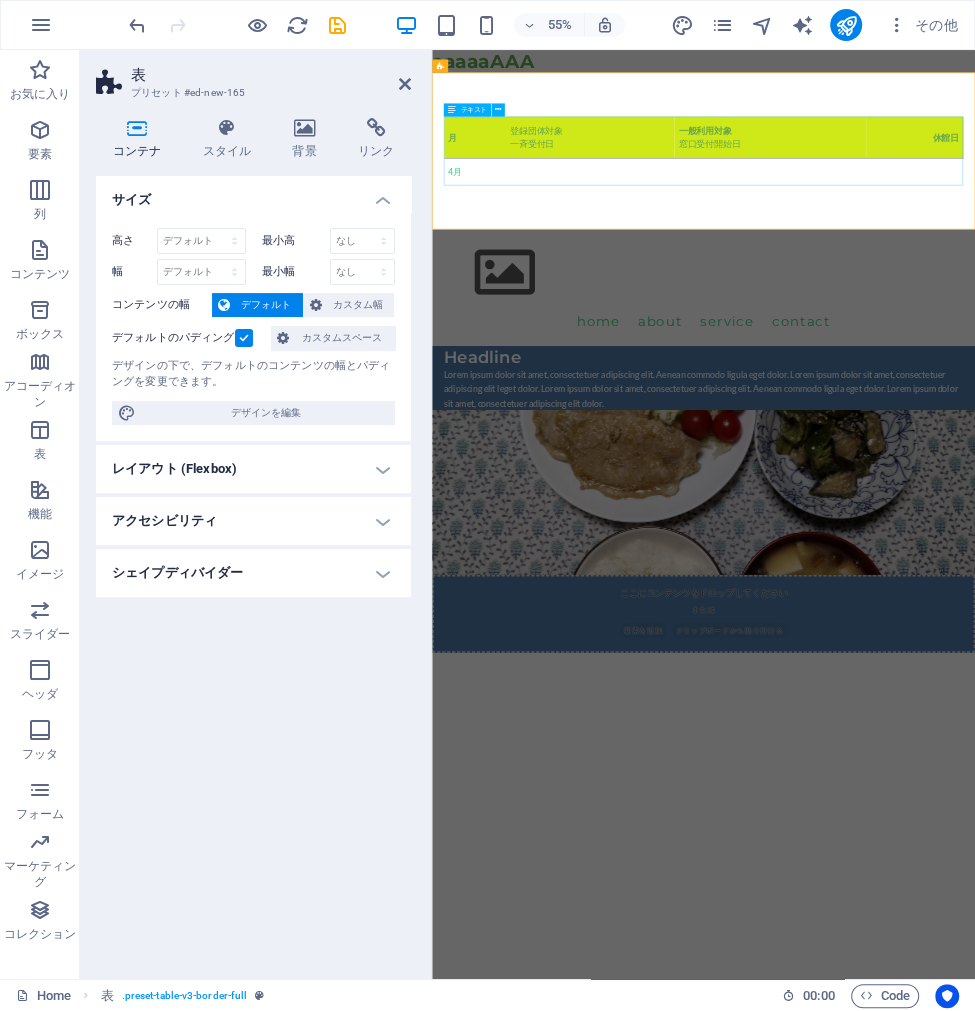 click at bounding box center (452, 109) 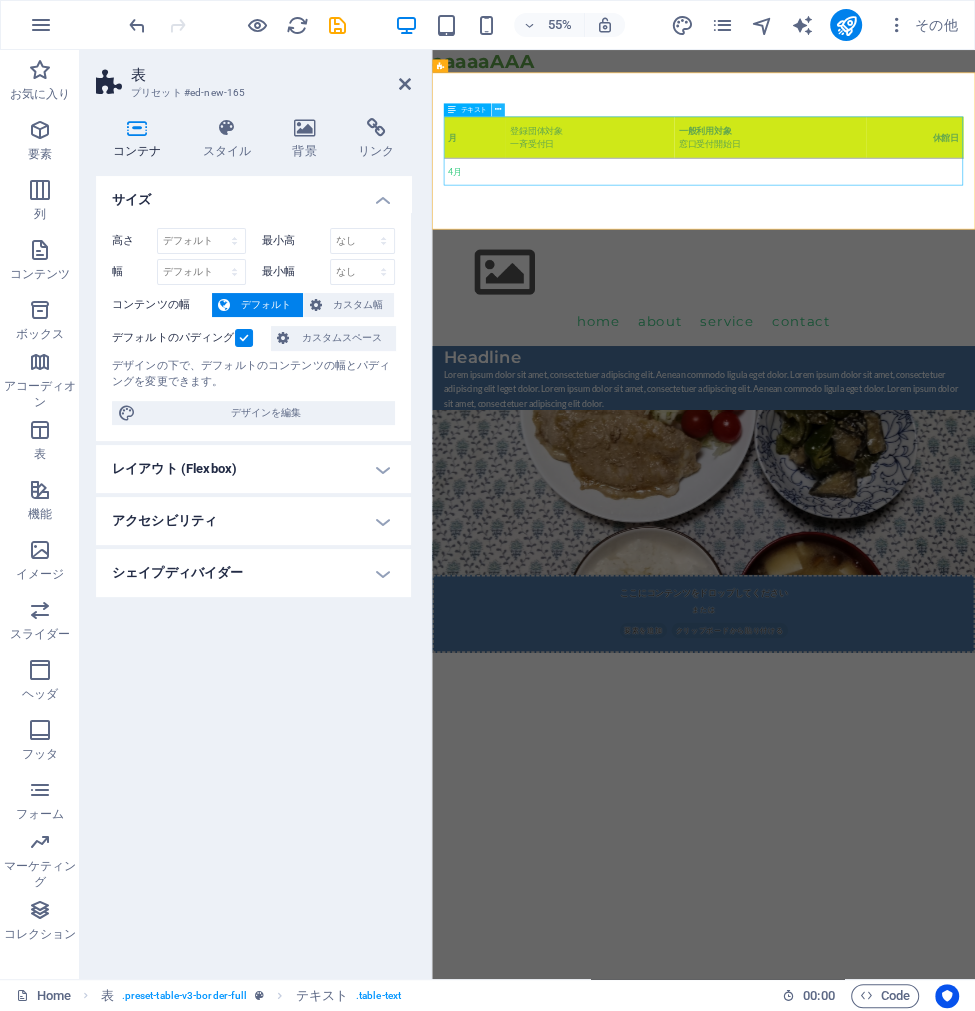 click at bounding box center (498, 109) 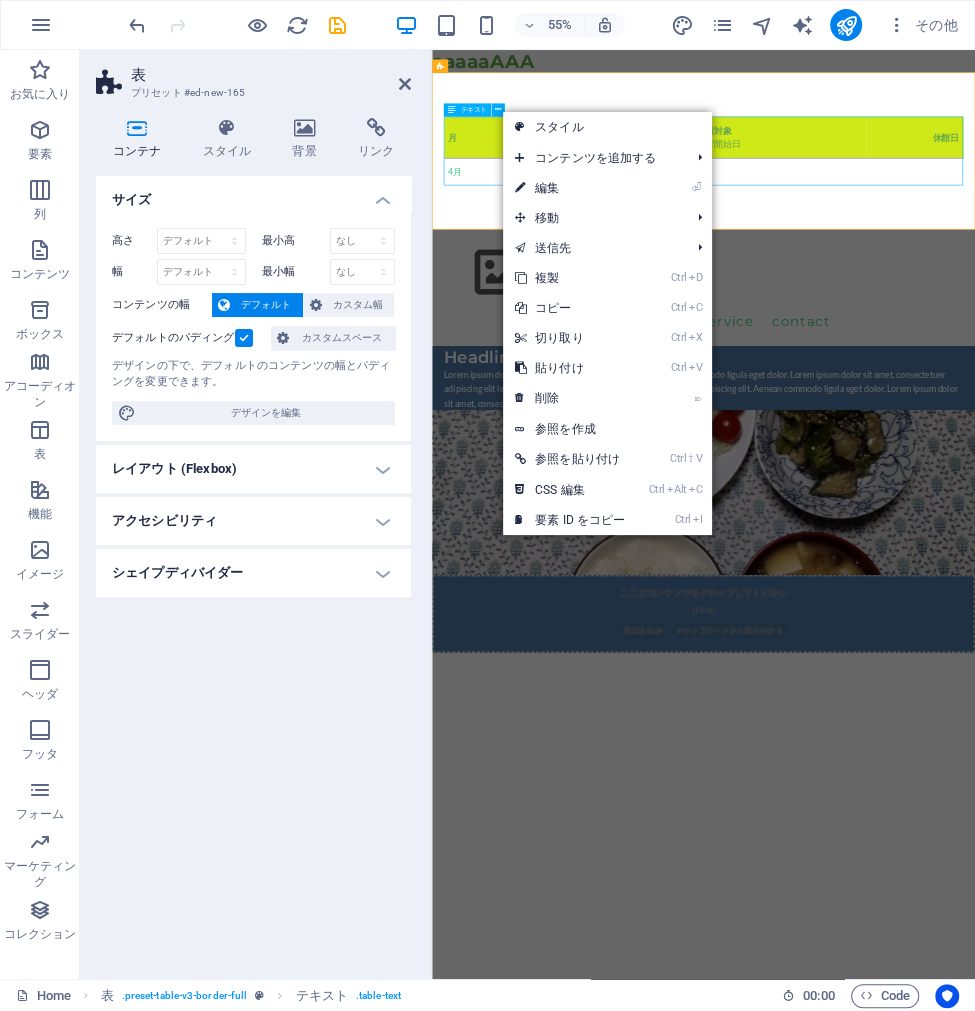 click on "テキスト" at bounding box center (473, 110) 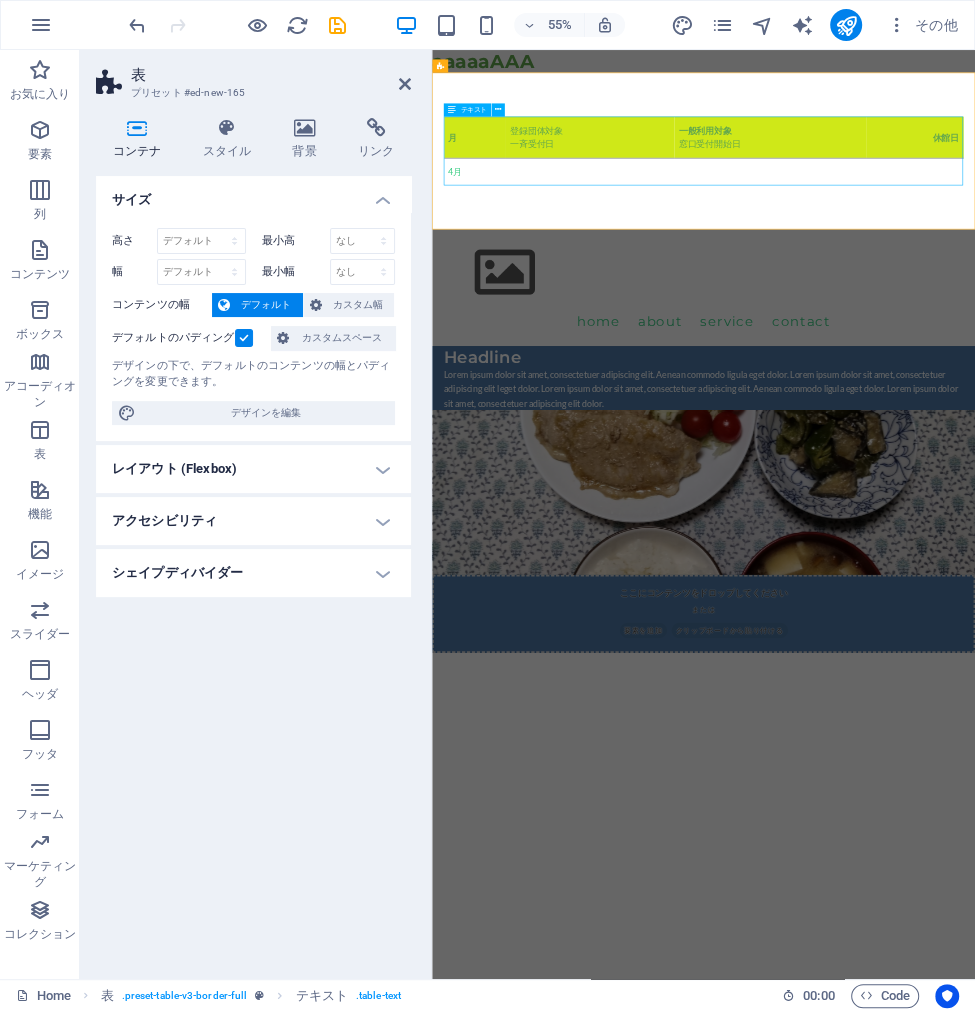 click on "テキスト" at bounding box center [473, 110] 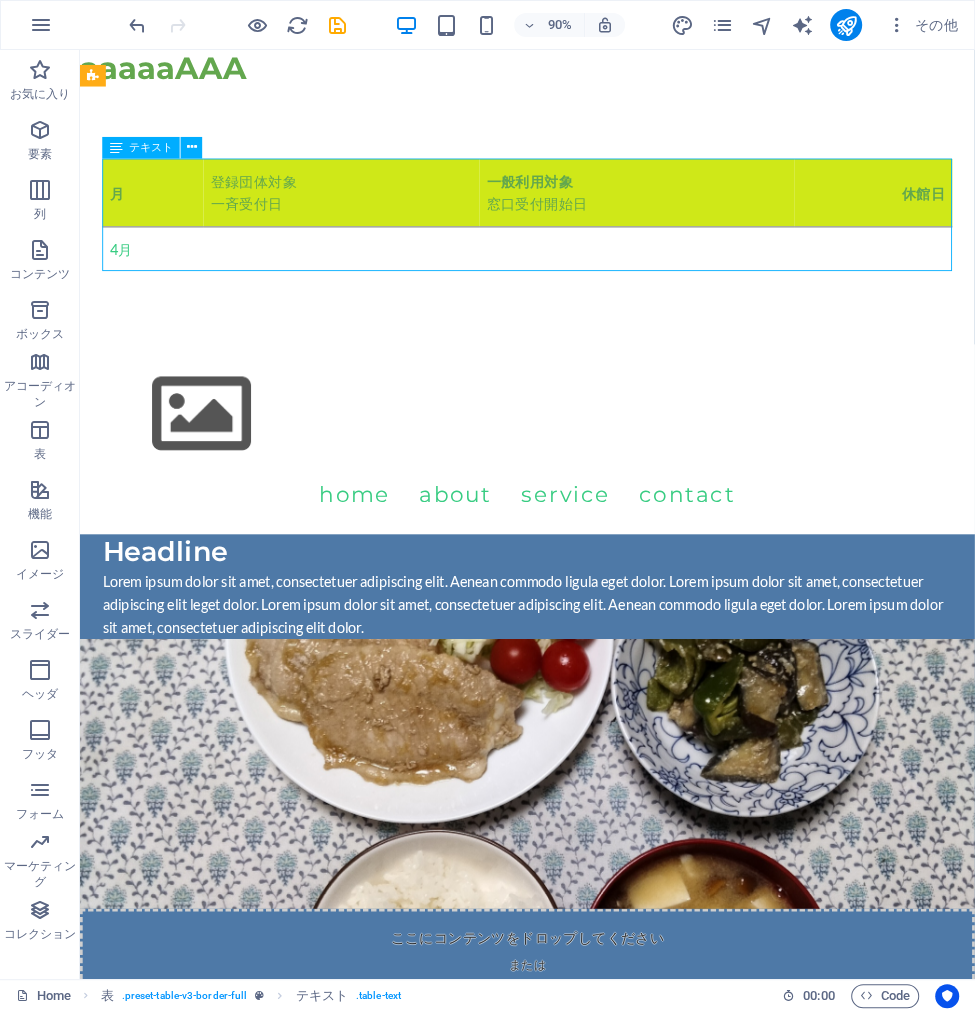 drag, startPoint x: 205, startPoint y: 264, endPoint x: 546, endPoint y: 202, distance: 346.59055 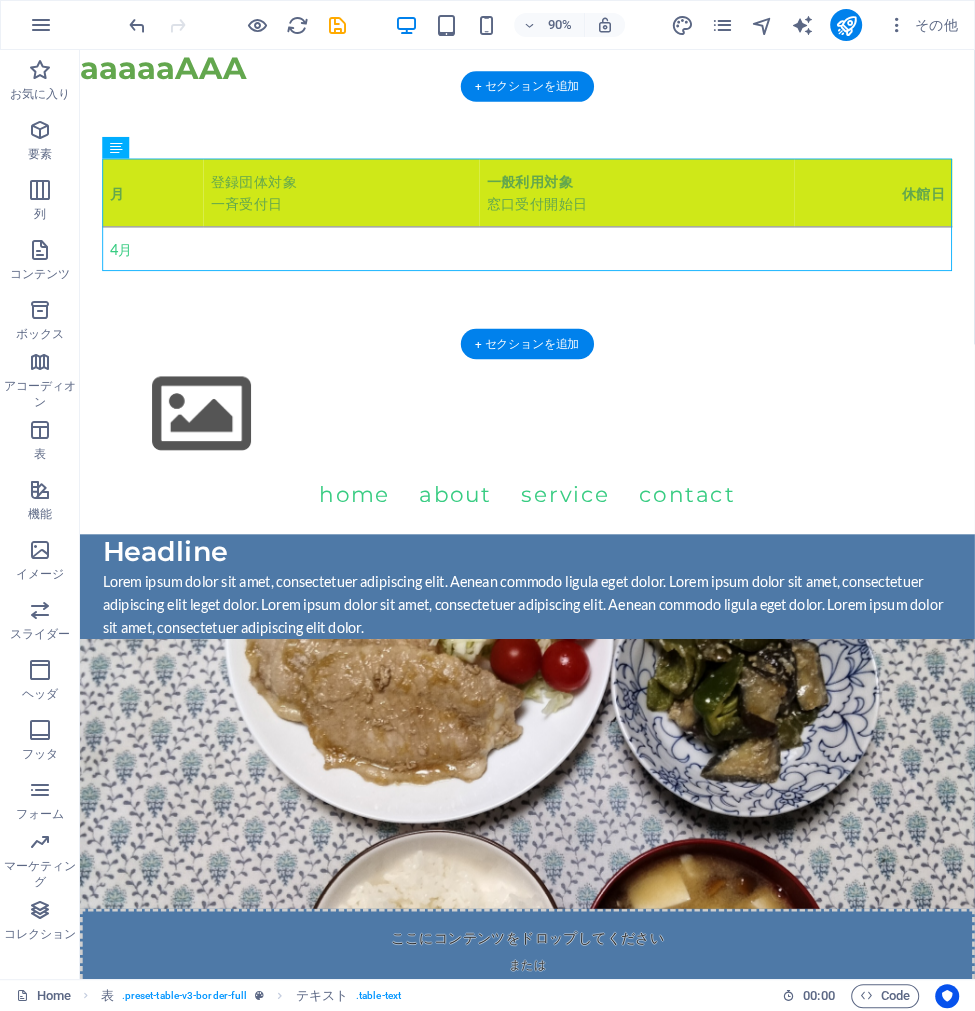drag, startPoint x: 557, startPoint y: 279, endPoint x: 559, endPoint y: 314, distance: 35.057095 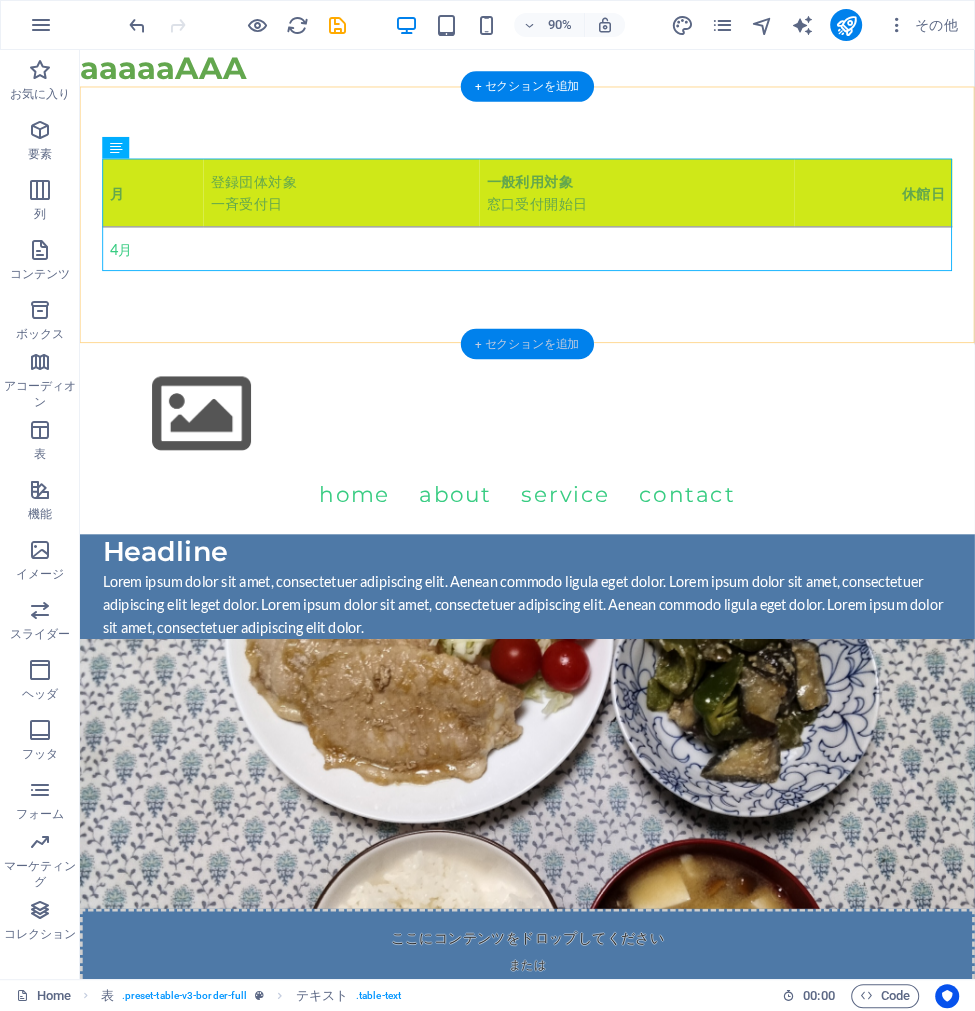 click on "+ セクションを追加" at bounding box center (527, 344) 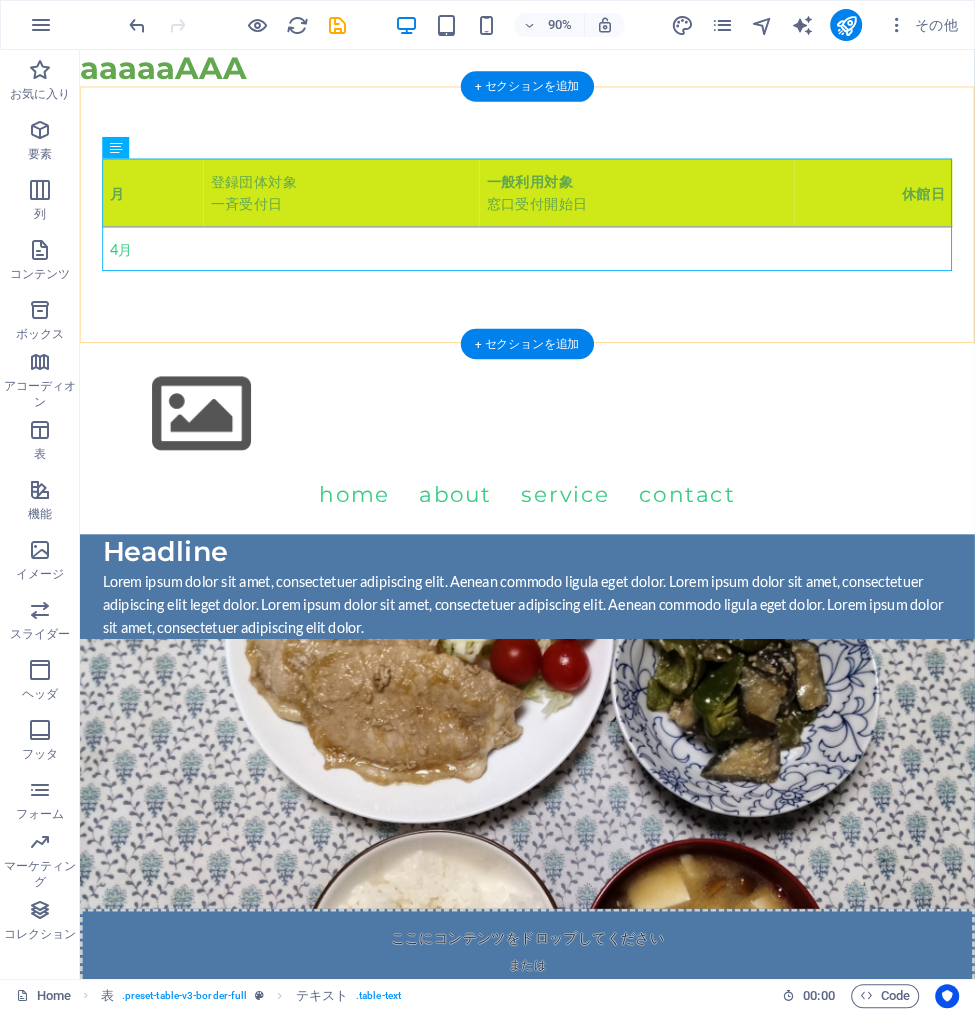 click on "Headline Lorem ipsum dolor sit amet, consectetuer adipiscing elit. Aenean commodo ligula eget dolor. Lorem ipsum dolor sit amet, consectetuer adipiscing elit leget dolor. Lorem ipsum dolor sit amet, consectetuer adipiscing elit. Aenean commodo ligula eget dolor. Lorem ipsum dolor sit amet, consectetuer adipiscing elit dolor." at bounding box center [589, 646] 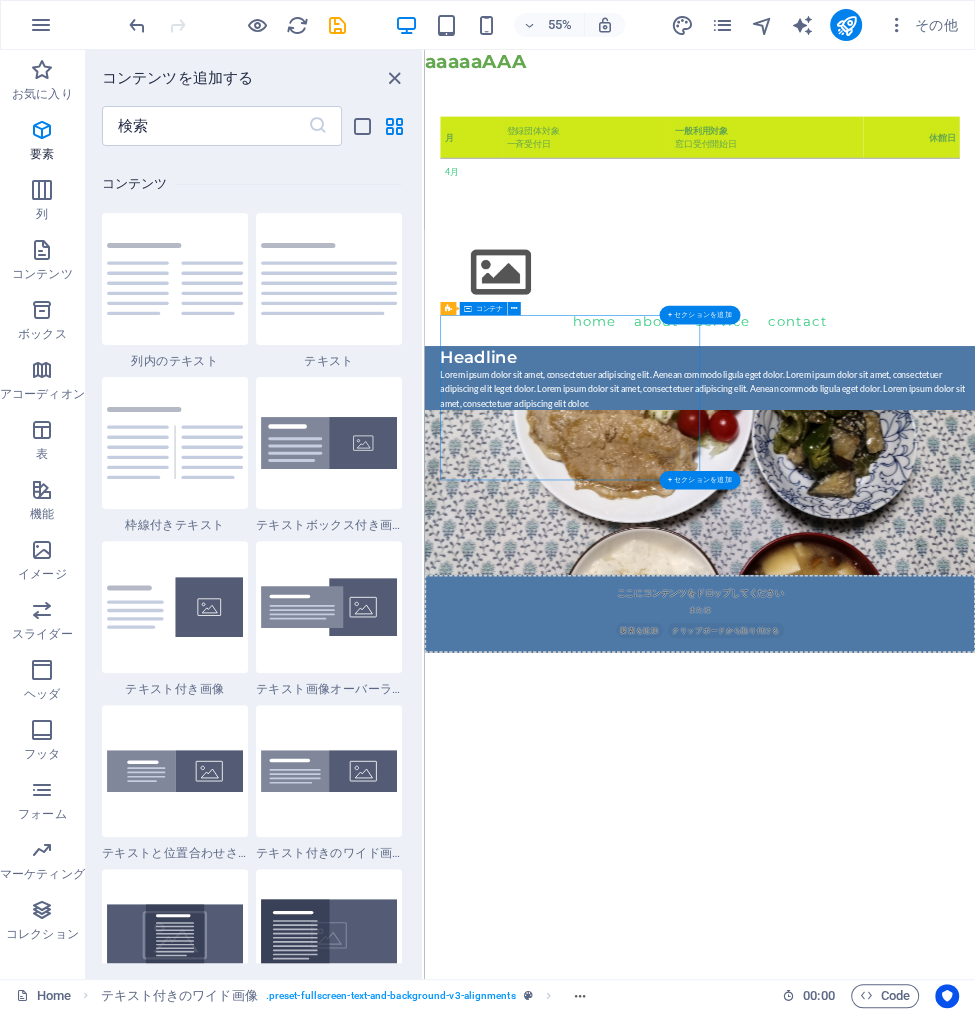 scroll, scrollTop: 3498, scrollLeft: 0, axis: vertical 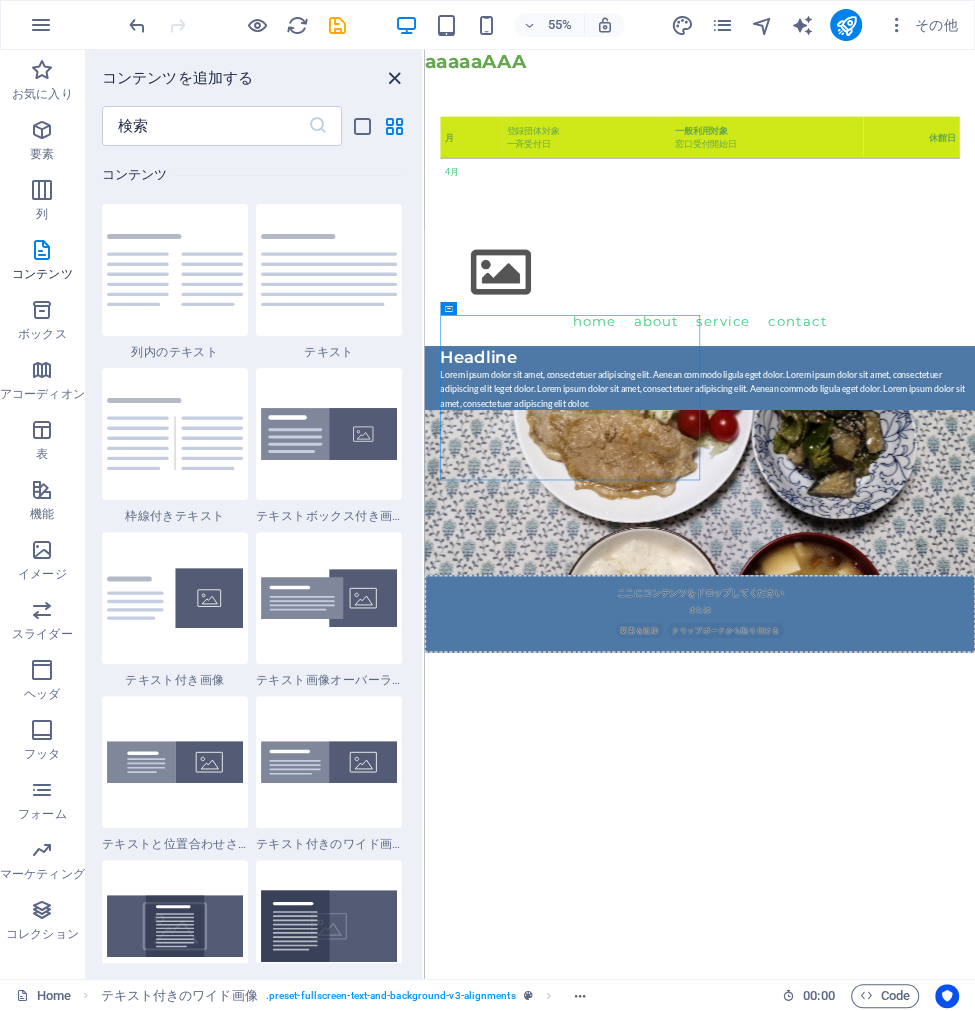 click at bounding box center [394, 78] 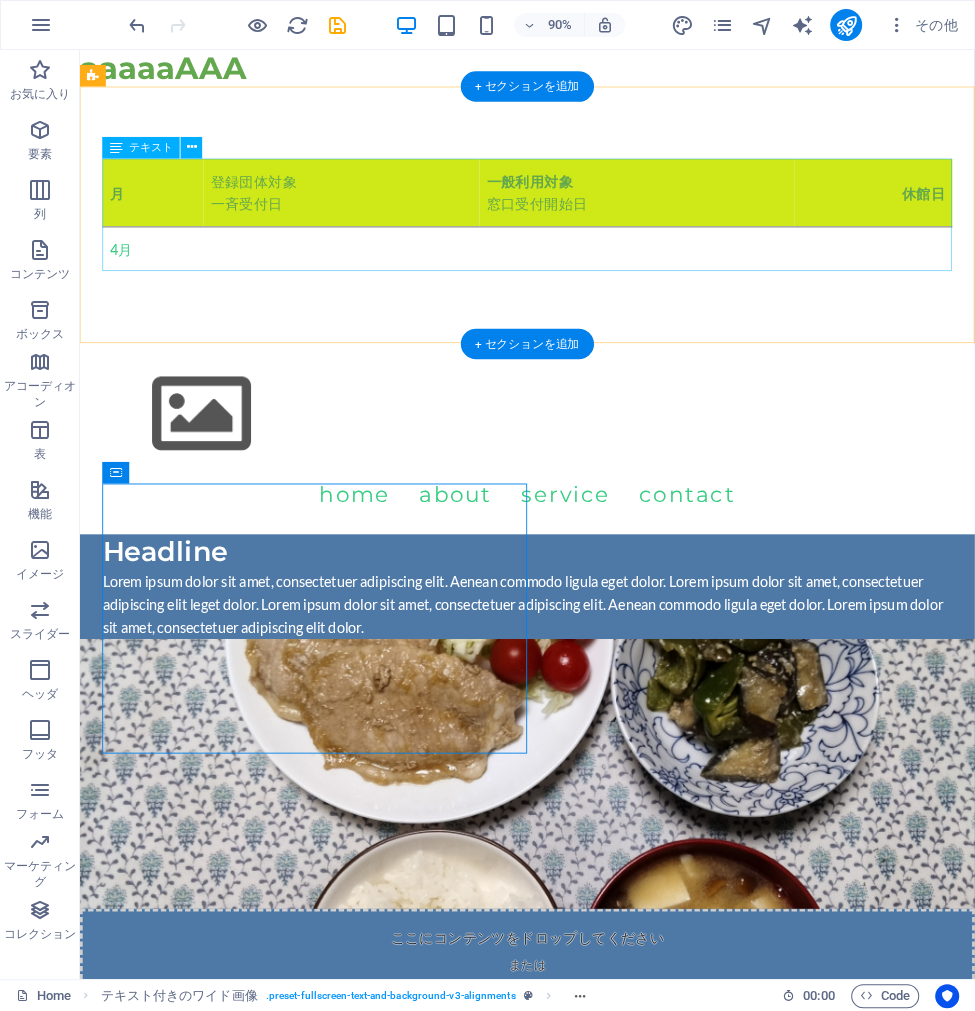 click on "月 登録団体対象 一斉受付日 一般利用対象 窓口受付開始日 休館日 4月" at bounding box center (577, 234) 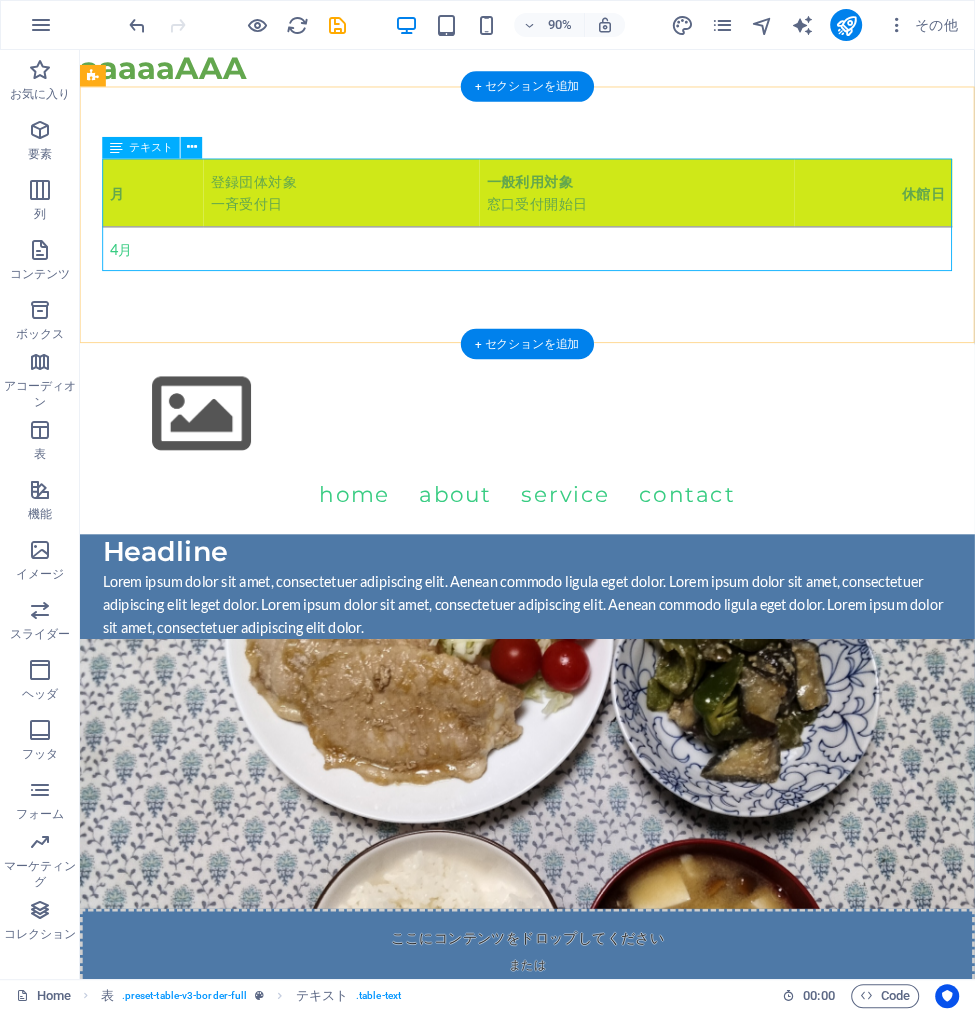 click on "月 登録団体対象 一斉受付日 一般利用対象 窓口受付開始日 休館日 4月" at bounding box center (577, 234) 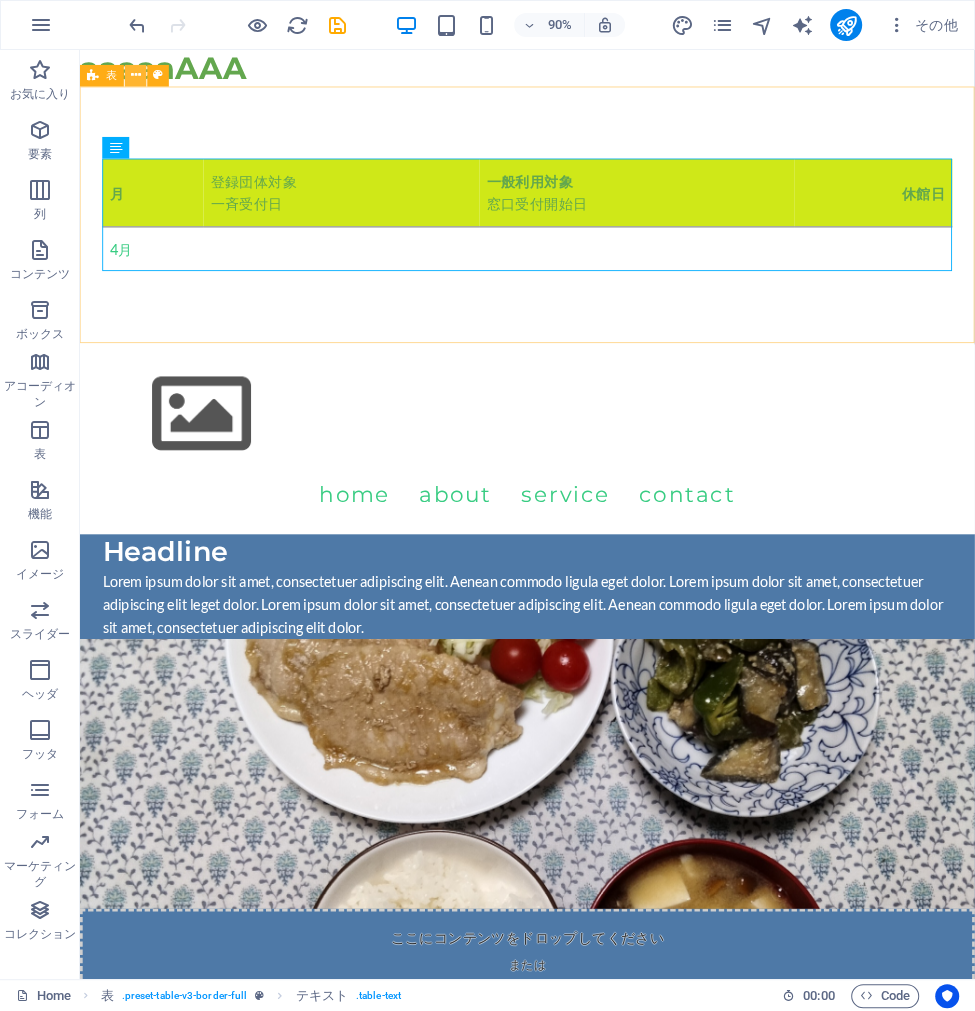click at bounding box center (136, 75) 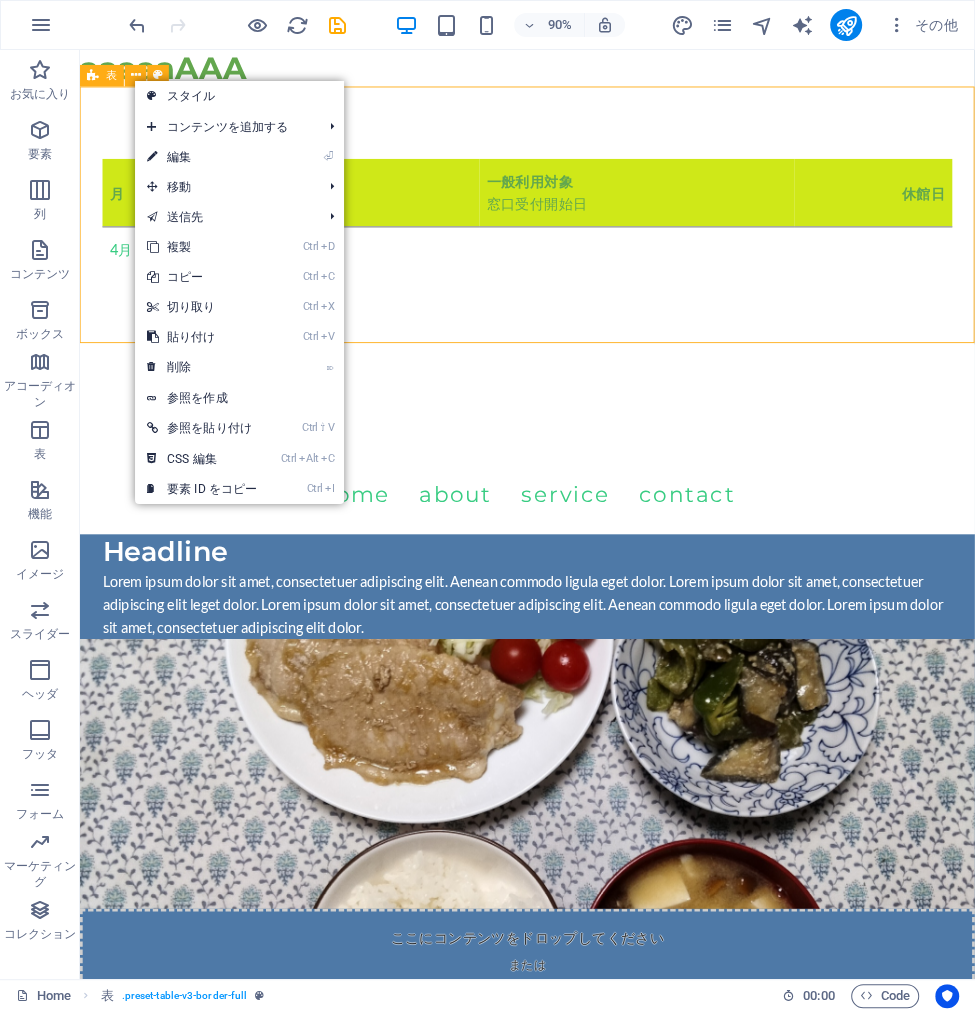 click on "表" at bounding box center [111, 76] 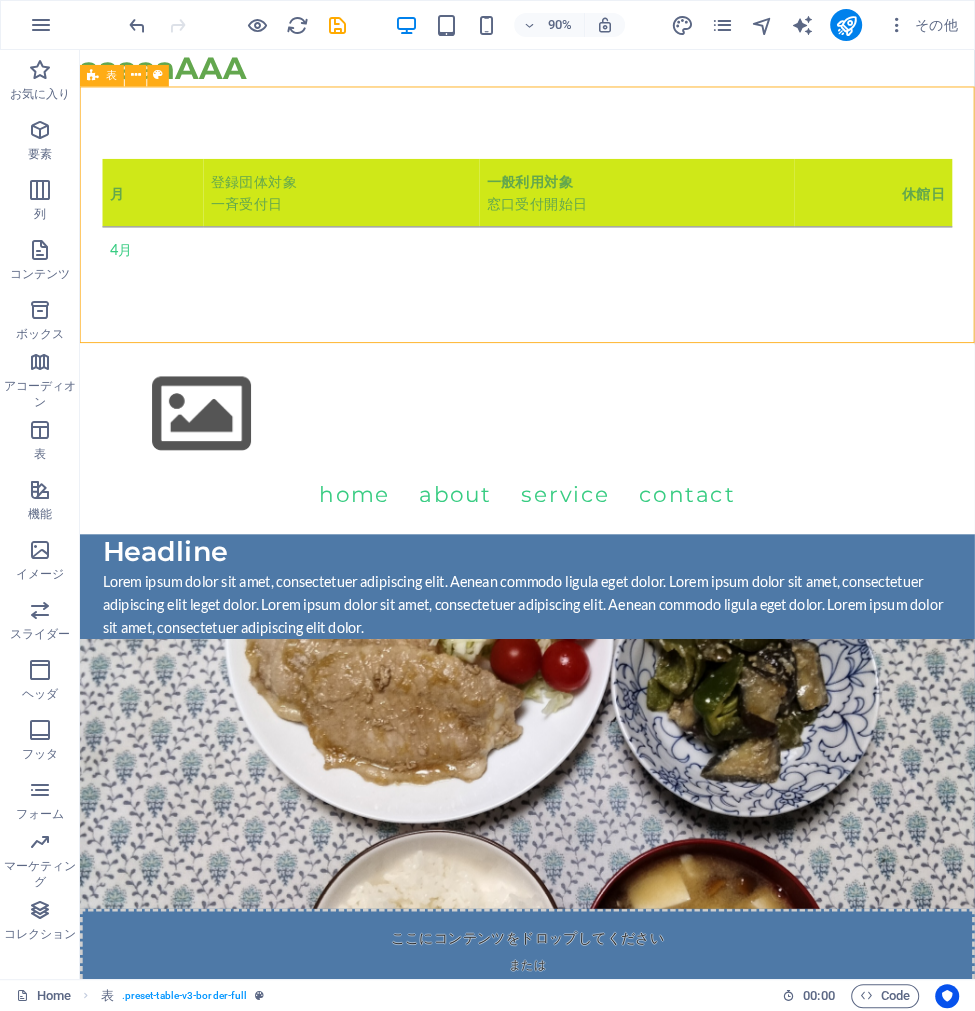 click at bounding box center (93, 76) 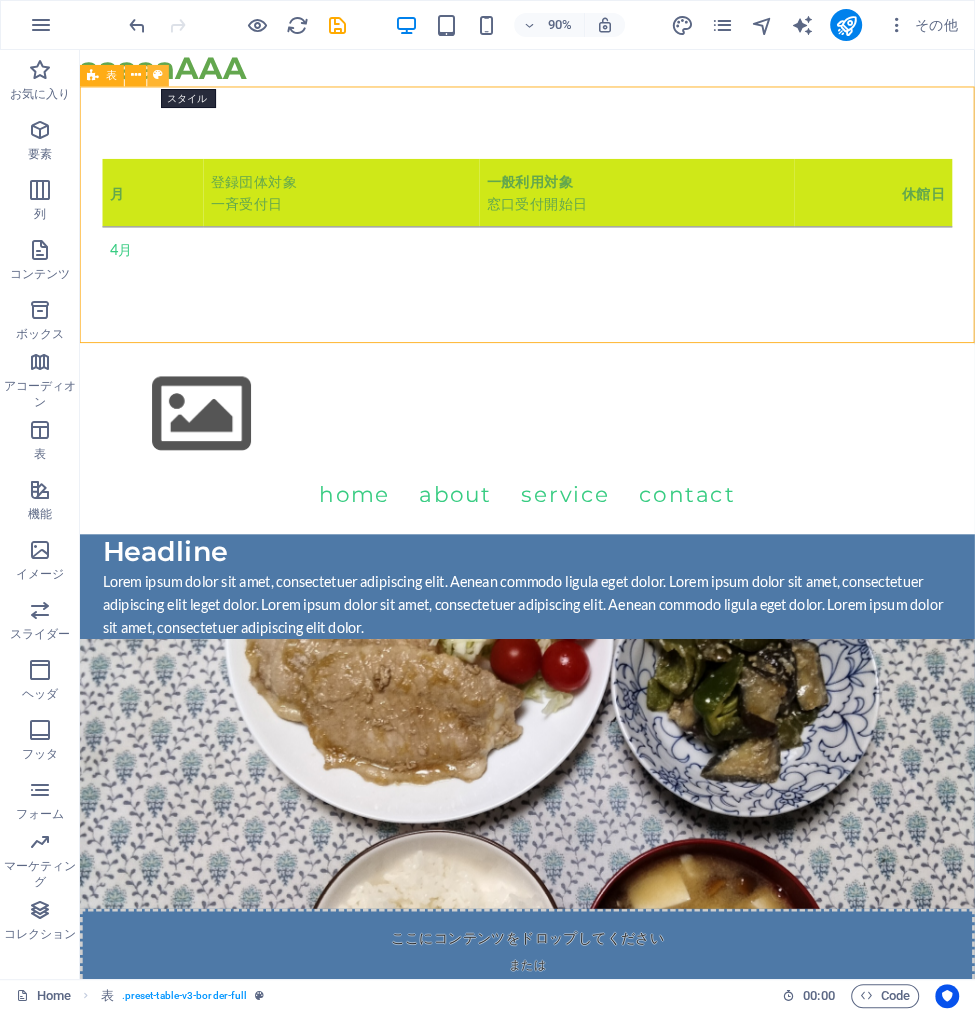 click at bounding box center [158, 75] 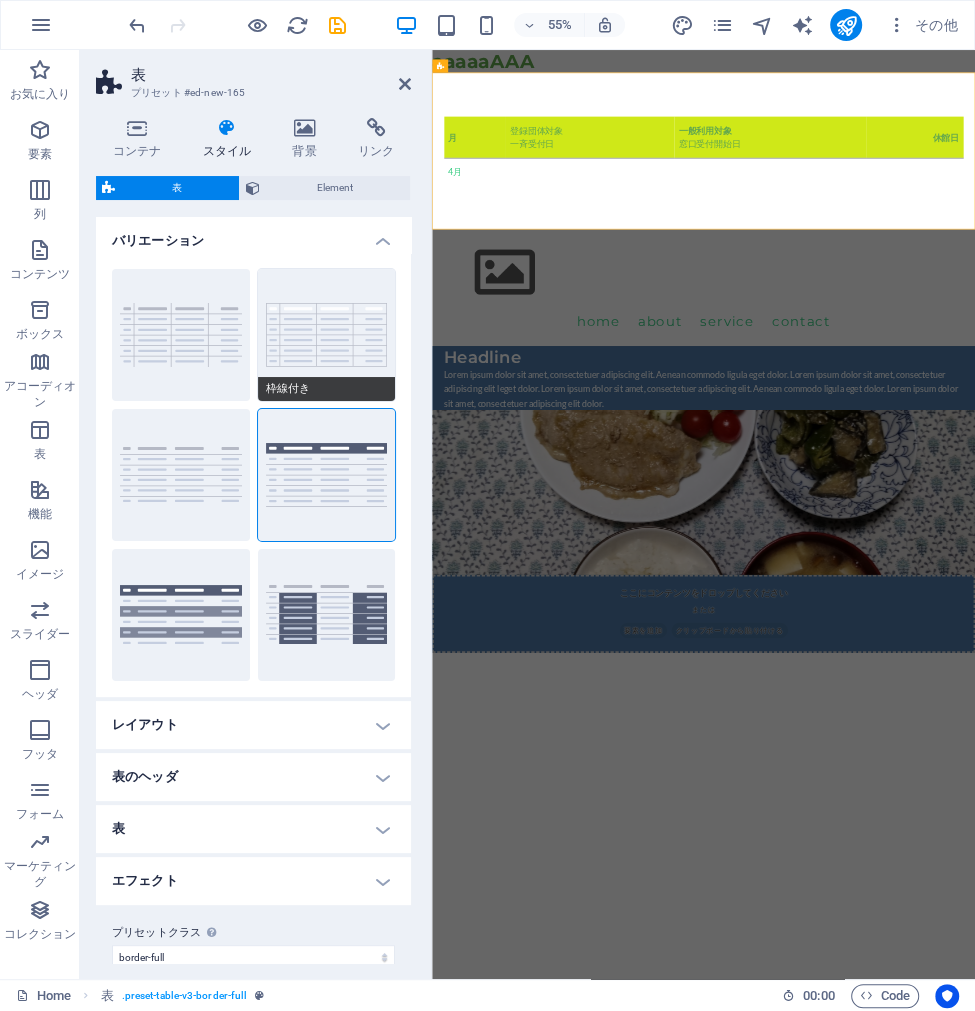 click on "枠線付き" at bounding box center [327, 335] 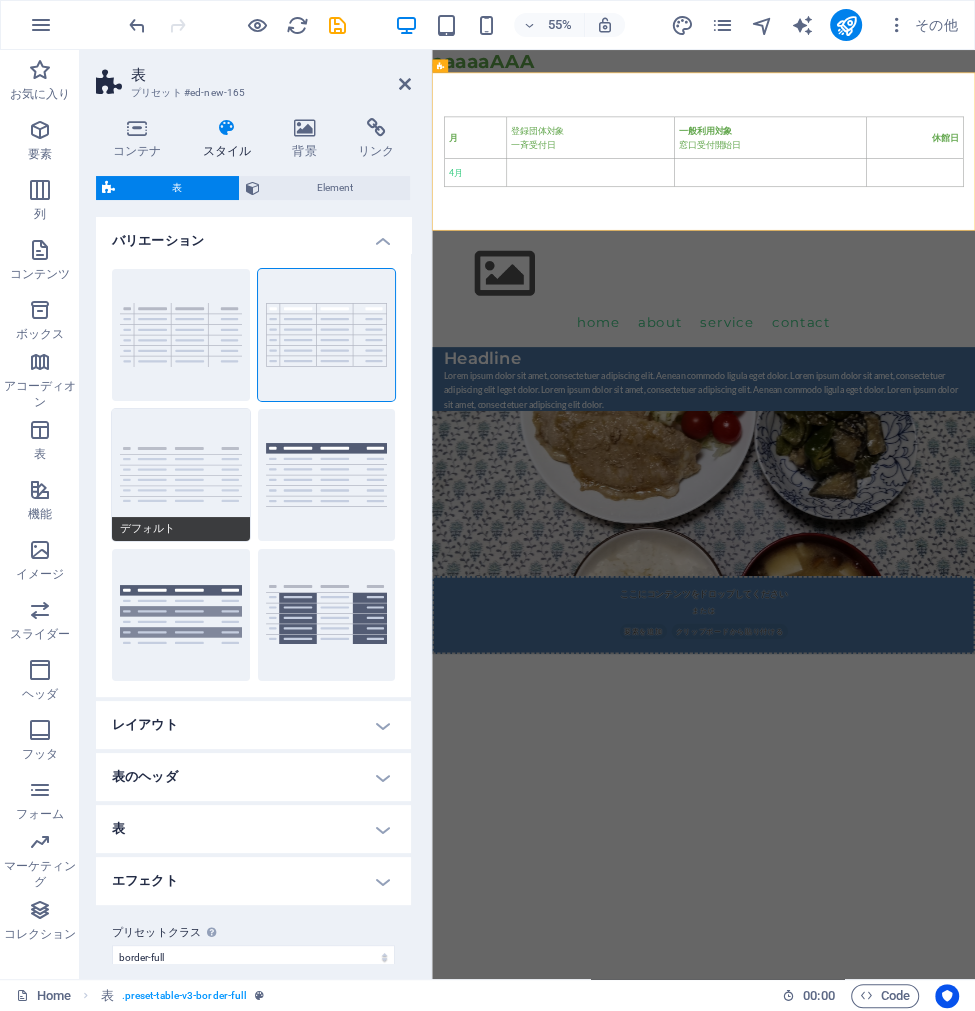 click on "デフォルト" at bounding box center [181, 475] 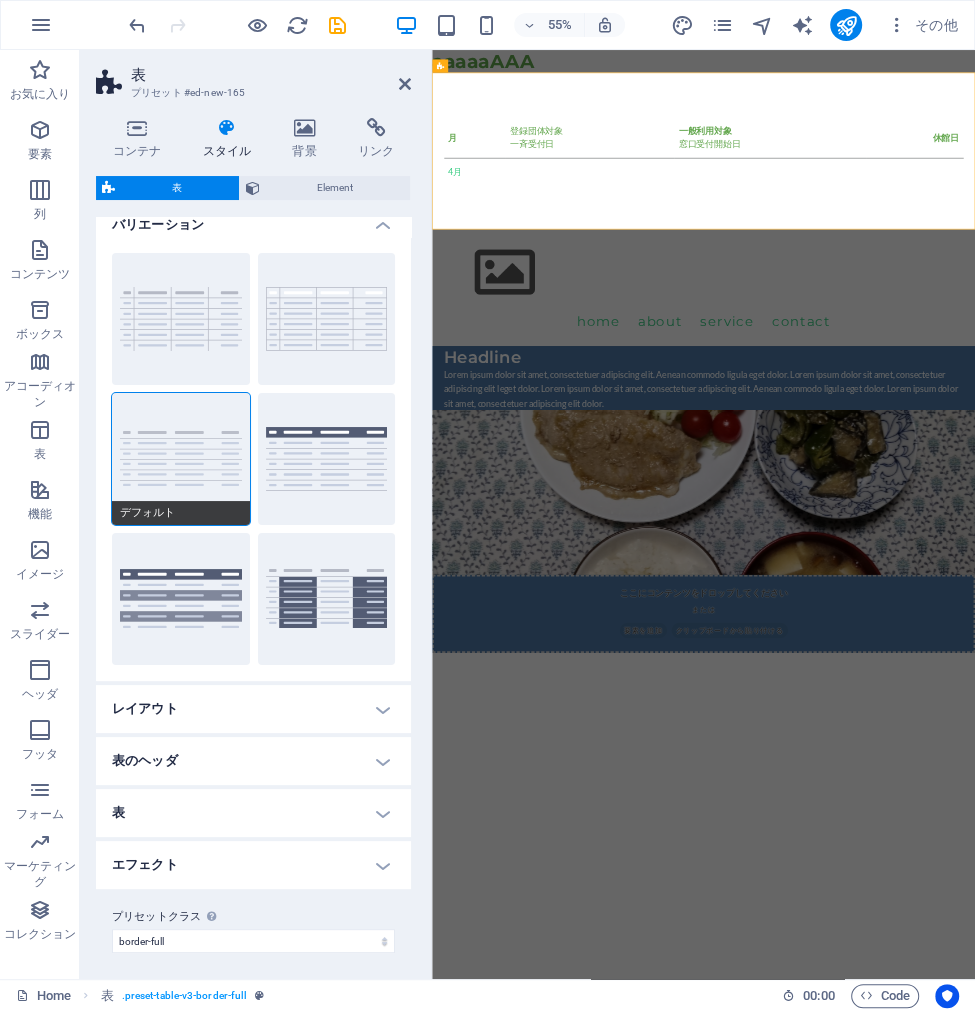 scroll, scrollTop: 20, scrollLeft: 0, axis: vertical 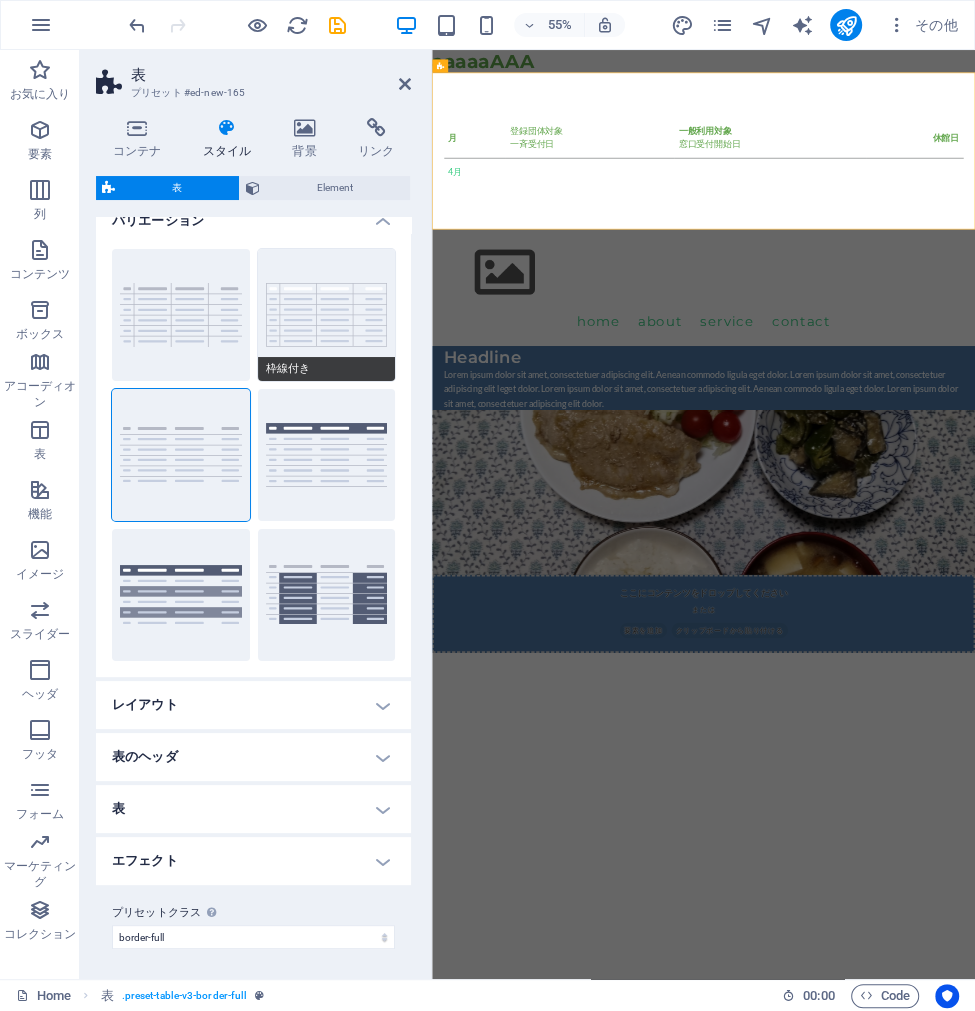click on "枠線付き" at bounding box center (327, 315) 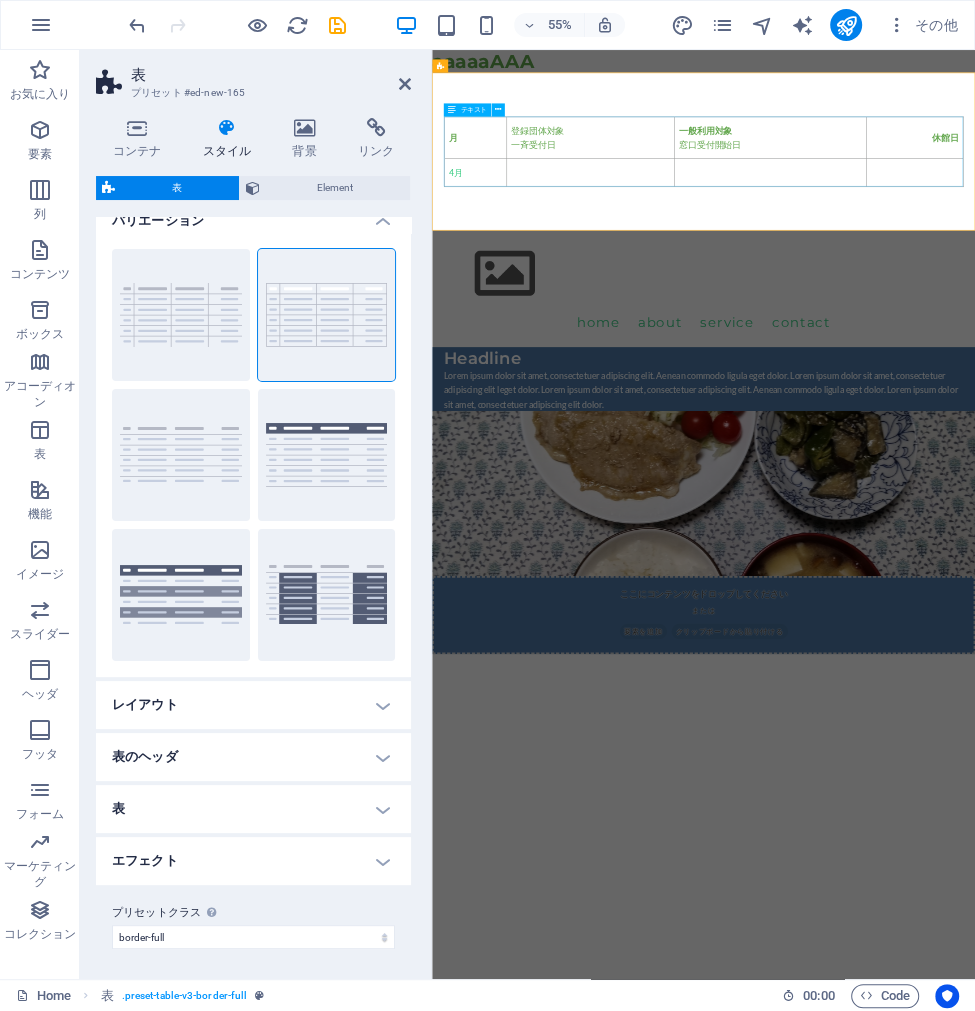 click on "月 登録団体対象 一斉受付日 一般利用対象 窓口受付開始日 休館日 4月" at bounding box center (926, 235) 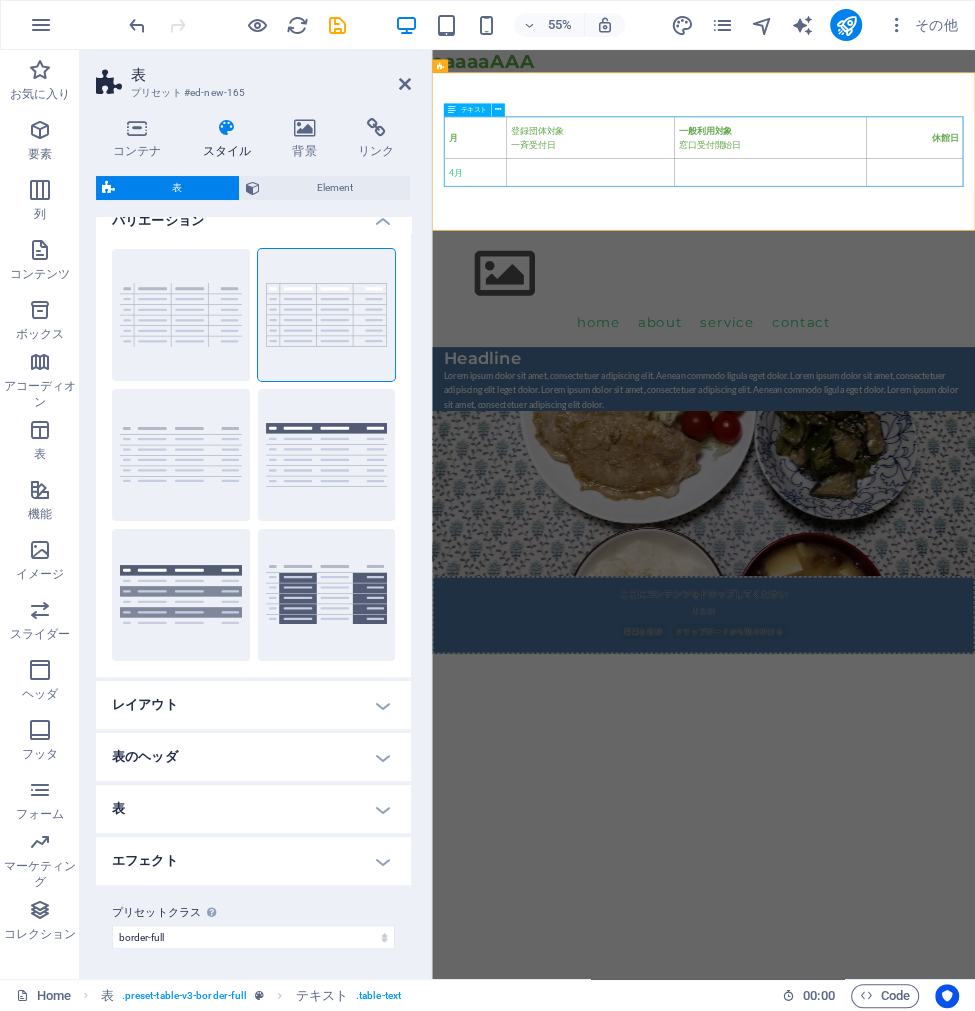 click on "月 登録団体対象 一斉受付日 一般利用対象 窓口受付開始日 休館日 4月" at bounding box center [926, 235] 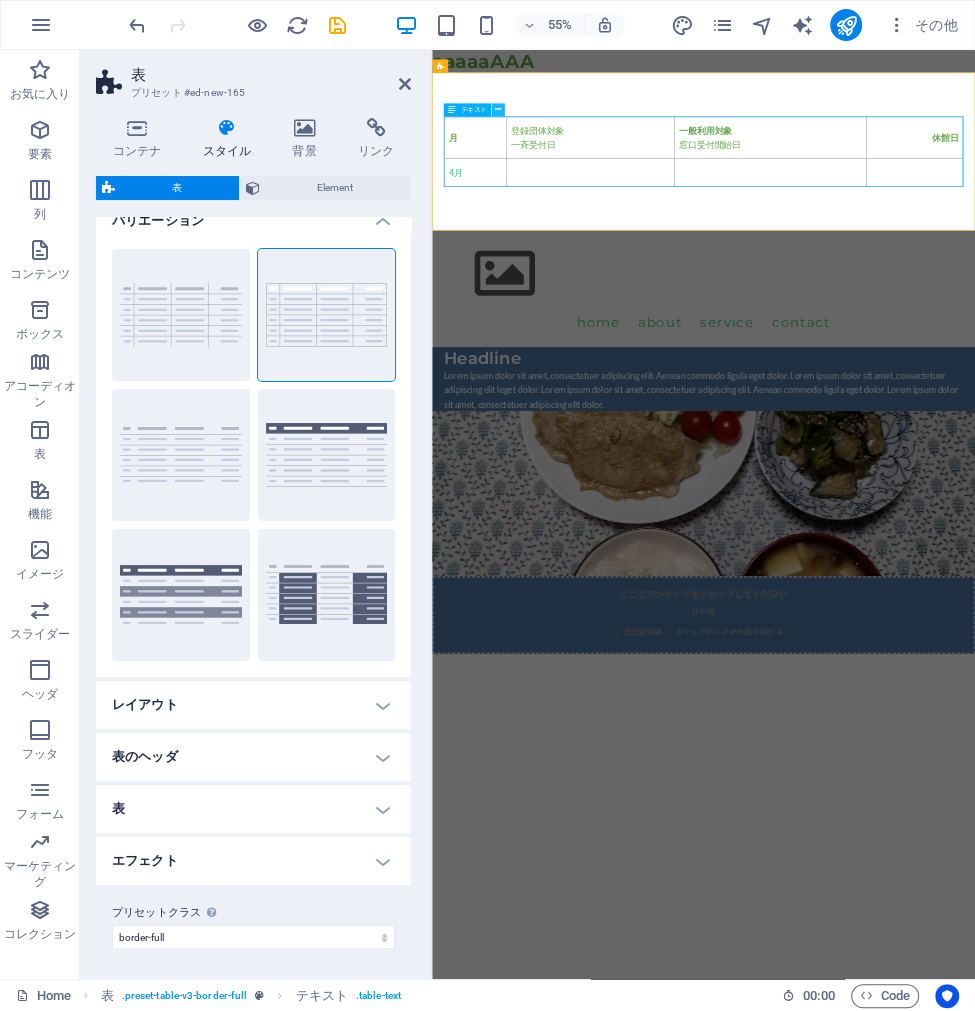 click at bounding box center [498, 110] 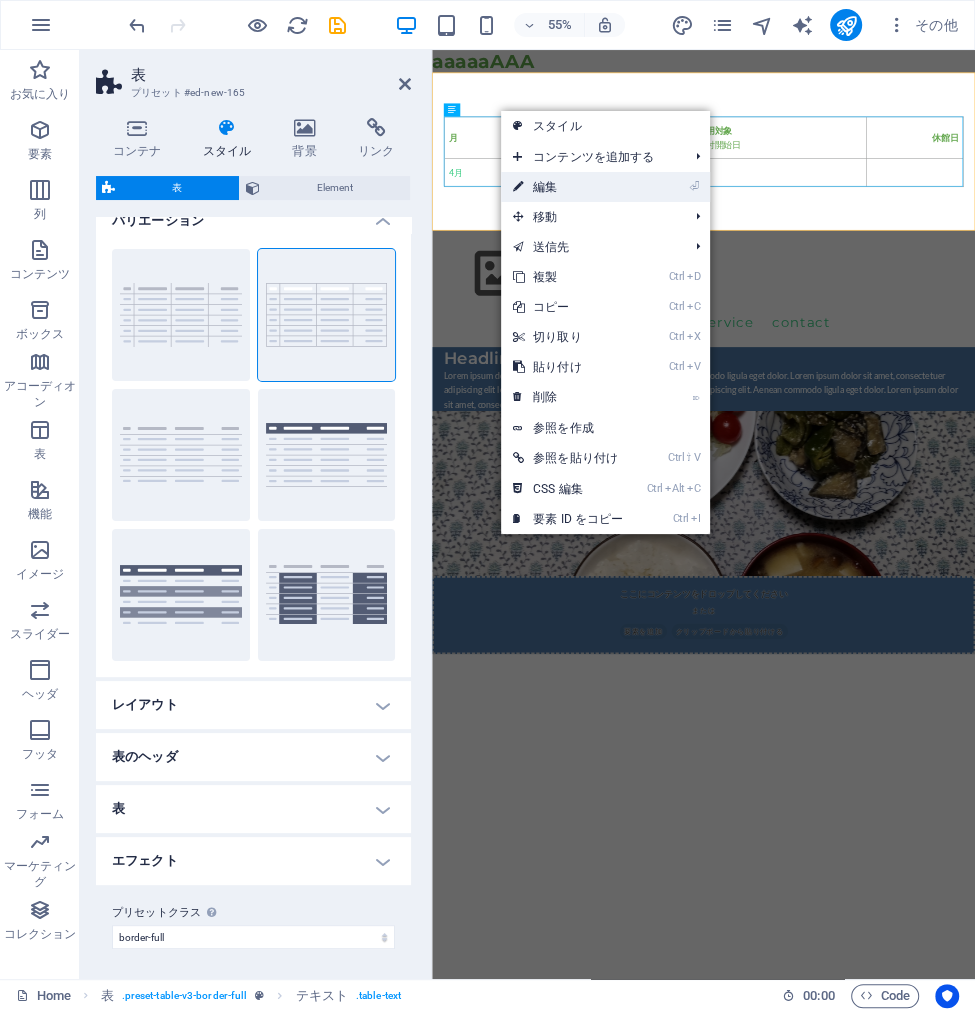click on "⏎  編集" at bounding box center (568, 187) 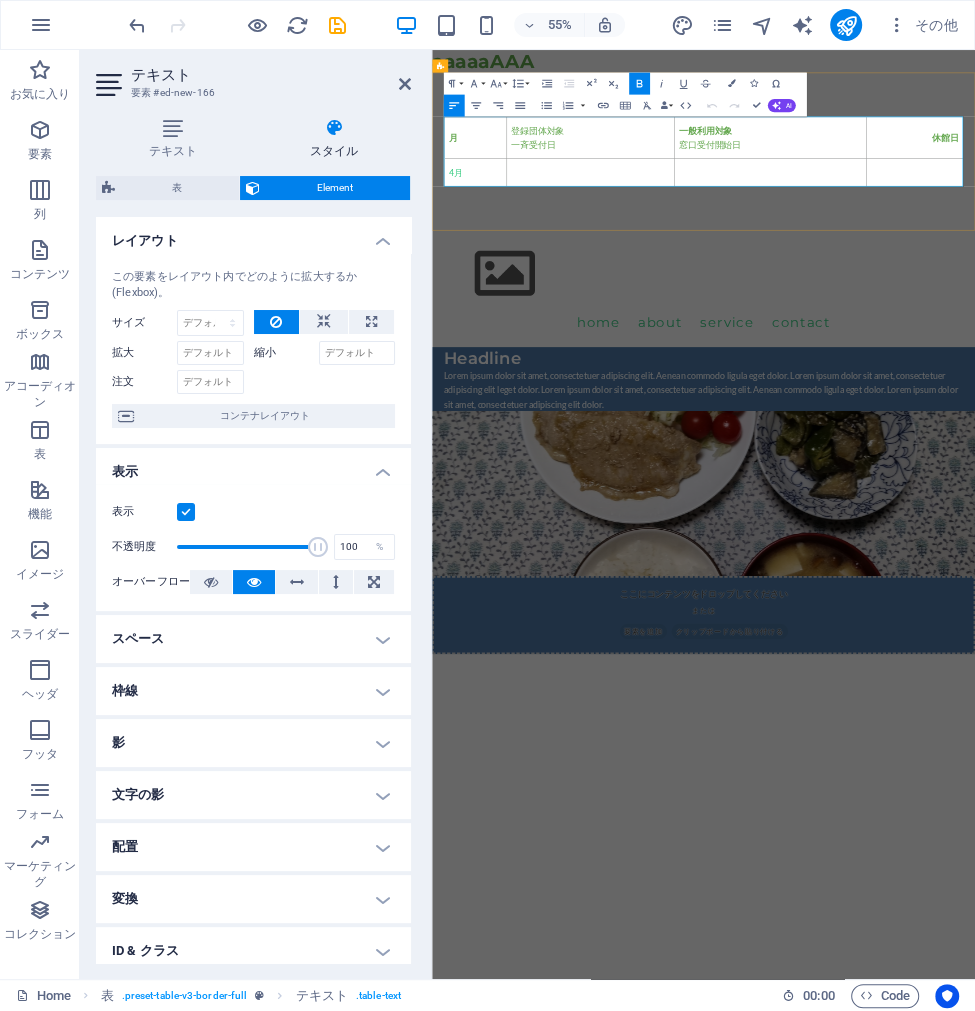 click at bounding box center (719, 272) 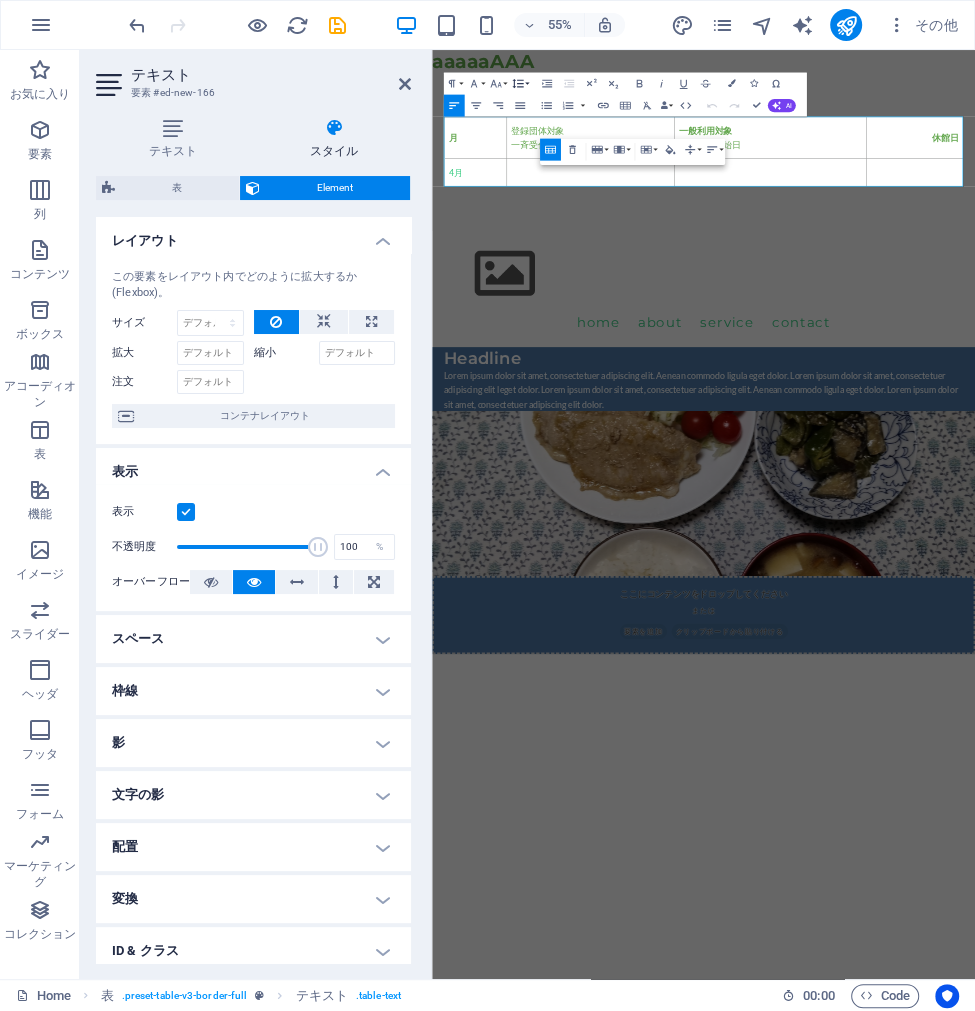click on "Line Height" at bounding box center (520, 83) 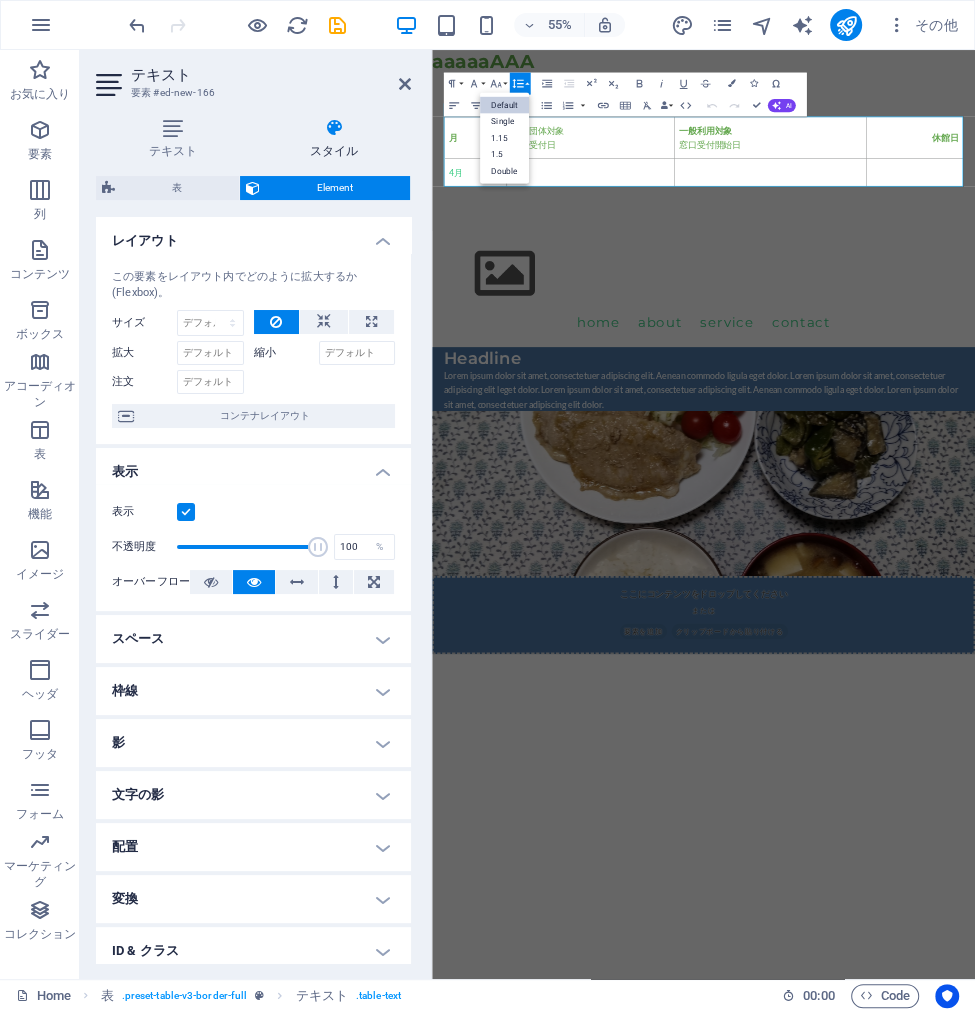scroll, scrollTop: 0, scrollLeft: 0, axis: both 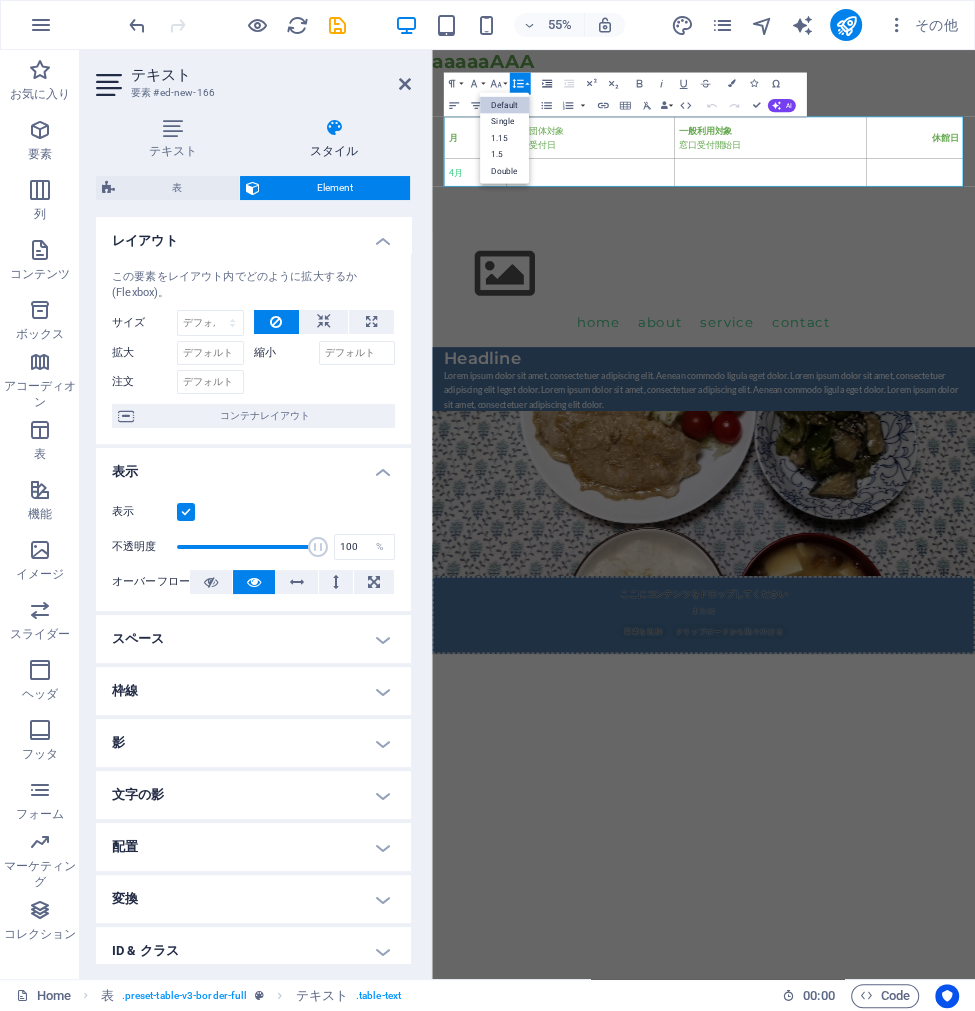 click 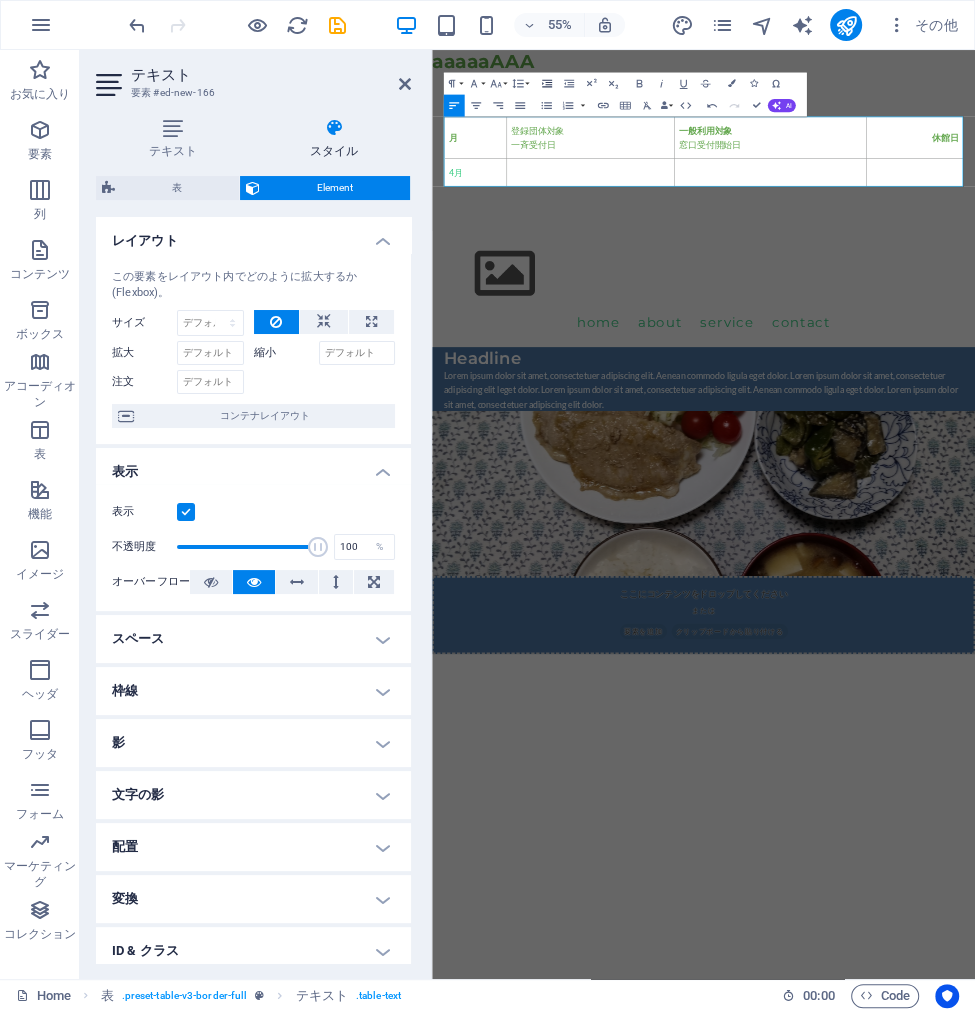click 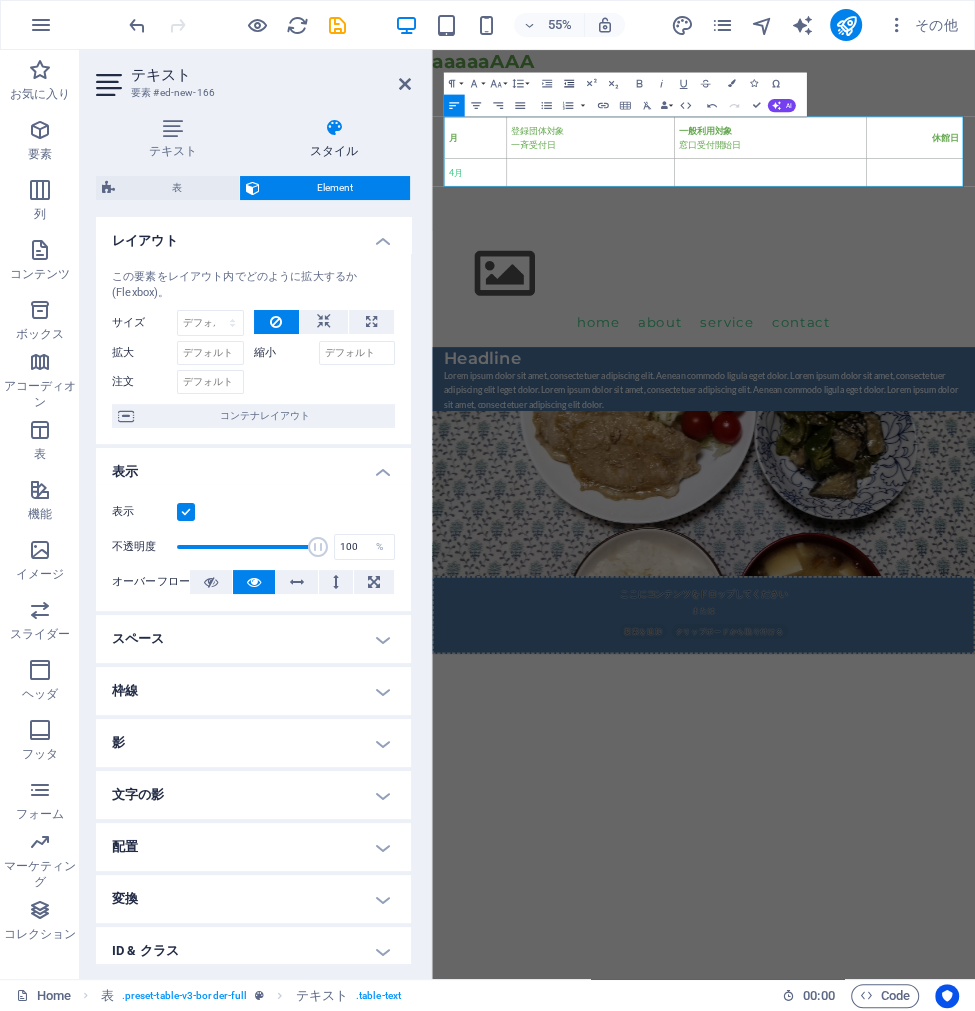 click 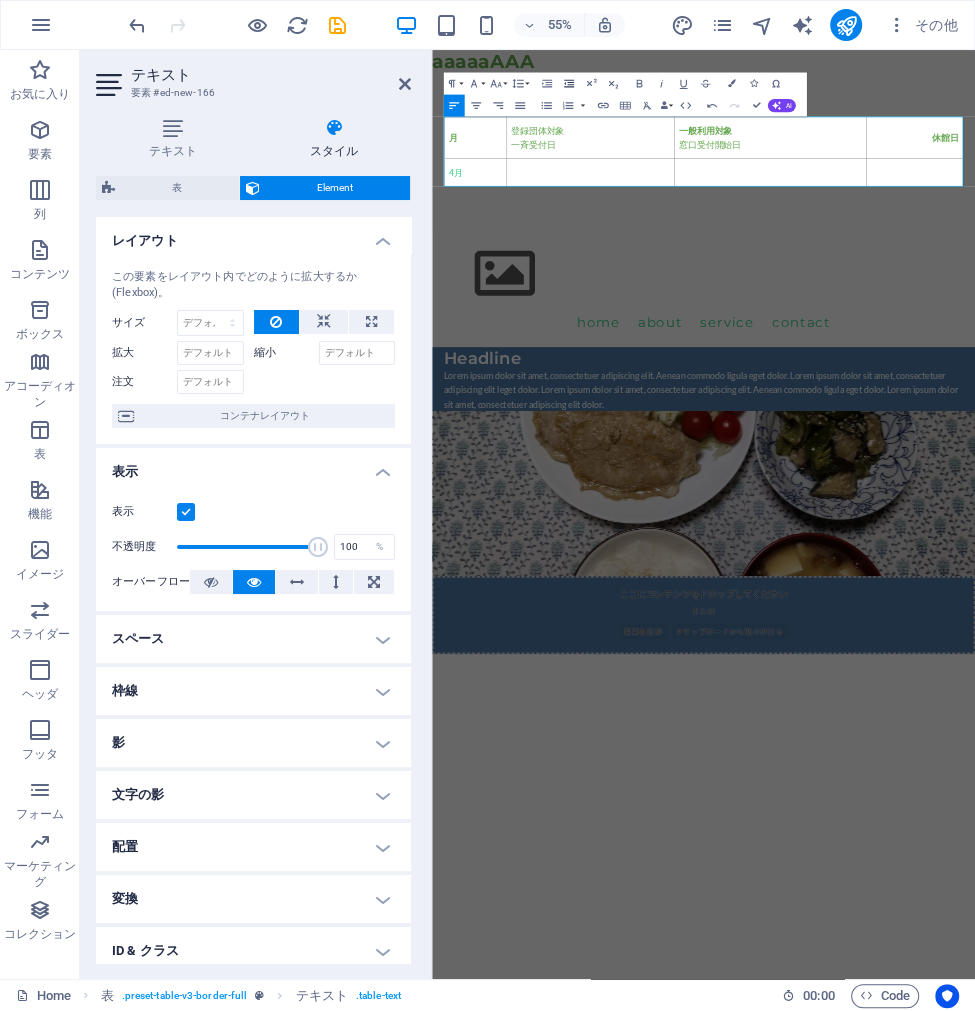 click 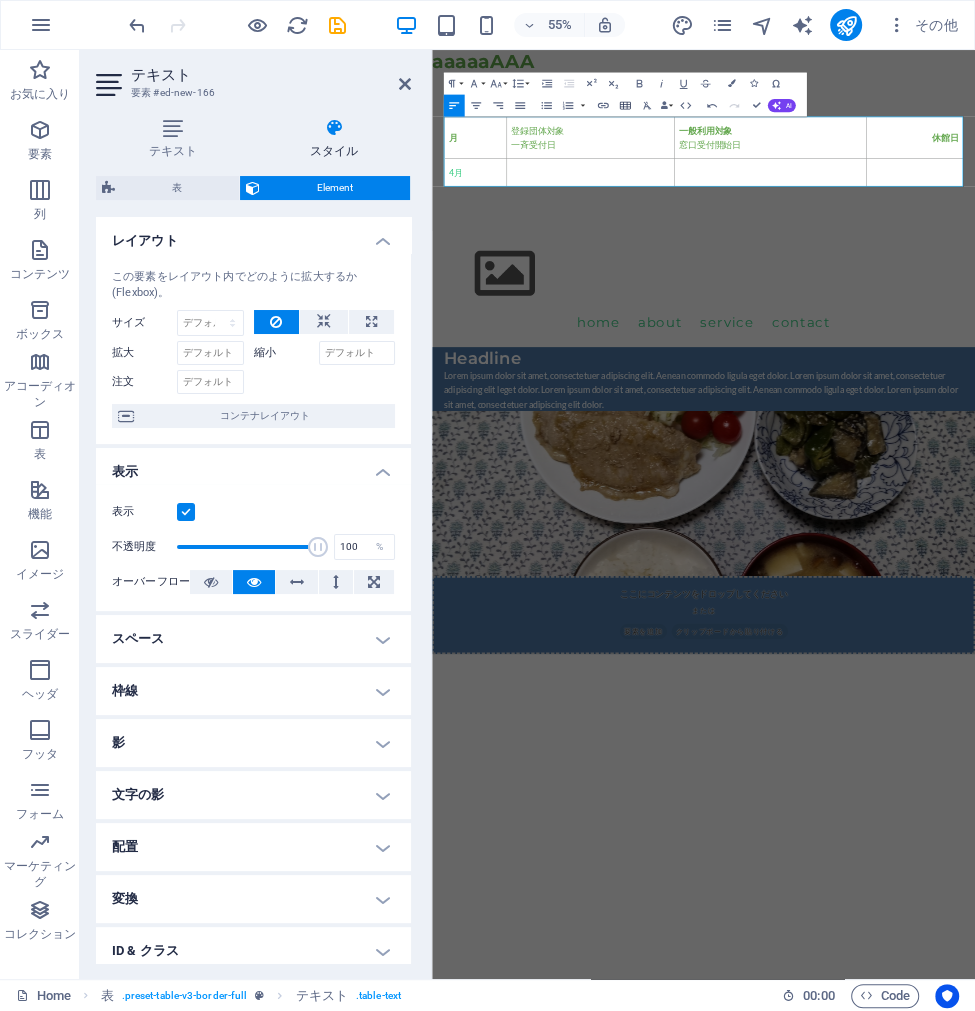 click 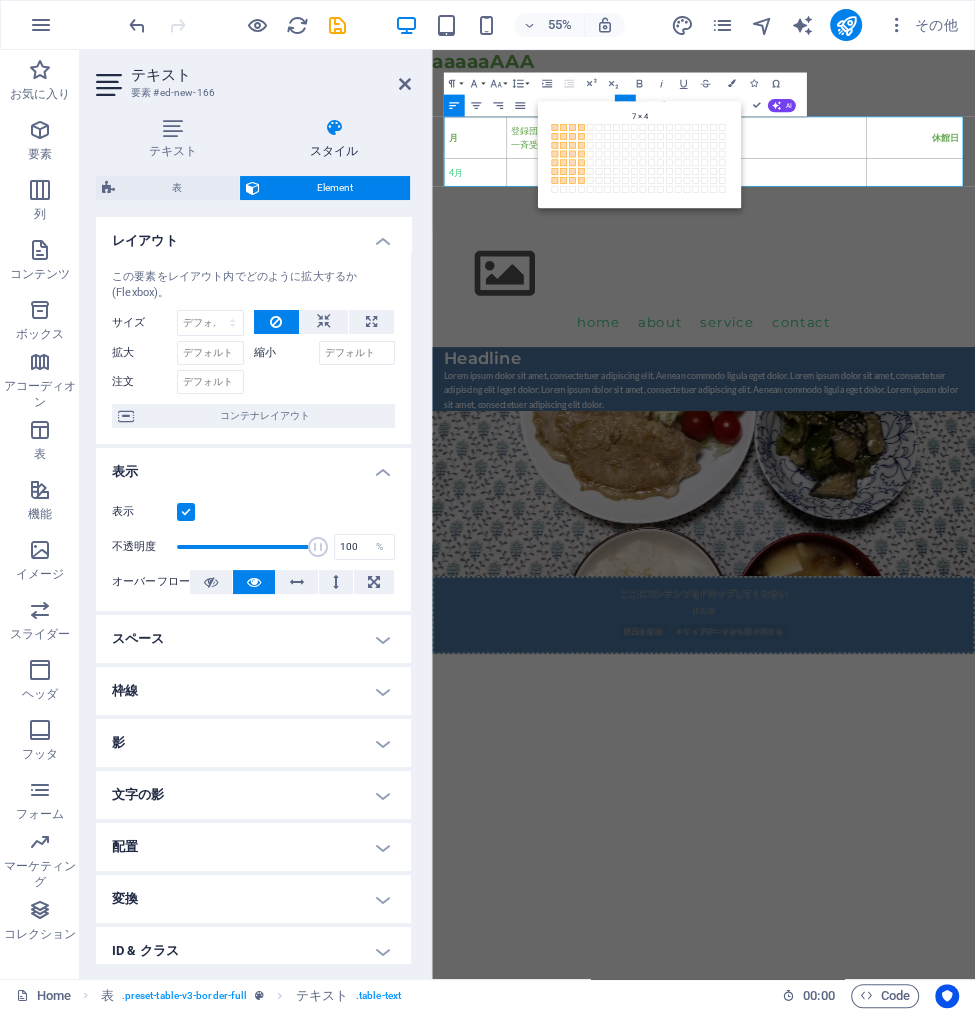 click on "7 × 4" at bounding box center [582, 181] 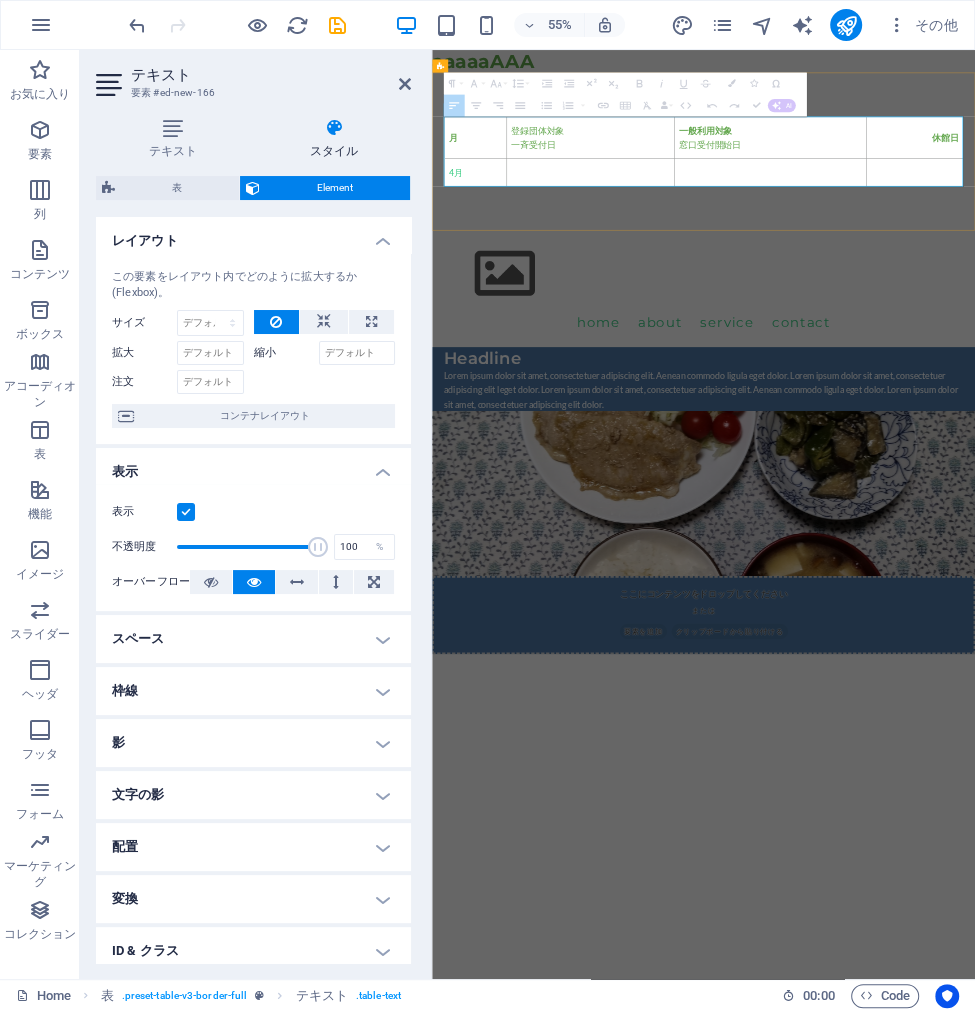 drag, startPoint x: 497, startPoint y: 272, endPoint x: 920, endPoint y: 277, distance: 423.02954 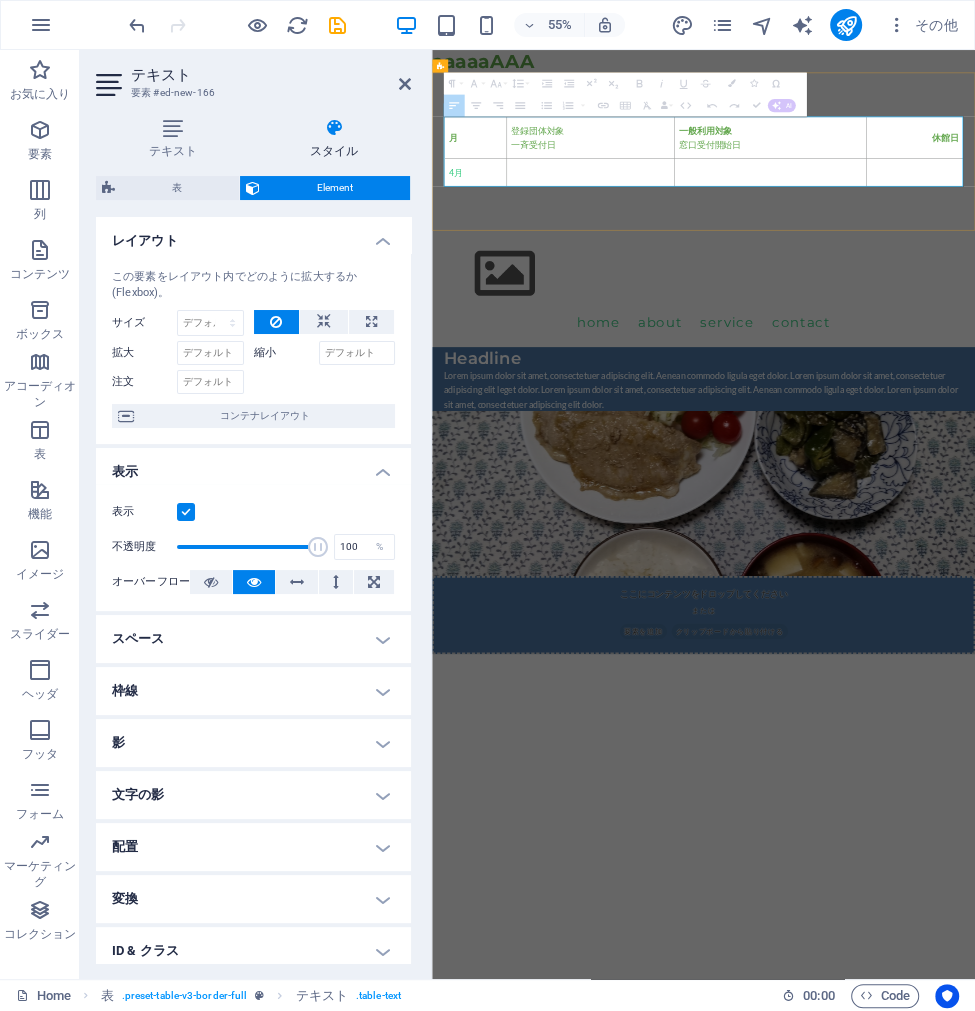 click on "4月" at bounding box center (925, 272) 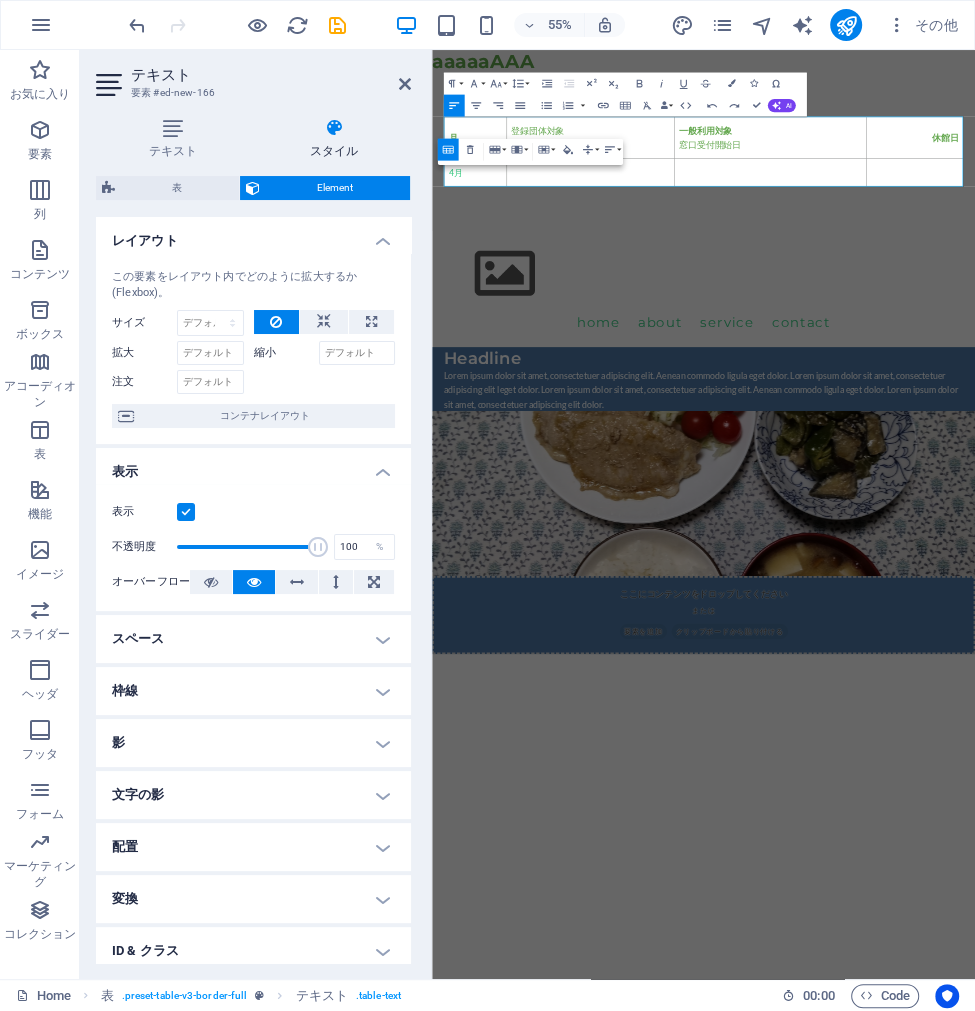 click 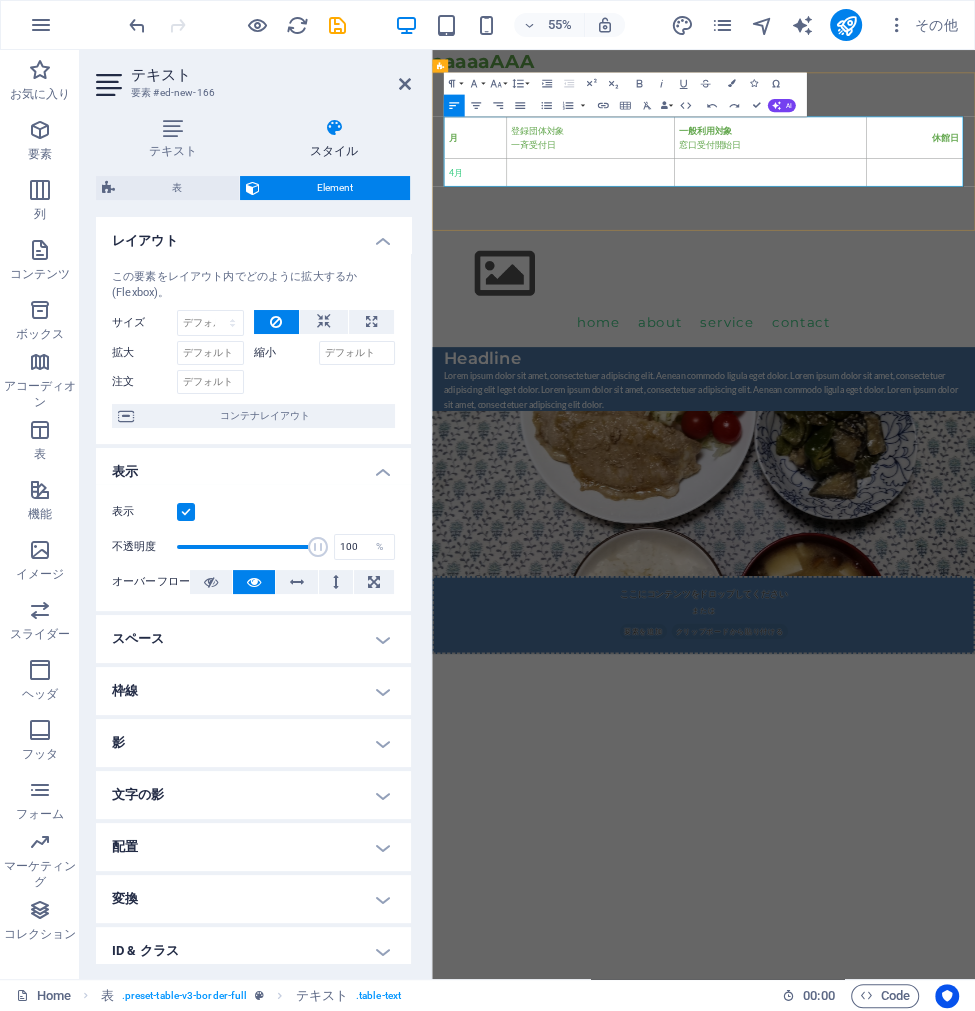 click at bounding box center (720, 273) 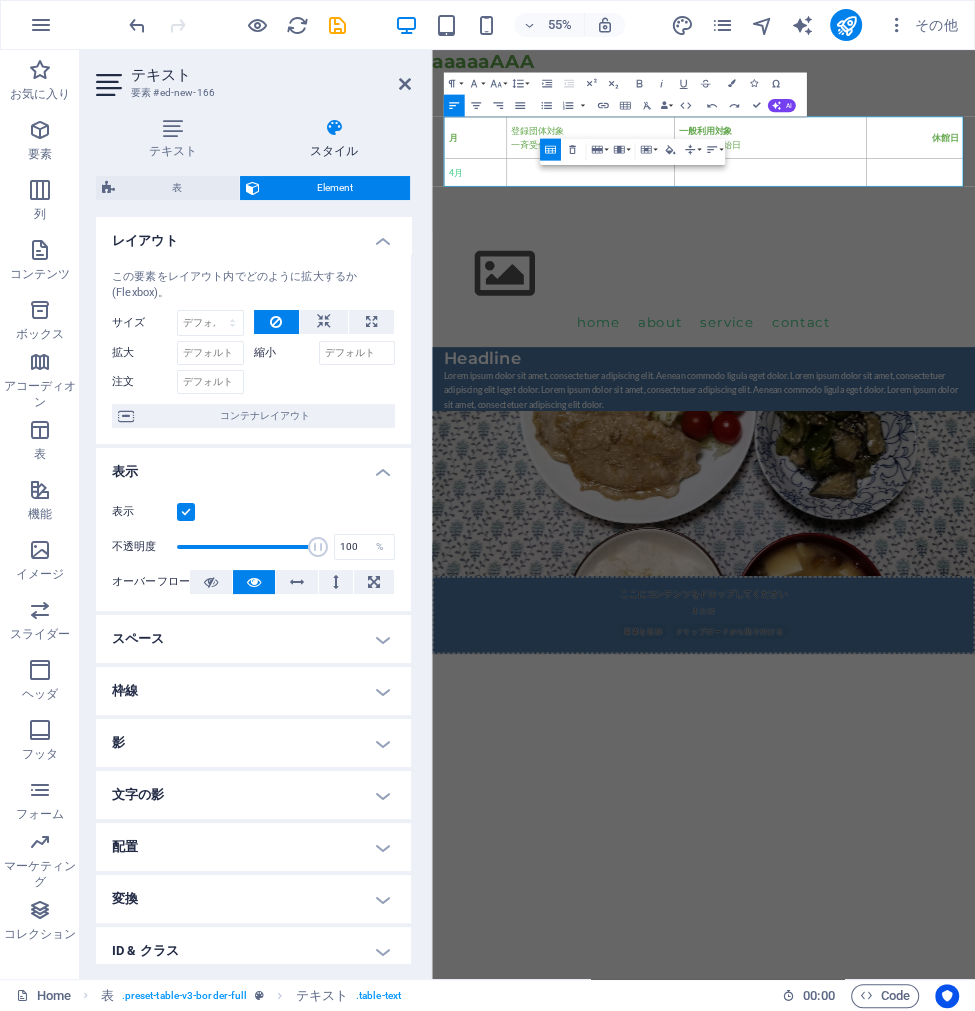 type 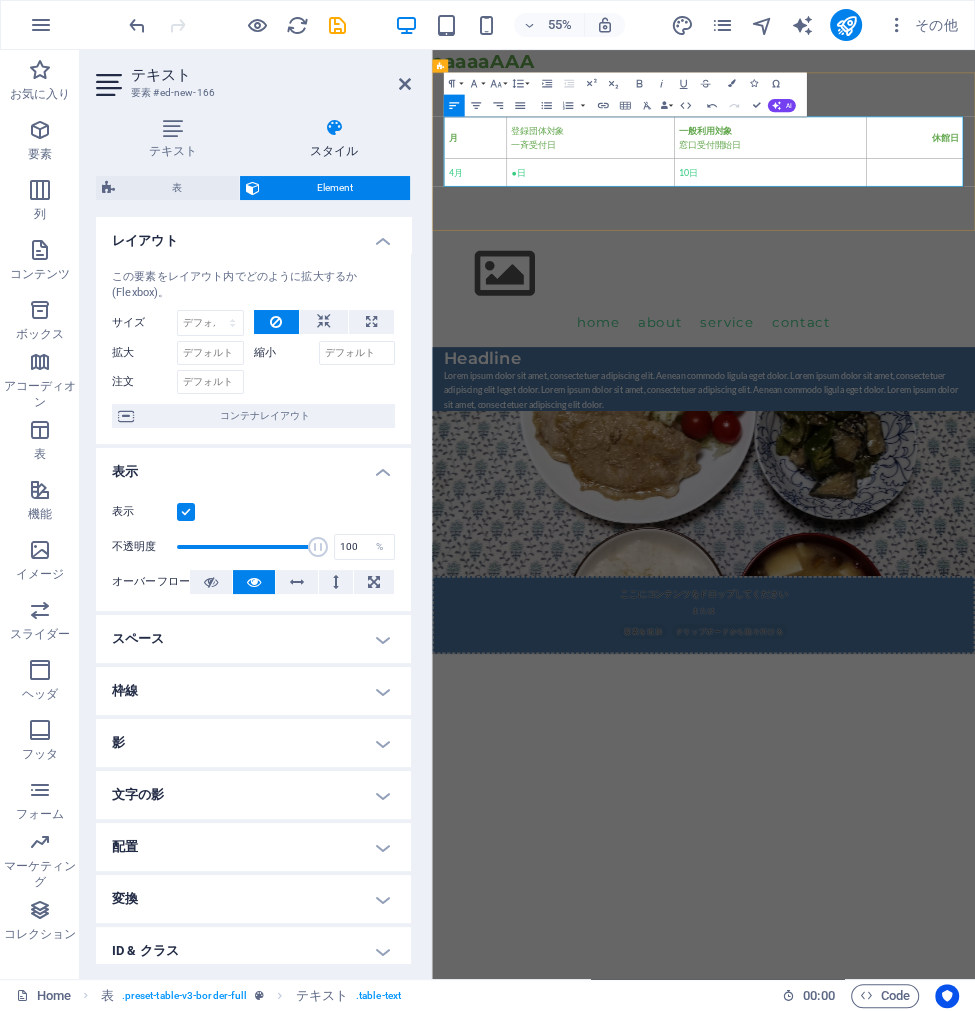 click at bounding box center (1309, 272) 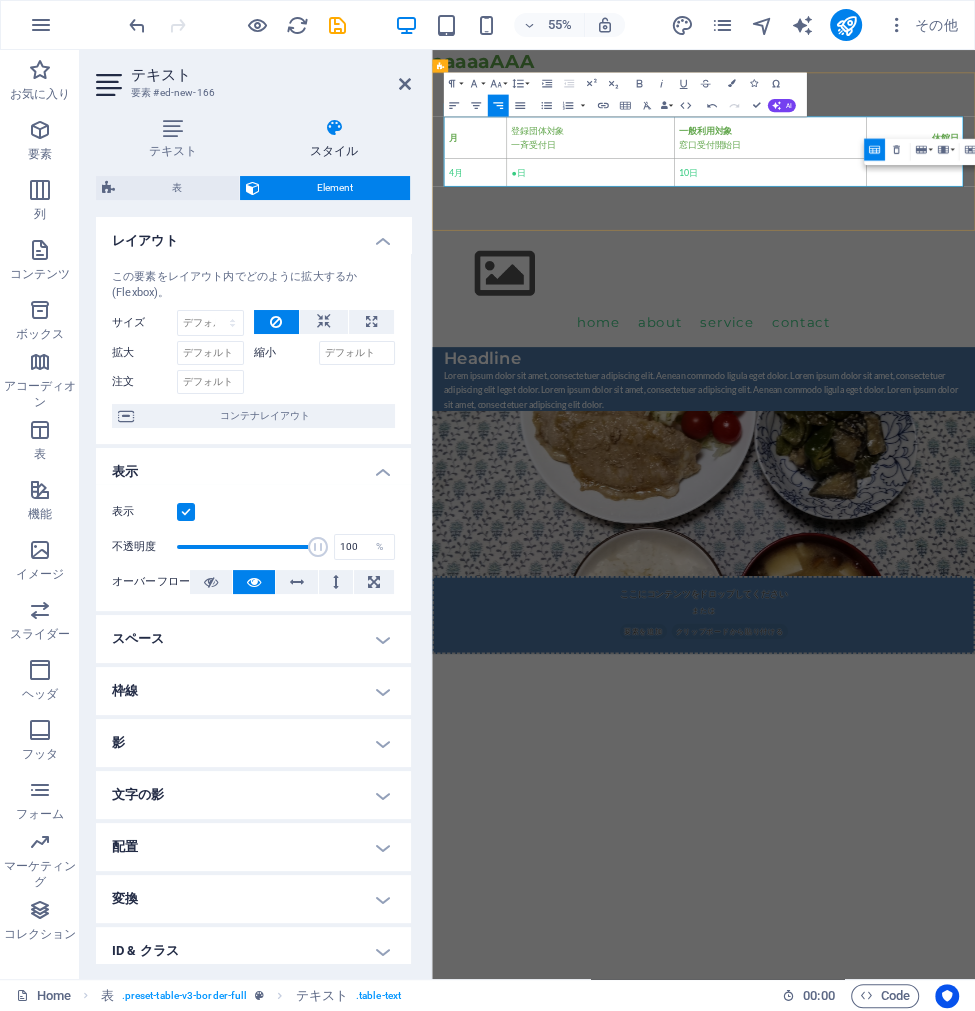 click at bounding box center [1309, 272] 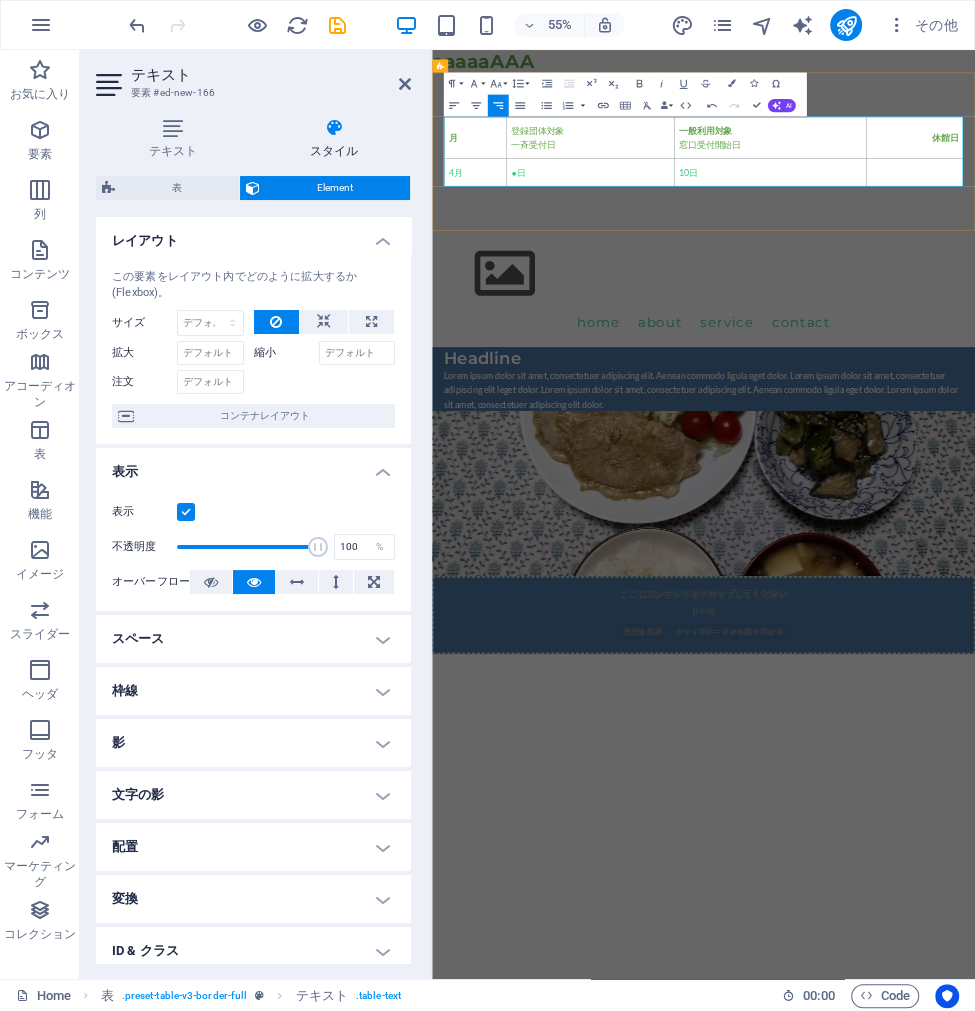 click at bounding box center [1309, 272] 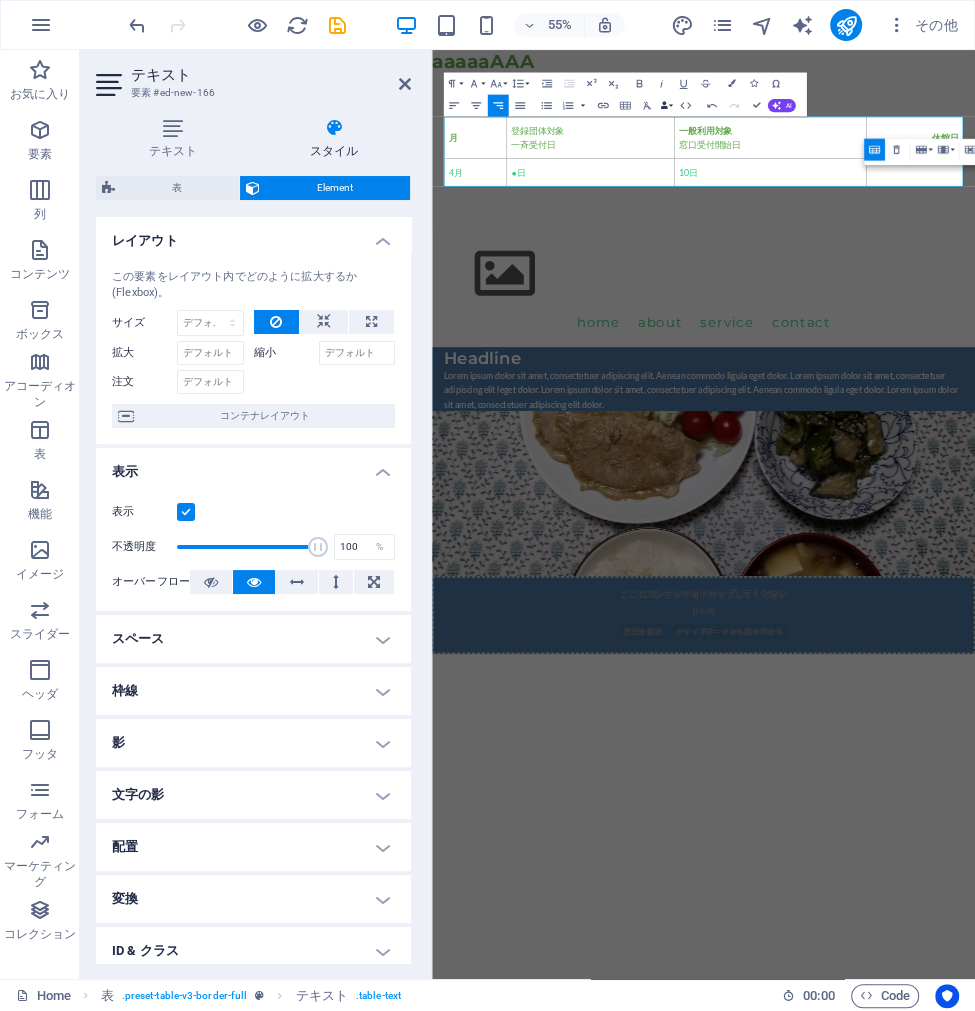 click at bounding box center (665, 106) 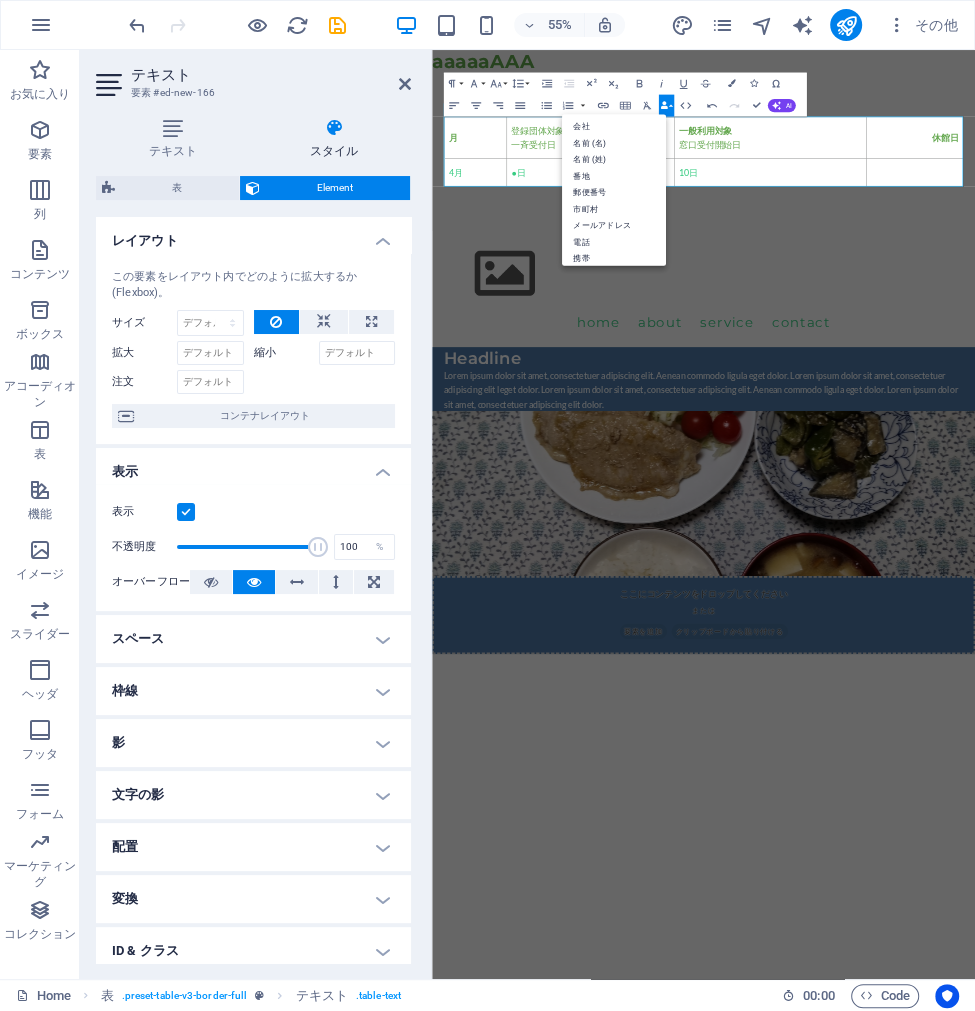 click on "Data Bindings" at bounding box center (666, 105) 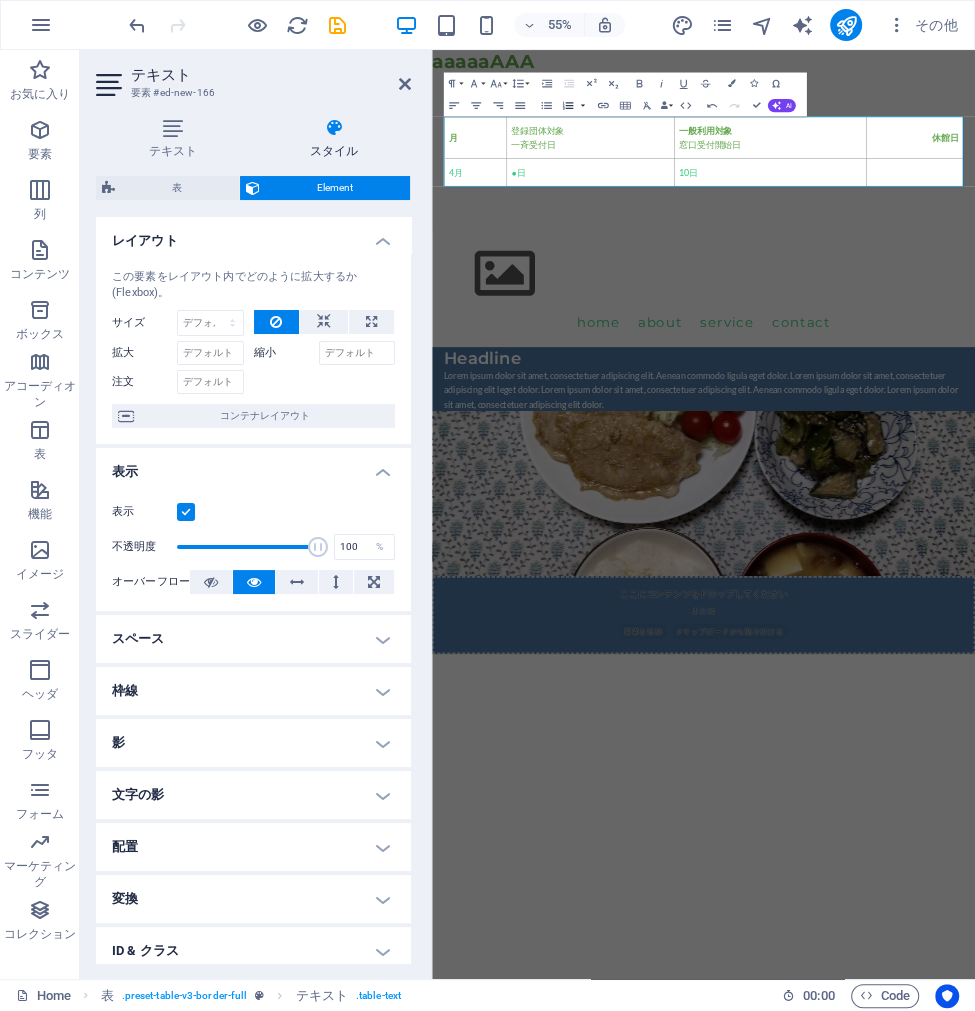 click at bounding box center [583, 105] 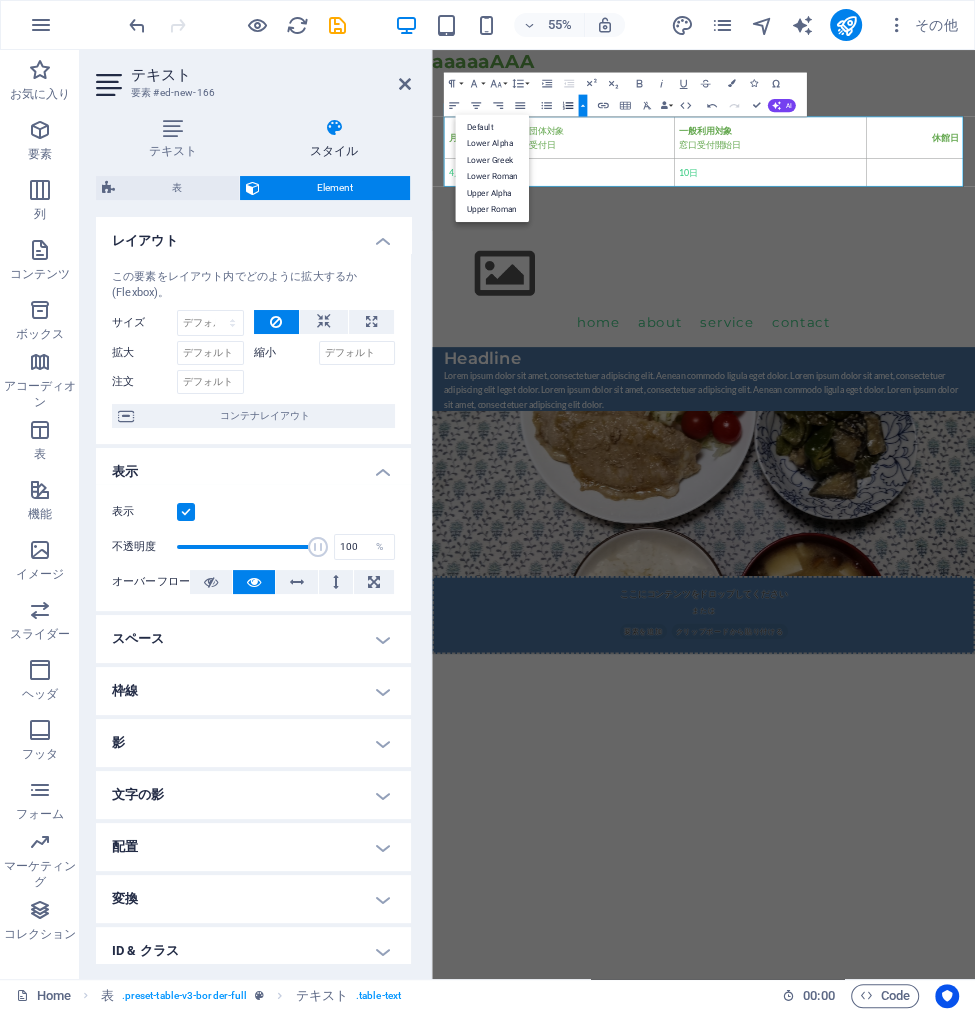 click at bounding box center (583, 105) 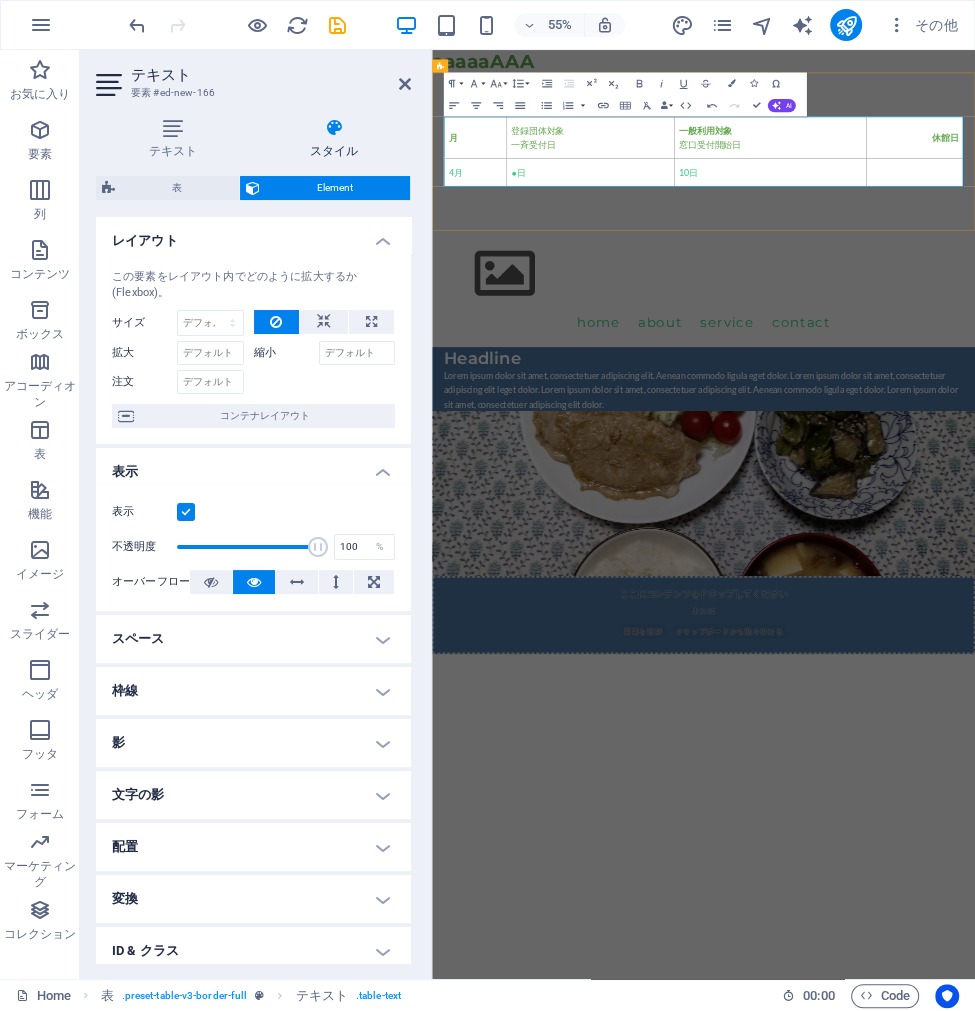 click at bounding box center [1309, 272] 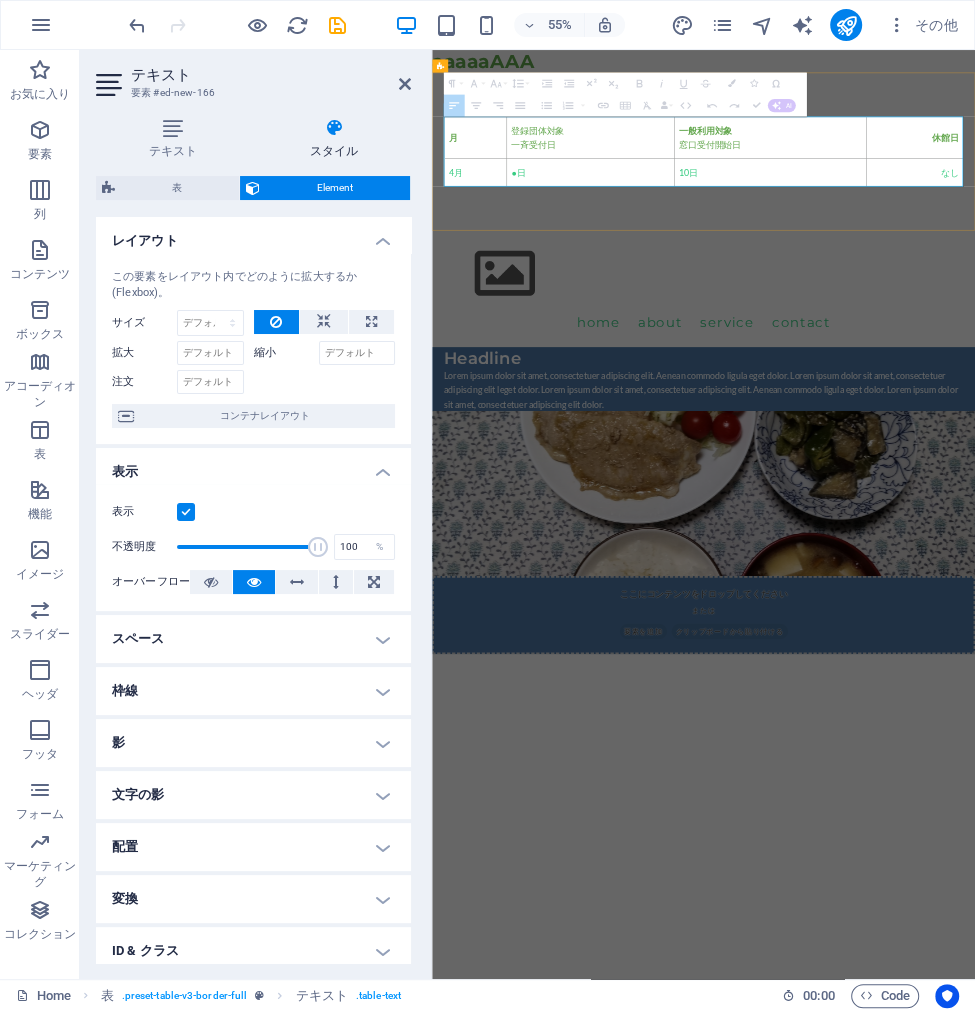 drag, startPoint x: 508, startPoint y: 265, endPoint x: 1038, endPoint y: 279, distance: 530.1849 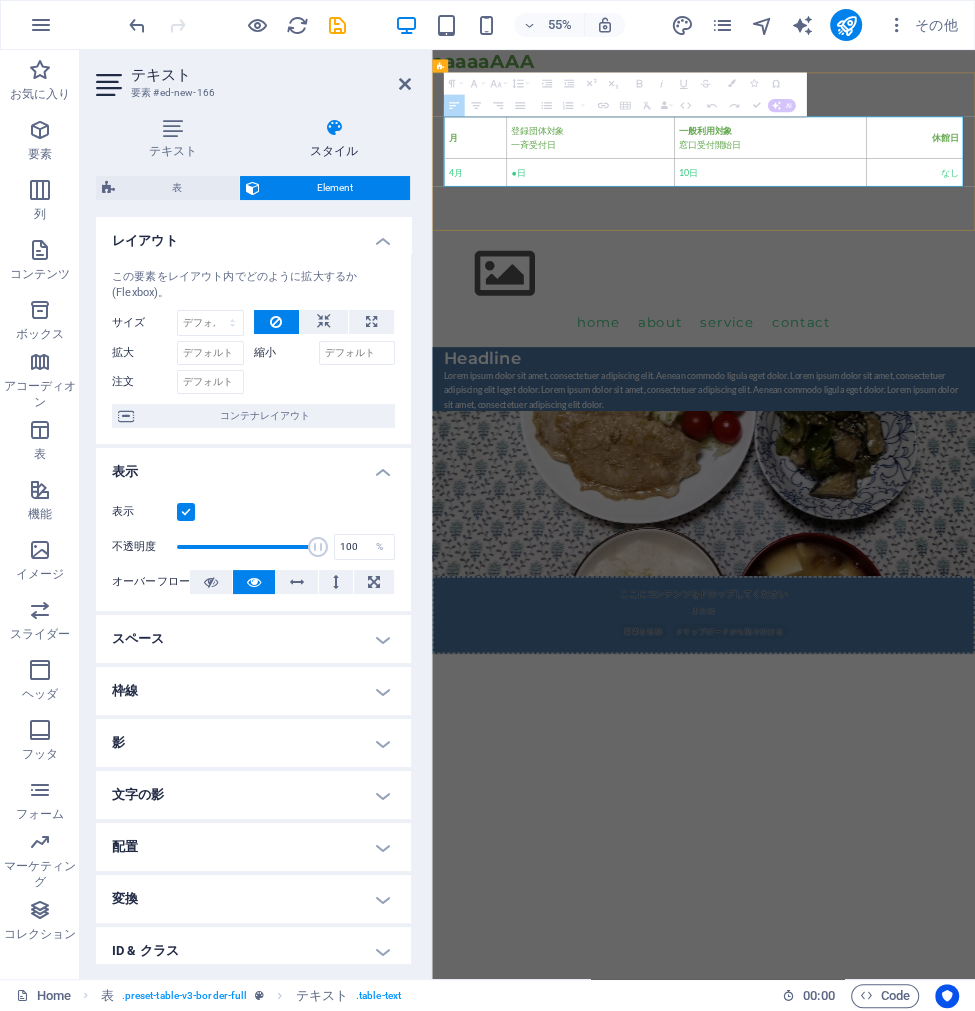 click on "4月 ●日 10日 なし" at bounding box center [925, 272] 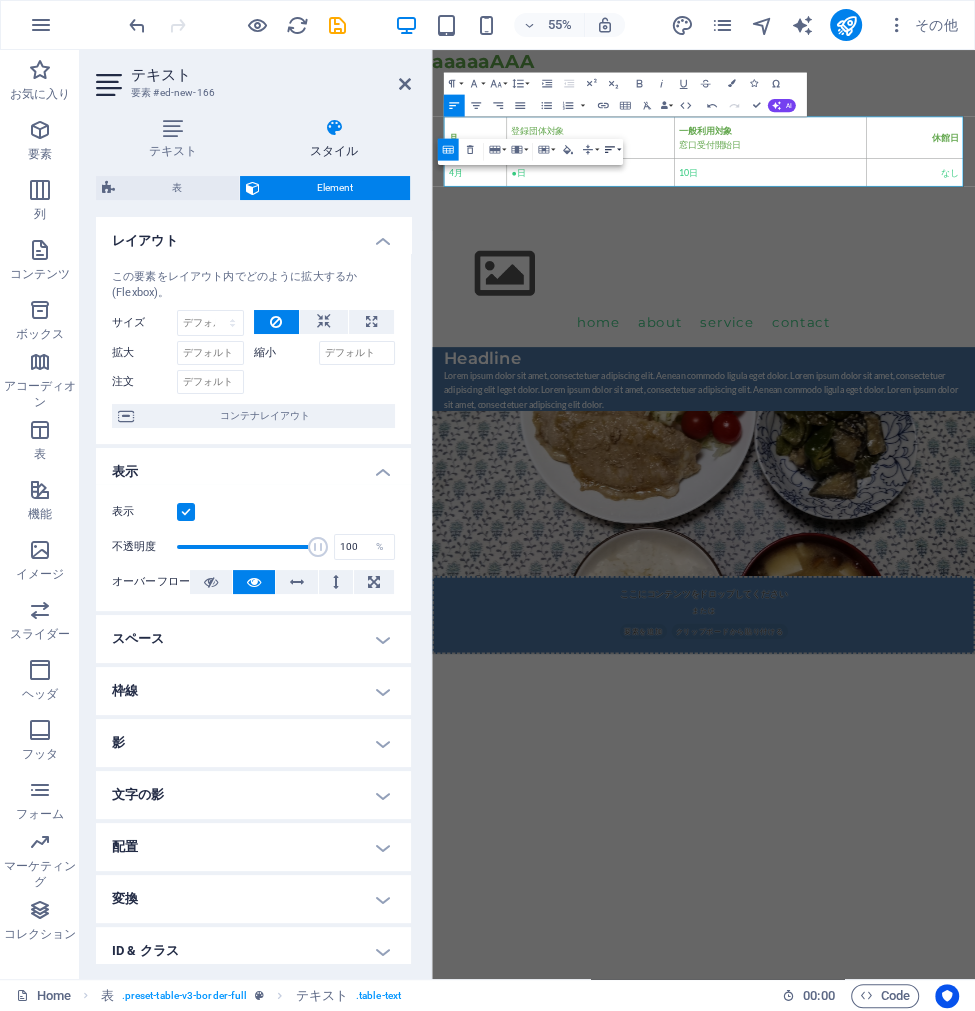 click on "Horizontal Align" at bounding box center (611, 150) 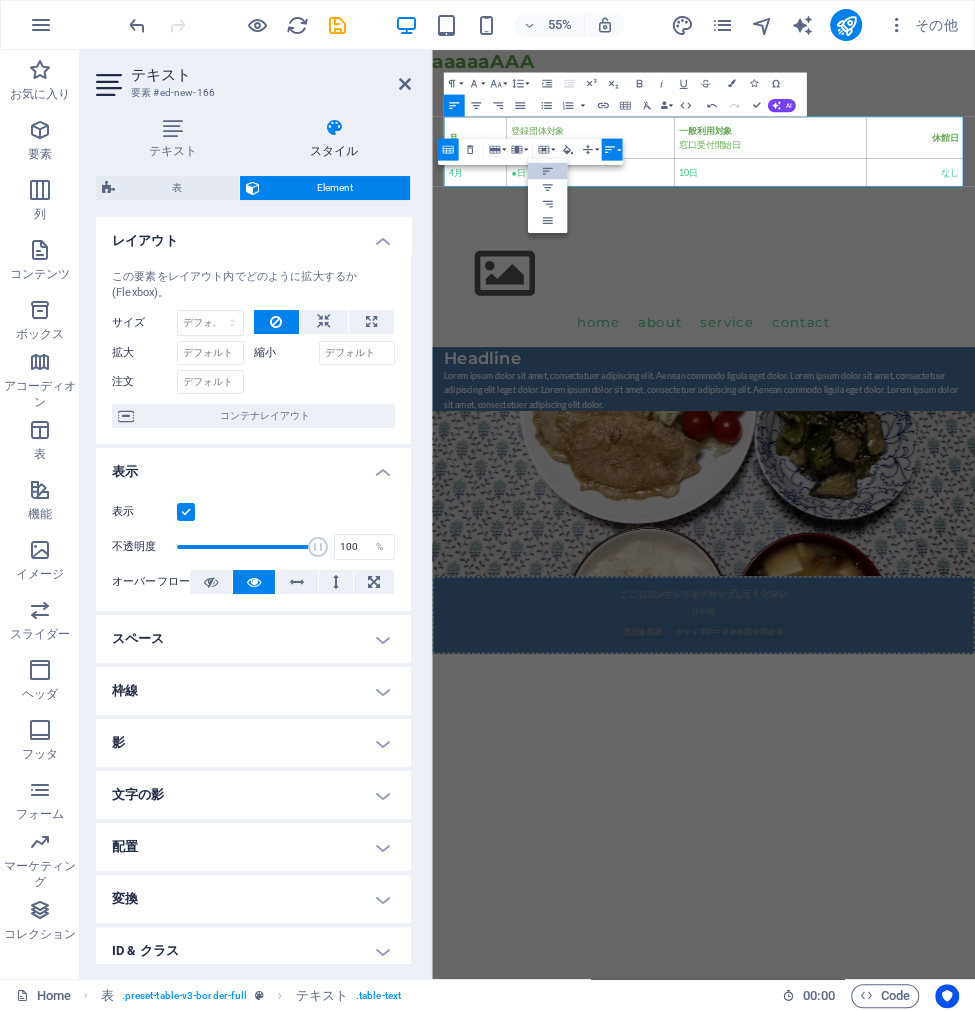 scroll, scrollTop: 0, scrollLeft: 0, axis: both 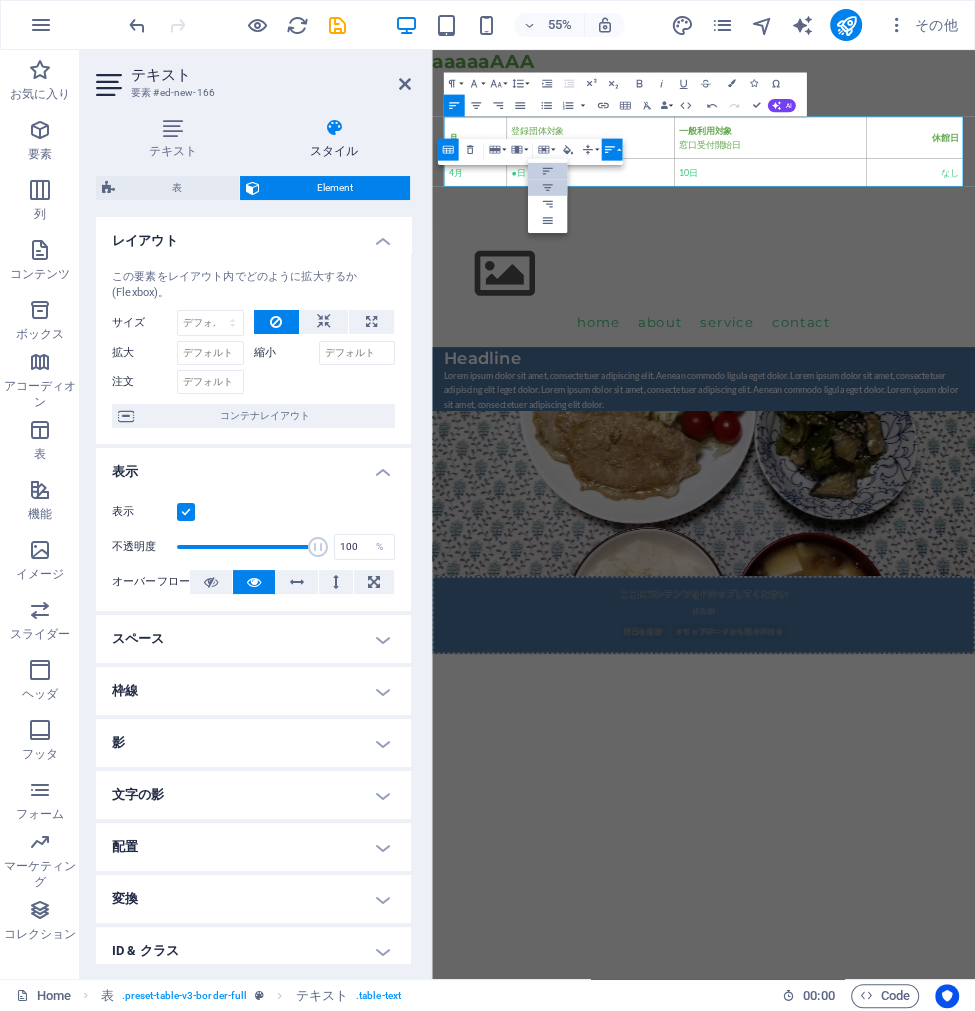 click 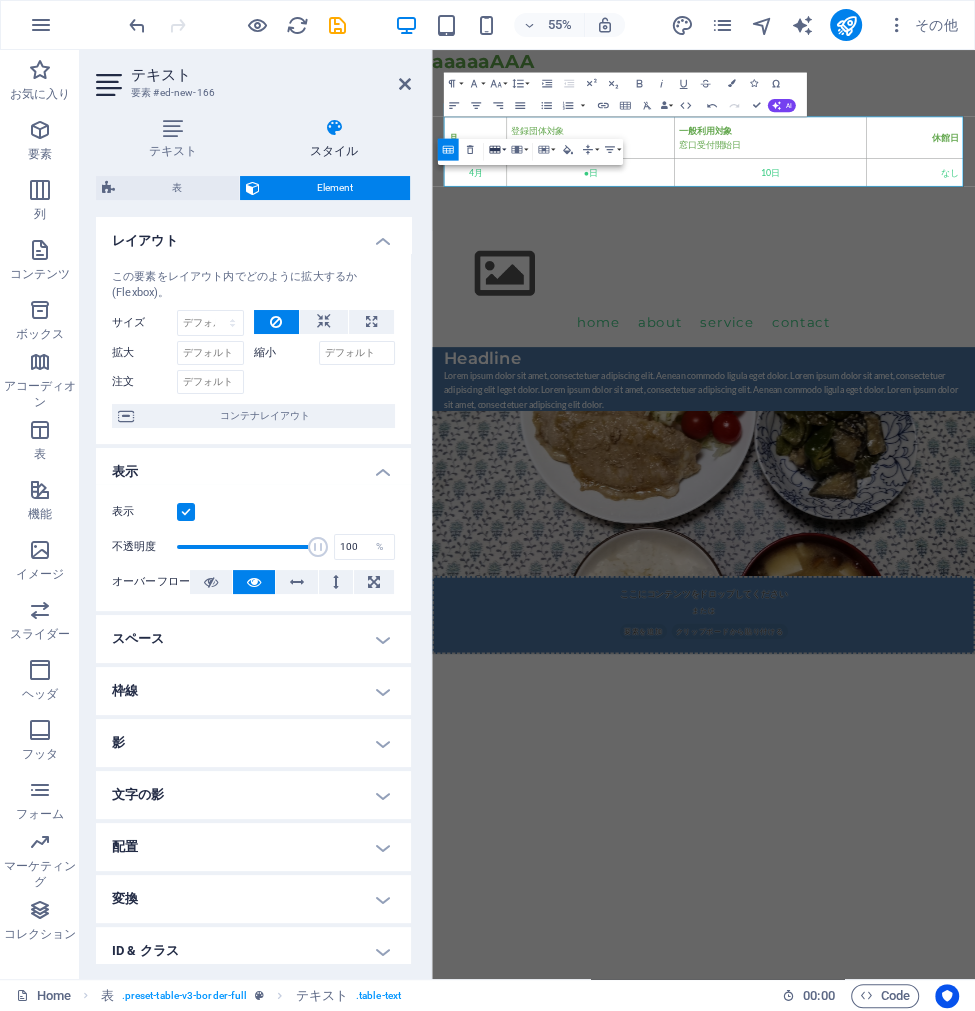 click on "Row" at bounding box center (496, 150) 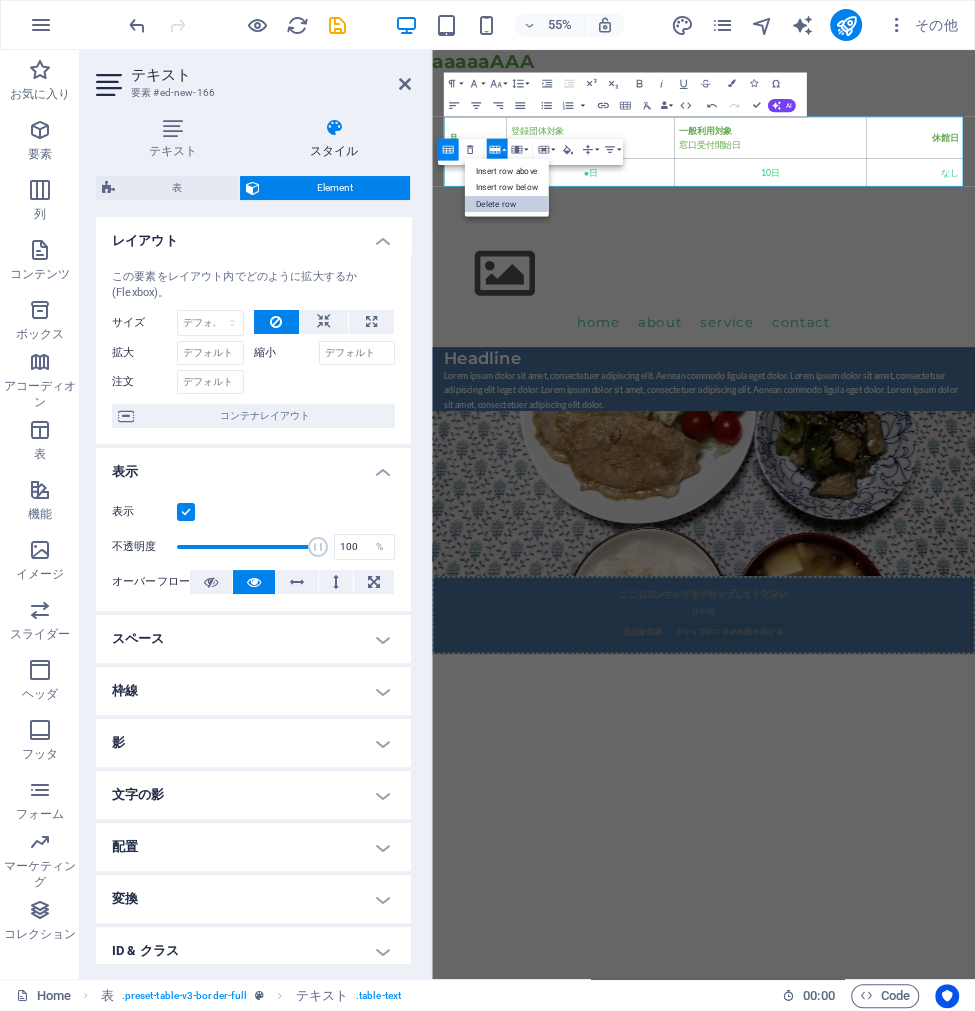 click on "Delete row" at bounding box center (506, 204) 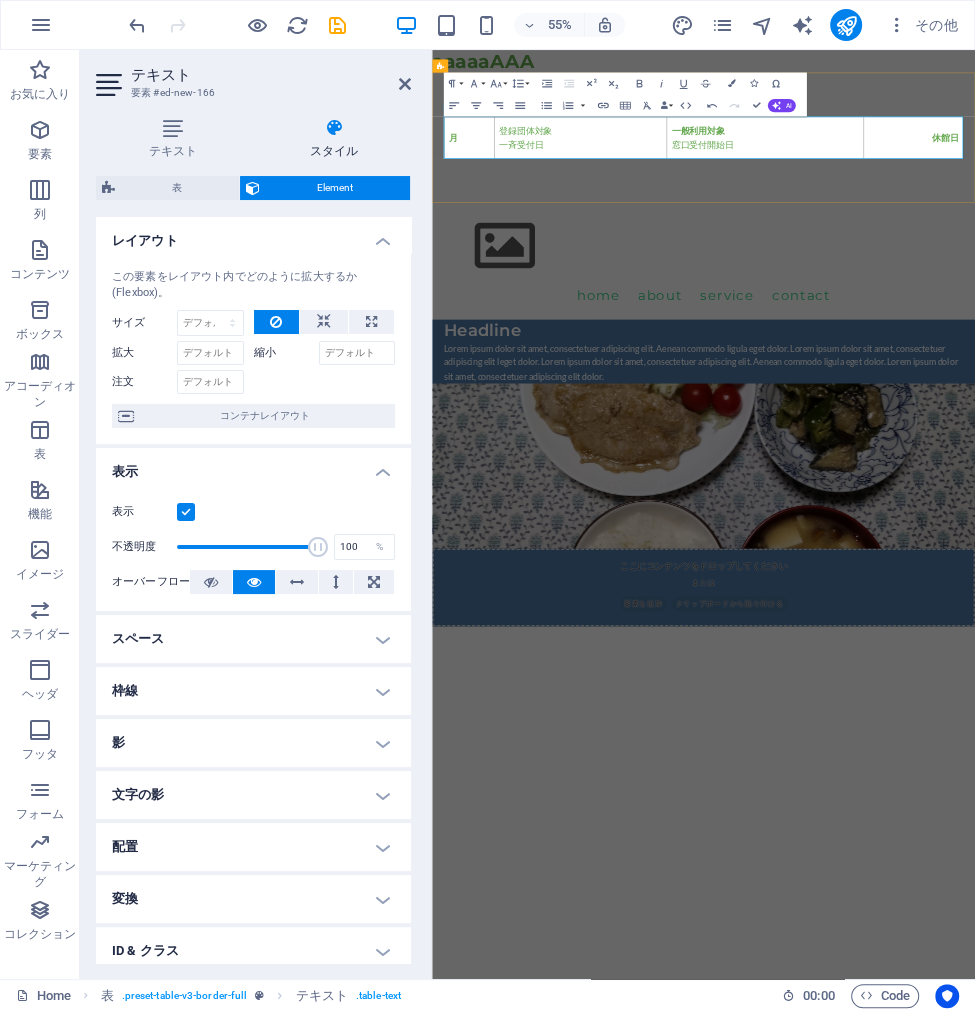 click on "登録団体対象 一斉受付日" at bounding box center [702, 209] 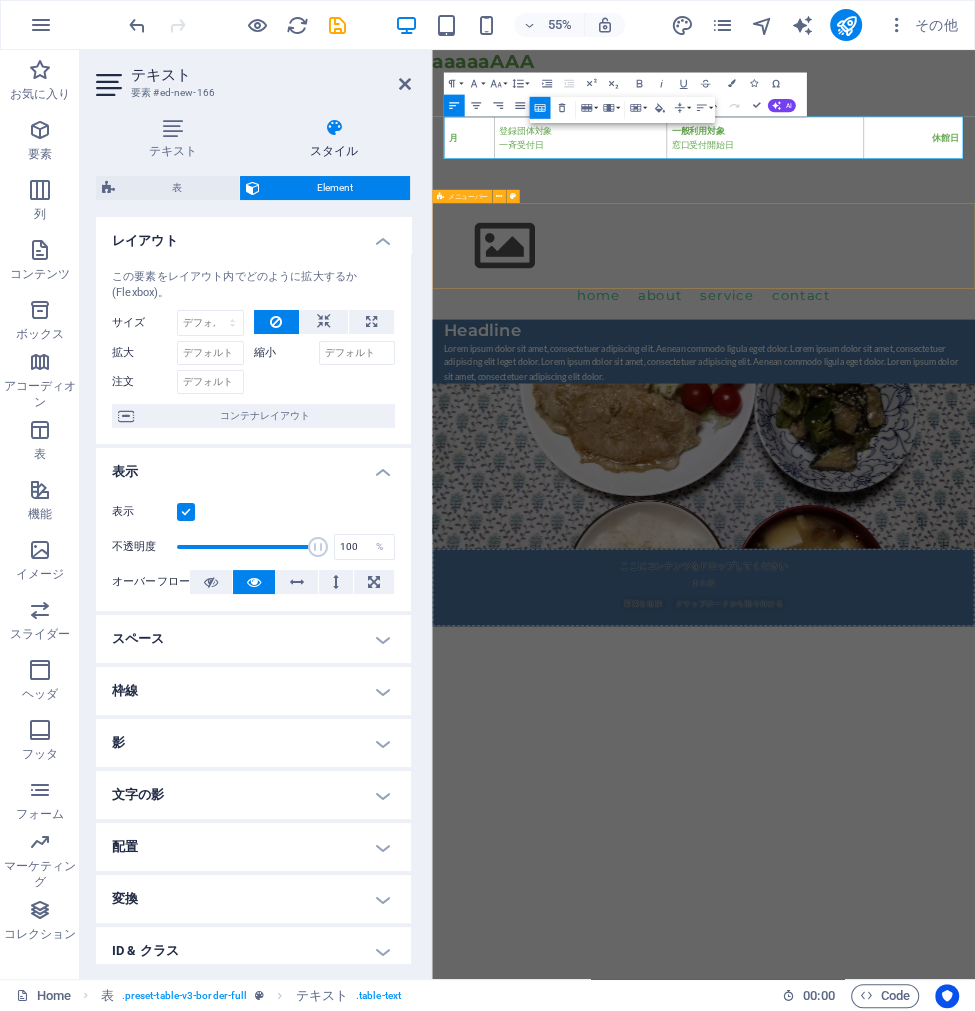 click on "Menu Home About Service Contact" at bounding box center [925, 434] 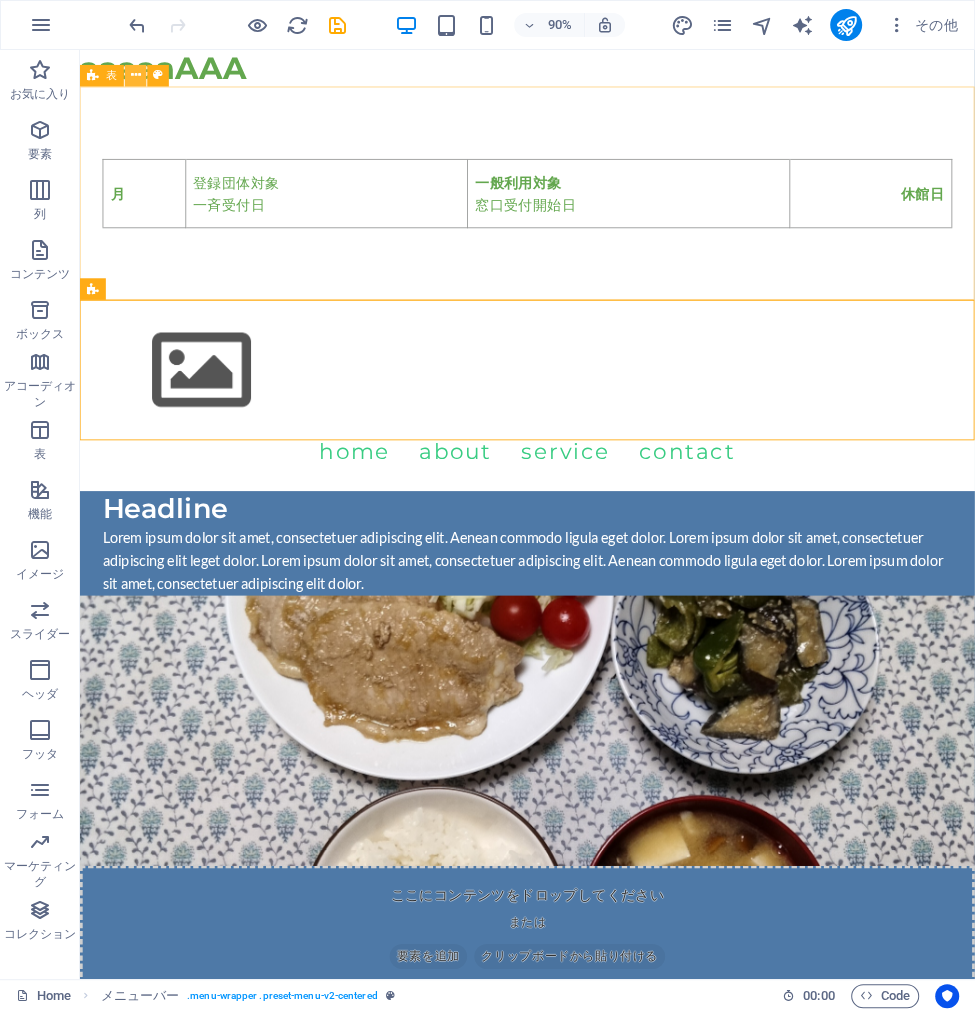 click at bounding box center [136, 75] 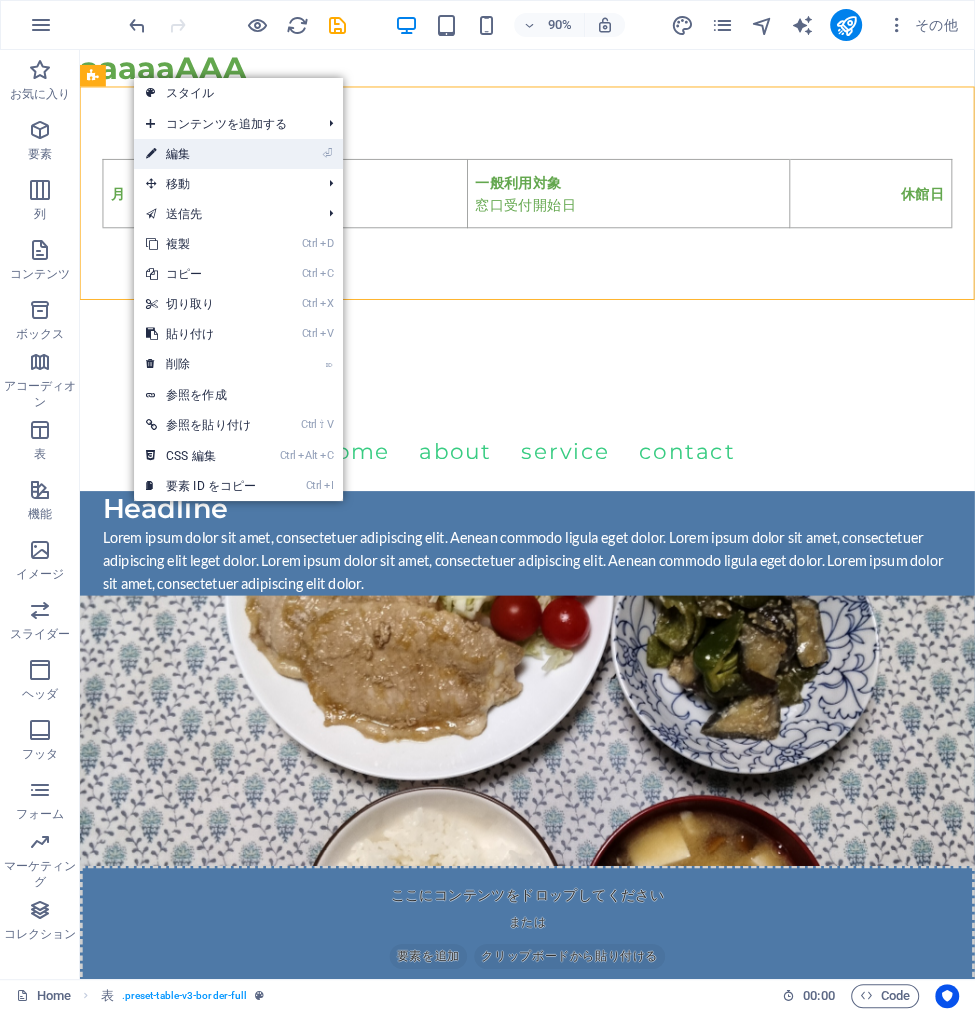 click on "⏎  編集" at bounding box center [201, 154] 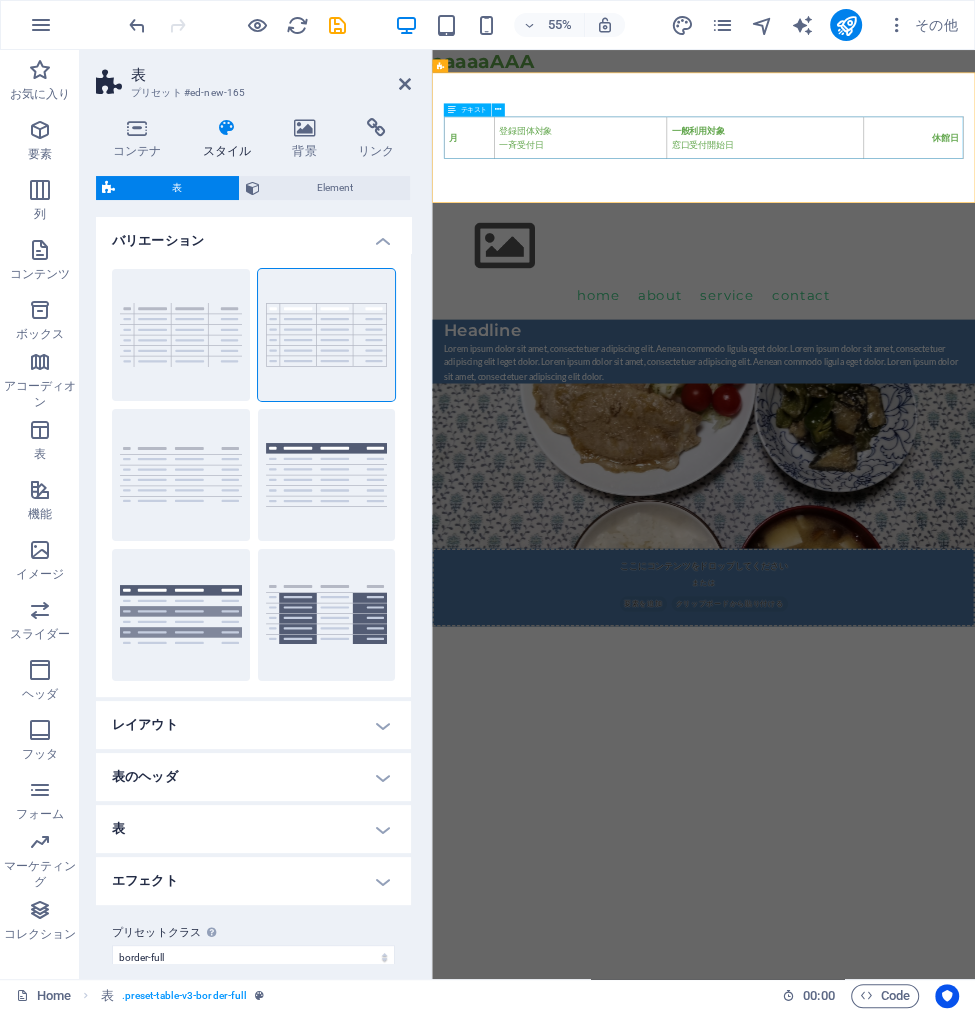 click on "月 登録団体対象 一斉受付日 一般利用対象 窓口受付開始日 休館日" at bounding box center (926, 209) 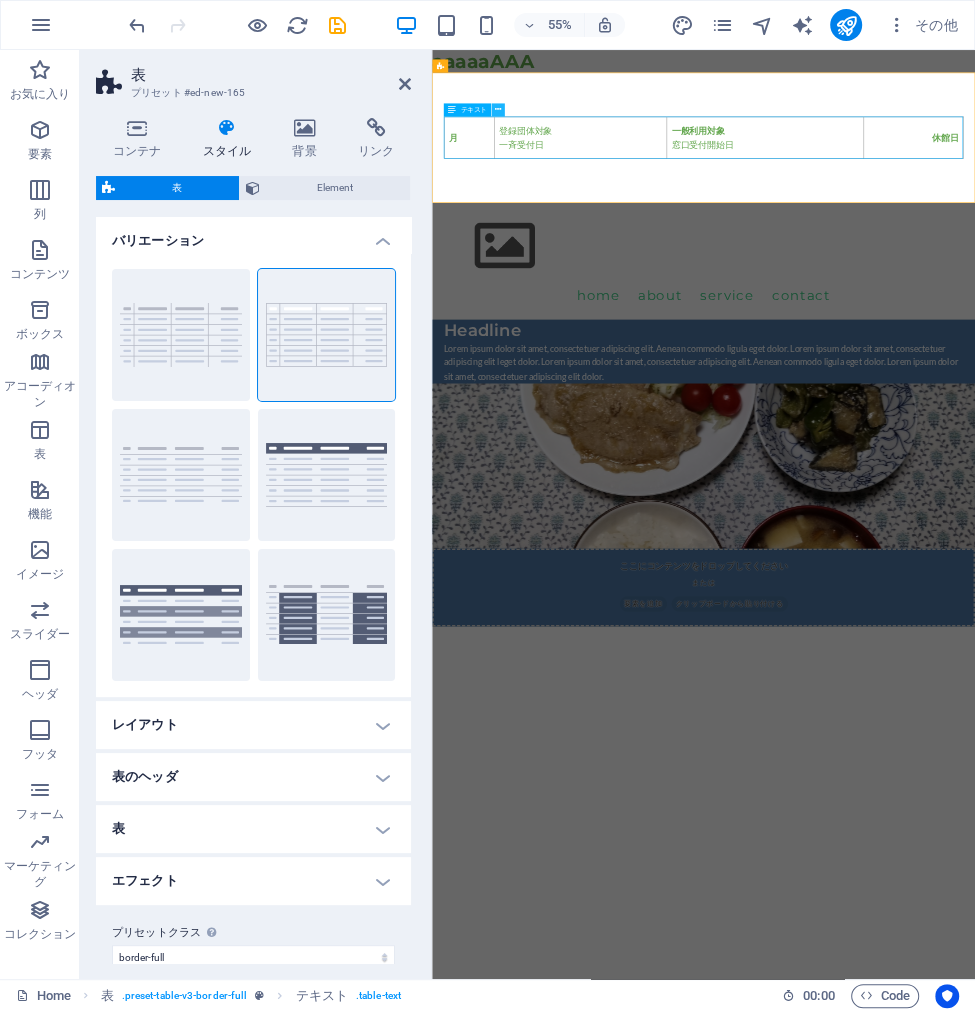 click at bounding box center (498, 110) 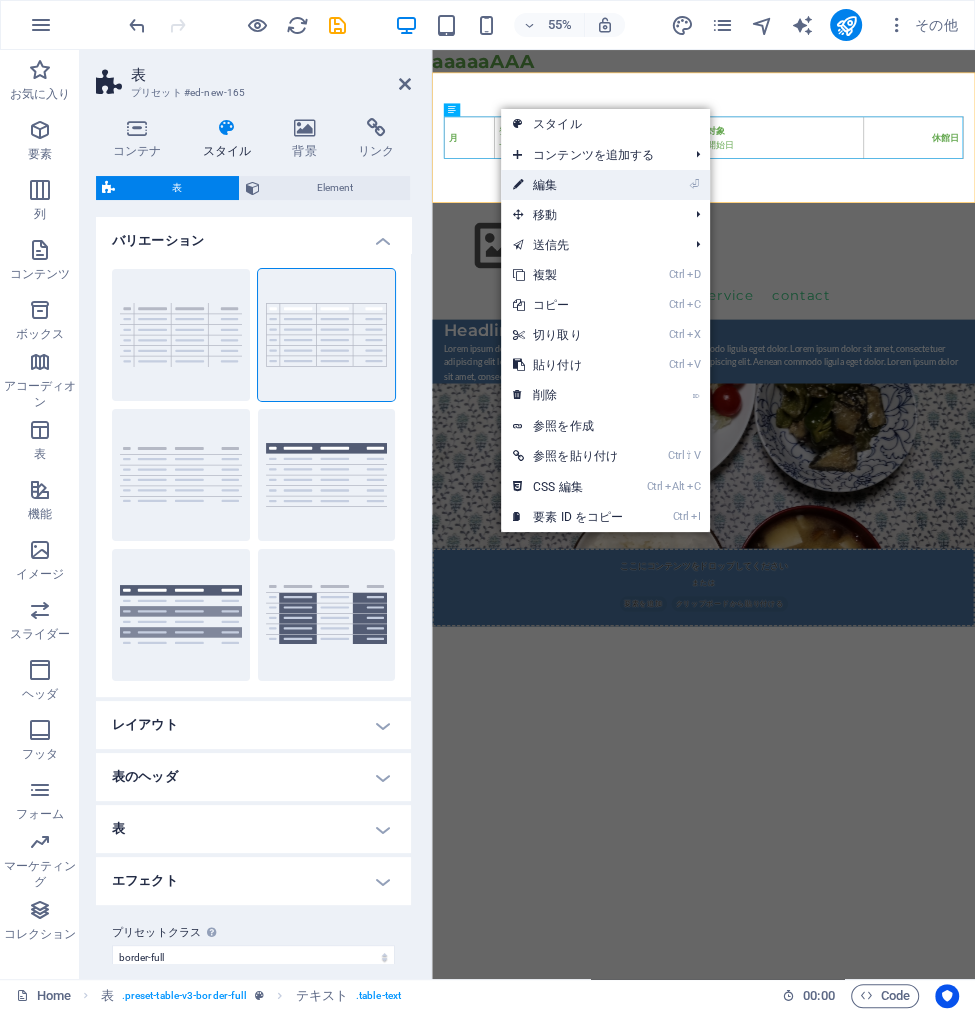click on "⏎  編集" at bounding box center [568, 185] 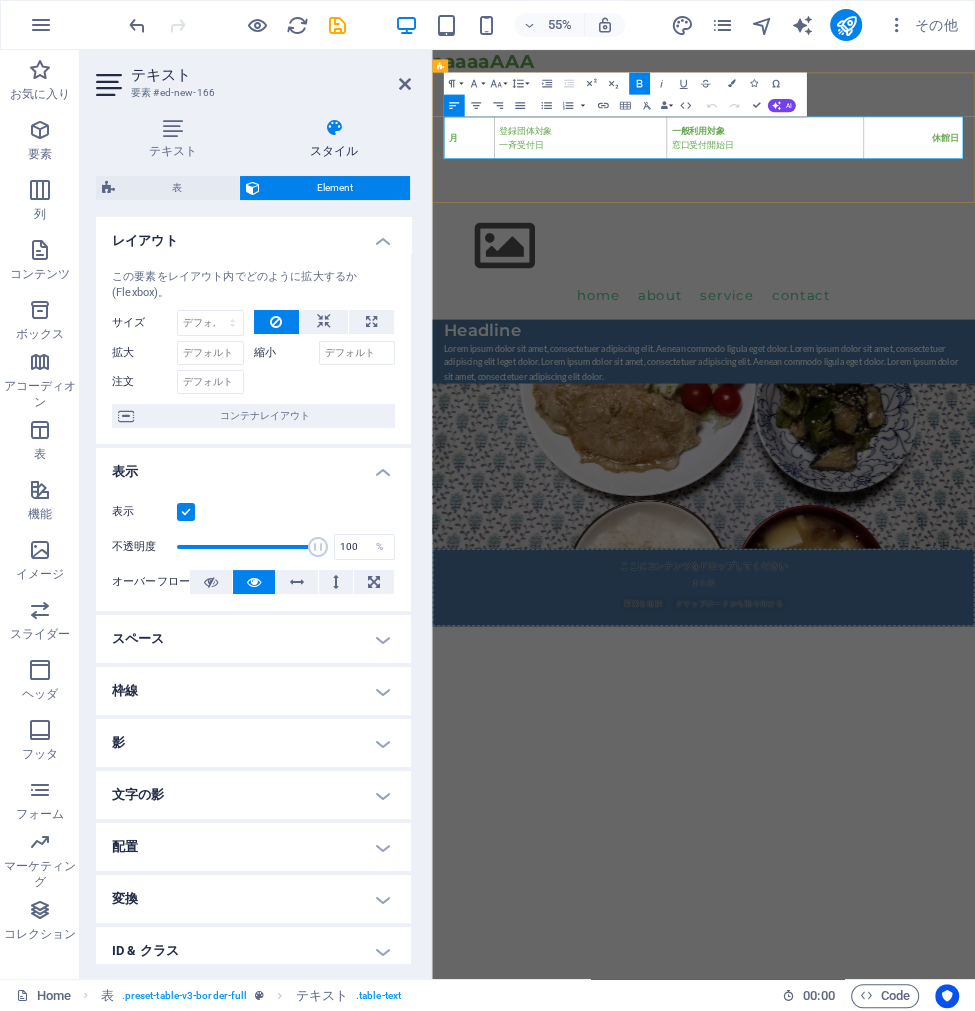 click on "月" at bounding box center (471, 209) 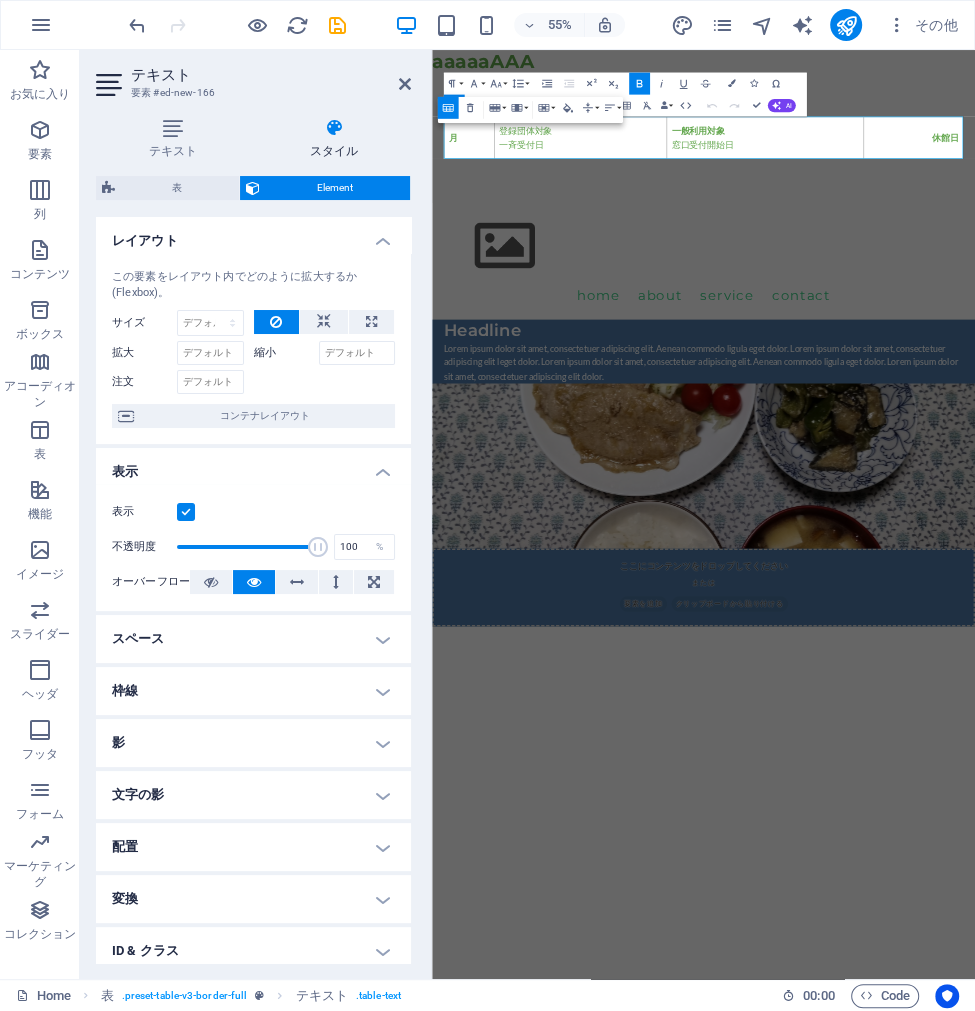 click 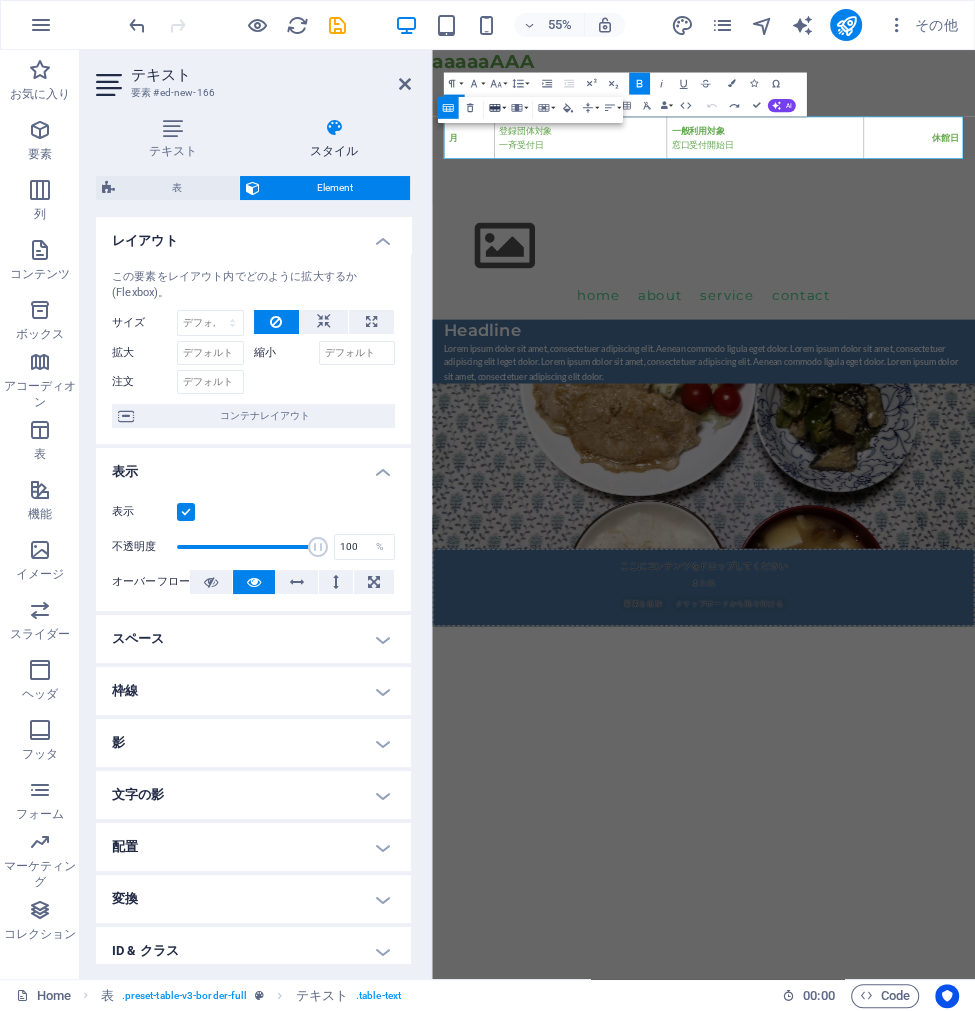click on "Row" at bounding box center [496, 108] 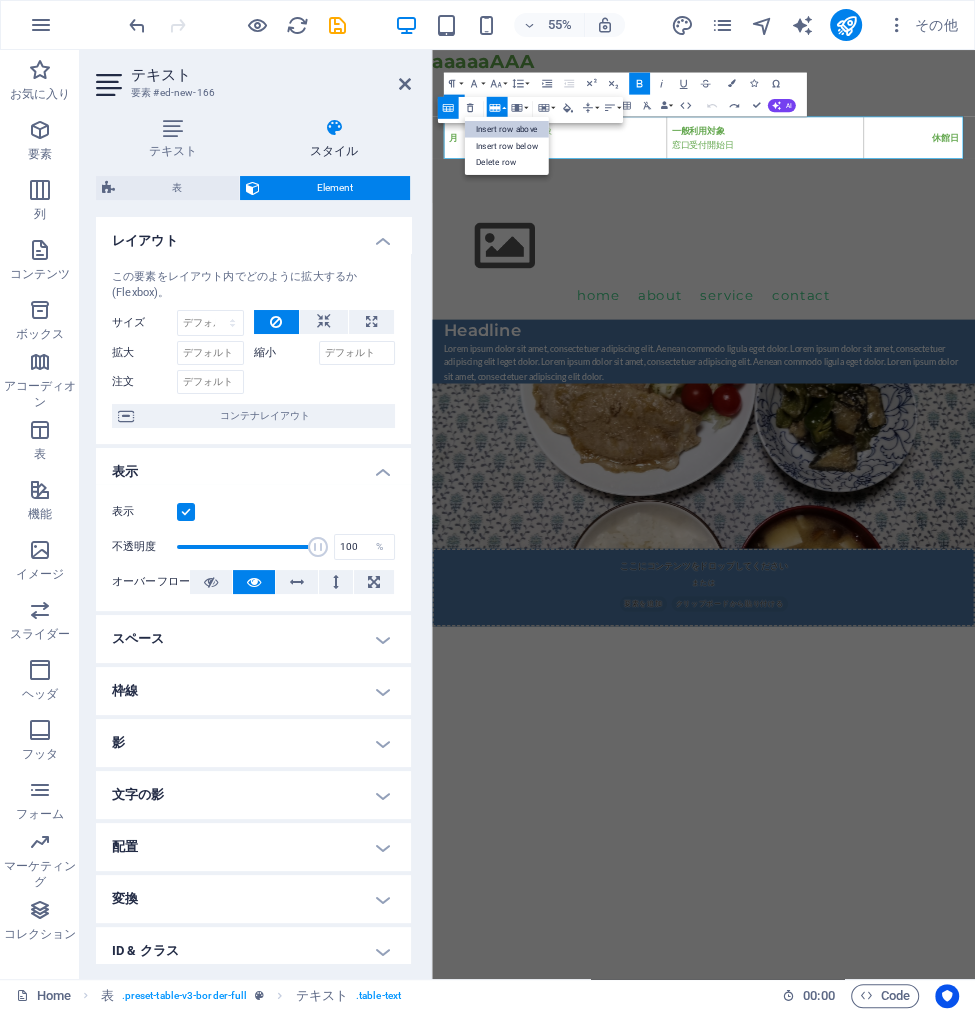 click on "Insert row above" at bounding box center [506, 129] 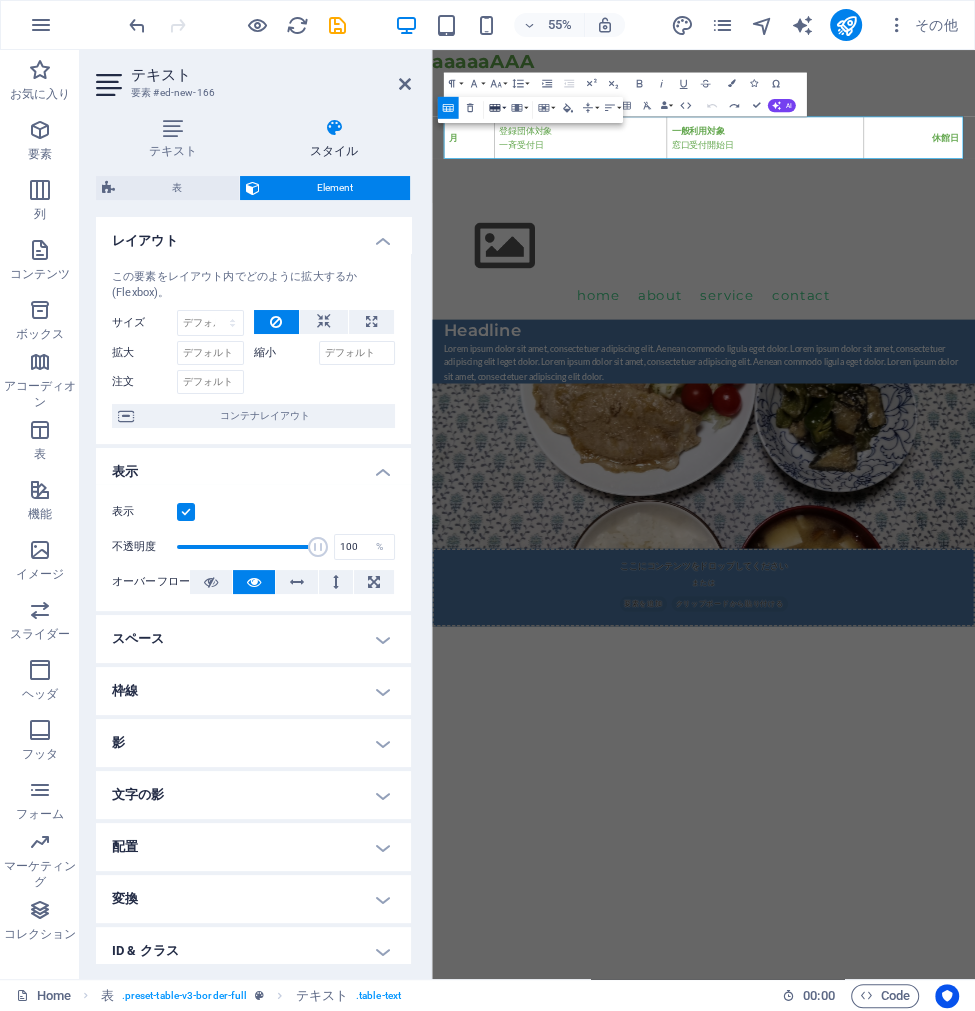 click on "Row" at bounding box center (496, 108) 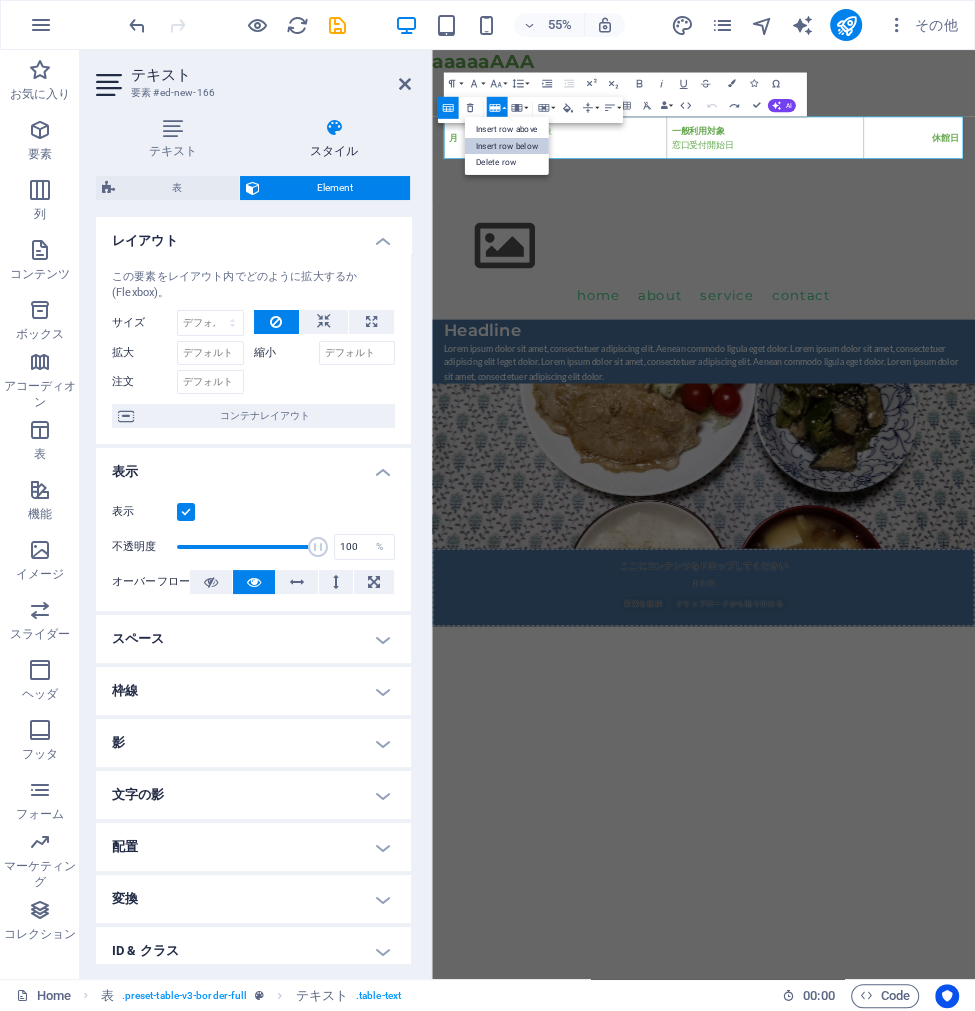 click on "Insert row below" at bounding box center (506, 145) 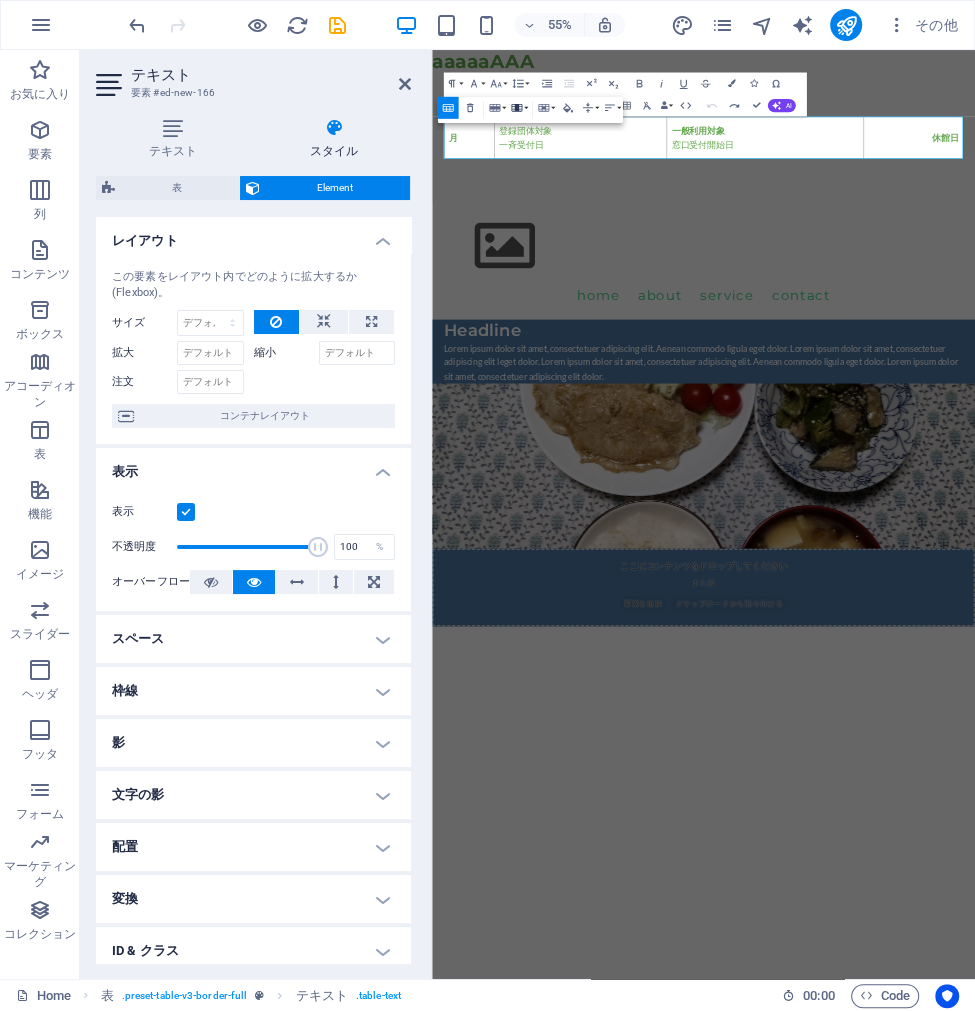 click on "Column" at bounding box center [518, 108] 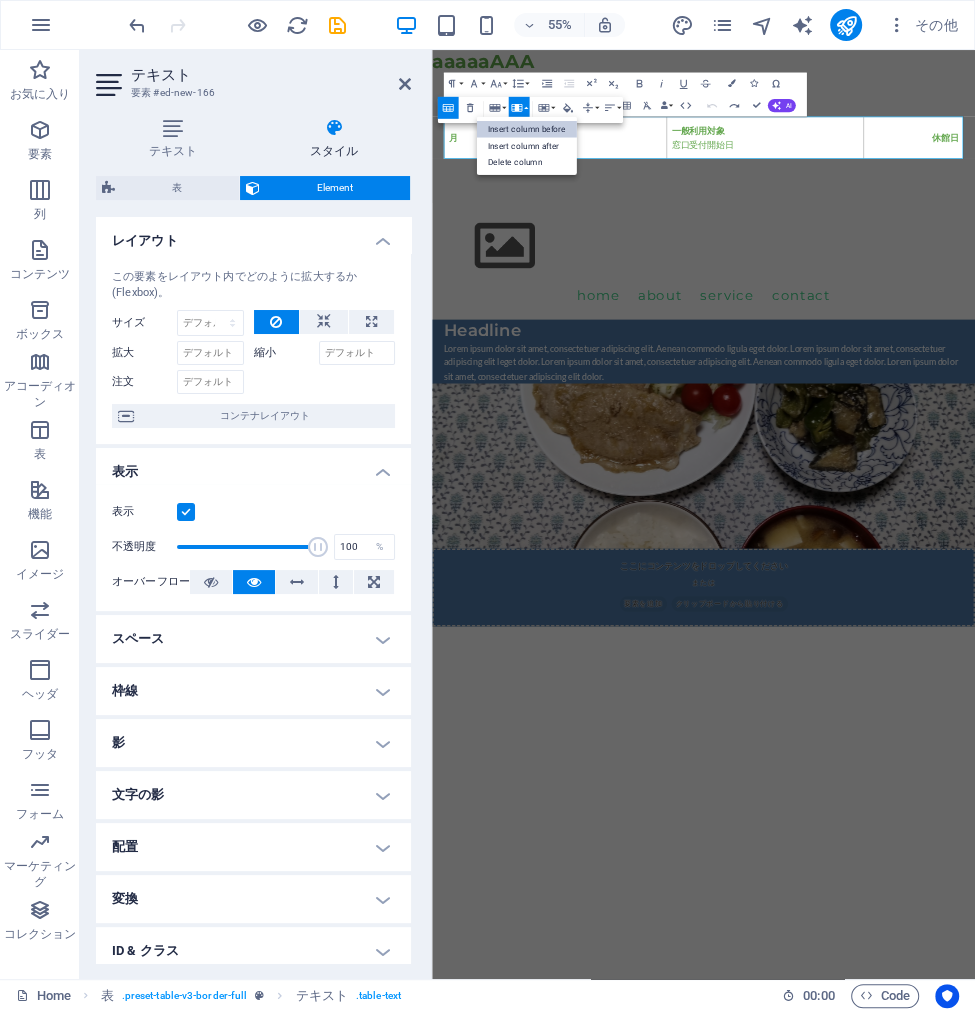 click on "Insert column before" at bounding box center (526, 129) 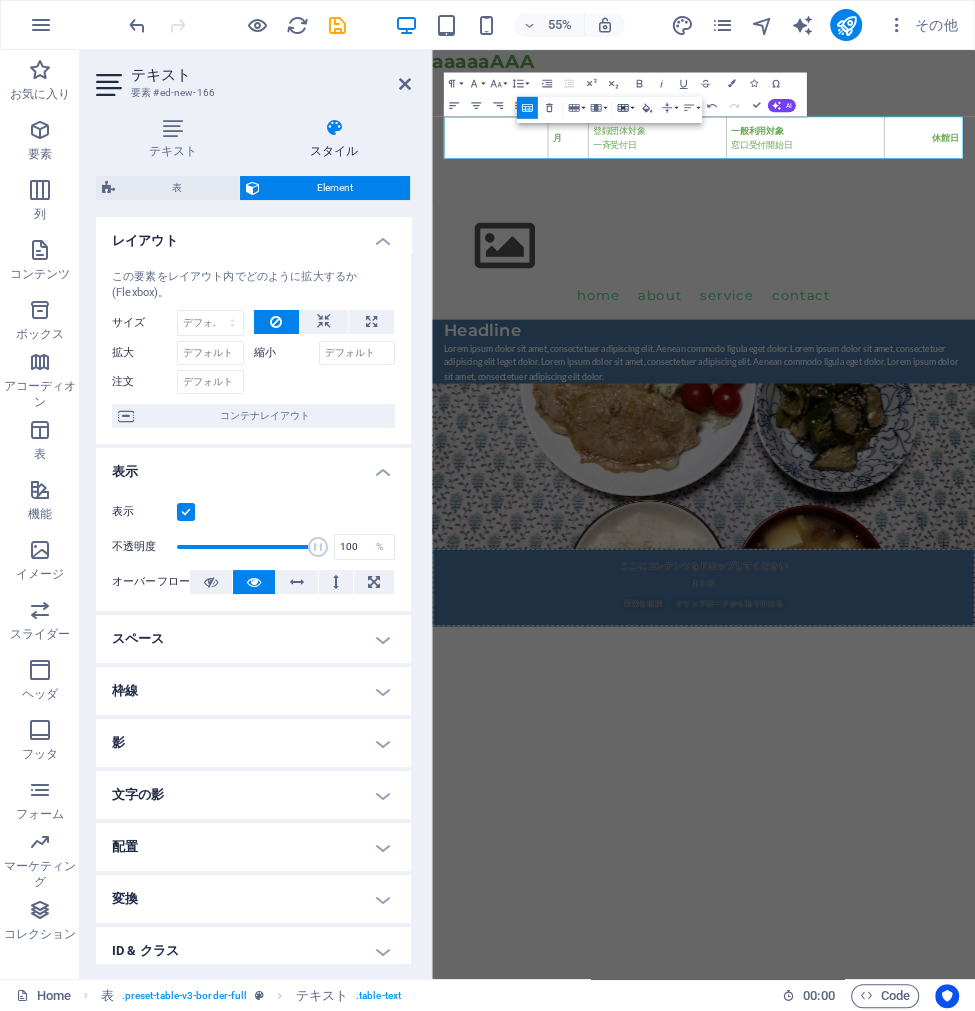 click on "Cell" at bounding box center (625, 108) 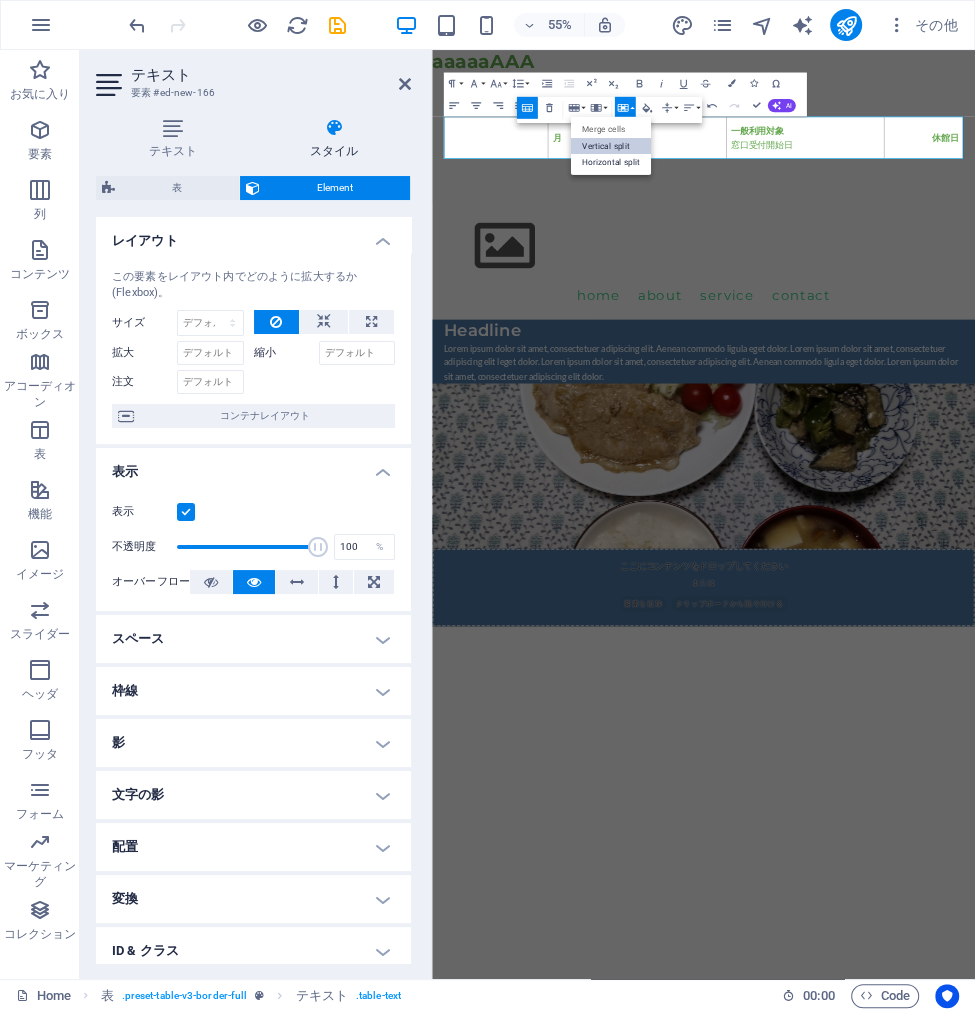 click on "Vertical split" at bounding box center [611, 145] 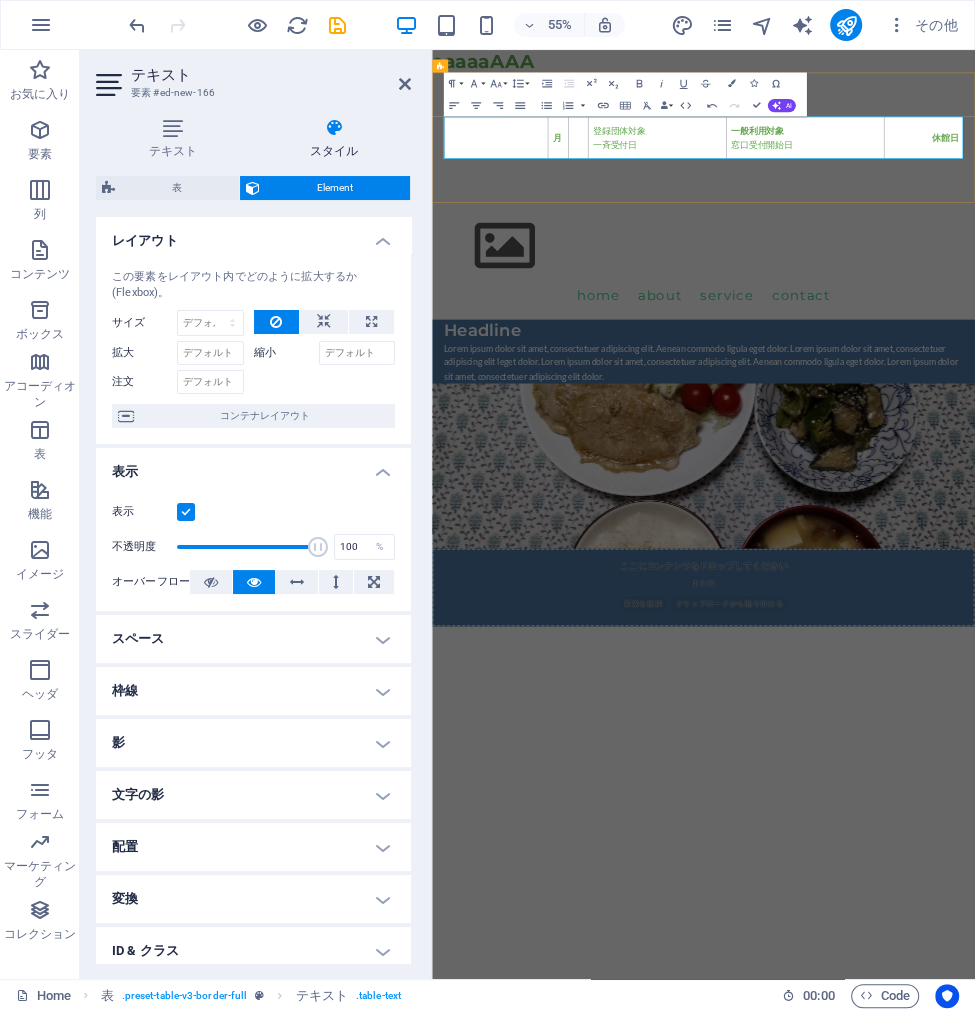 click at bounding box center (548, 209) 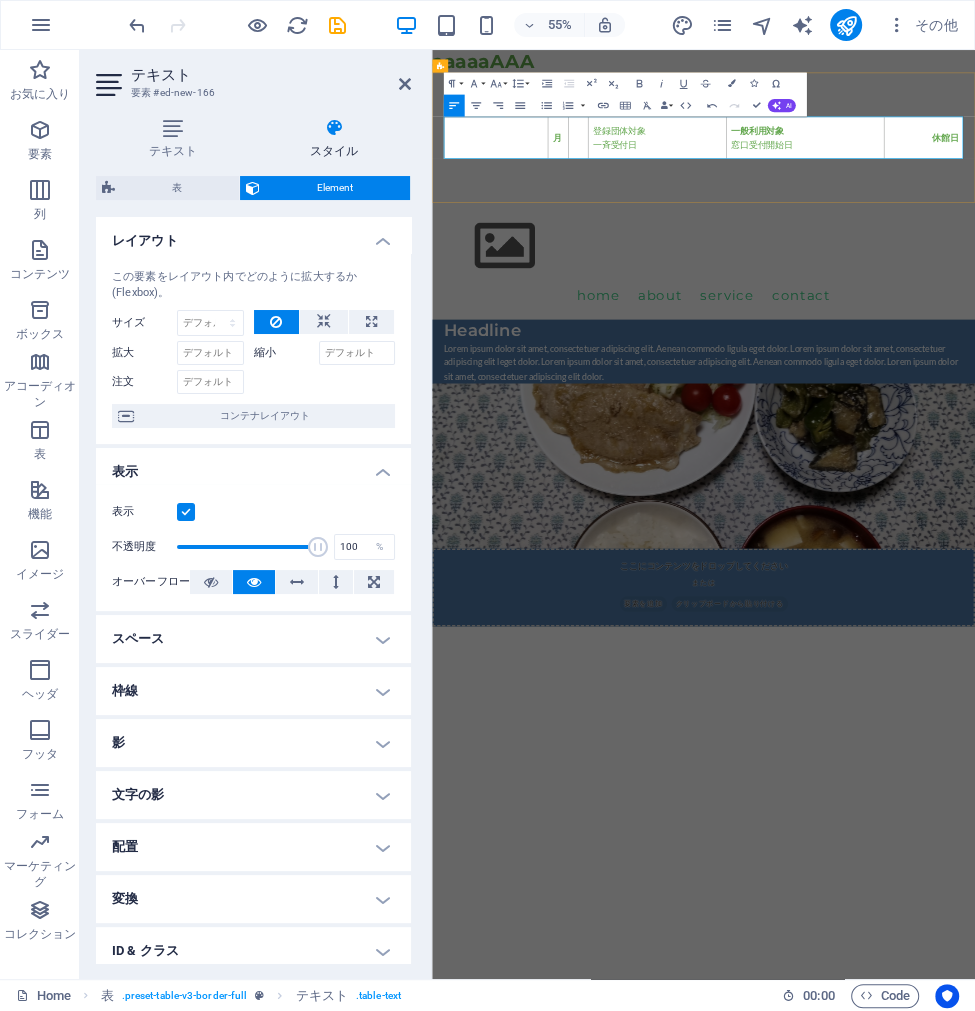 drag, startPoint x: 550, startPoint y: 223, endPoint x: 519, endPoint y: 206, distance: 35.35534 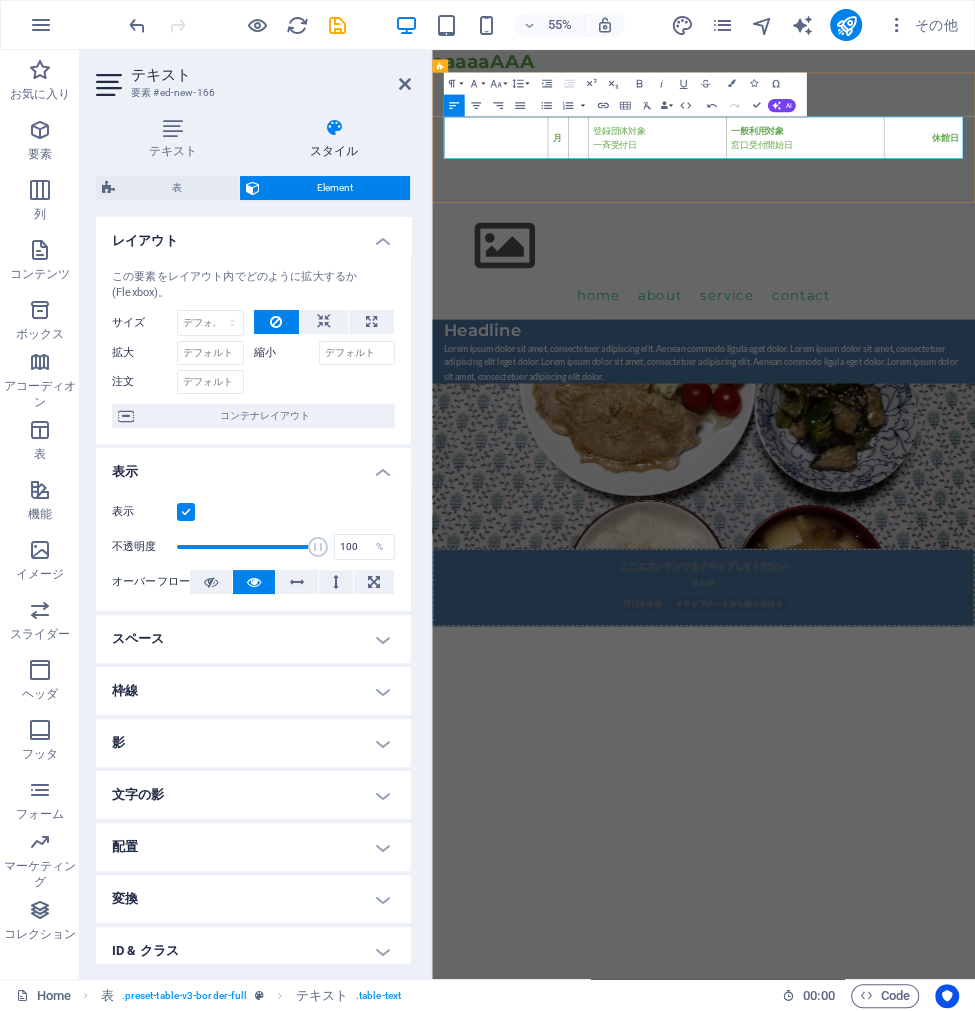 click at bounding box center [548, 209] 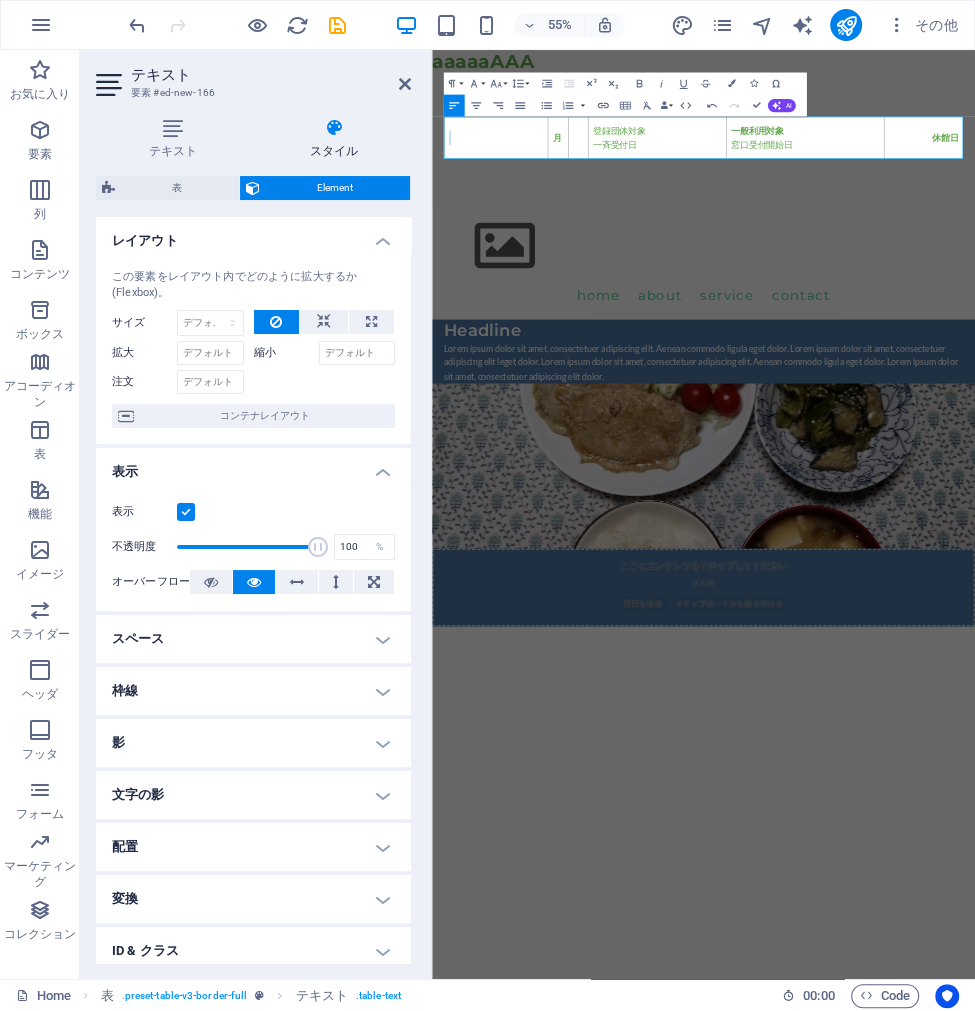 drag, startPoint x: 519, startPoint y: 213, endPoint x: 409, endPoint y: 213, distance: 110 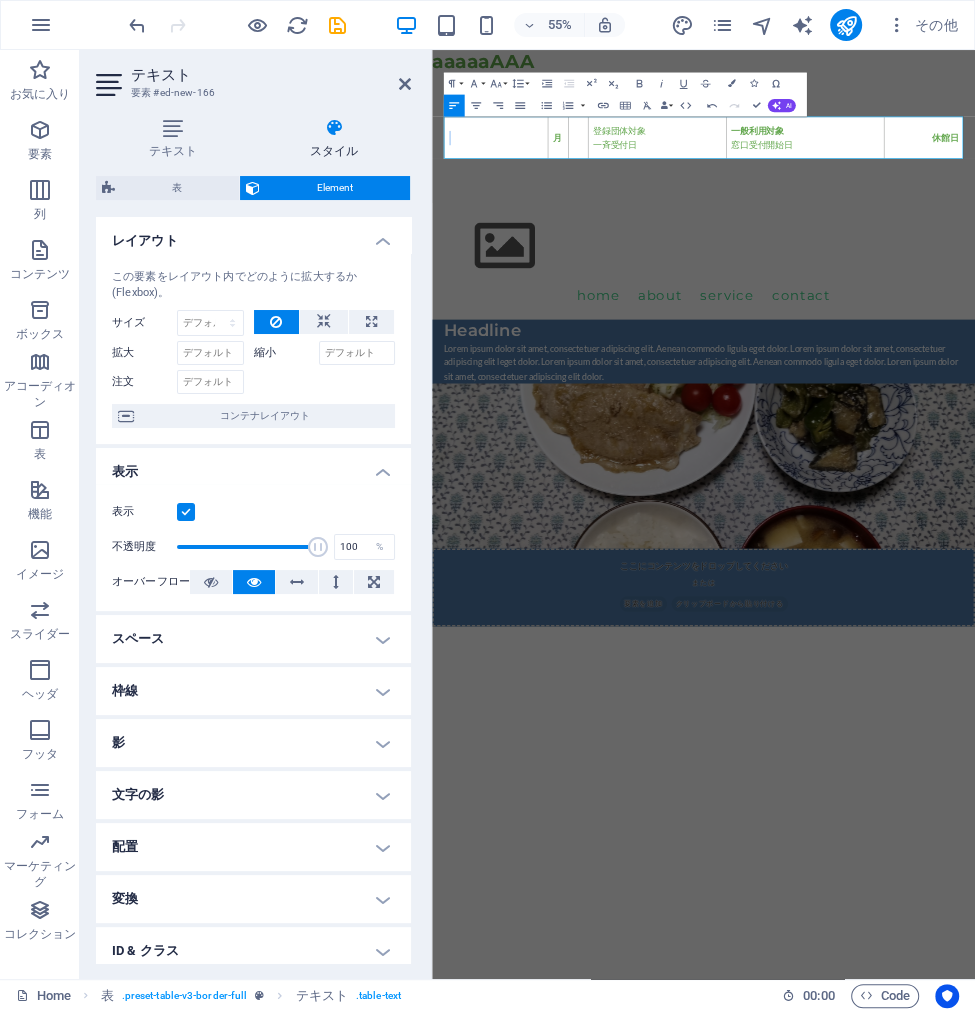 click on "Skip to main content
aaaaaAAA 月 登録団体対象 一斉受付日 一般利用対象 窓口受付開始日 休館日 Menu Home About Service Contact Headline Lorem ipsum dolor sit amet, consectetuer adipiscing elit. Aenean commodo ligula eget dolor. Lorem ipsum dolor sit amet, consectetuer adipiscing elit leget dolor. Lorem ipsum dolor sit amet, consectetuer adipiscing elit. Aenean commodo ligula eget dolor. Lorem ipsum dolor sit amet, consectetuer adipiscing elit dolor.  ここにコンテンツをドロップしてください または  要素を追加  クリップボードから貼り付ける" at bounding box center [925, 574] 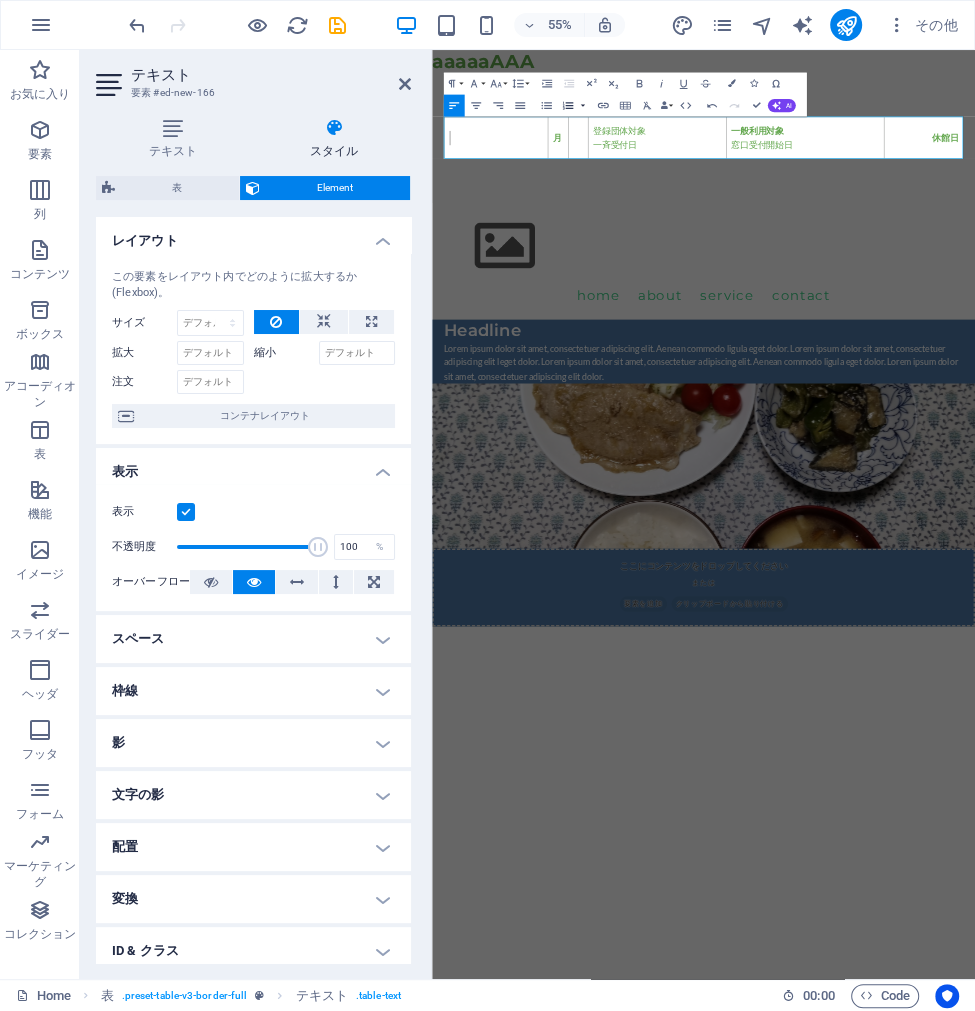 click at bounding box center (583, 105) 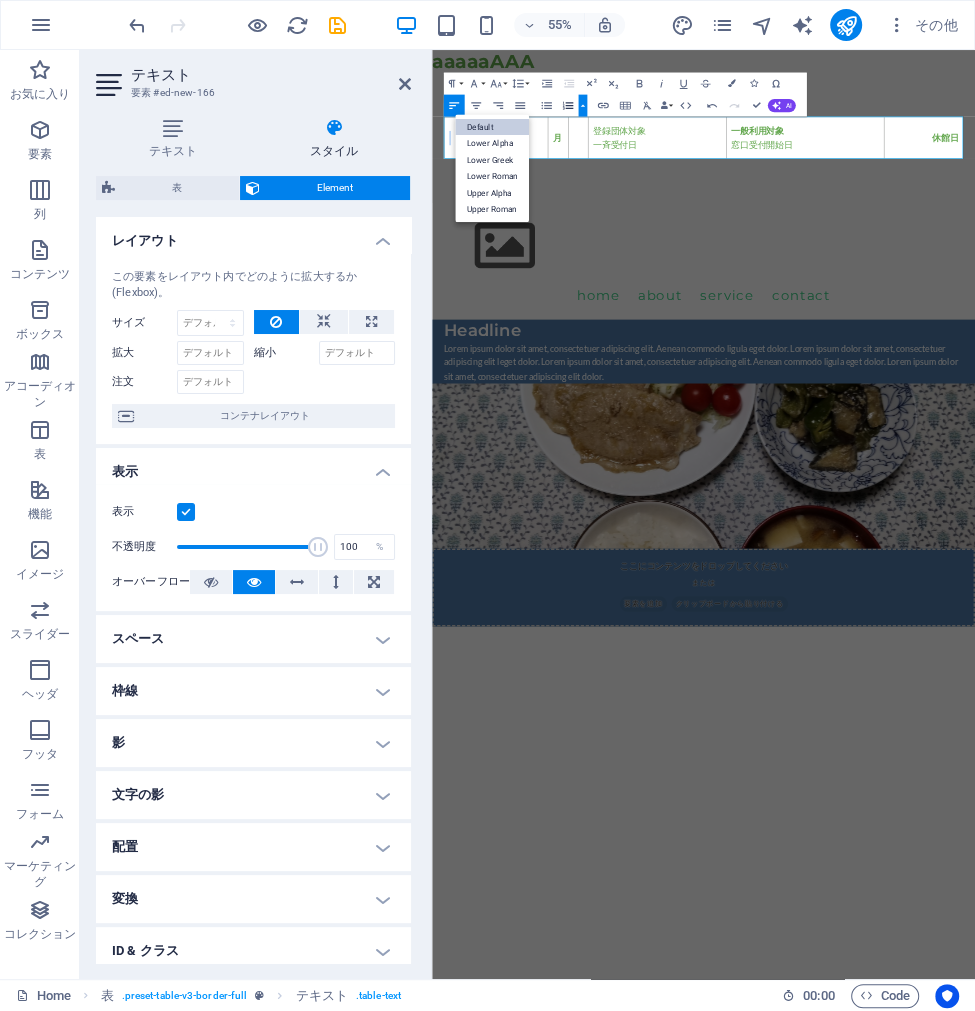 click on "Default" at bounding box center (491, 127) 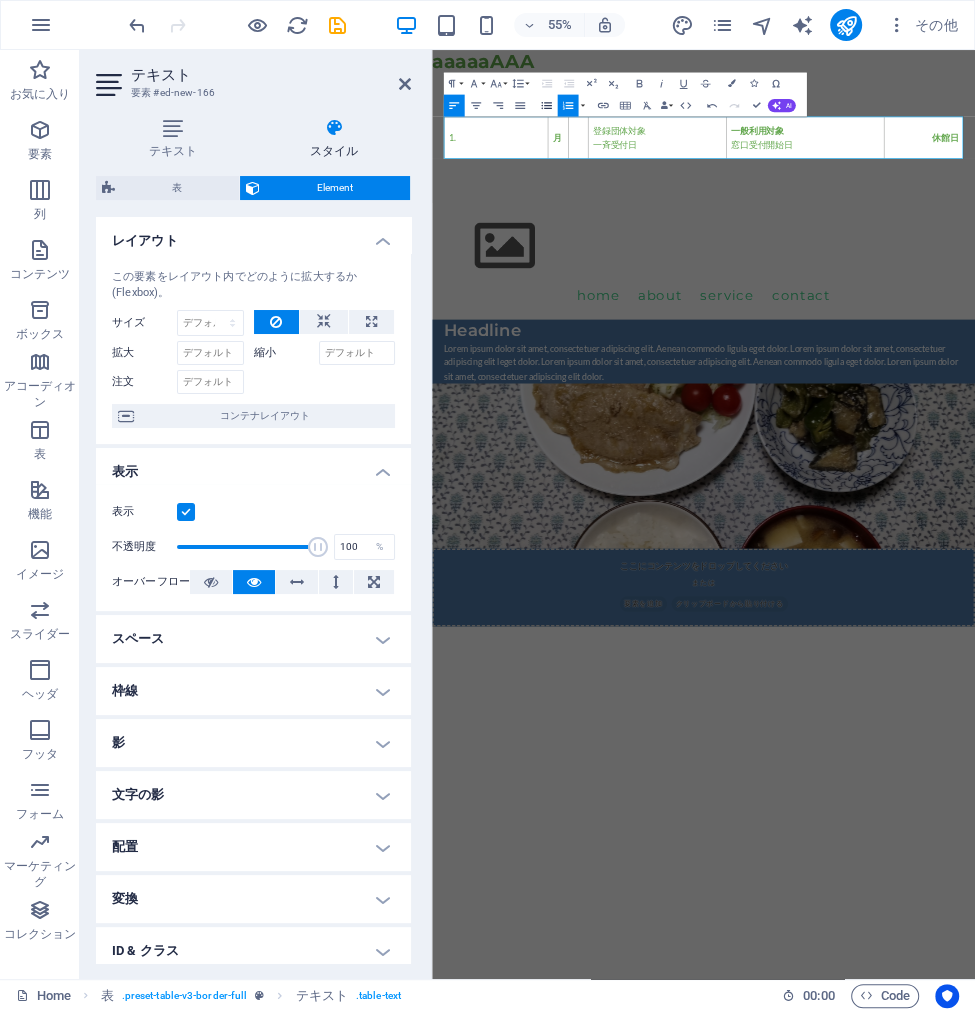 click 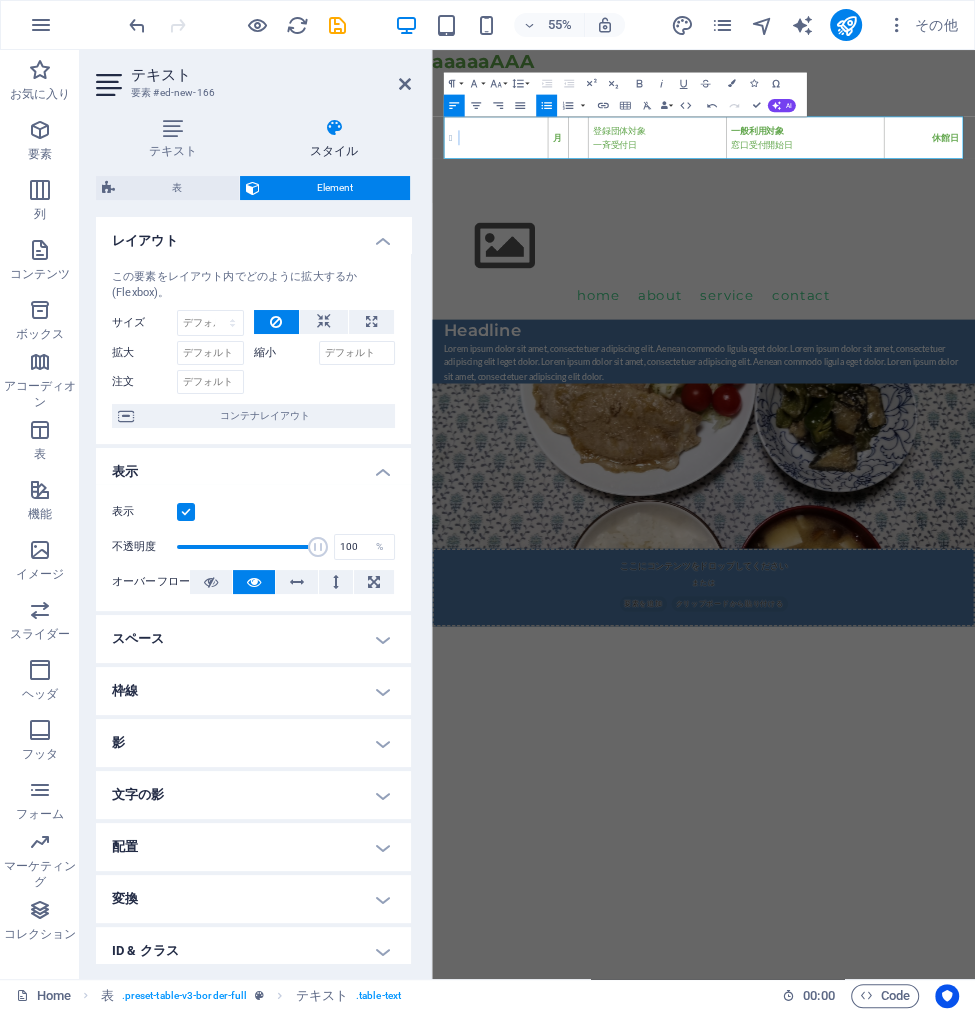 drag, startPoint x: 482, startPoint y: 211, endPoint x: 844, endPoint y: 187, distance: 362.7947 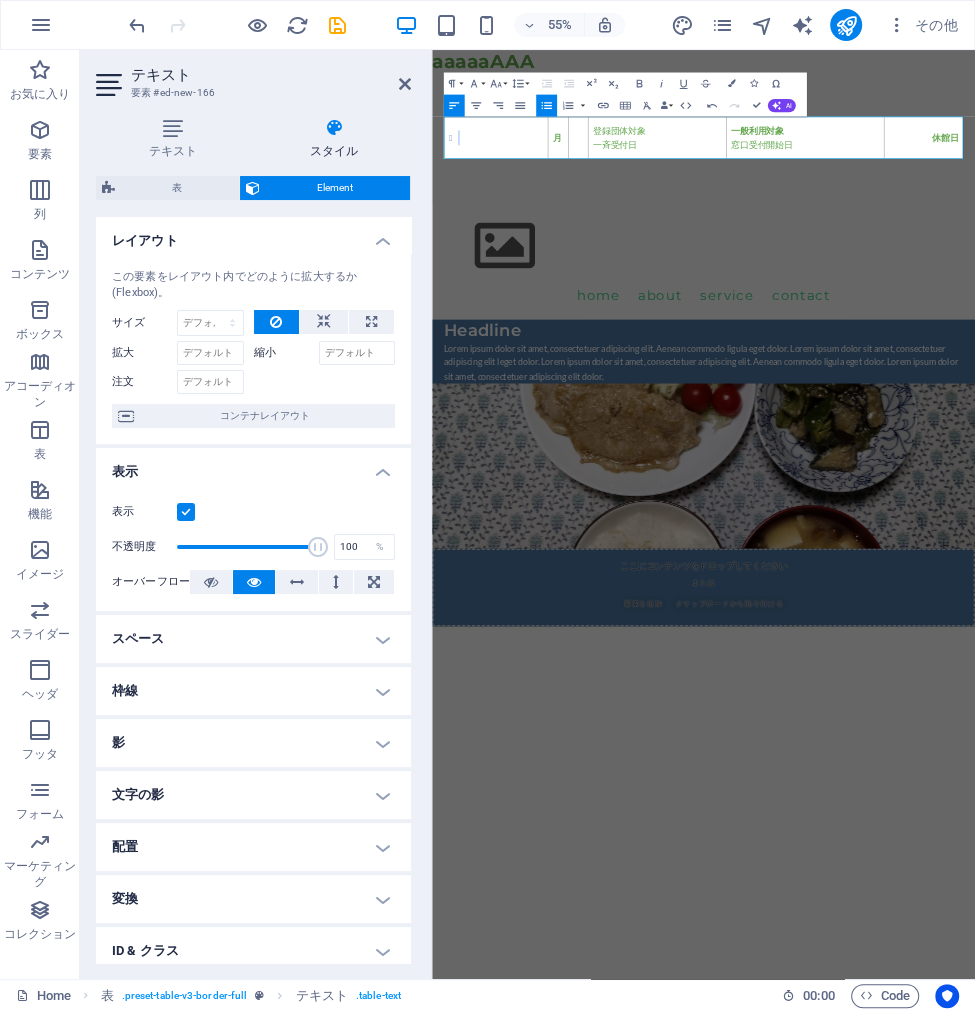 click on "Skip to main content
aaaaaAAA 月 登録団体対象 一斉受付日 一般利用対象 窓口受付開始日 休館日 Menu Home About Service Contact Headline Lorem ipsum dolor sit amet, consectetuer adipiscing elit. Aenean commodo ligula eget dolor. Lorem ipsum dolor sit amet, consectetuer adipiscing elit leget dolor. Lorem ipsum dolor sit amet, consectetuer adipiscing elit. Aenean commodo ligula eget dolor. Lorem ipsum dolor sit amet, consectetuer adipiscing elit dolor.  ここにコンテンツをドロップしてください または  要素を追加  クリップボードから貼り付ける" at bounding box center [925, 574] 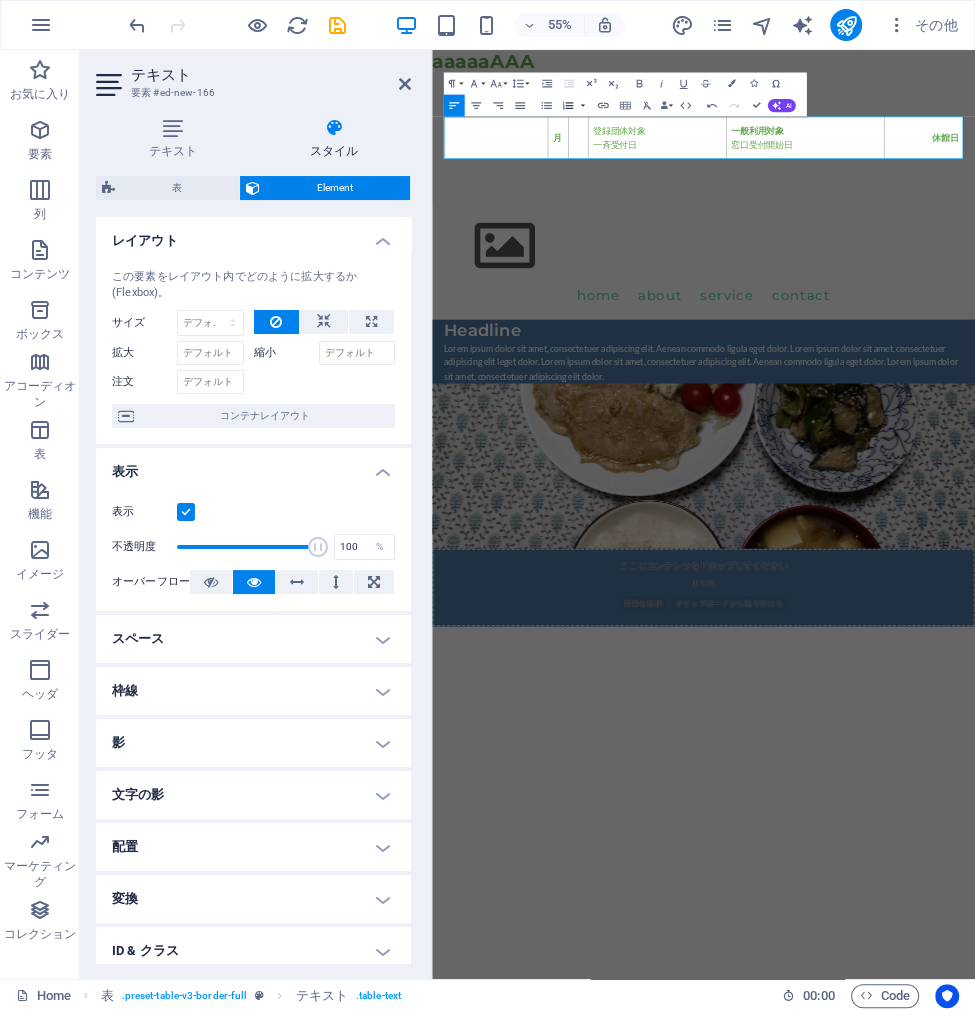click at bounding box center [583, 105] 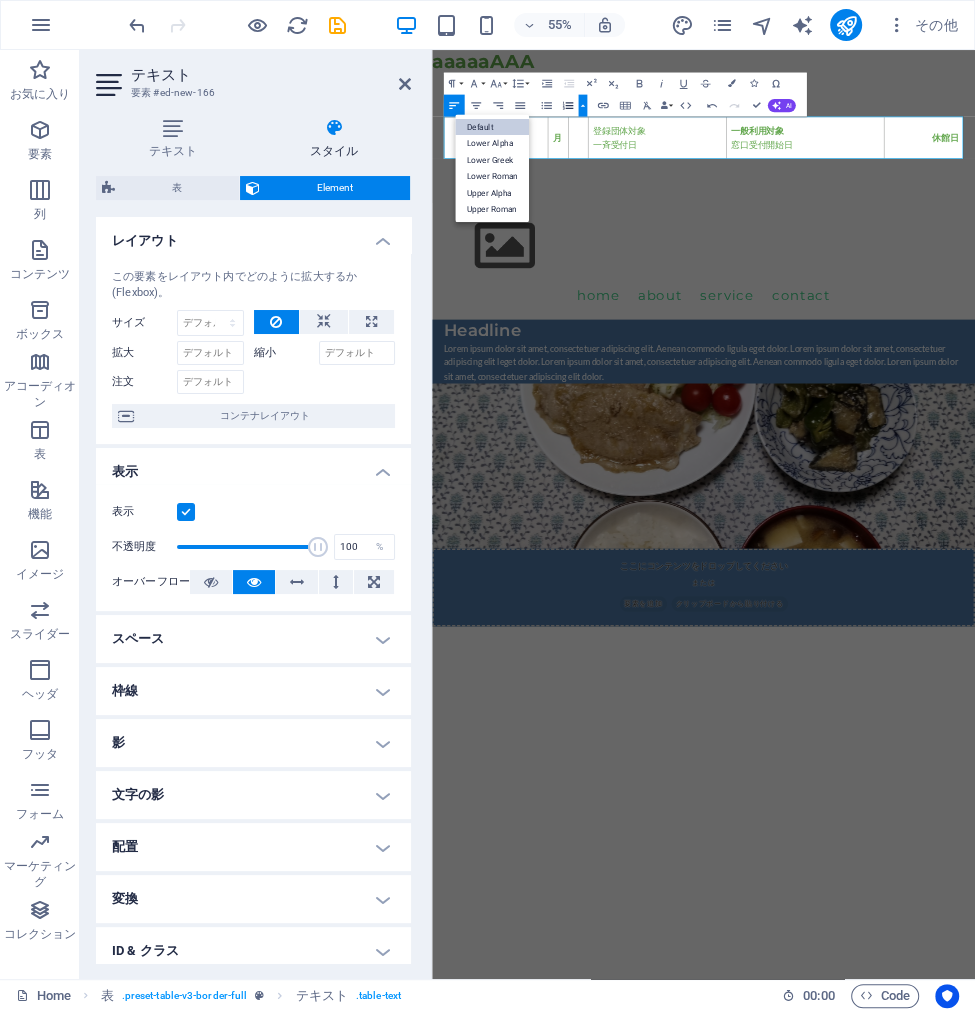 click on "Default" at bounding box center (491, 127) 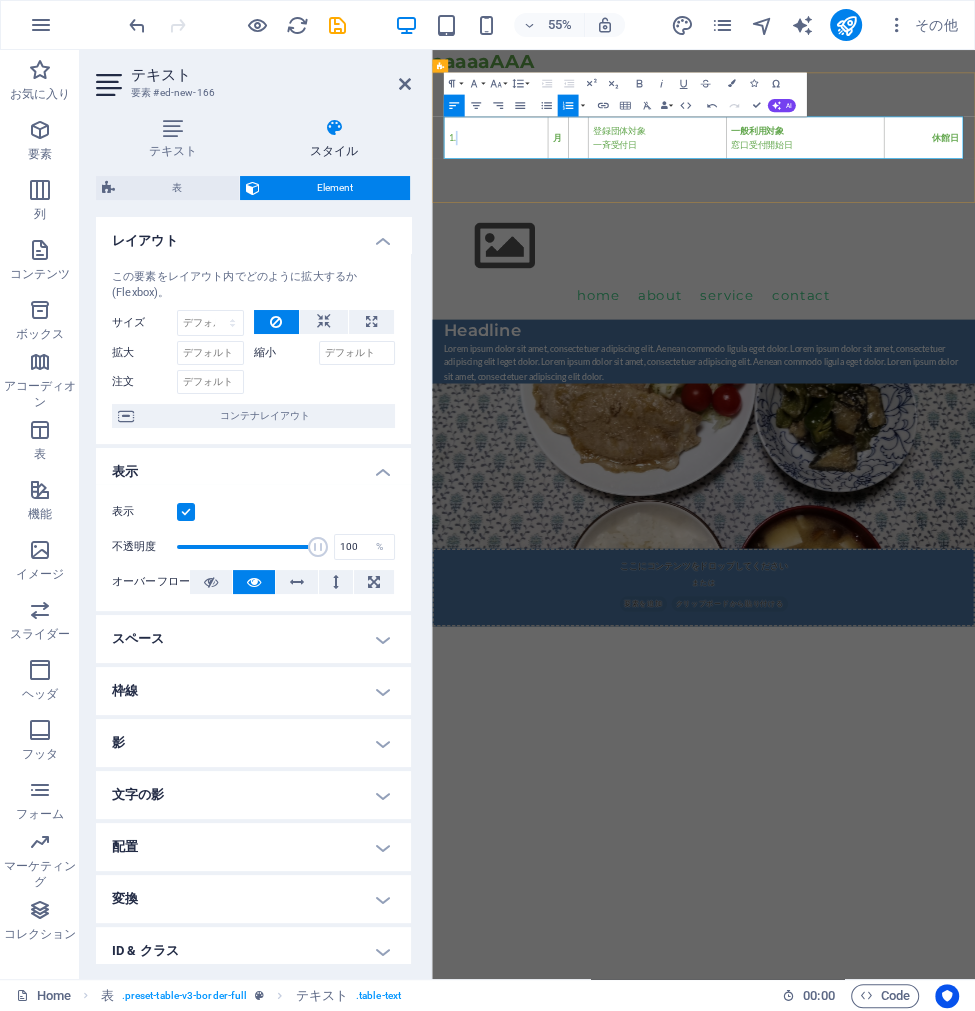 drag, startPoint x: 538, startPoint y: 206, endPoint x: 845, endPoint y: 186, distance: 307.6508 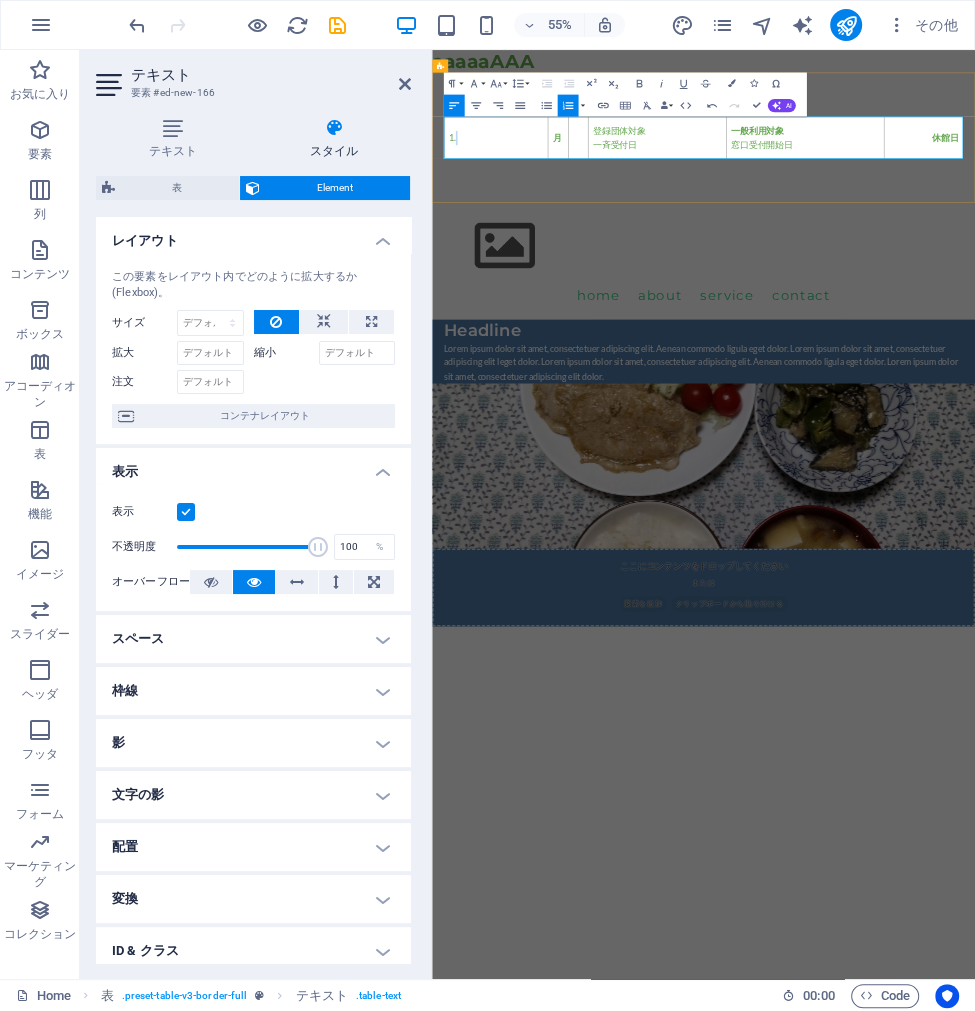click on "Skip to main content
aaaaaAAA 月 登録団体対象 一斉受付日 一般利用対象 窓口受付開始日 休館日 Menu Home About Service Contact Headline Lorem ipsum dolor sit amet, consectetuer adipiscing elit. Aenean commodo ligula eget dolor. Lorem ipsum dolor sit amet, consectetuer adipiscing elit leget dolor. Lorem ipsum dolor sit amet, consectetuer adipiscing elit. Aenean commodo ligula eget dolor. Lorem ipsum dolor sit amet, consectetuer adipiscing elit dolor.  ここにコンテンツをドロップしてください または  要素を追加  クリップボードから貼り付ける" at bounding box center (925, 574) 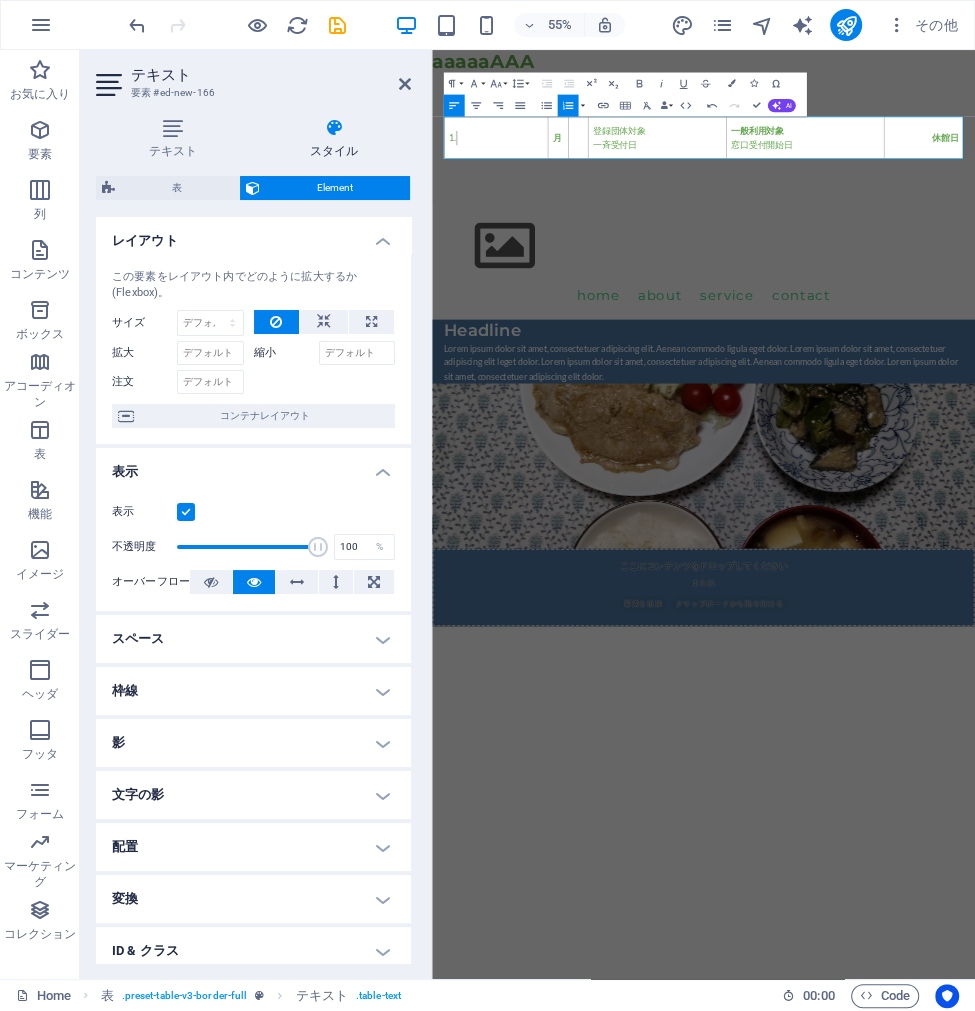 click at bounding box center (583, 105) 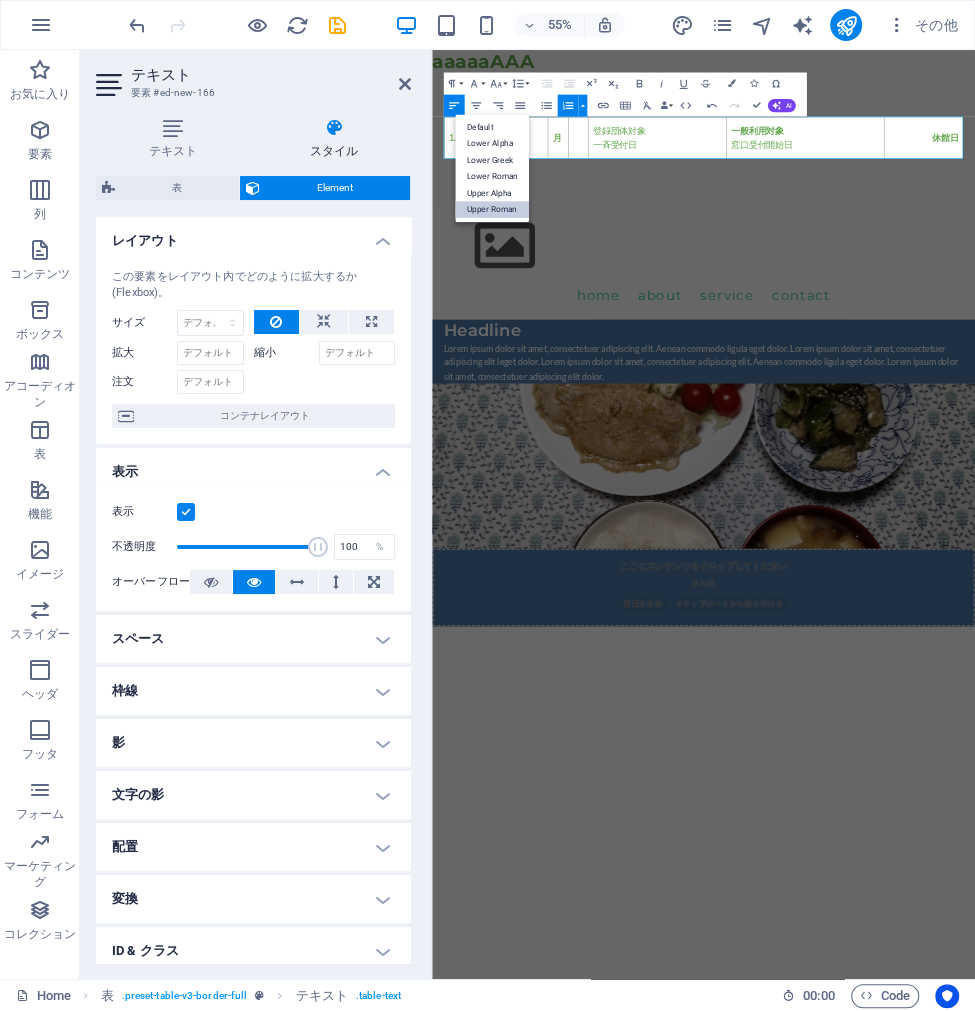 click on "Upper Roman" at bounding box center (491, 209) 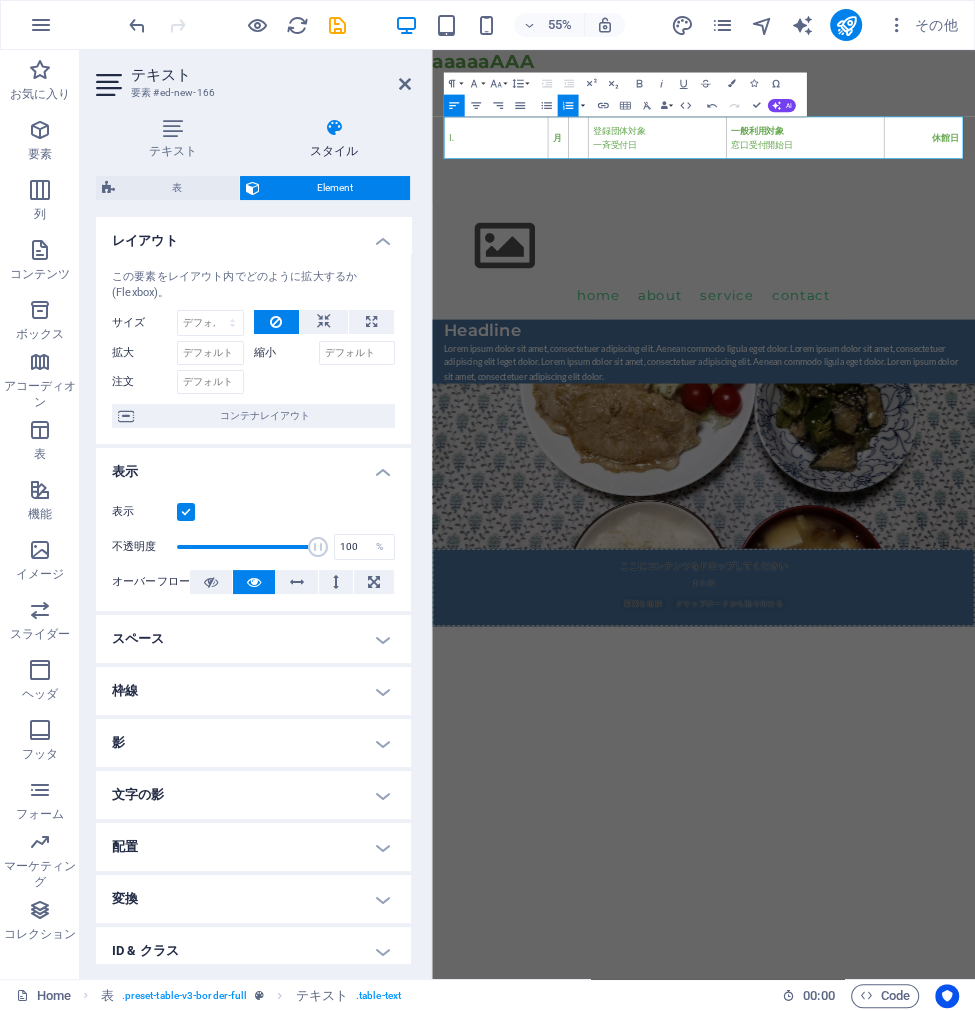 click at bounding box center [583, 105] 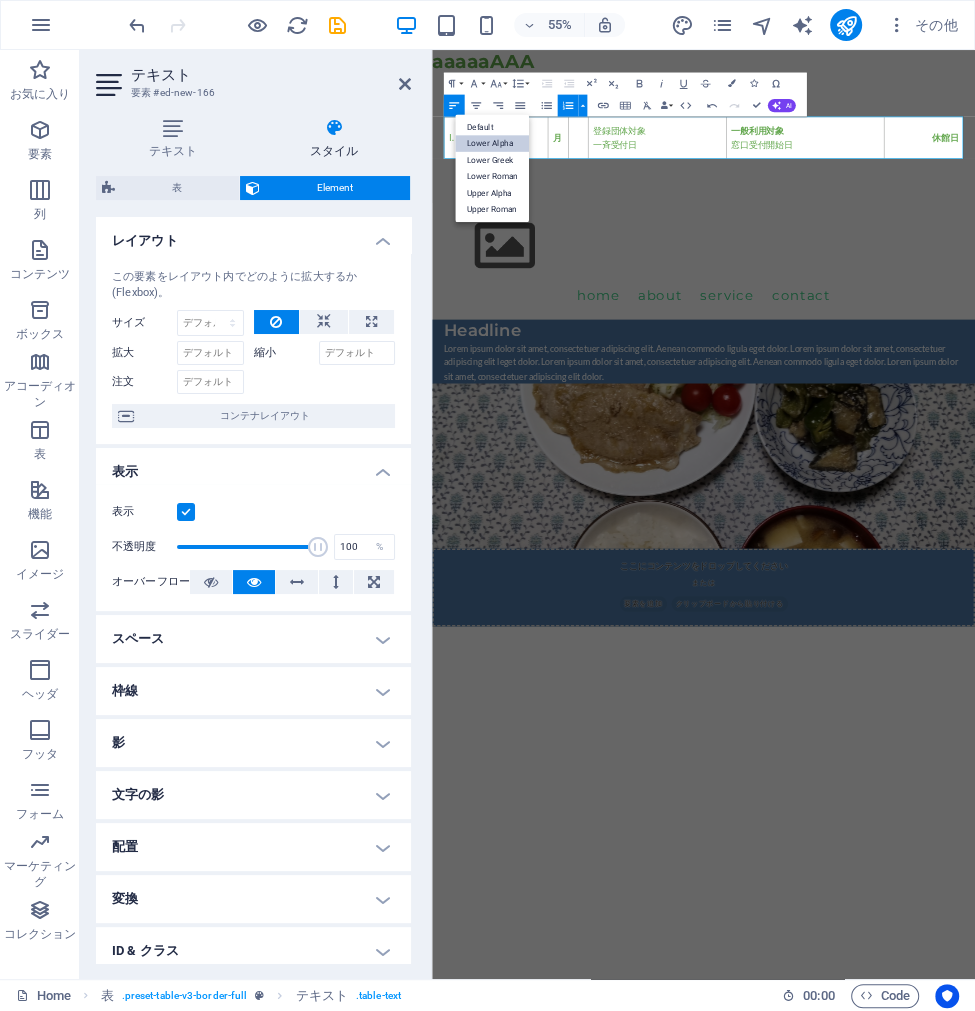click on "Lower Alpha" at bounding box center [491, 143] 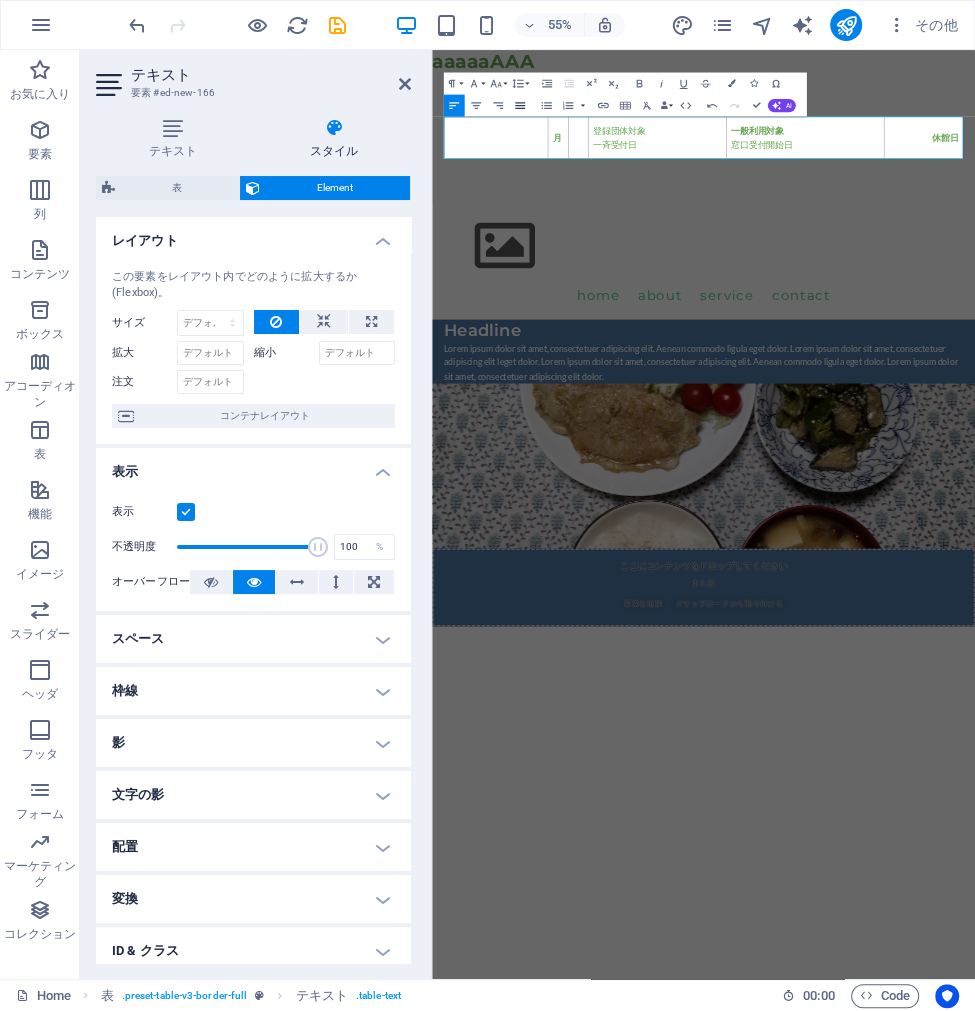 click 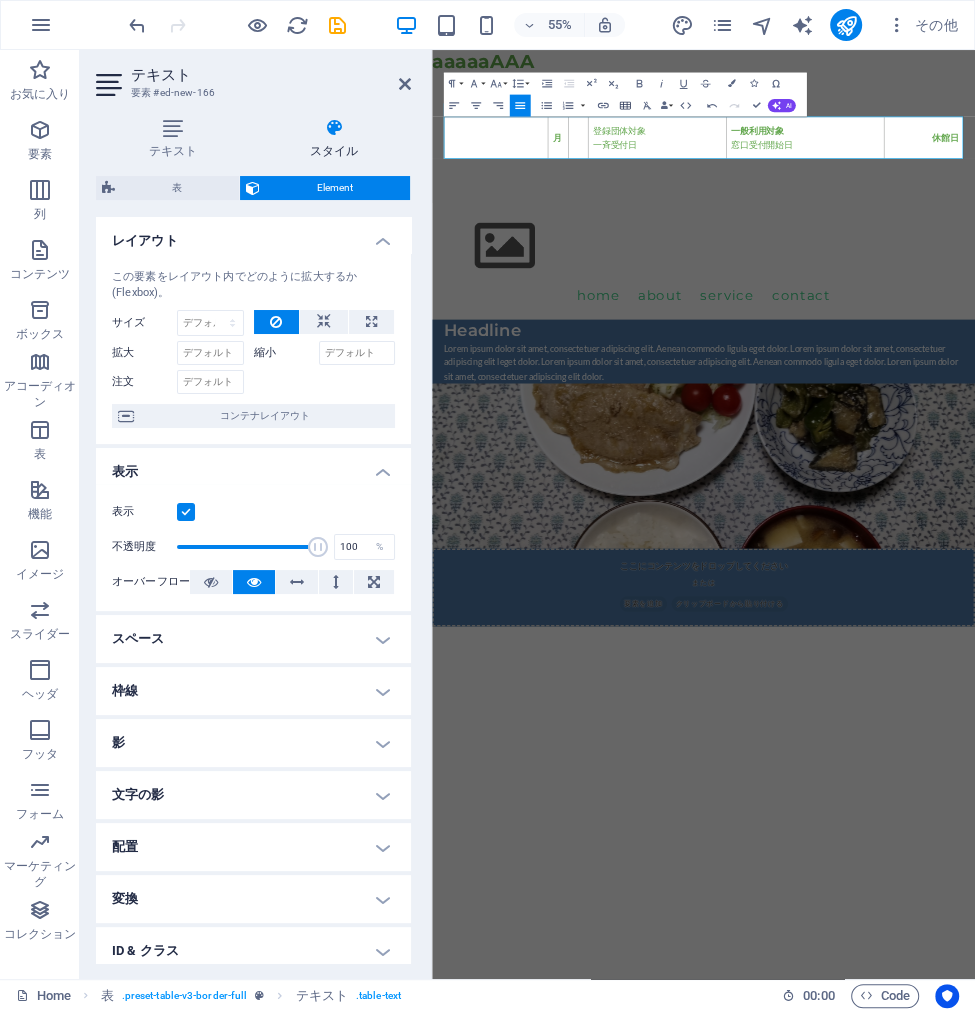 click 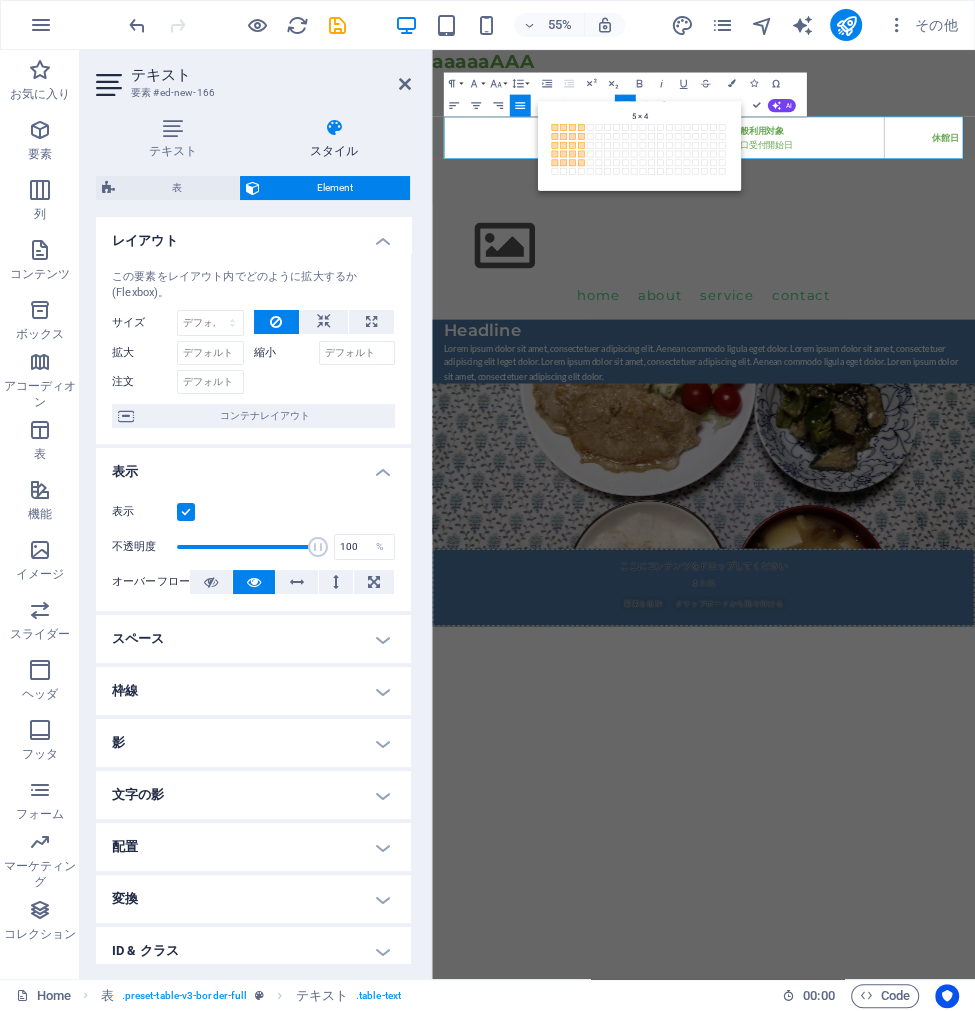 drag, startPoint x: 557, startPoint y: 128, endPoint x: 582, endPoint y: 163, distance: 43.011627 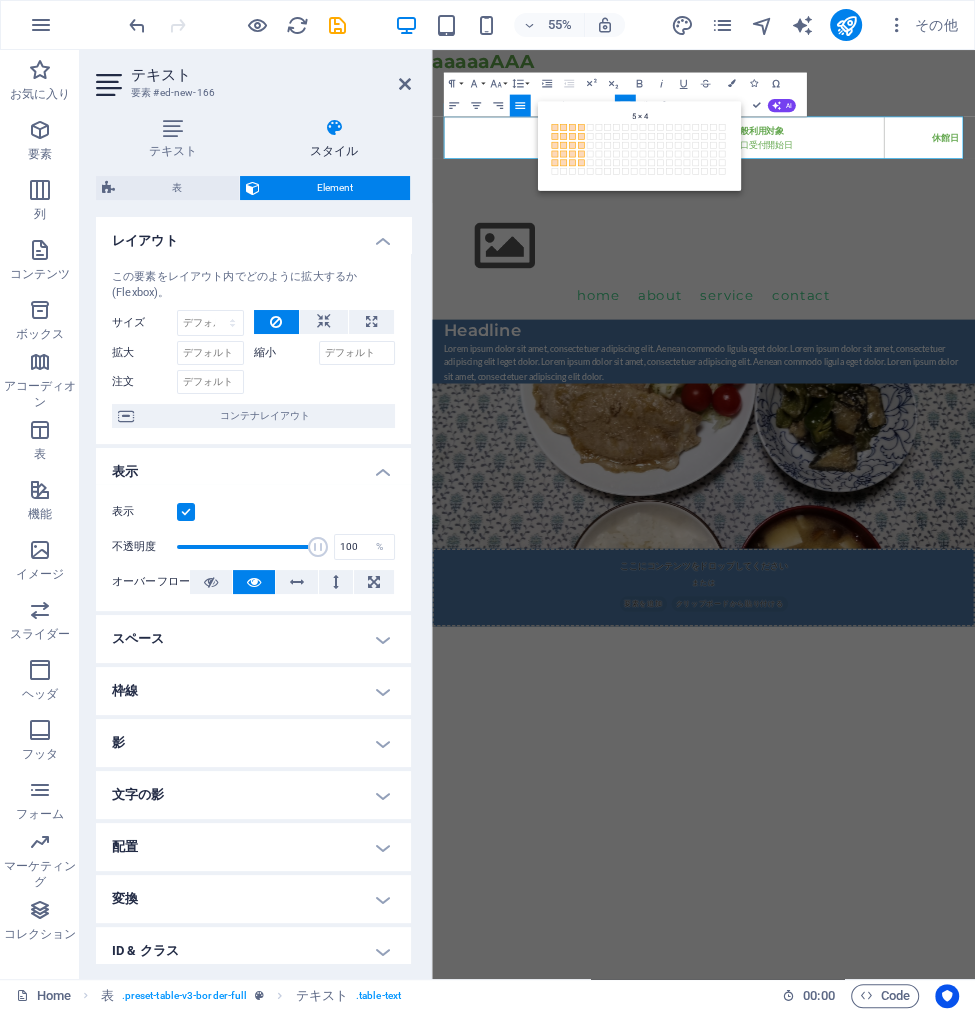 click on "1 × 1    1 × 2    1 × 3    1 × 4    1 × 5    1 × 6    1 × 7    1 × 8    1 × 9    1 × 10    1 × 11    1 × 12    1 × 13    1 × 14    1 × 15    1 × 16    1 × 17    1 × 18    1 × 19    1 × 20    2 × 1    2 × 2    2 × 3    2 × 4    2 × 5    2 × 6    2 × 7    2 × 8    2 × 9    2 × 10    2 × 11    2 × 12    2 × 13    2 × 14    2 × 15    2 × 16    2 × 17    2 × 18    2 × 19    2 × 20    3 × 1    3 × 2    3 × 3    3 × 4    3 × 5    3 × 6    3 × 7    3 × 8    3 × 9    3 × 10    3 × 11    3 × 12    3 × 13    3 × 14    3 × 15    3 × 16    3 × 17    3 × 18    3 × 19    3 × 20    4 × 1    4 × 2    4 × 3    4 × 4    4 × 5    4 × 6    4 × 7    4 × 8    4 × 9    4 × 10    4 × 11    4 × 12    4 × 13    4 × 14    4 × 15" at bounding box center (640, 150) 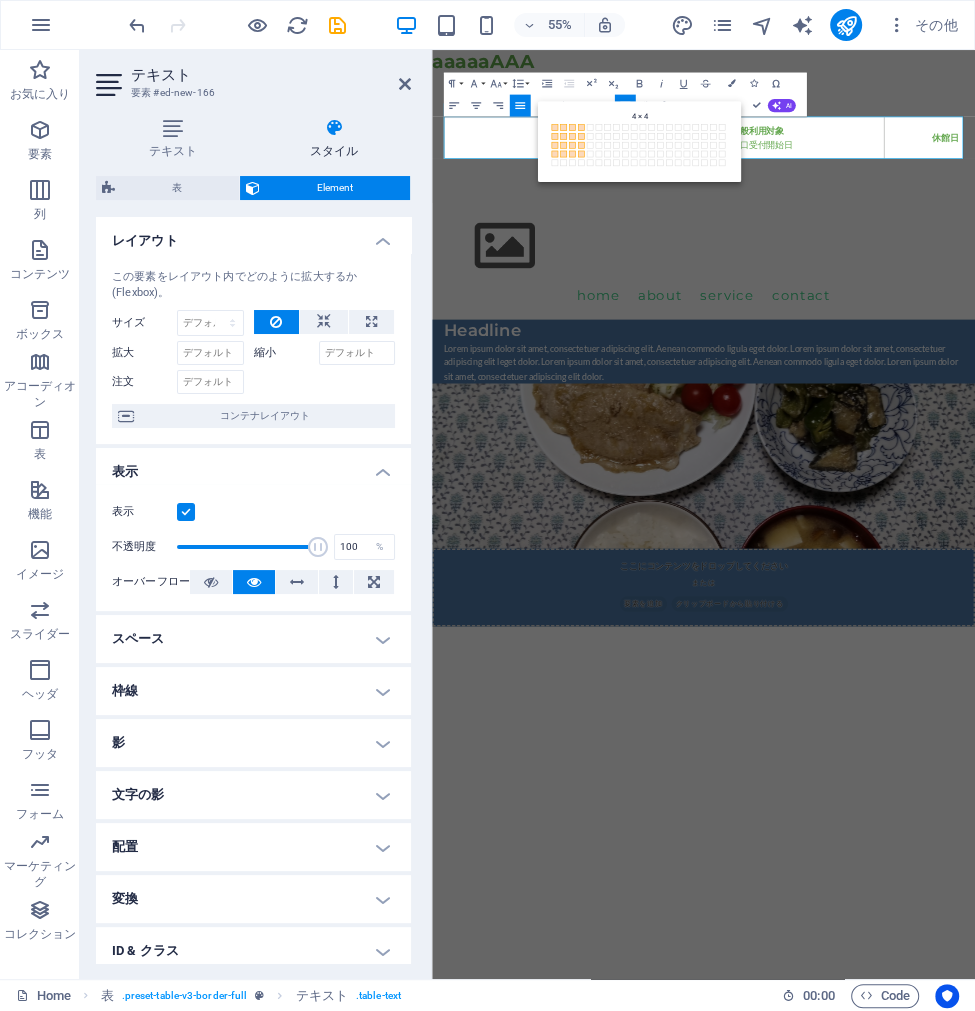 click on "4 × 4" at bounding box center (582, 154) 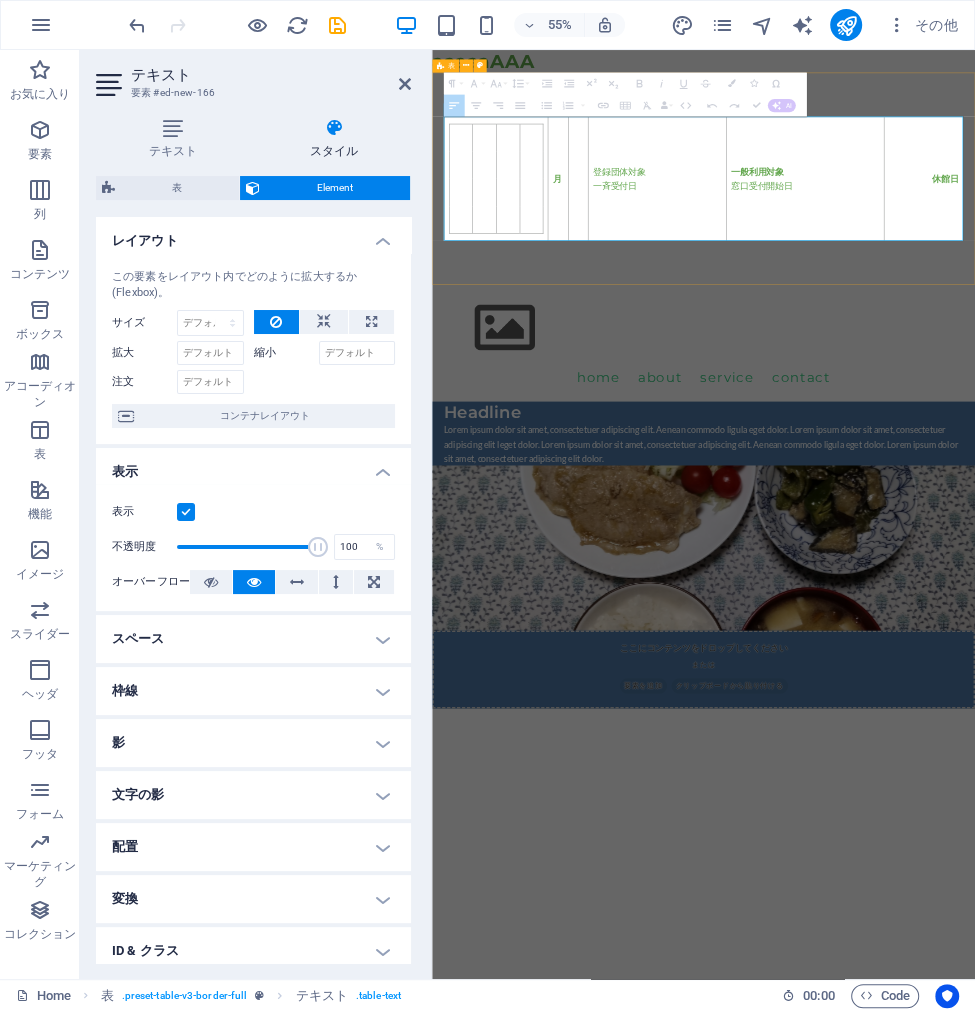 drag, startPoint x: 620, startPoint y: 301, endPoint x: 888, endPoint y: 228, distance: 277.76428 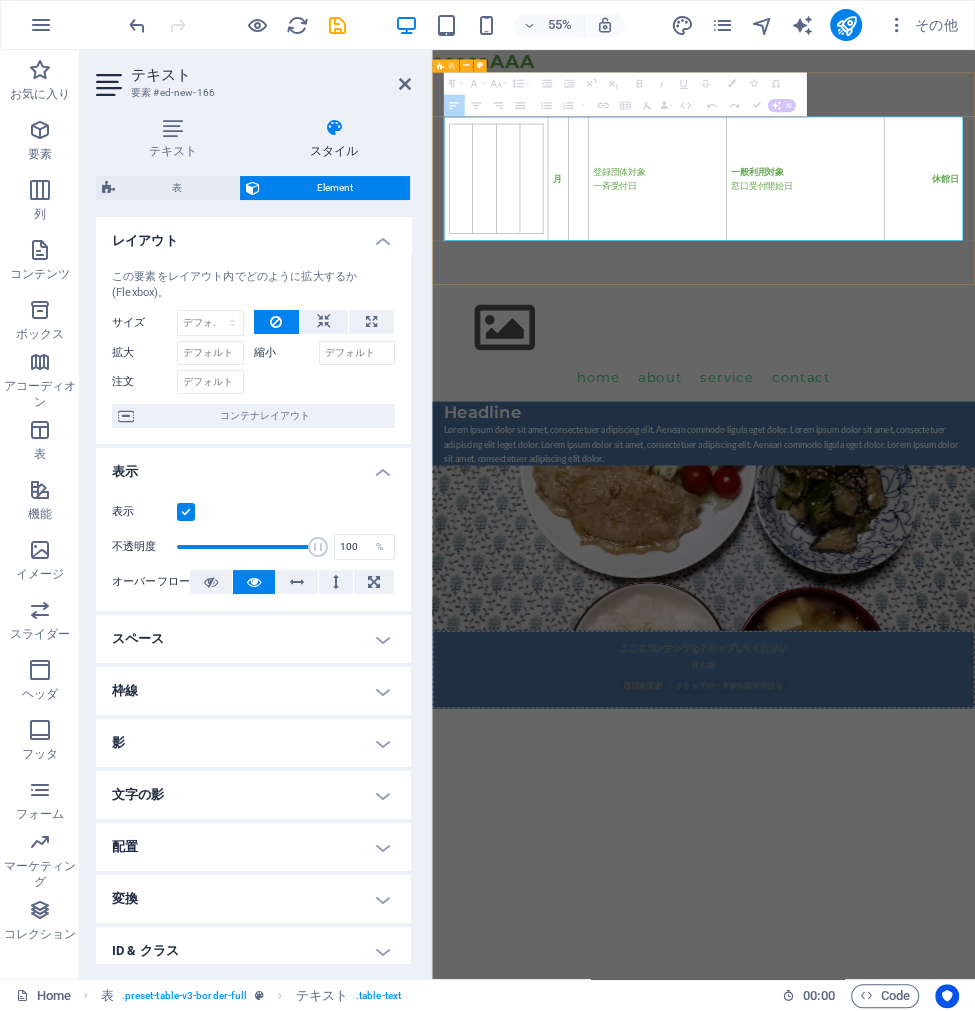 click on "月 登録団体対象 一斉受付日 一般利用対象 窓口受付開始日 休館日" at bounding box center (925, 284) 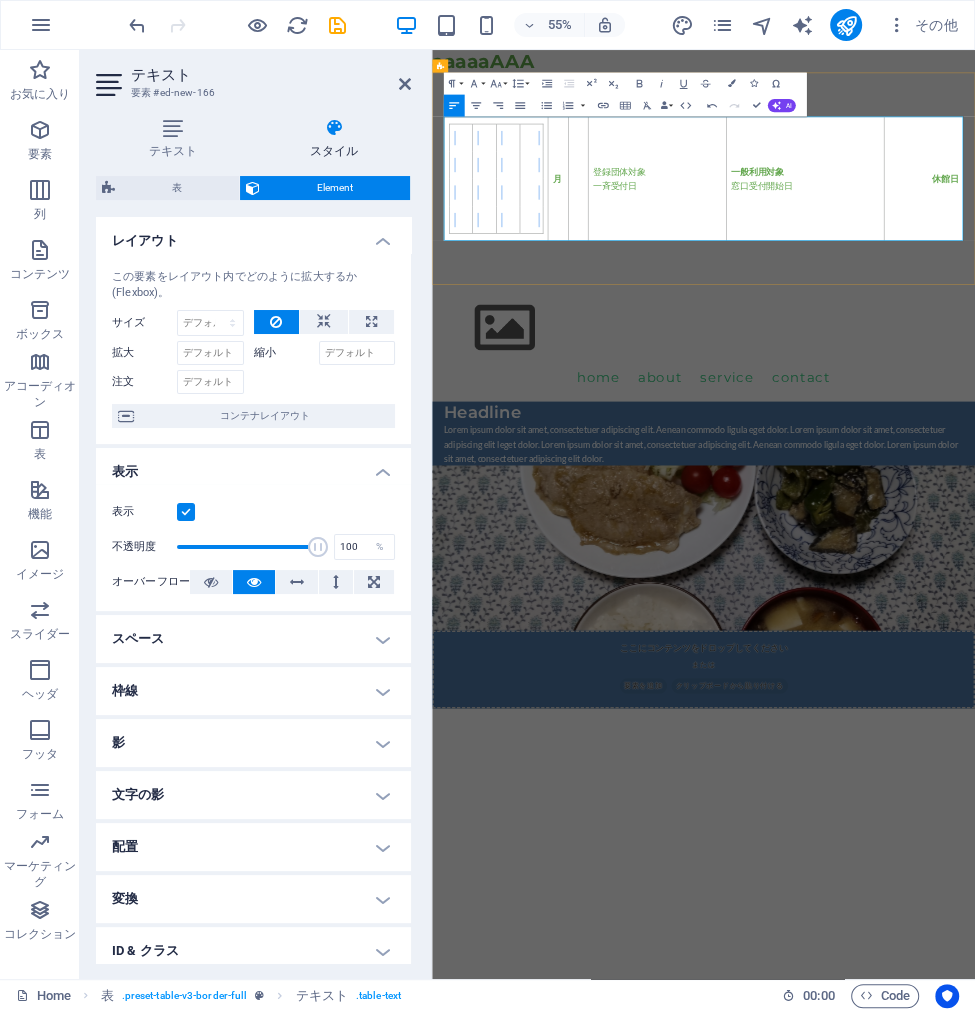 drag, startPoint x: 635, startPoint y: 337, endPoint x: 453, endPoint y: 342, distance: 182.06866 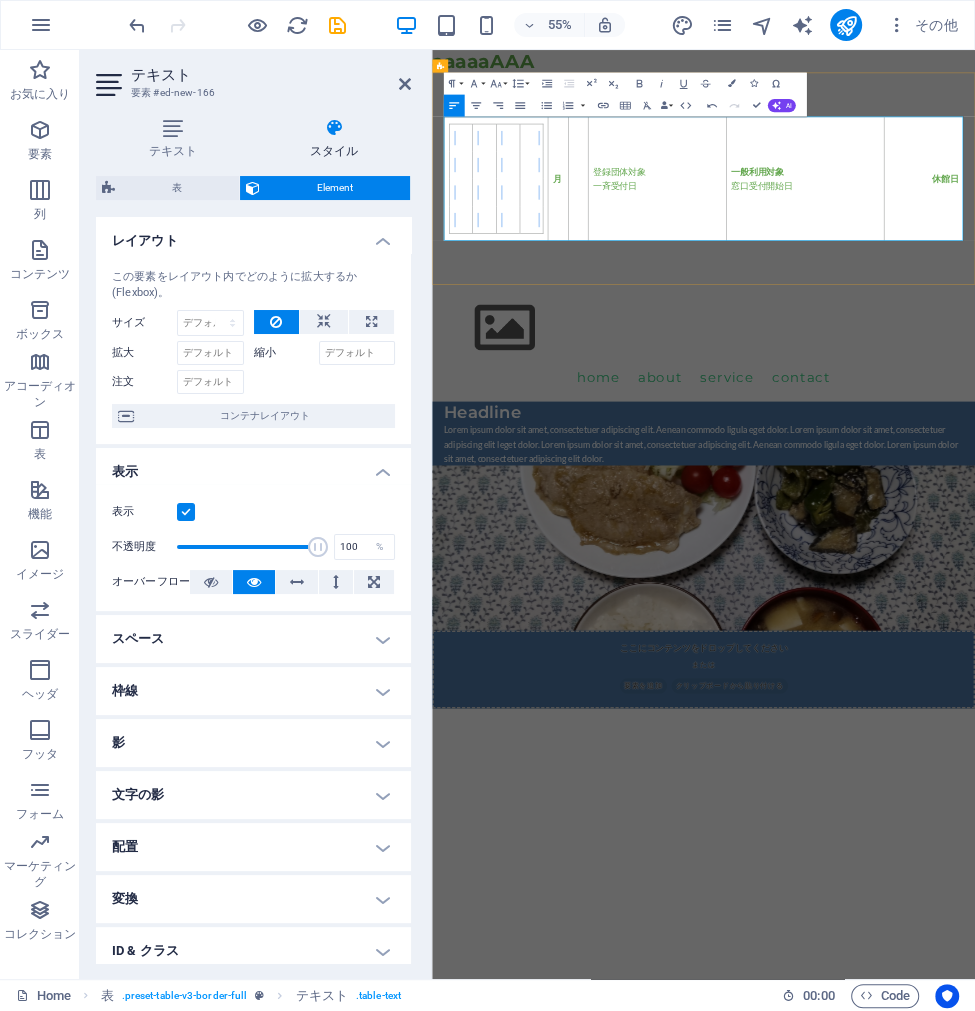click at bounding box center (548, 283) 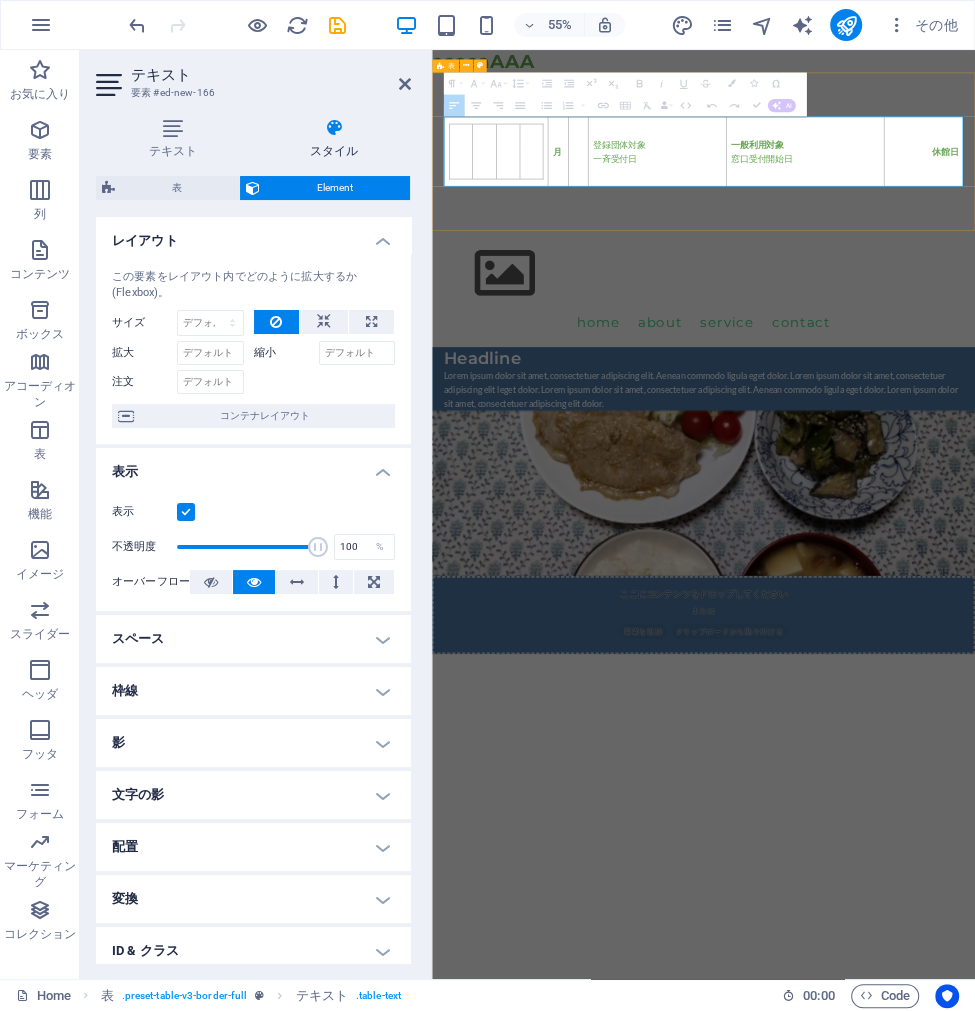 drag, startPoint x: 630, startPoint y: 248, endPoint x: 881, endPoint y: 205, distance: 254.65663 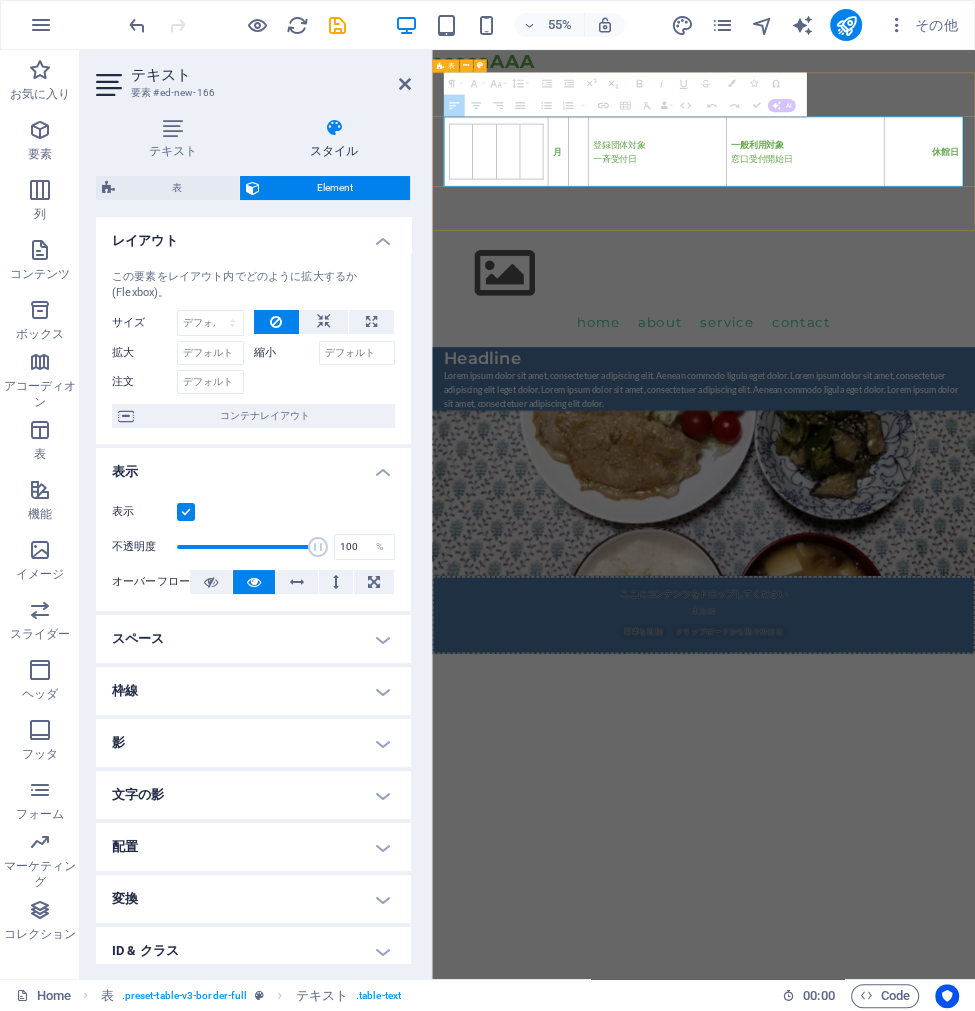 click on "月 登録団体対象 一斉受付日 一般利用対象 窓口受付開始日 休館日" at bounding box center (925, 234) 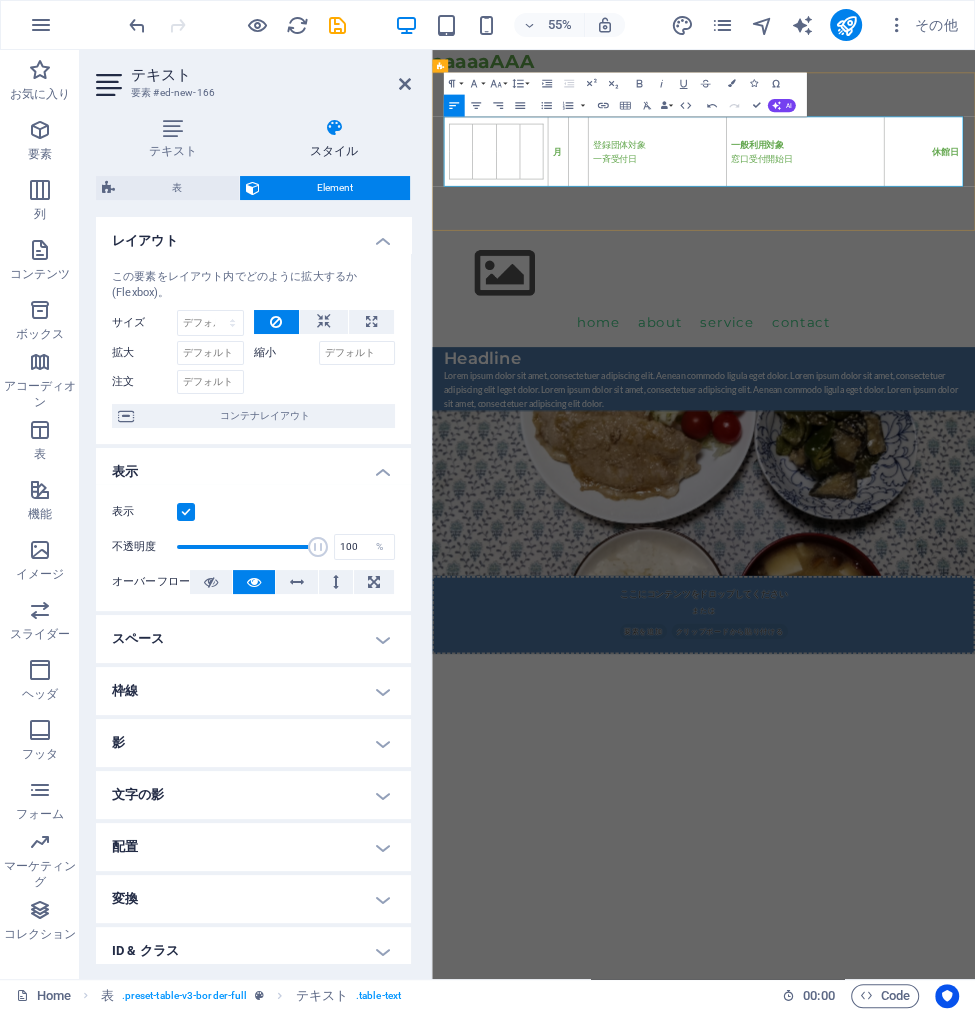 click at bounding box center [569, 259] 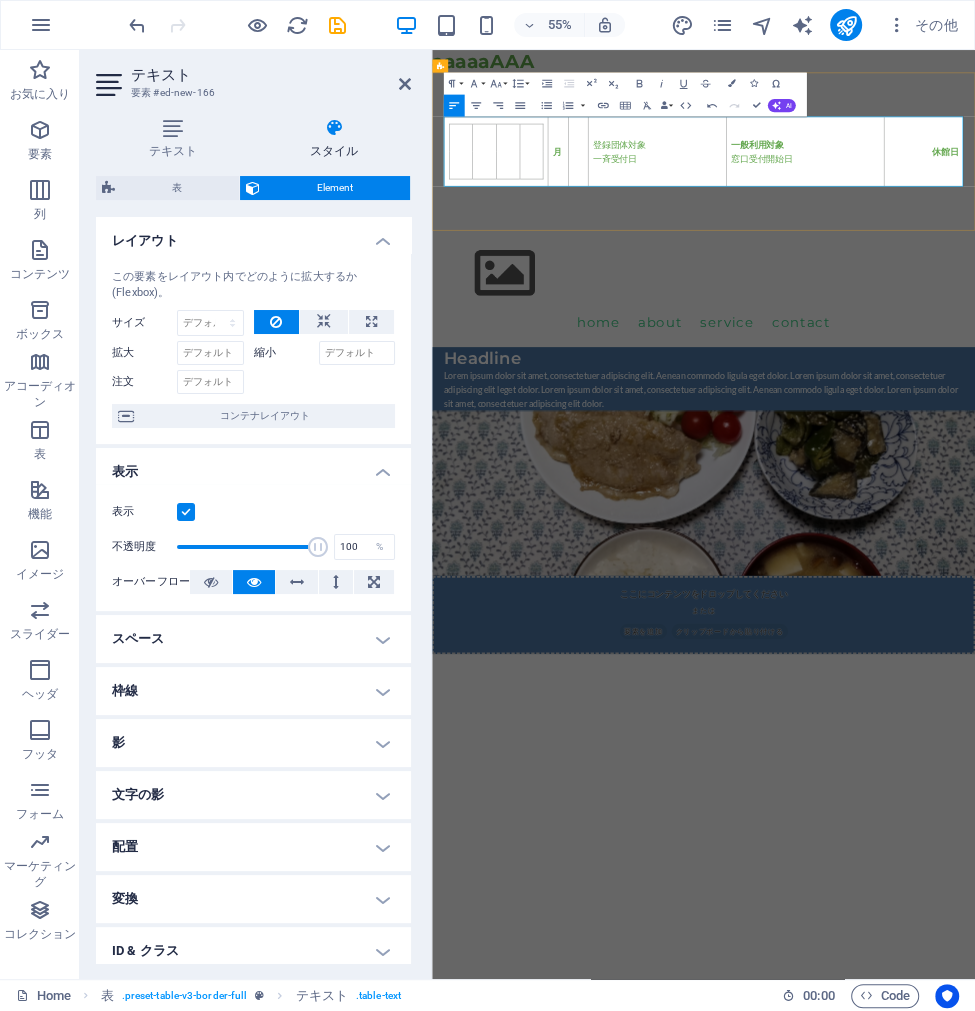 click at bounding box center (548, 234) 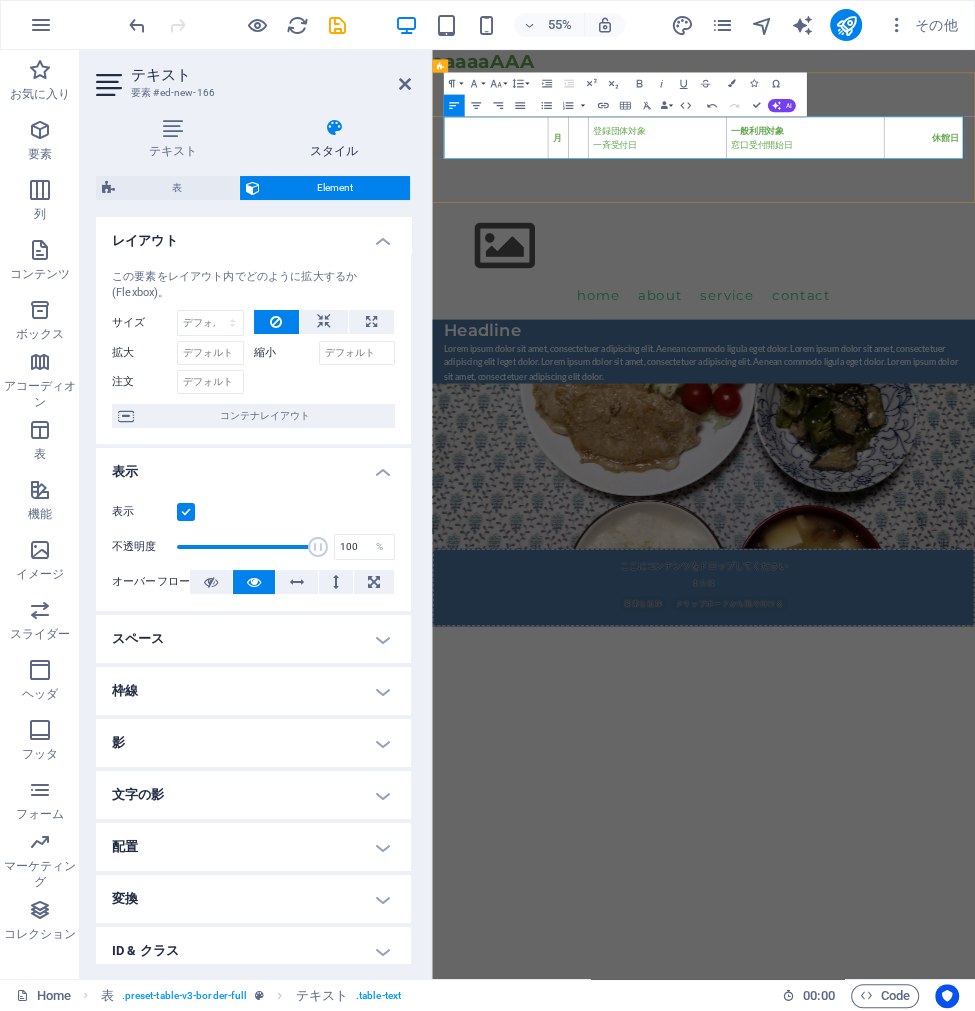 click at bounding box center (548, 209) 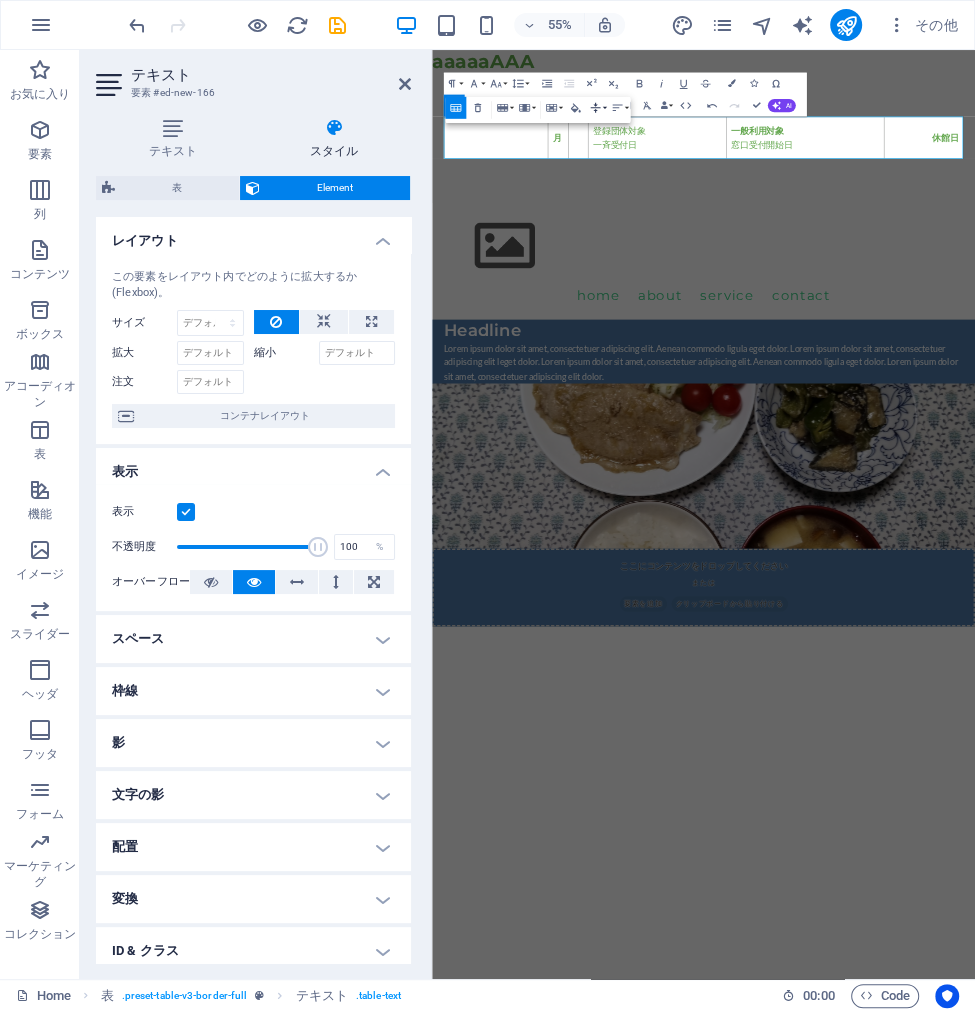 click on "Vertical Align" at bounding box center [597, 108] 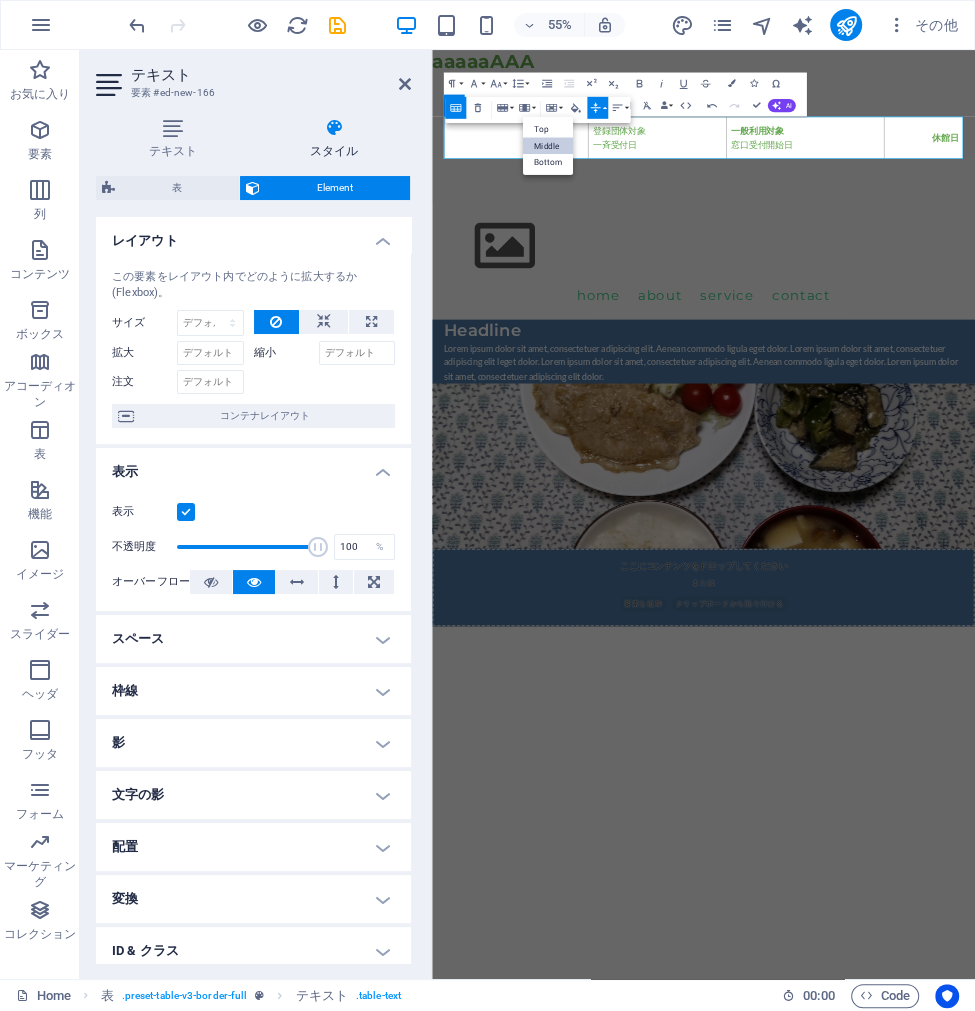 scroll, scrollTop: 0, scrollLeft: 0, axis: both 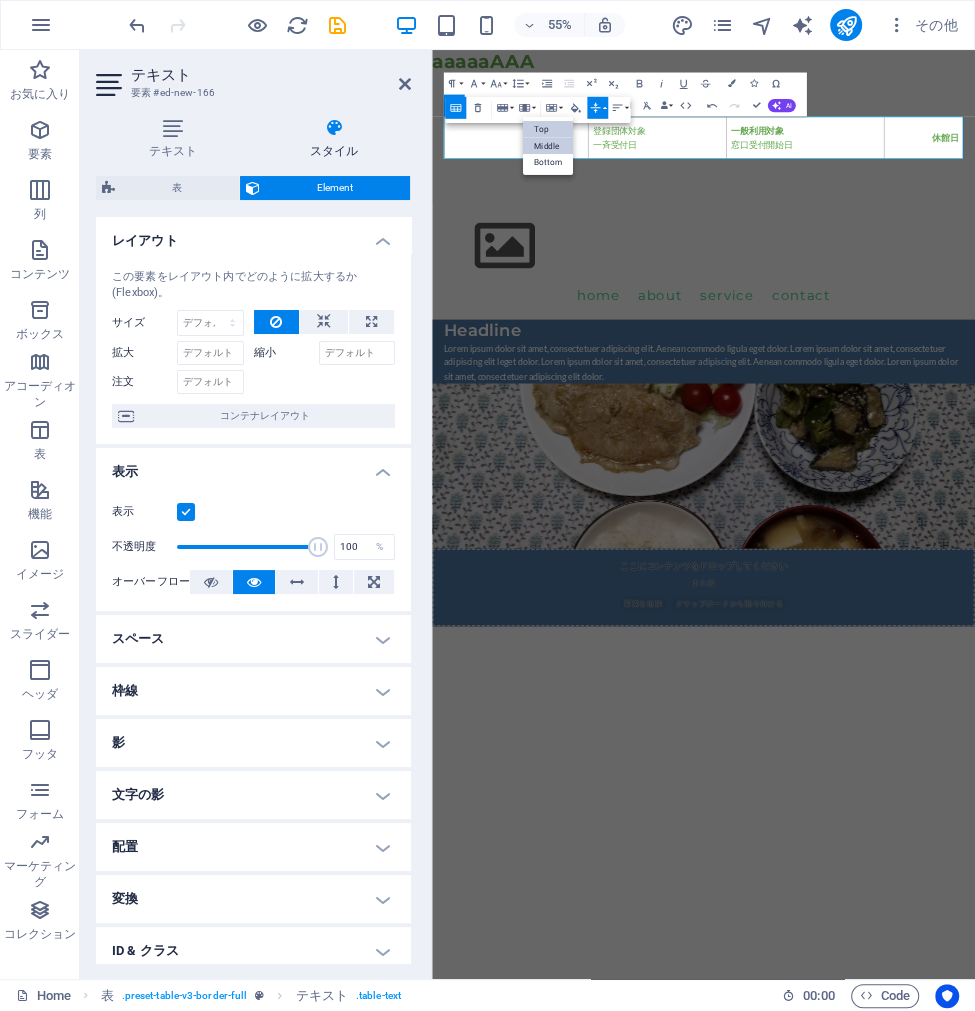 click on "Top" at bounding box center (548, 129) 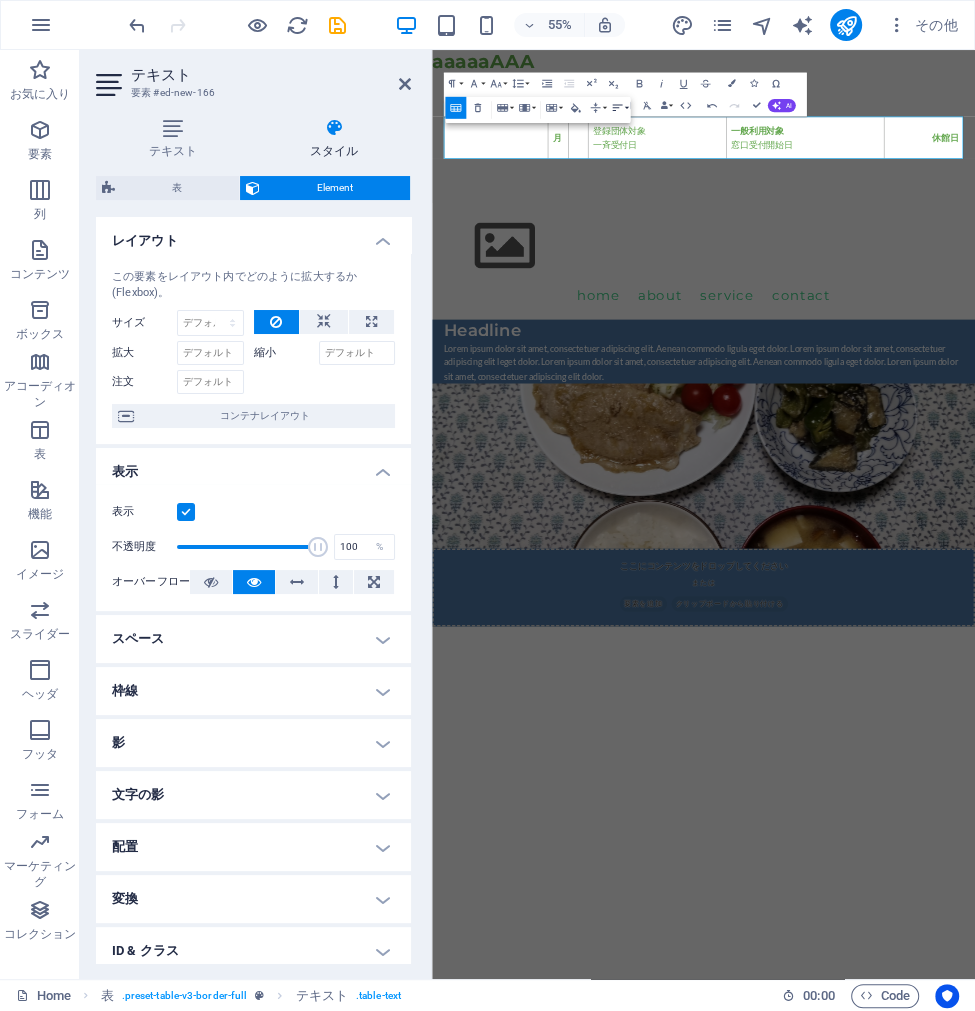click on "Horizontal Align" at bounding box center (619, 108) 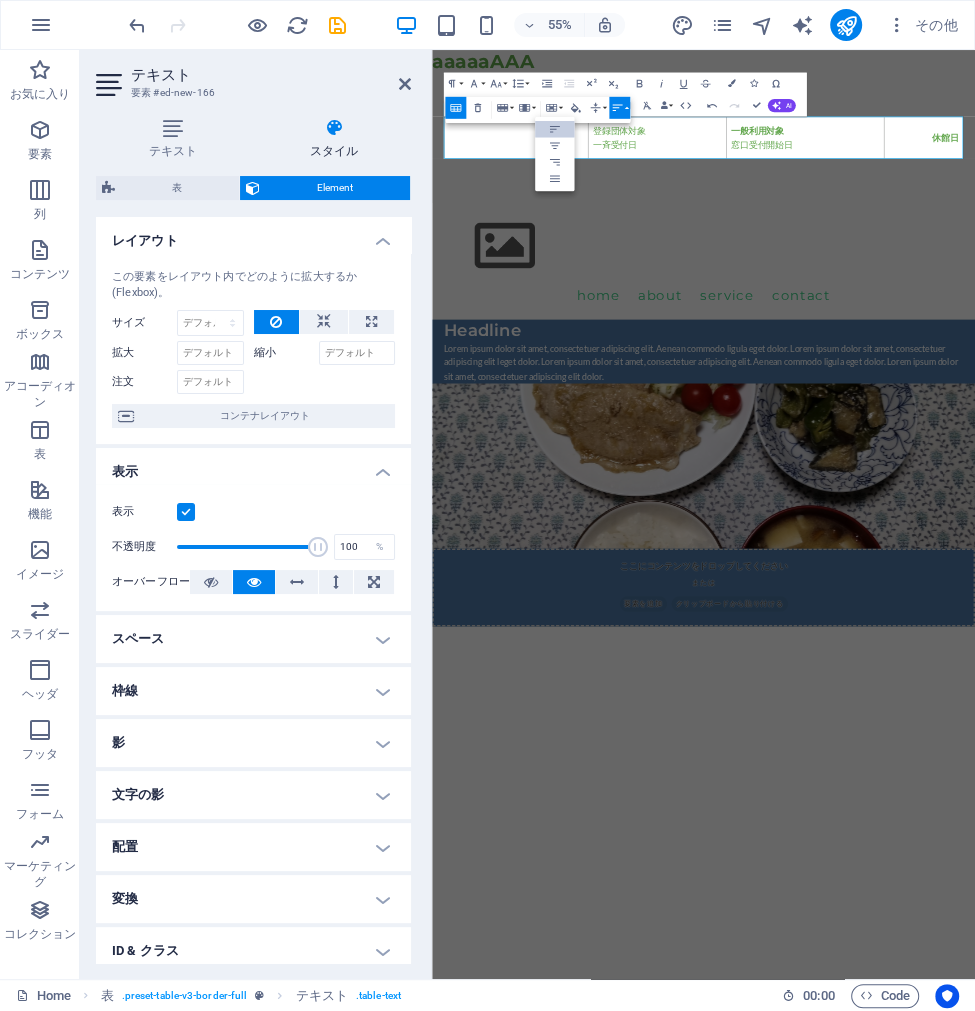 scroll, scrollTop: 0, scrollLeft: 0, axis: both 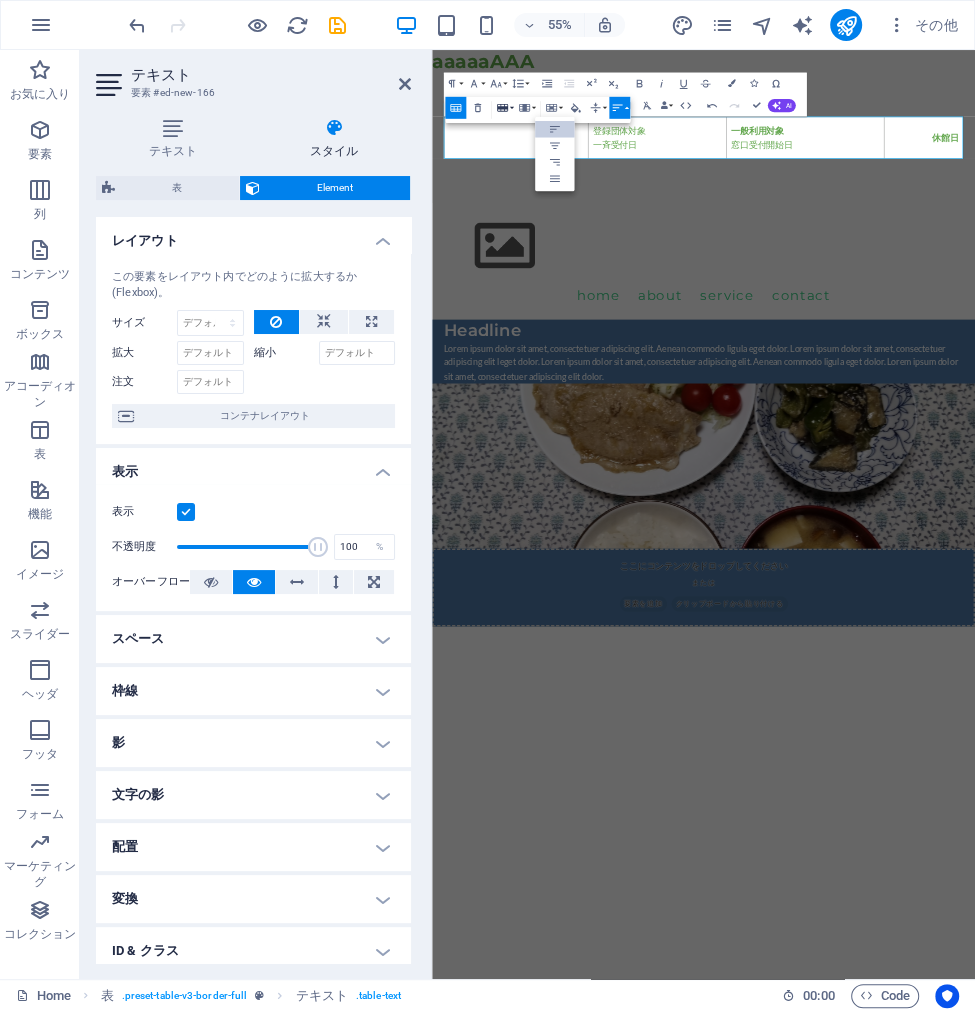 click on "Row" at bounding box center [504, 108] 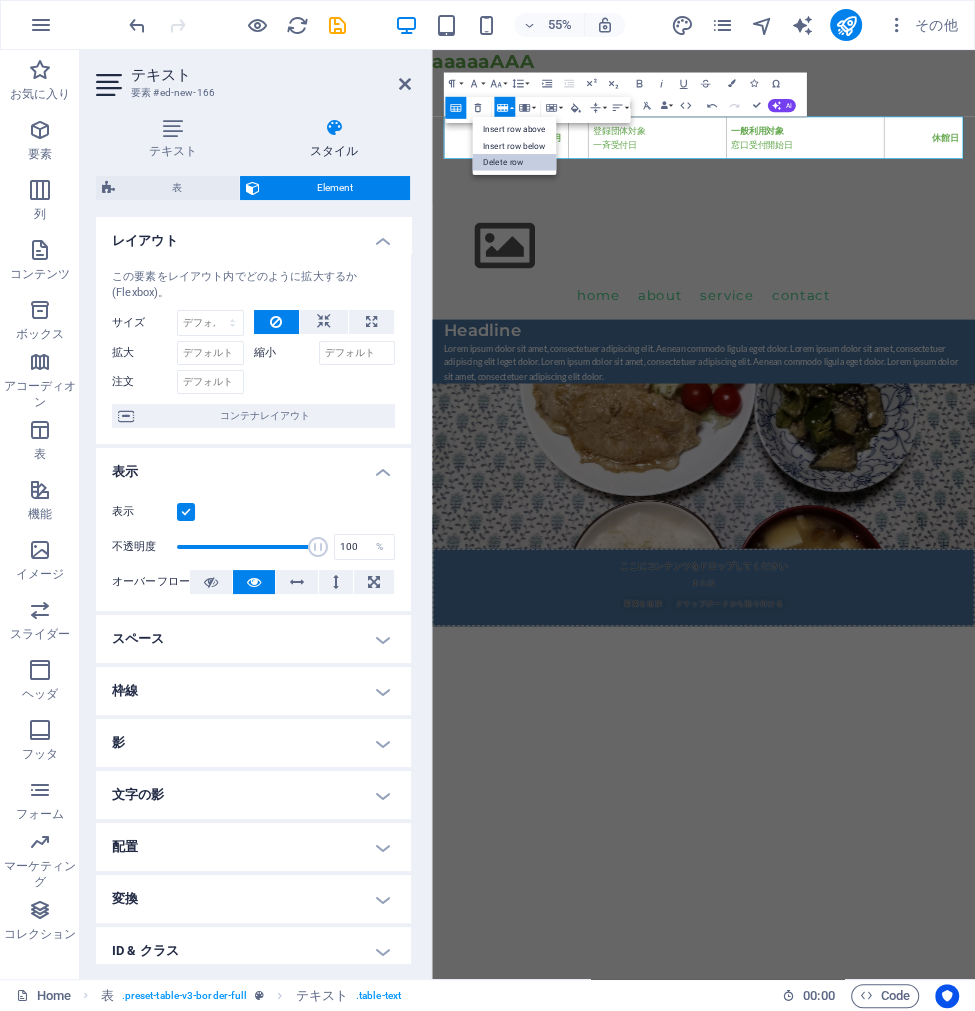 click on "Delete row" at bounding box center [514, 162] 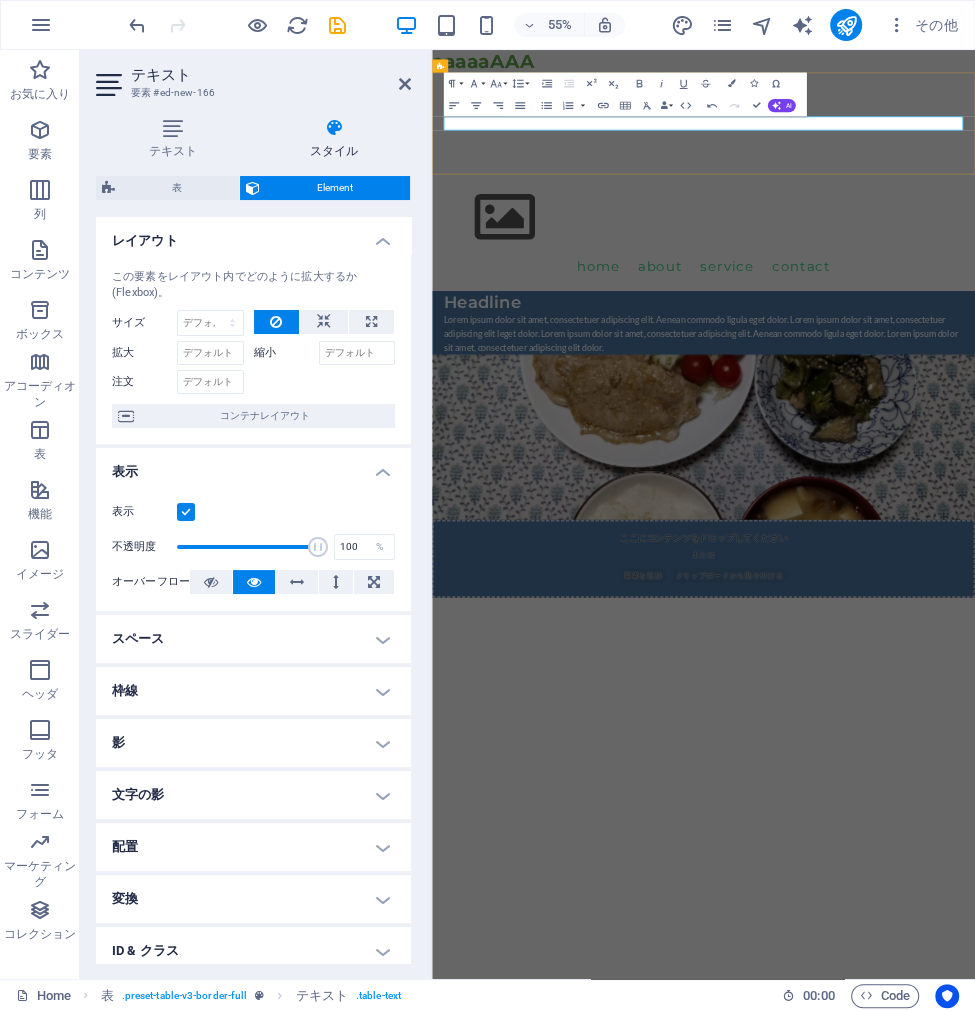 click at bounding box center (926, 184) 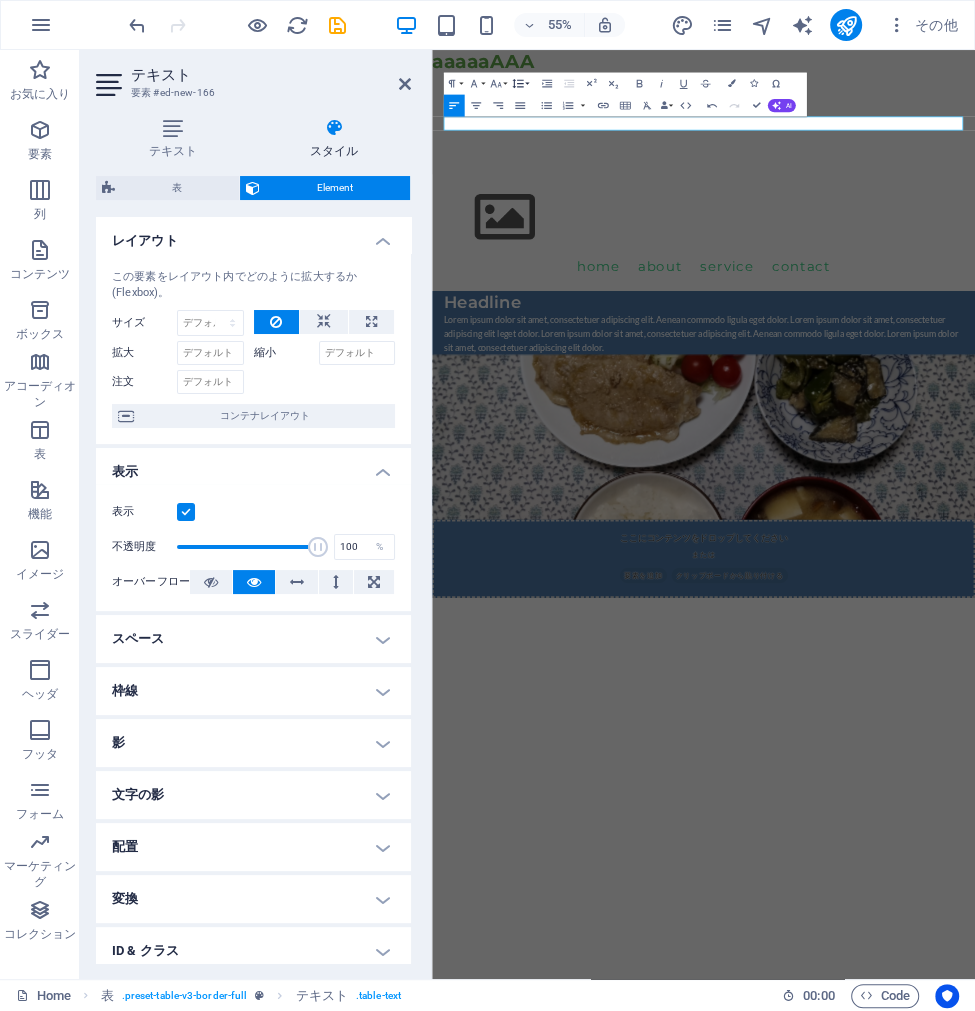 click on "Line Height" at bounding box center (520, 83) 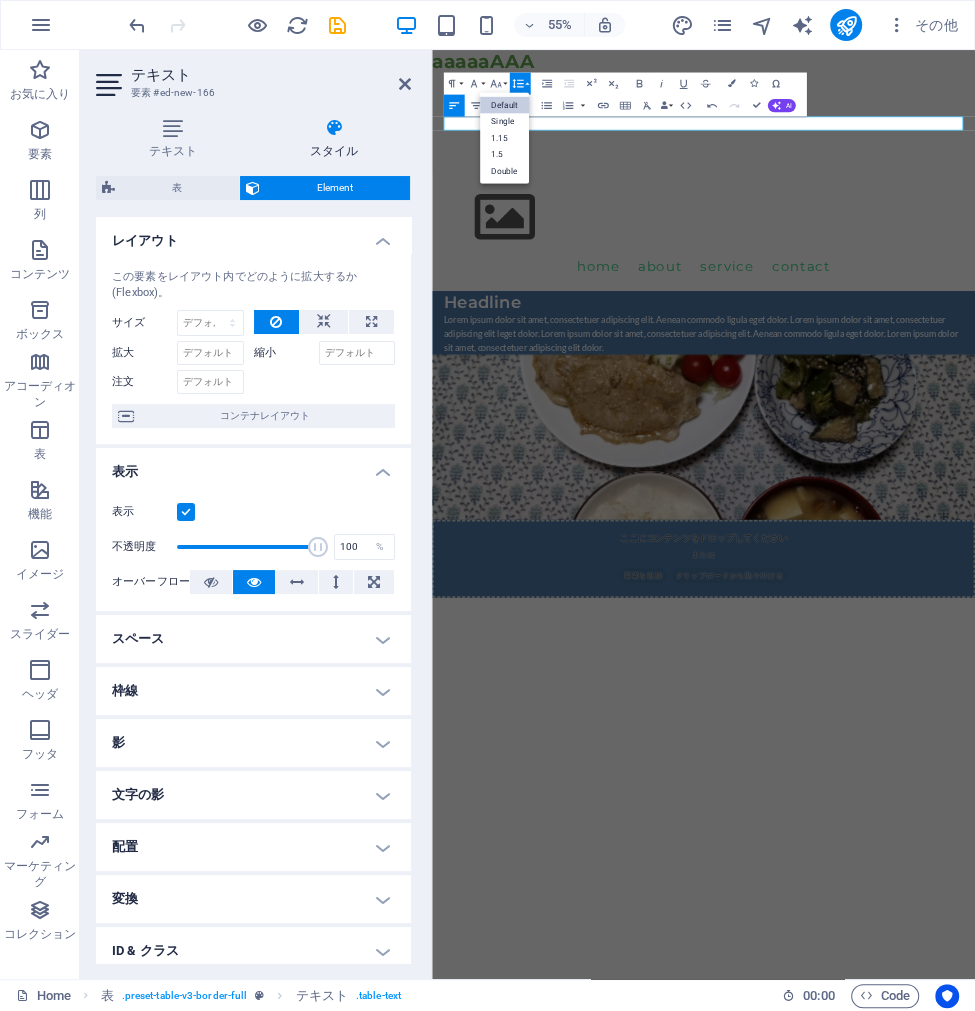 scroll, scrollTop: 0, scrollLeft: 0, axis: both 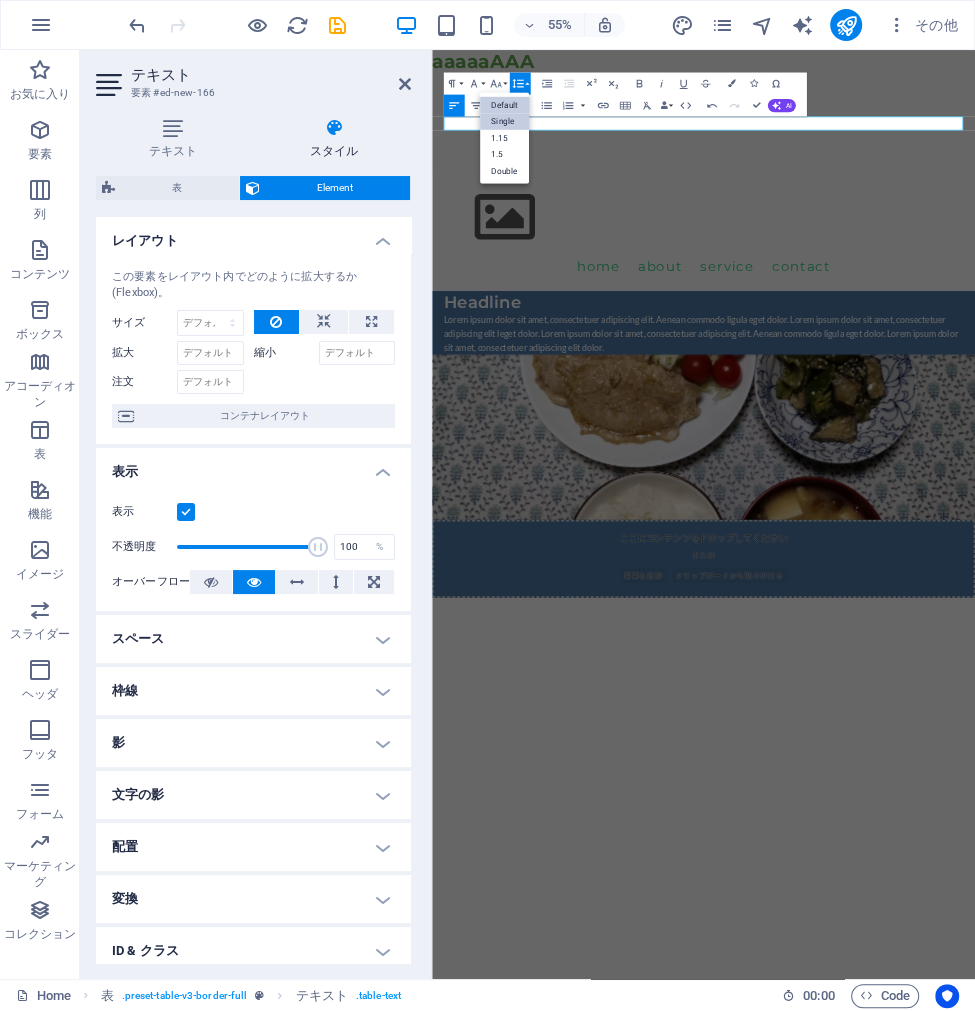 click on "Single" at bounding box center [504, 121] 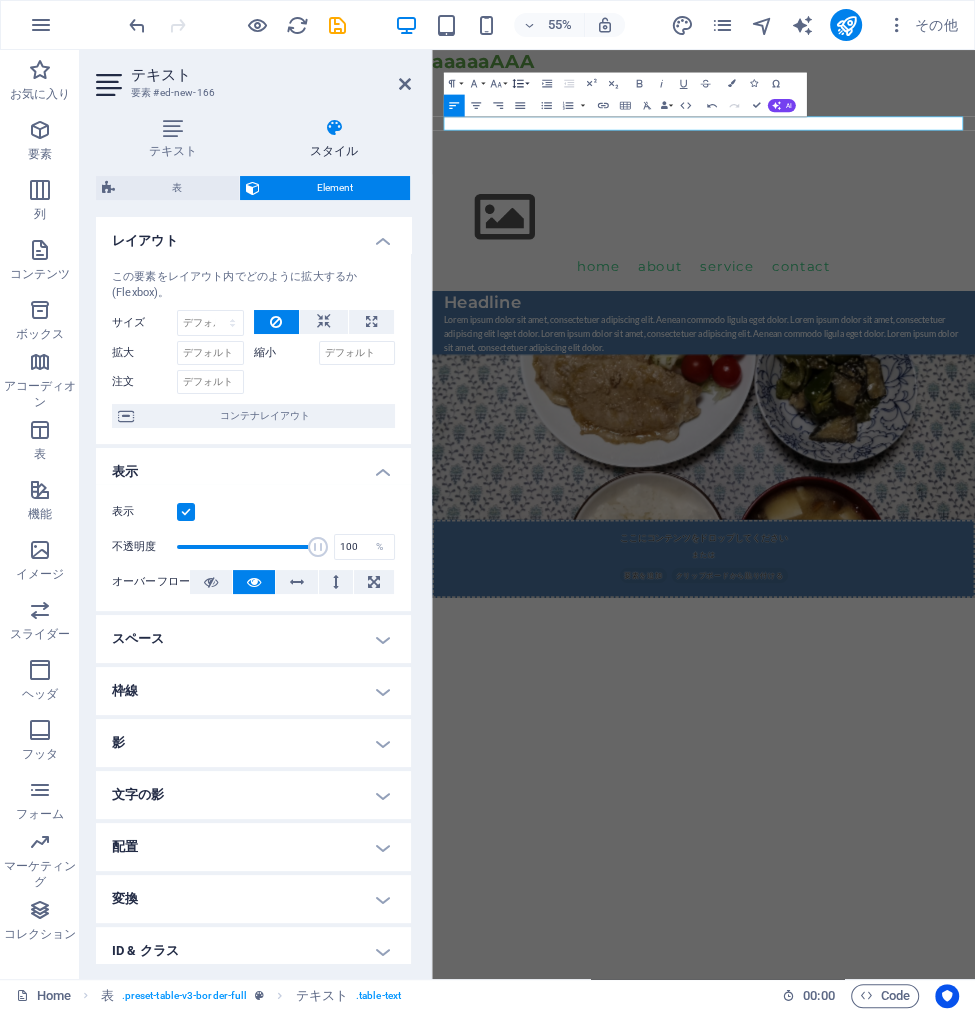 click on "Line Height" at bounding box center (520, 83) 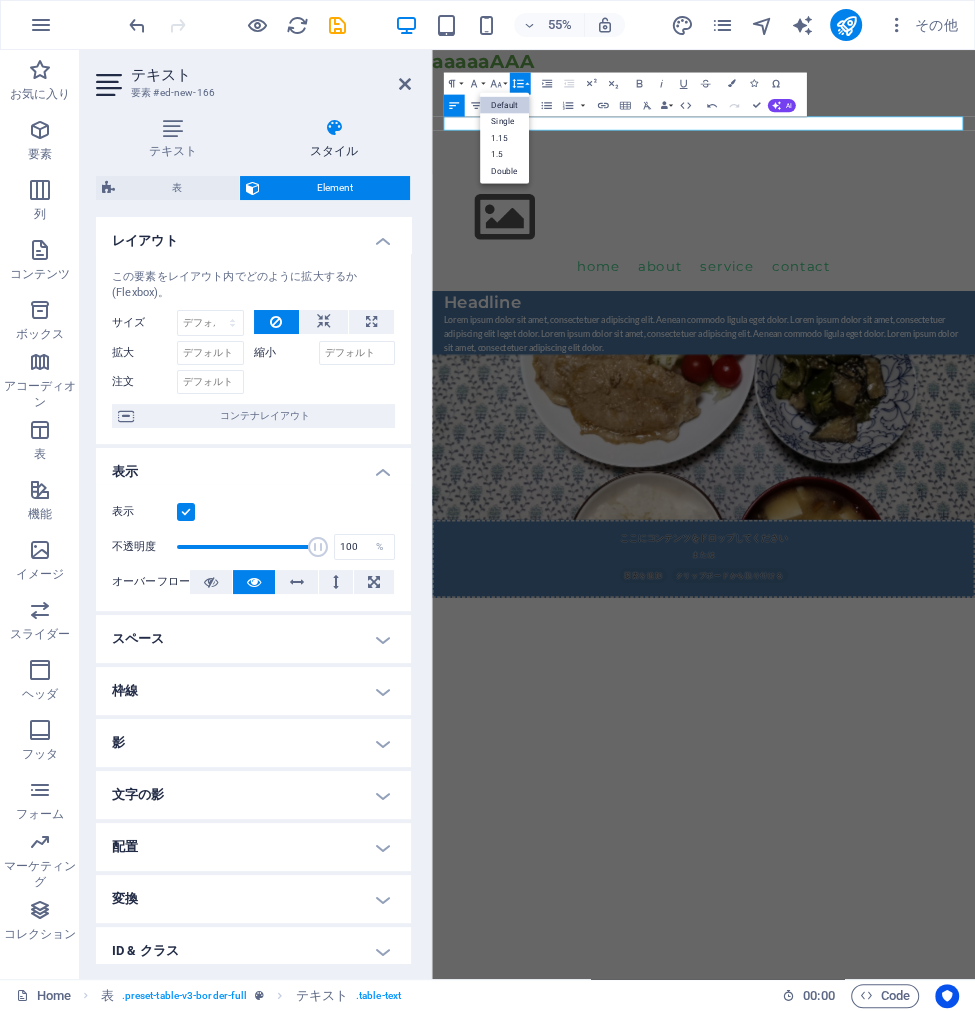 scroll, scrollTop: 0, scrollLeft: 0, axis: both 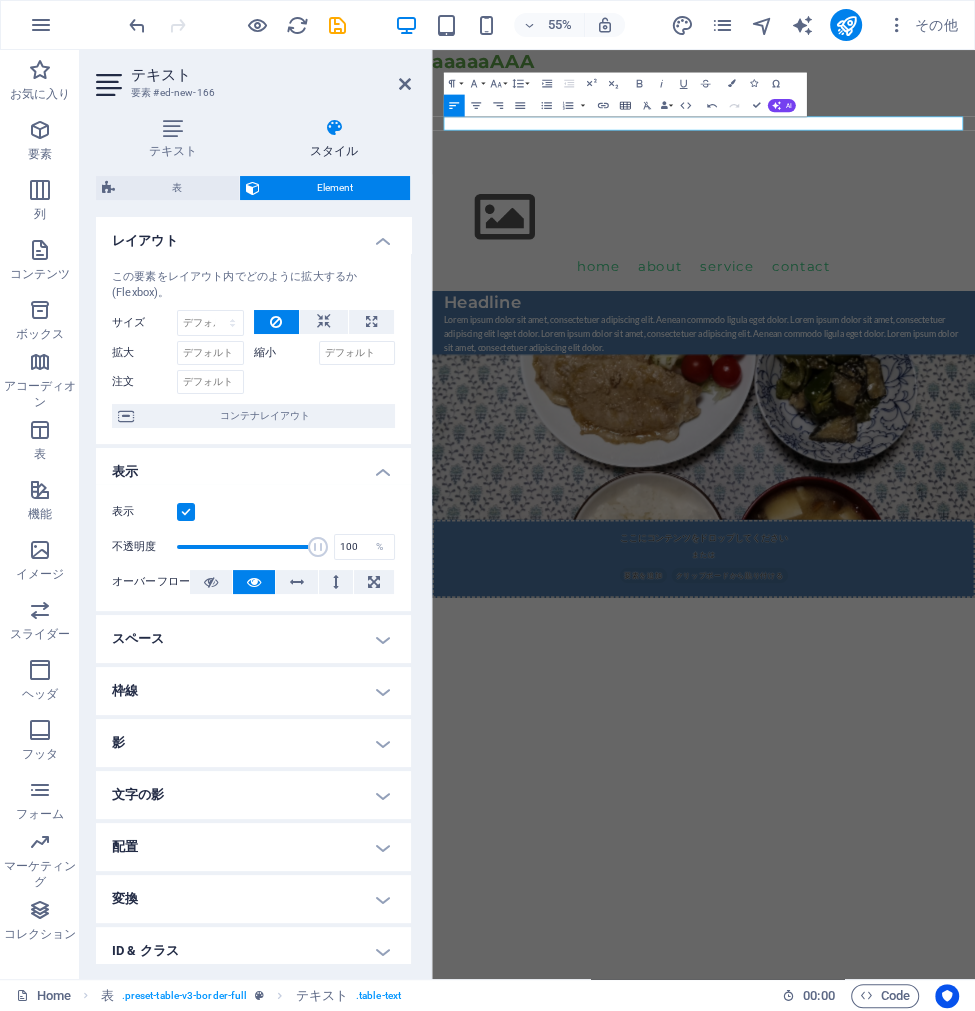 click 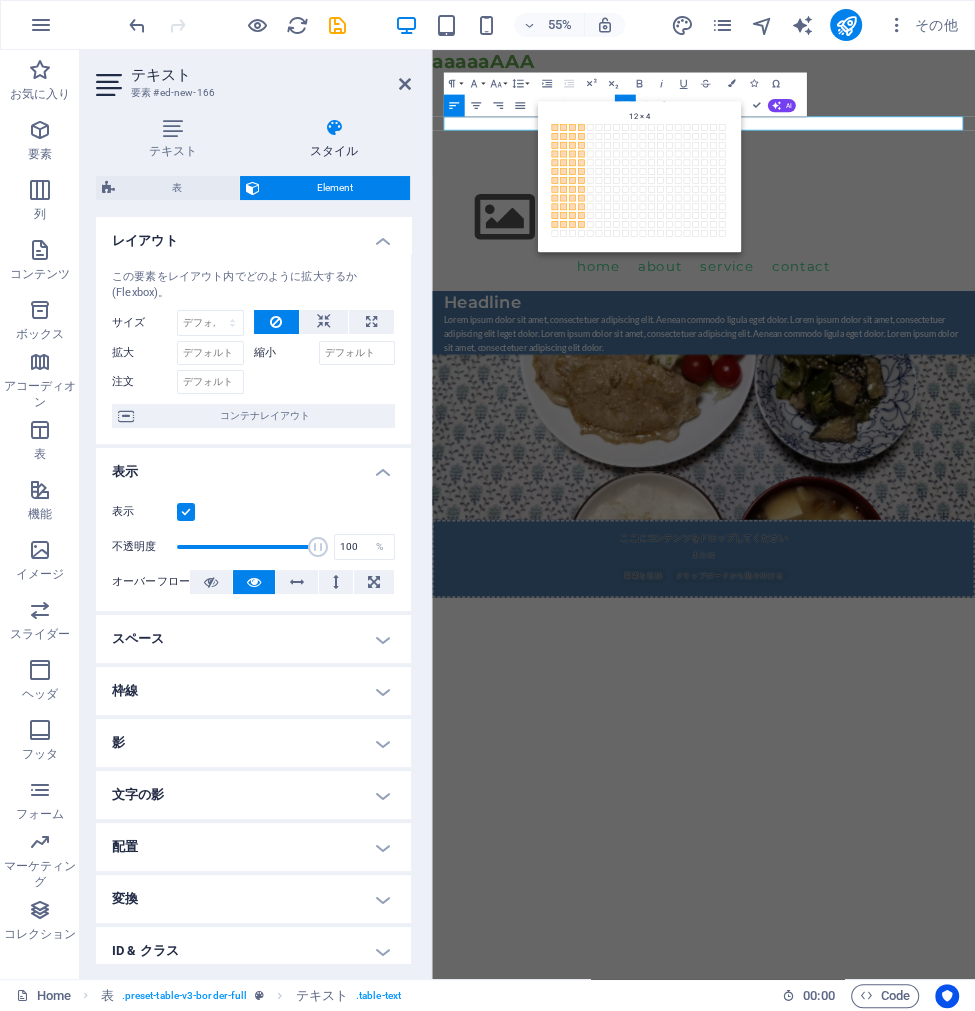 drag, startPoint x: 553, startPoint y: 125, endPoint x: 577, endPoint y: 228, distance: 105.75916 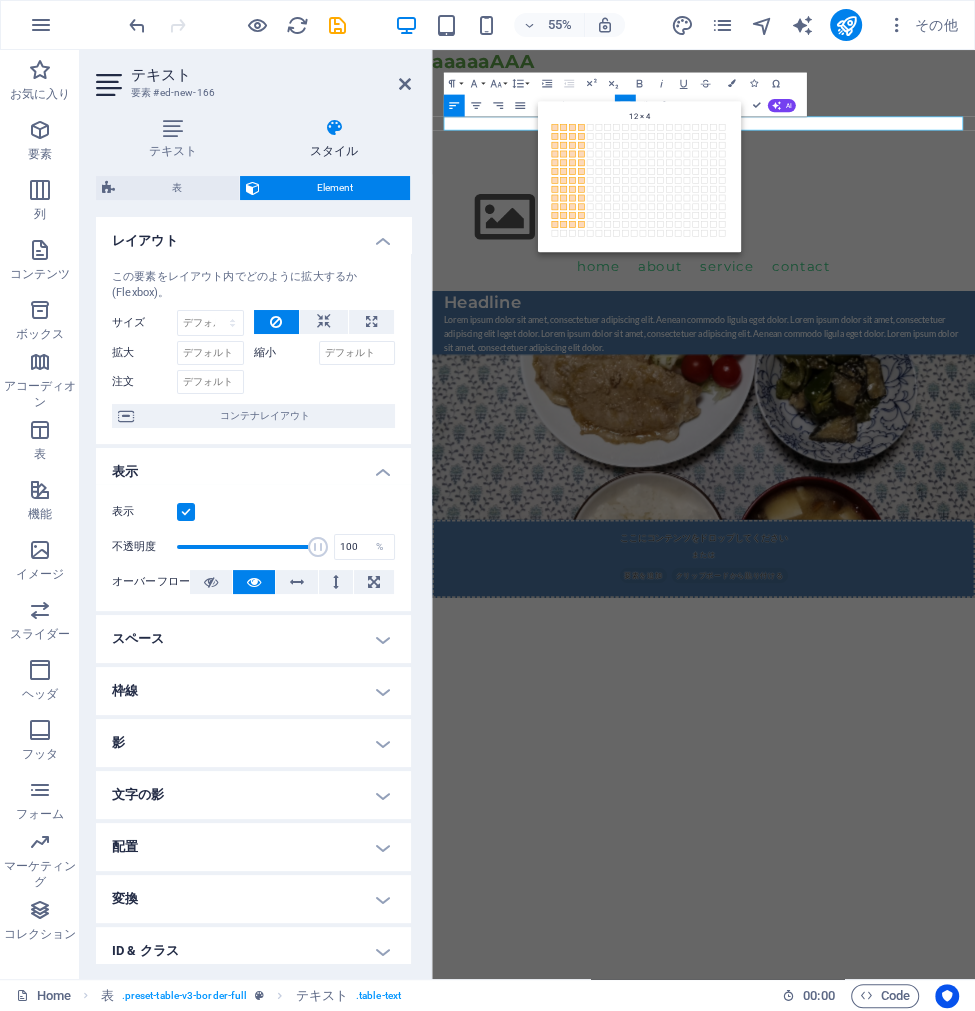 click on "1 × 1    1 × 2    1 × 3    1 × 4    1 × 5    1 × 6    1 × 7    1 × 8    1 × 9    1 × 10    1 × 11    1 × 12    1 × 13    1 × 14    1 × 15    1 × 16    1 × 17    1 × 18    1 × 19    1 × 20    2 × 1    2 × 2    2 × 3    2 × 4    2 × 5    2 × 6    2 × 7    2 × 8    2 × 9    2 × 10    2 × 11    2 × 12    2 × 13    2 × 14    2 × 15    2 × 16    2 × 17    2 × 18    2 × 19    2 × 20    3 × 1    3 × 2    3 × 3    3 × 4    3 × 5    3 × 6    3 × 7    3 × 8    3 × 9    3 × 10    3 × 11    3 × 12    3 × 13    3 × 14    3 × 15    3 × 16    3 × 17    3 × 18    3 × 19    3 × 20    4 × 1    4 × 2    4 × 3    4 × 4    4 × 5    4 × 6    4 × 7    4 × 8    4 × 9    4 × 10    4 × 11    4 × 12    4 × 13    4 × 14    4 × 15" at bounding box center [640, 181] 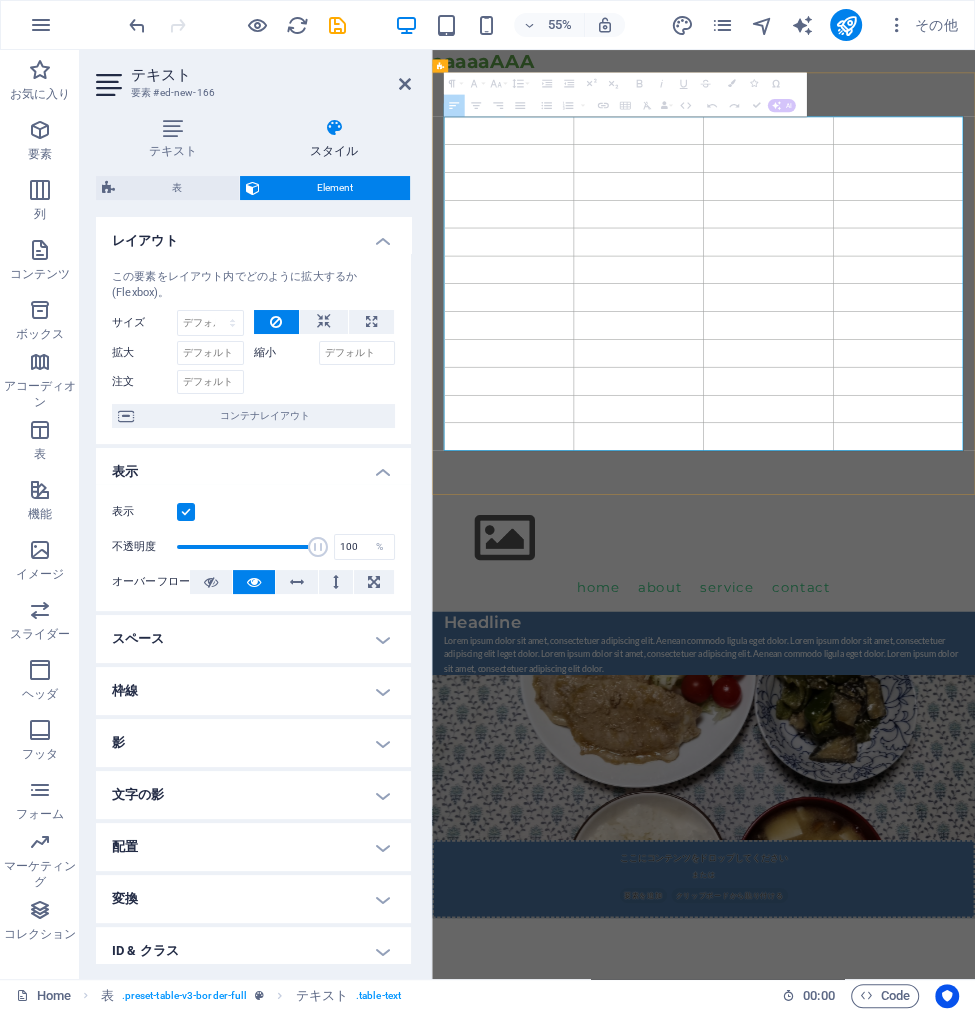 drag, startPoint x: 484, startPoint y: 199, endPoint x: 890, endPoint y: 284, distance: 414.80237 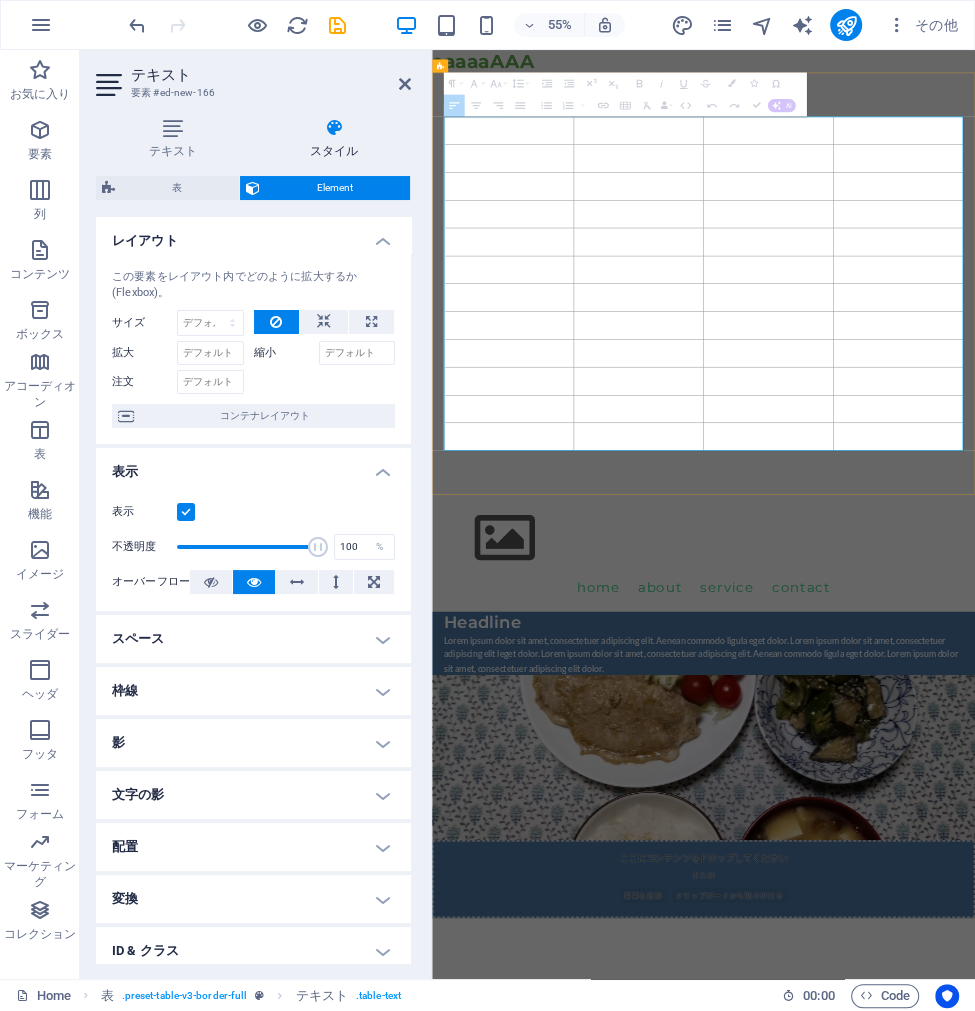 click at bounding box center (925, 474) 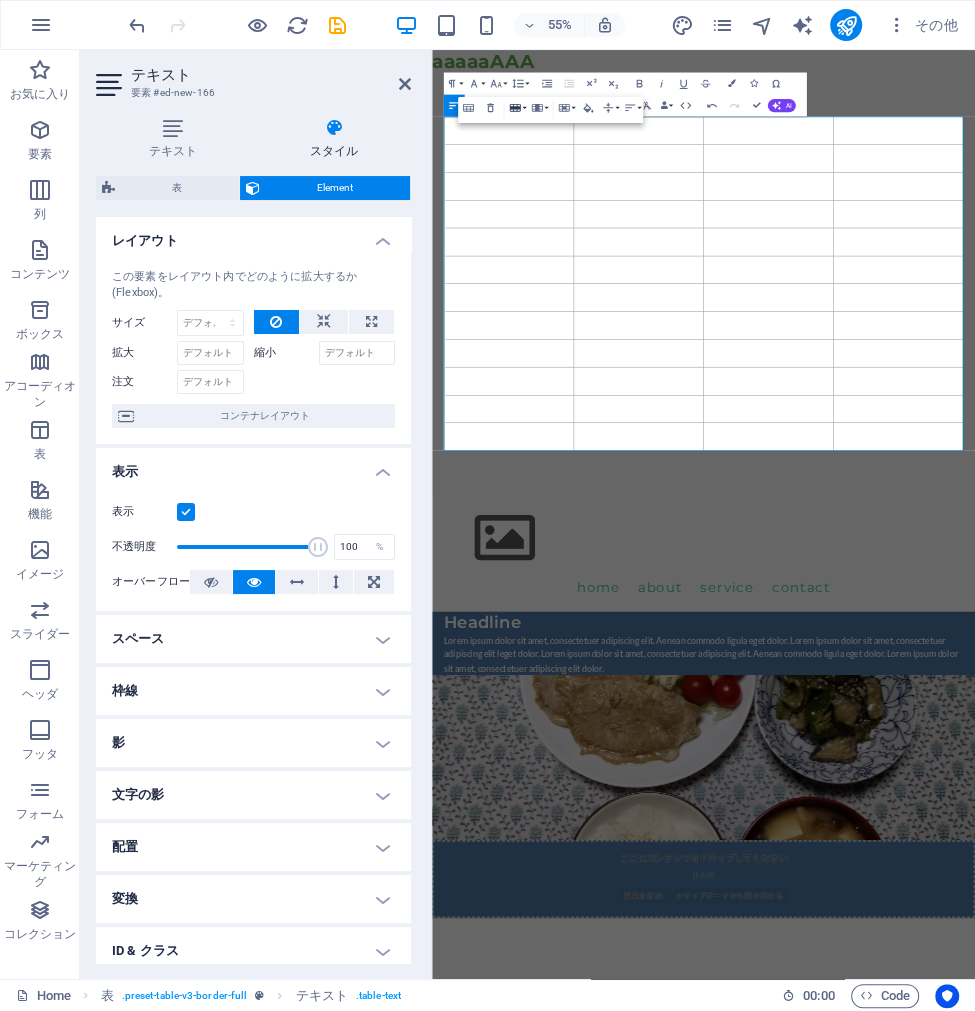 click on "Row" at bounding box center [517, 108] 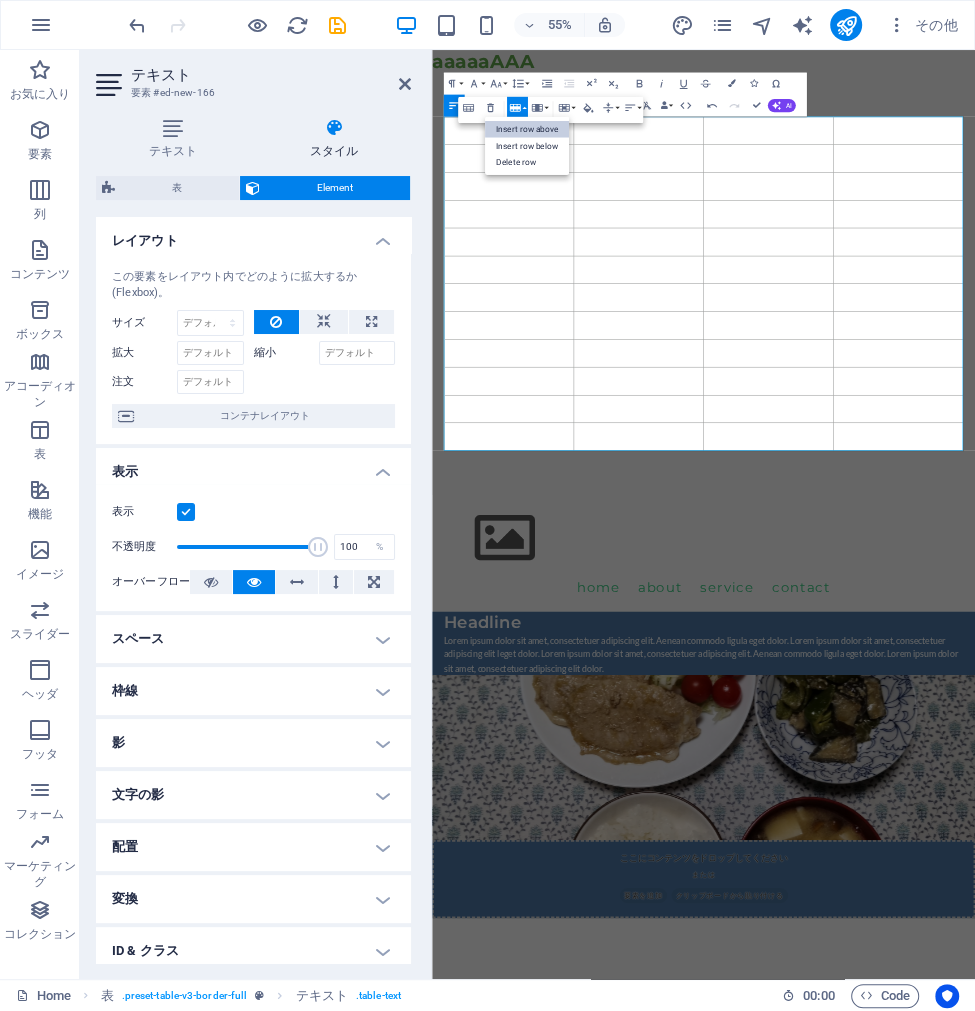 click on "Insert row above" at bounding box center (527, 129) 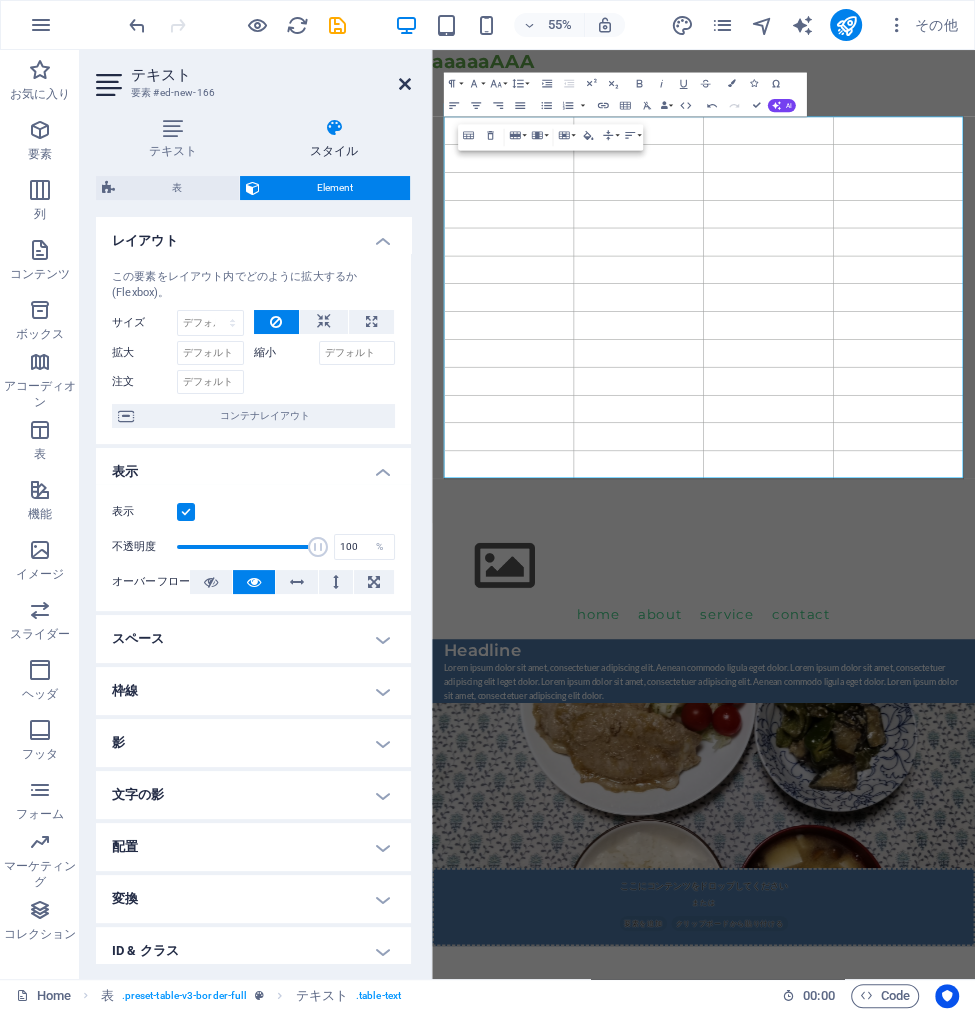 click at bounding box center [405, 84] 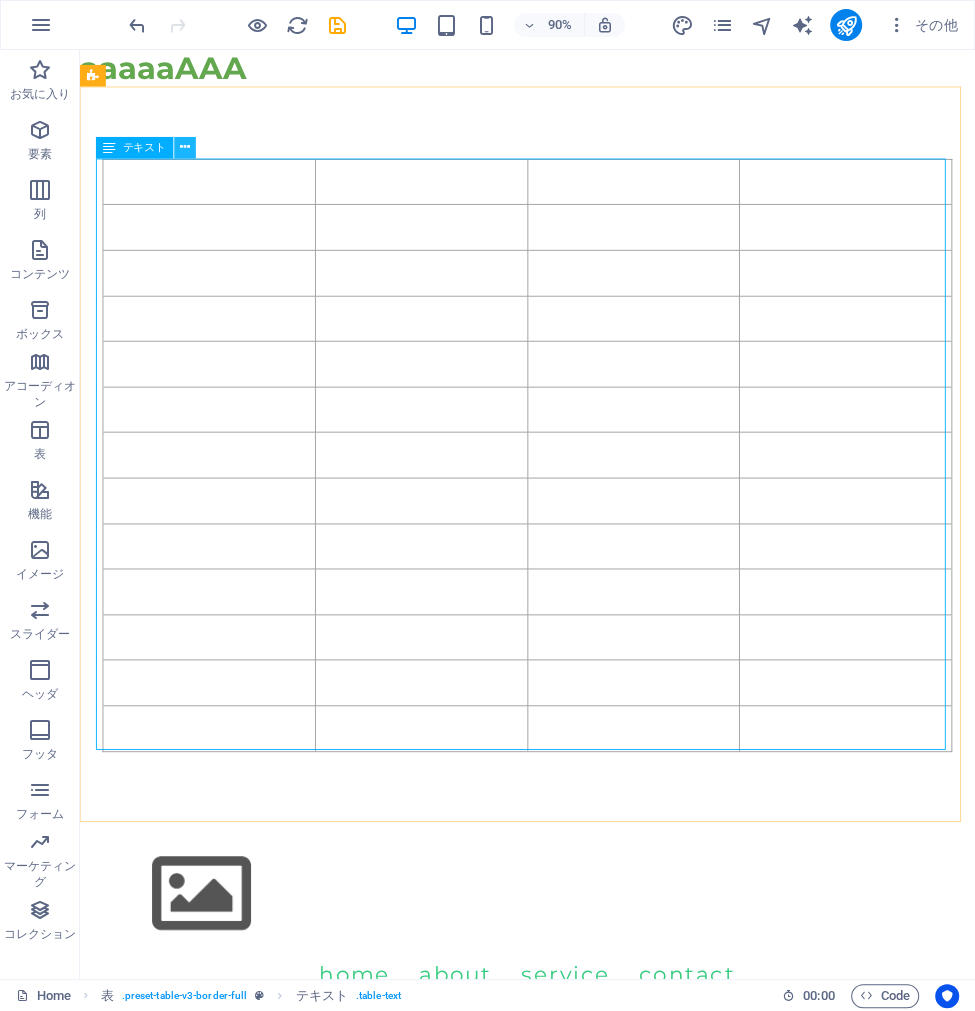 click at bounding box center (185, 147) 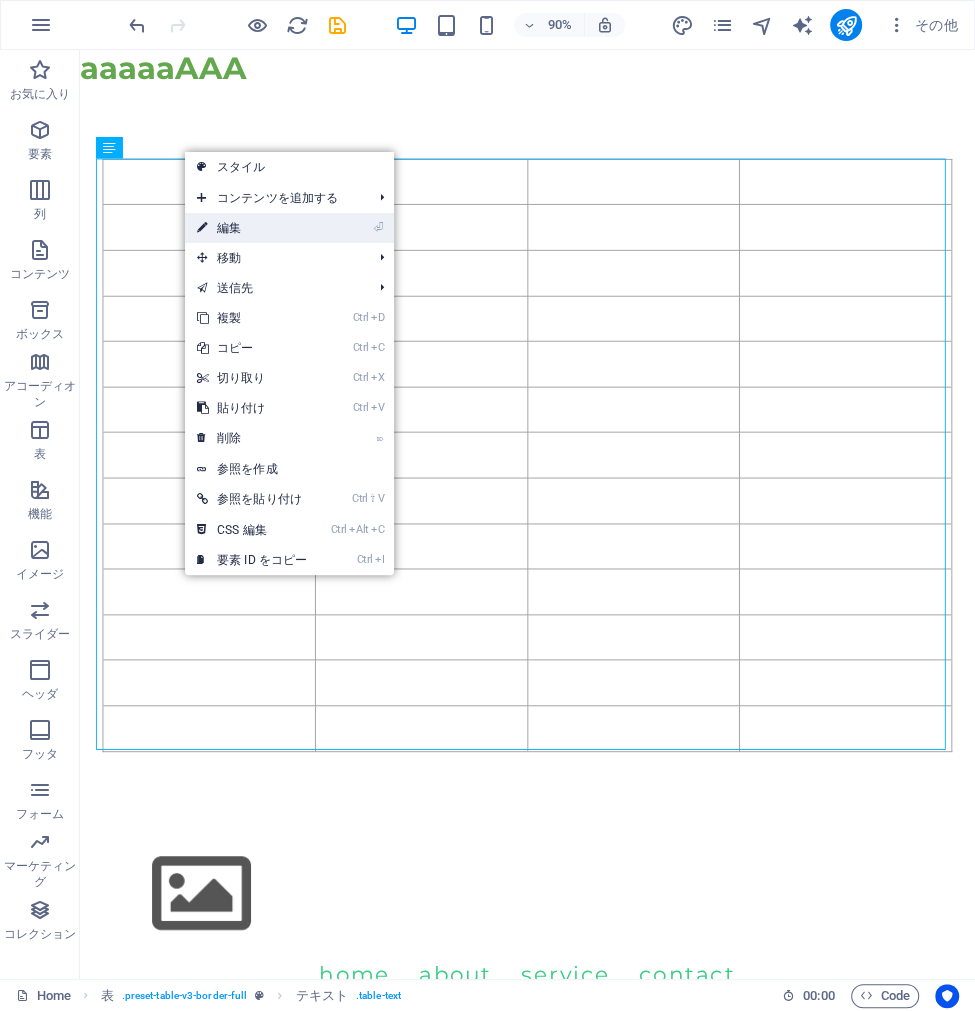 click on "⏎  編集" at bounding box center (252, 228) 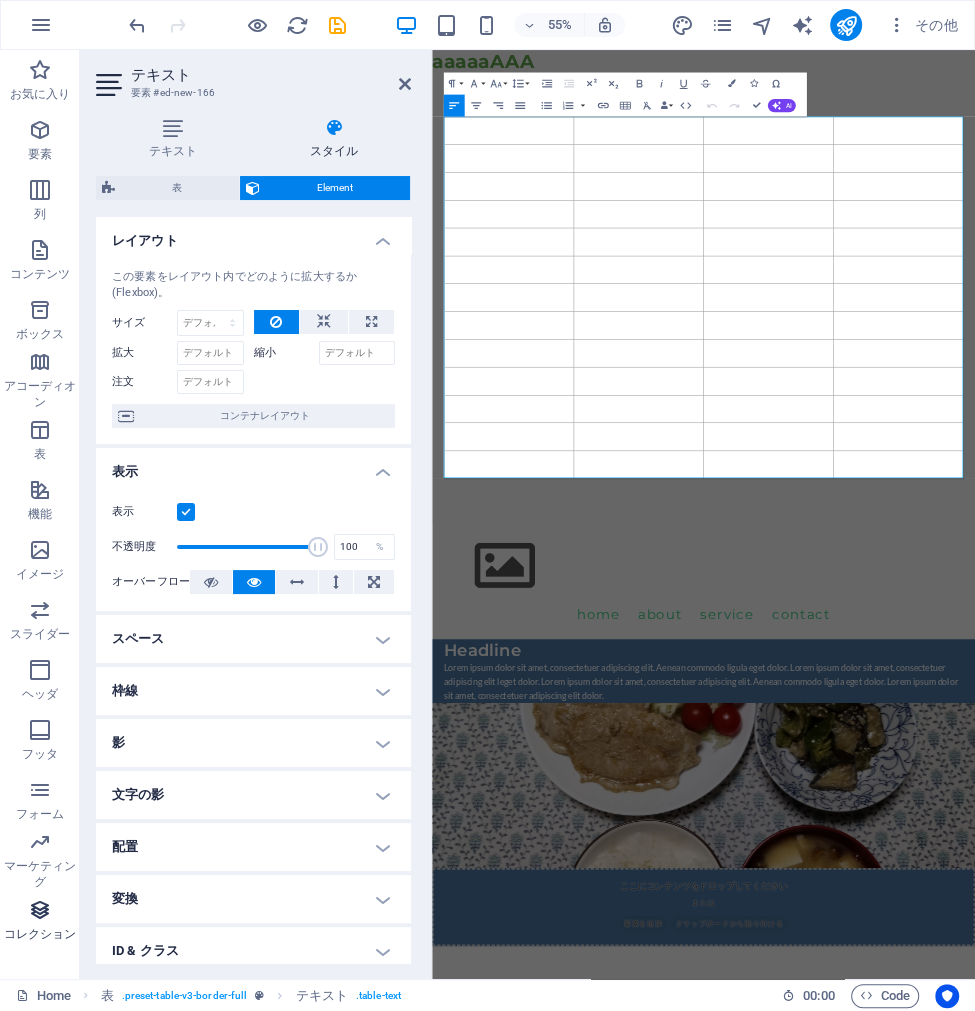 click at bounding box center [40, 910] 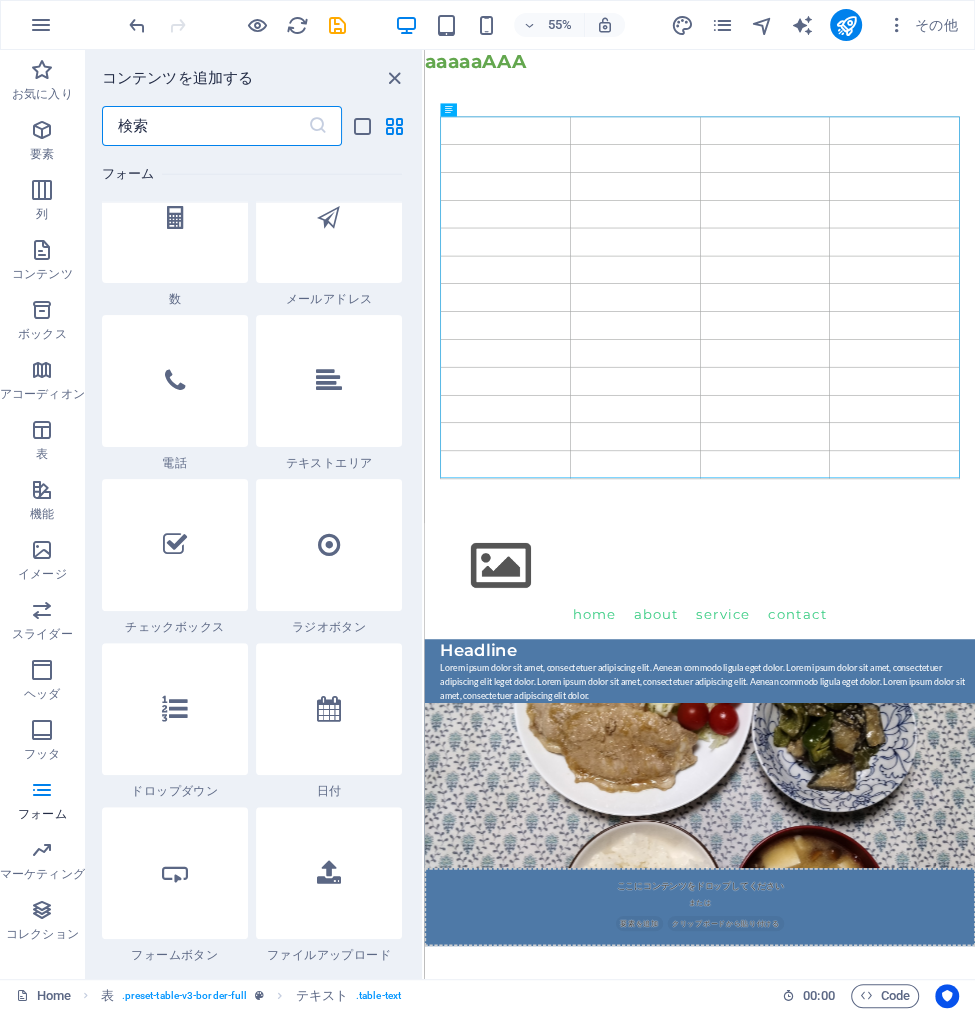 scroll, scrollTop: 15302, scrollLeft: 0, axis: vertical 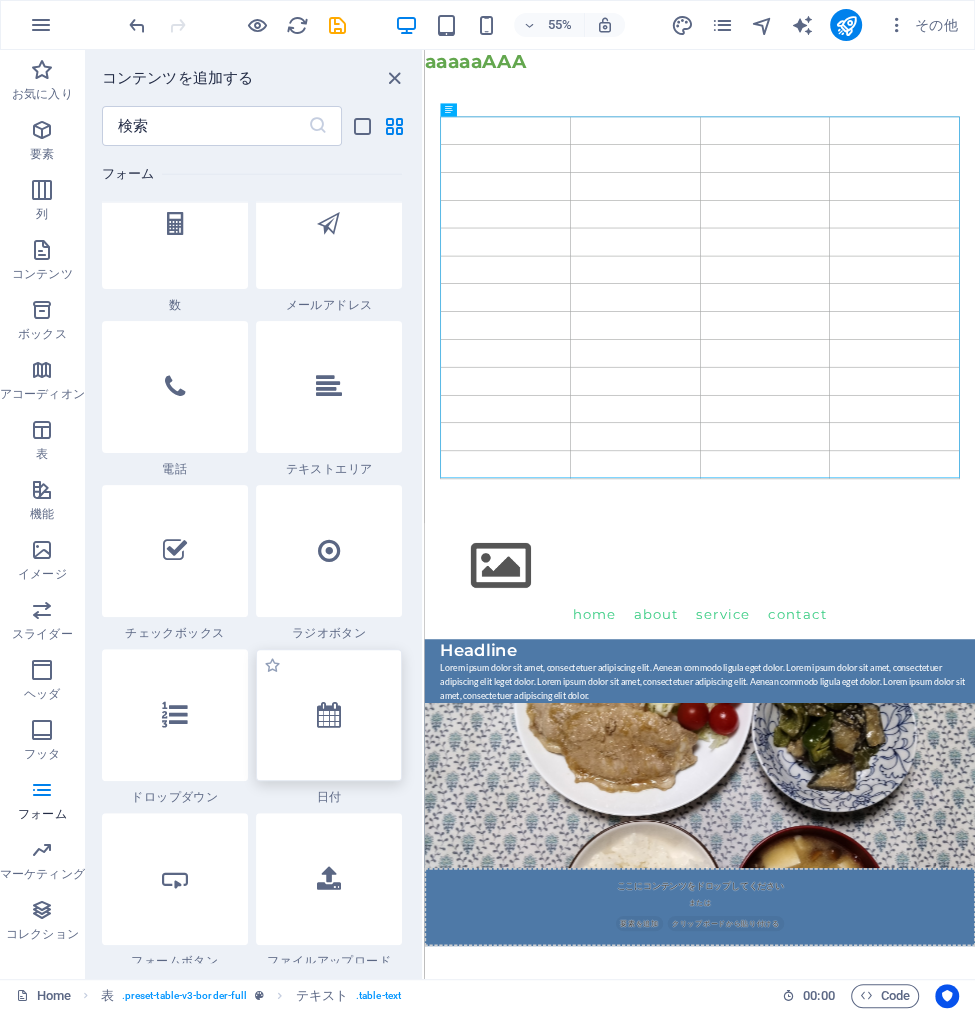 click at bounding box center [329, 715] 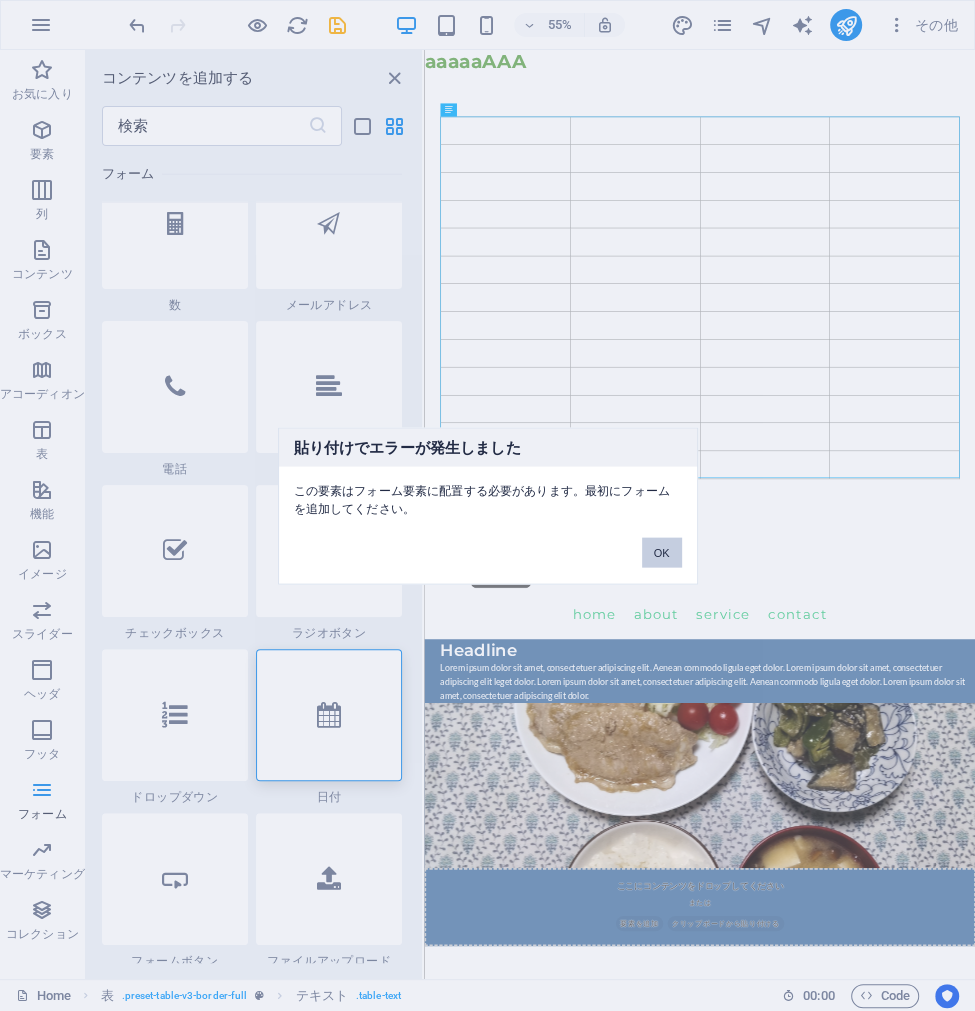 click on "OK" at bounding box center [662, 552] 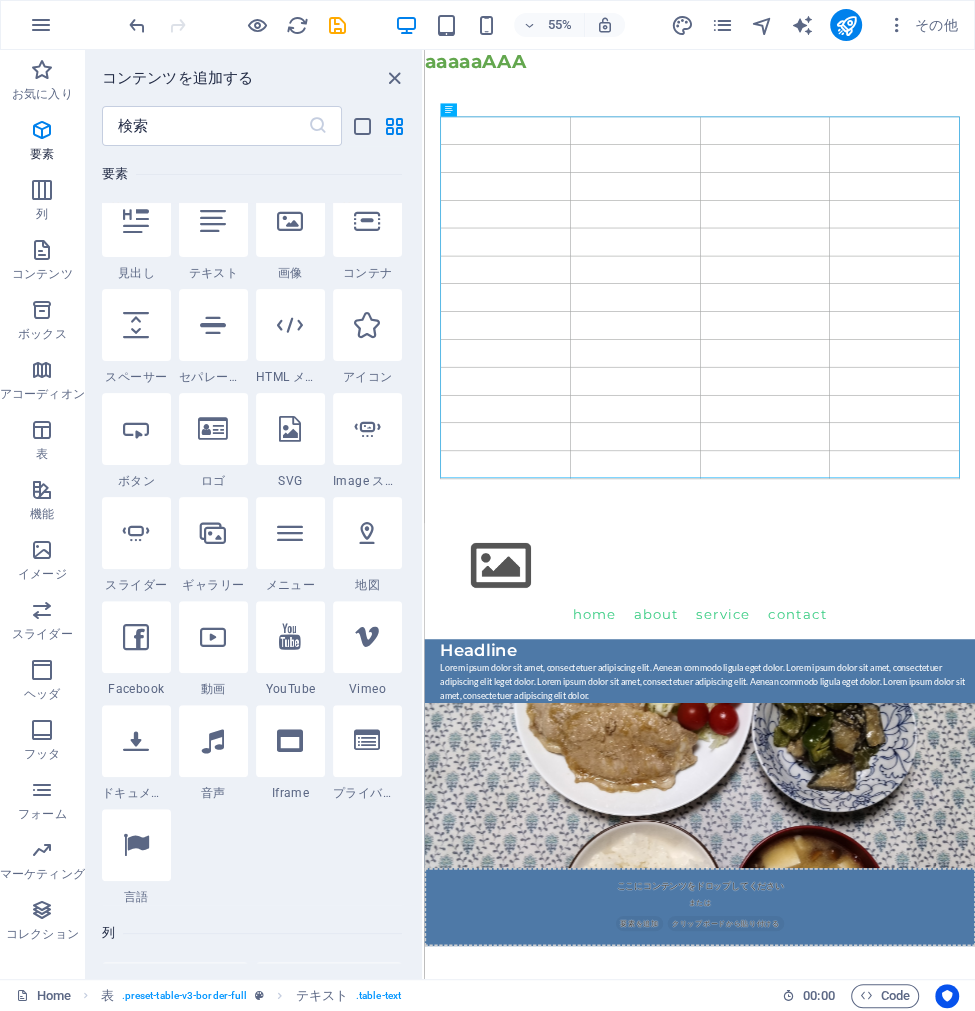 scroll, scrollTop: 202, scrollLeft: 0, axis: vertical 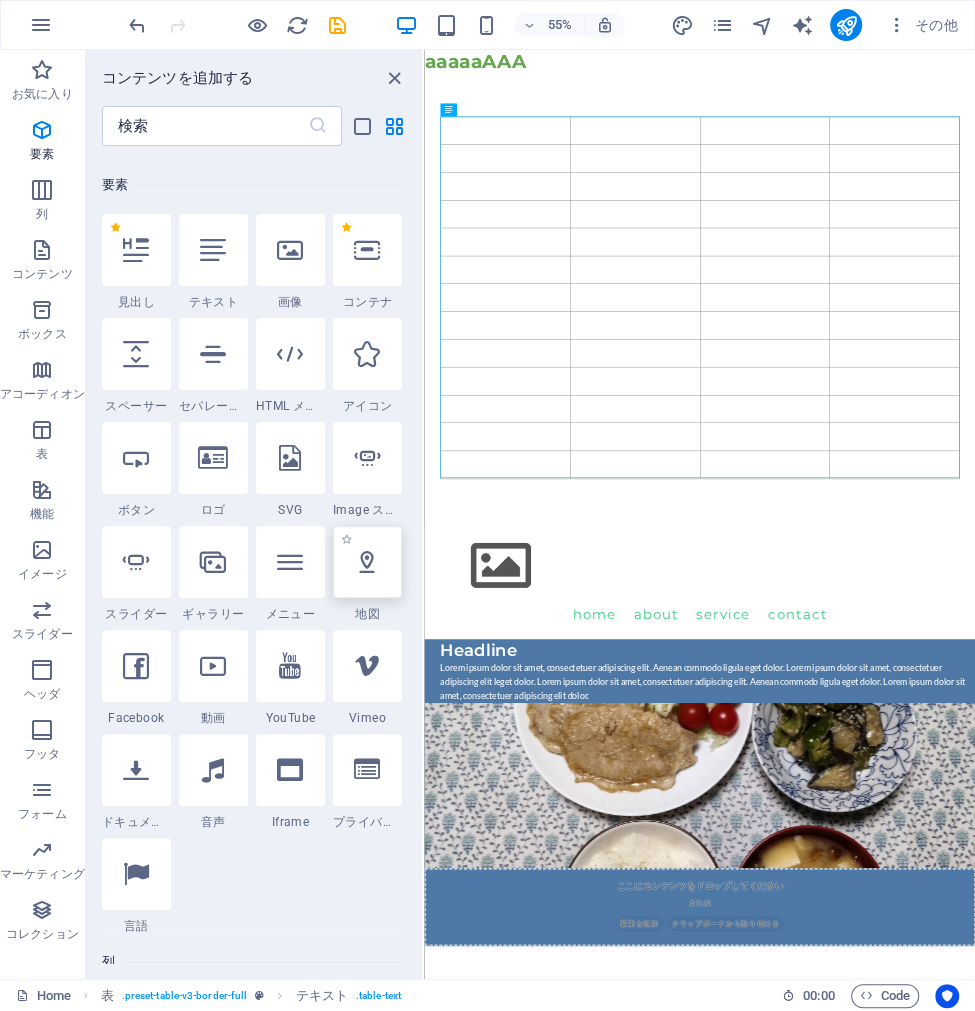 click at bounding box center [367, 562] 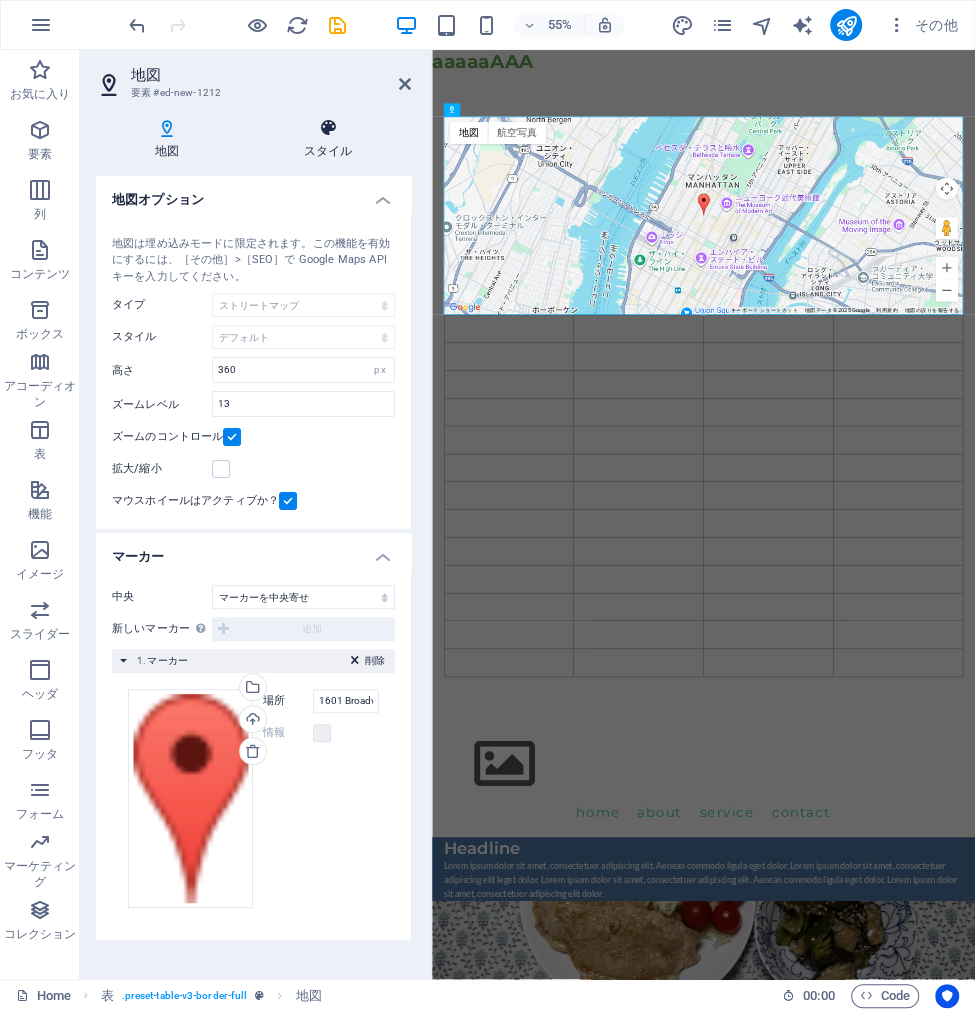 click at bounding box center (328, 128) 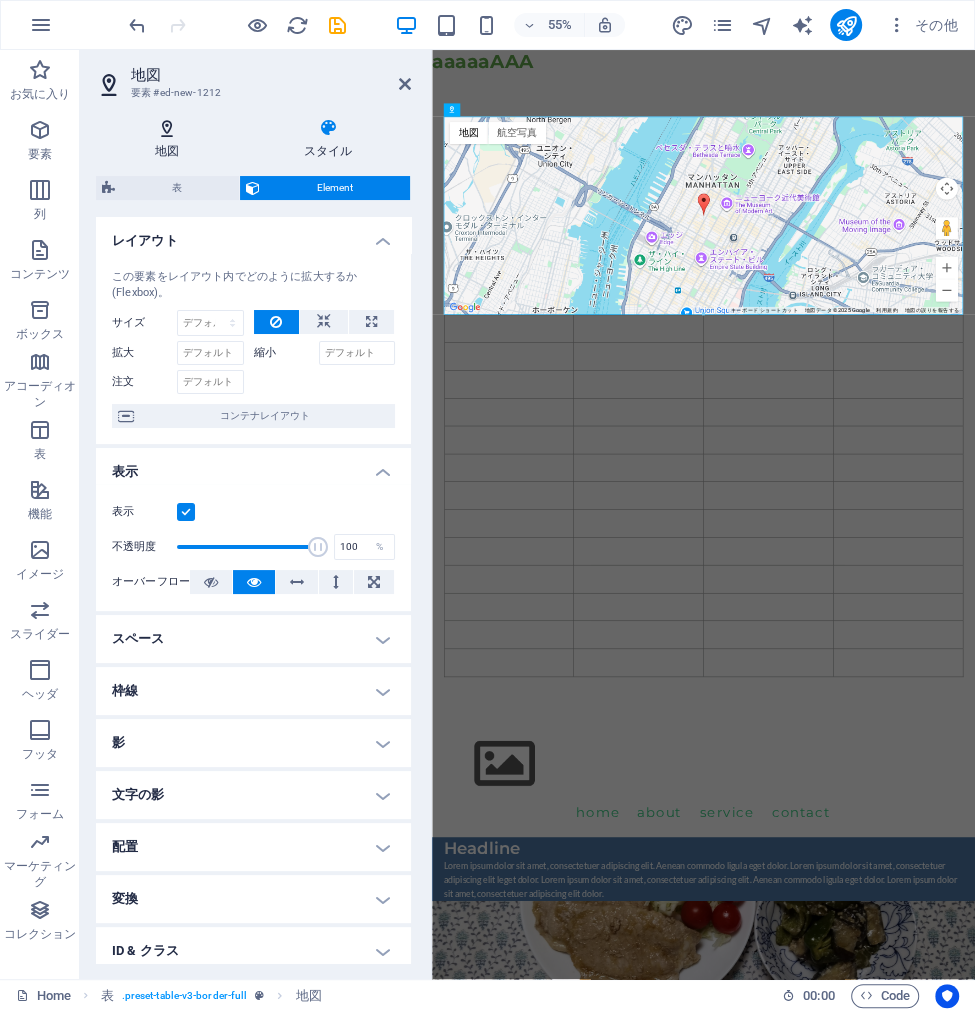 click at bounding box center [166, 128] 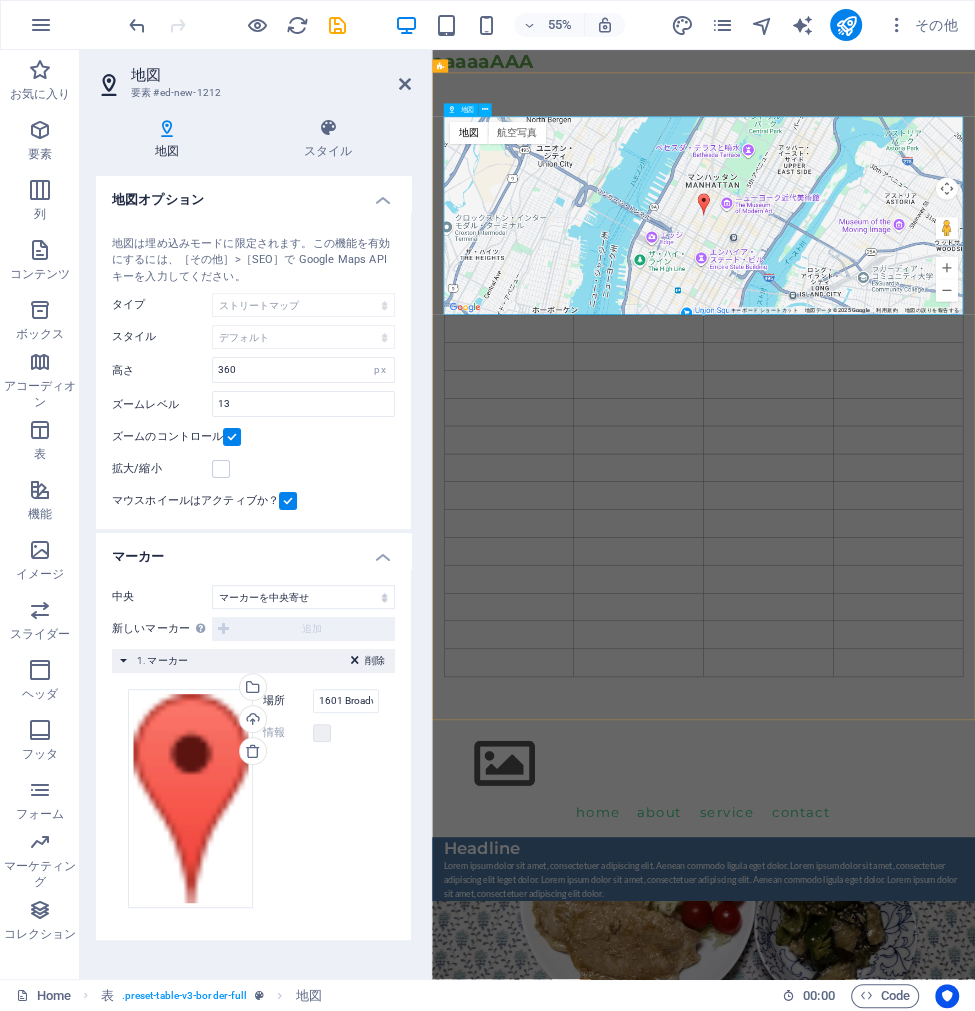 click on "← 左へ移動 → 右へ移動 ↑ 上へ移動 ↓ 下へ移動 + ズームイン - ズームアウト Home ビューを 75% 左へ移動 End ビューを 75% 右へ移動 Page Up ビューを 75% 上へ移動 Page Down ビューを 75% 下へ移動 地図 地形 航空写真 ラベル キーボード ショートカット 地図データ 地図データ ©2025 Google 地図データ ©2025 1 km  クリックすると、メートル単位とヤードポンド単位が切り替わります 利用規約 地図の誤りを報告する" at bounding box center [926, 351] 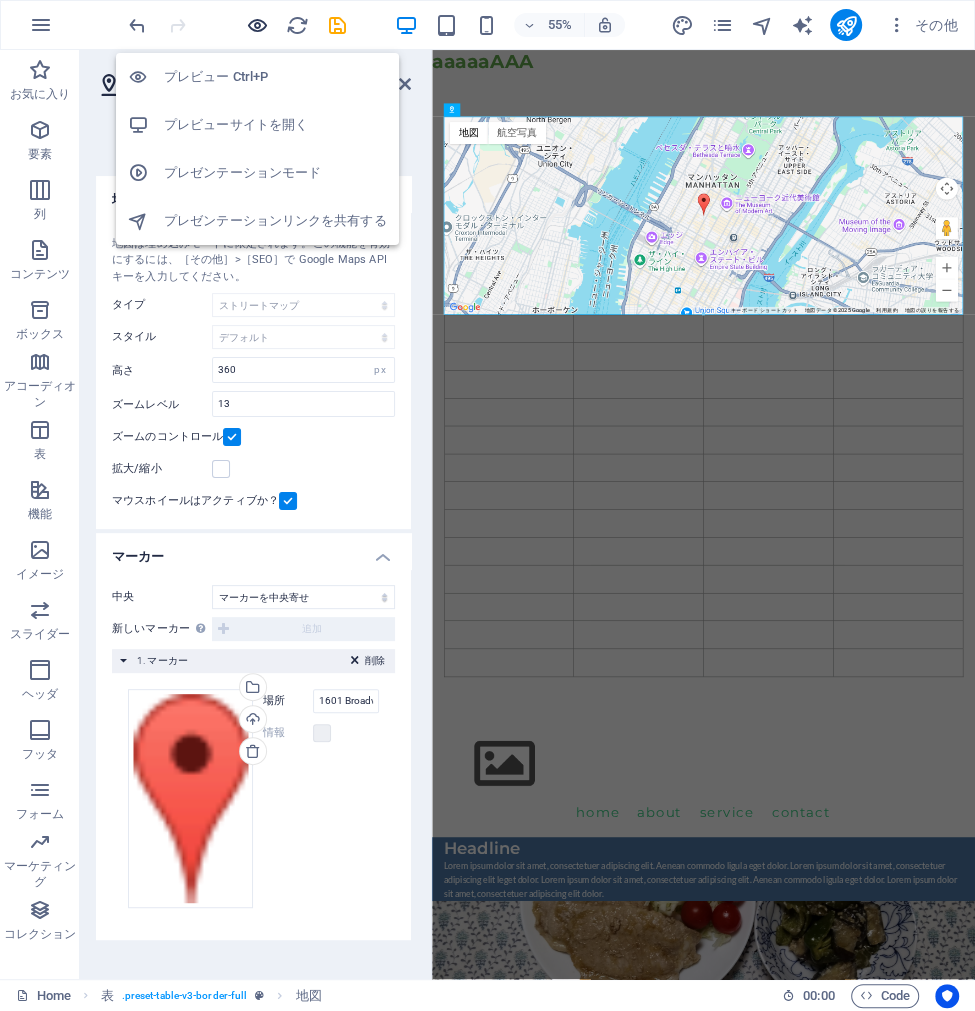 click at bounding box center [257, 25] 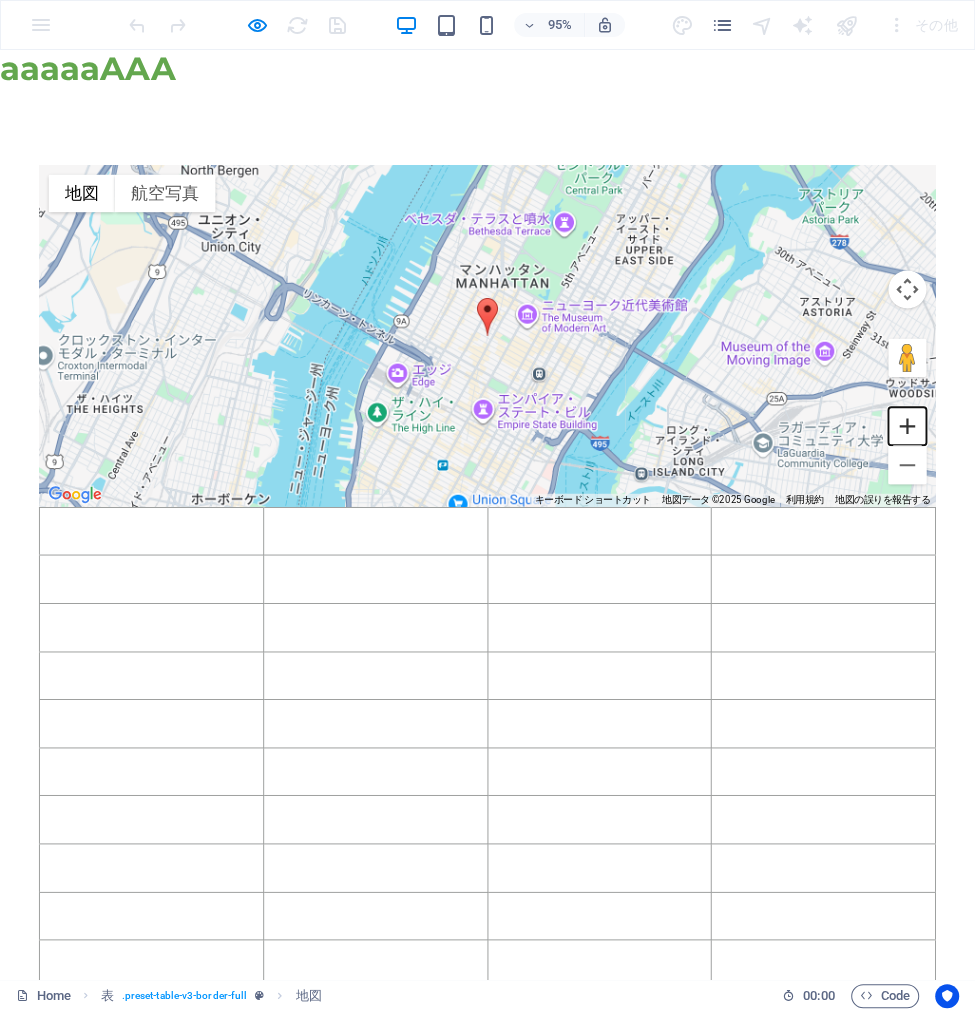 click at bounding box center [955, 446] 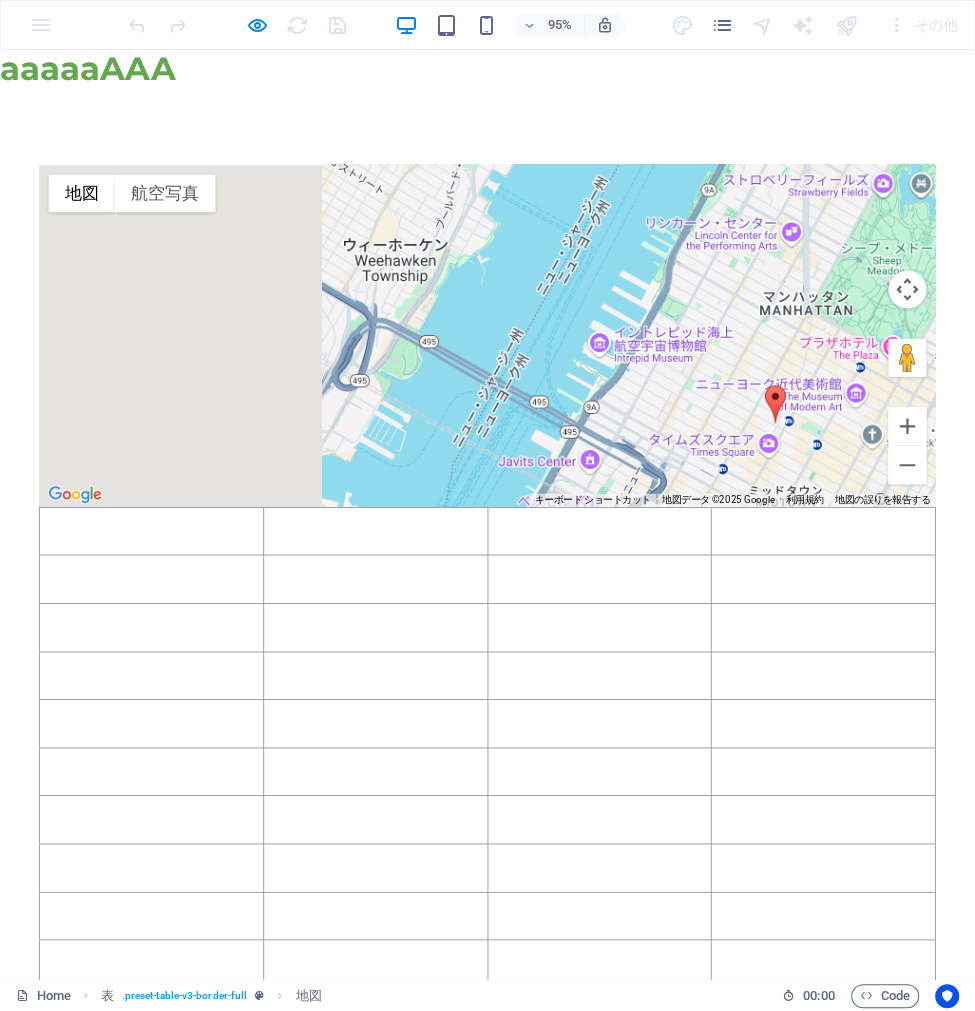 drag, startPoint x: 395, startPoint y: 351, endPoint x: 711, endPoint y: 451, distance: 331.4453 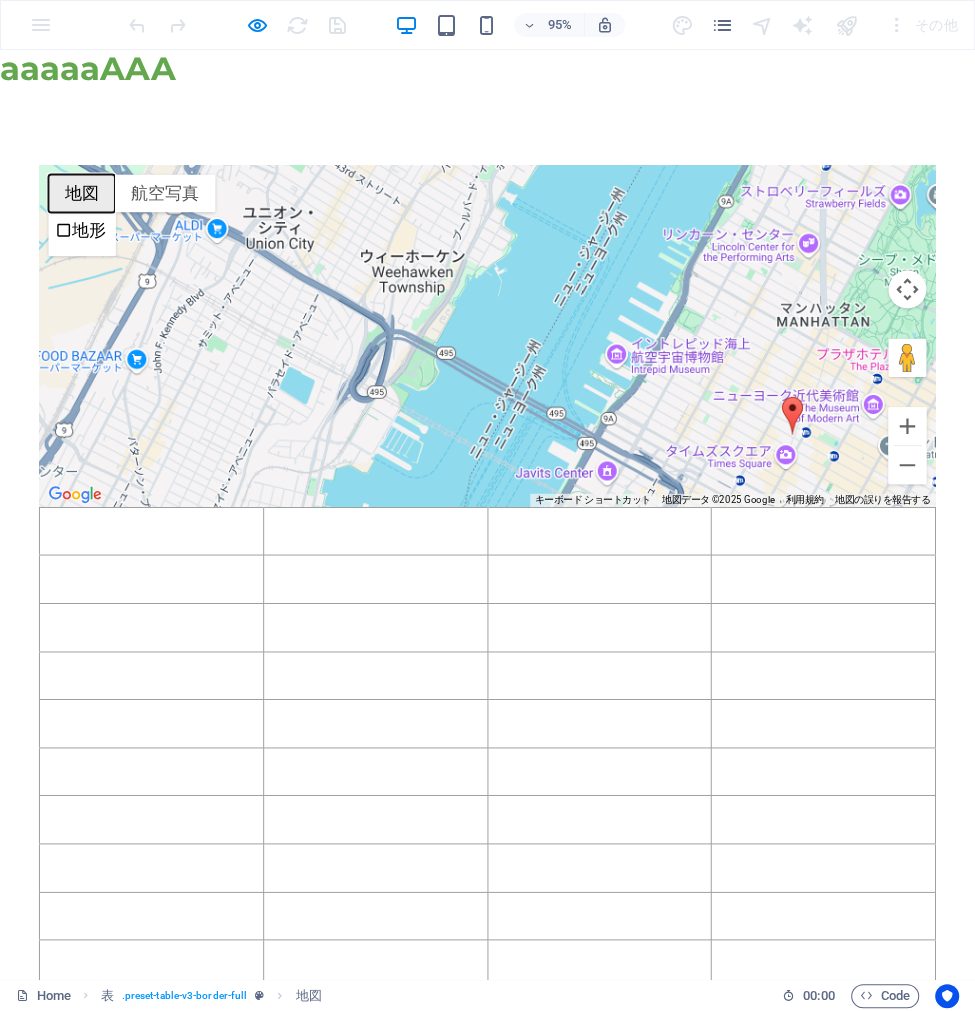 click on "地図" at bounding box center (86, 201) 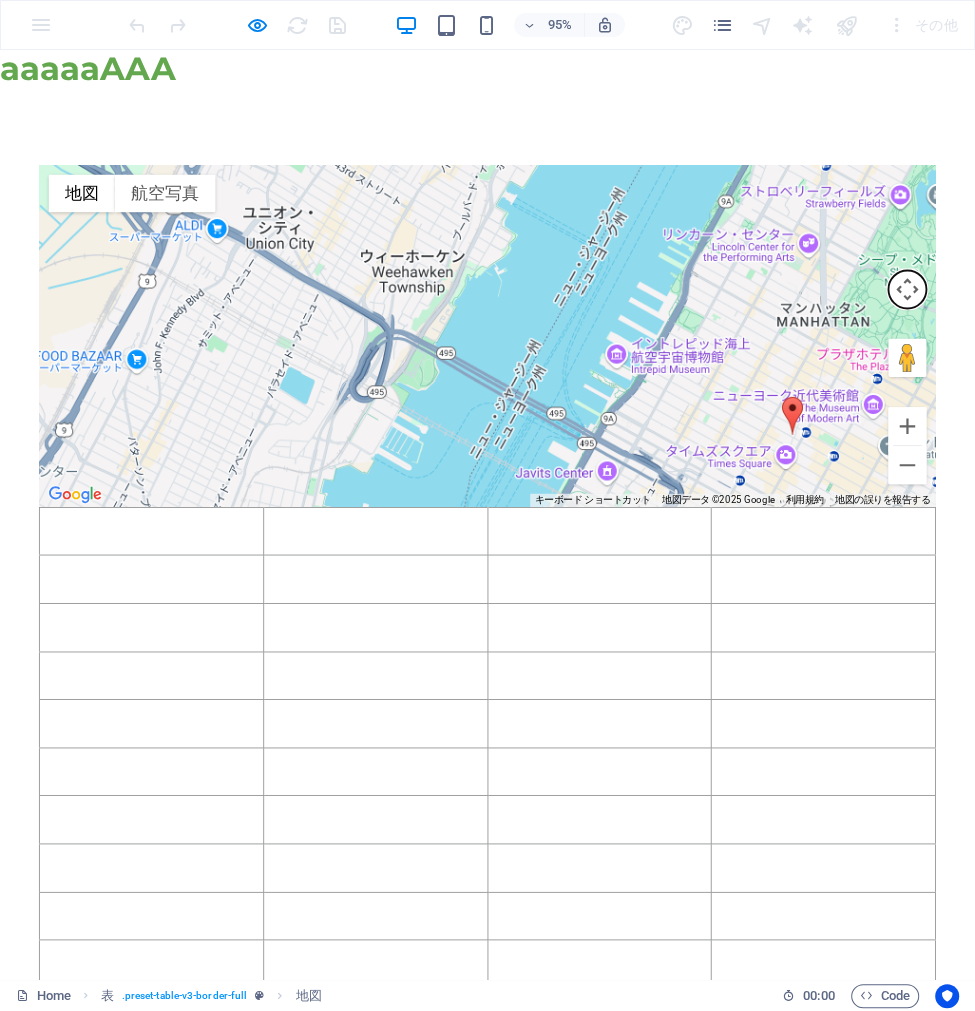 click at bounding box center [955, 302] 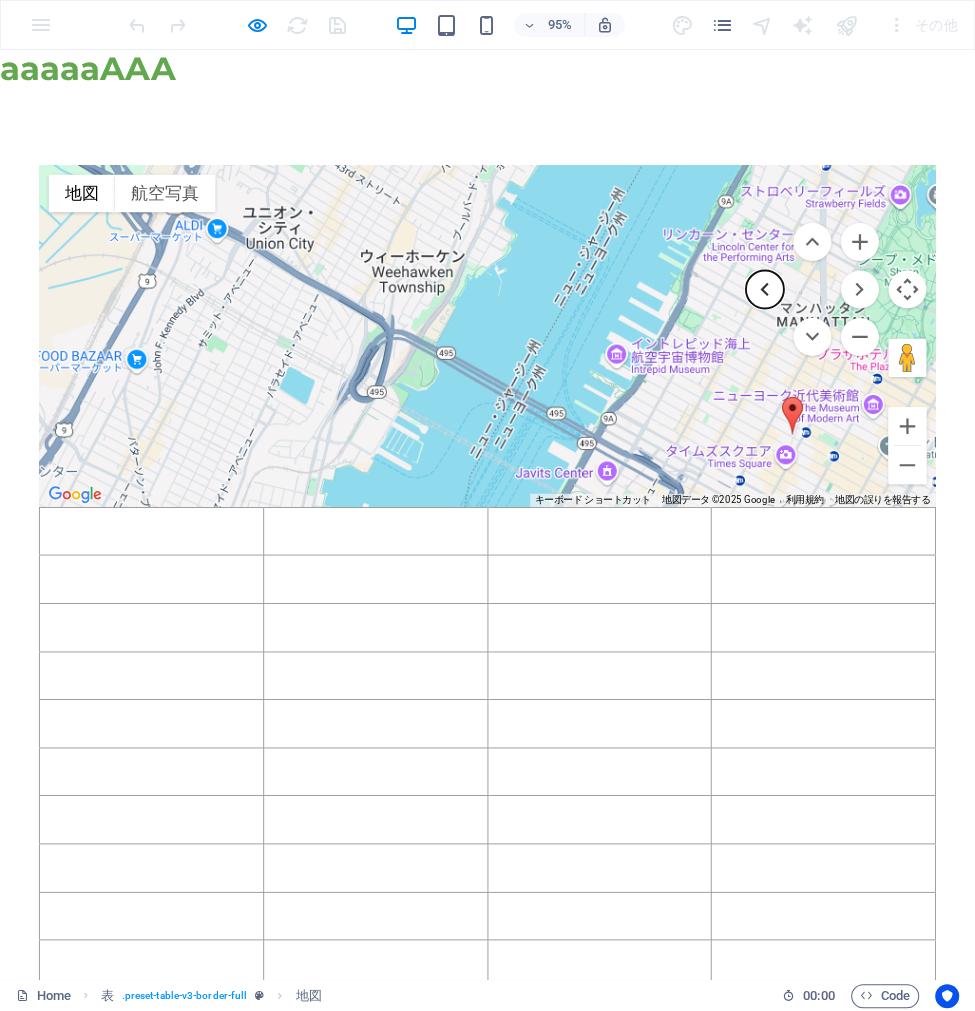 click at bounding box center (805, 302) 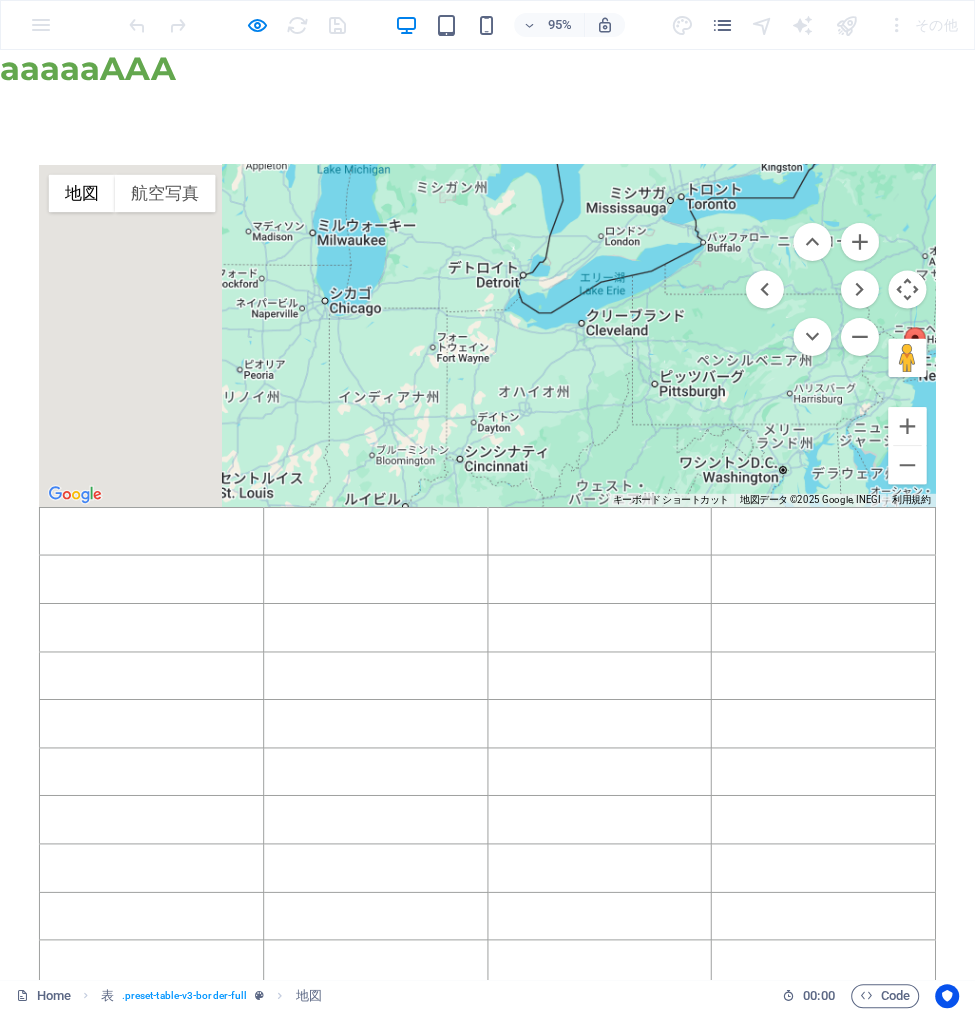 drag, startPoint x: 248, startPoint y: 370, endPoint x: 720, endPoint y: 386, distance: 472.27112 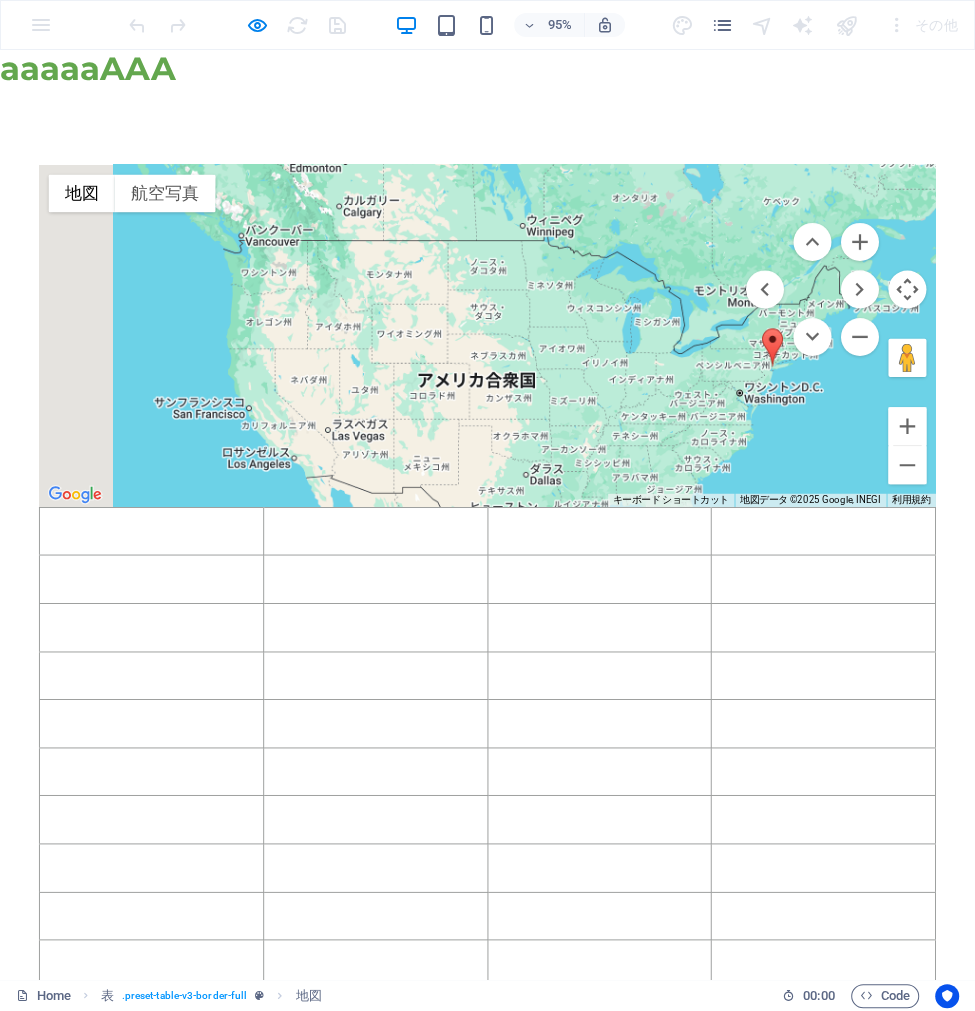 drag, startPoint x: 314, startPoint y: 372, endPoint x: 694, endPoint y: 378, distance: 380.04736 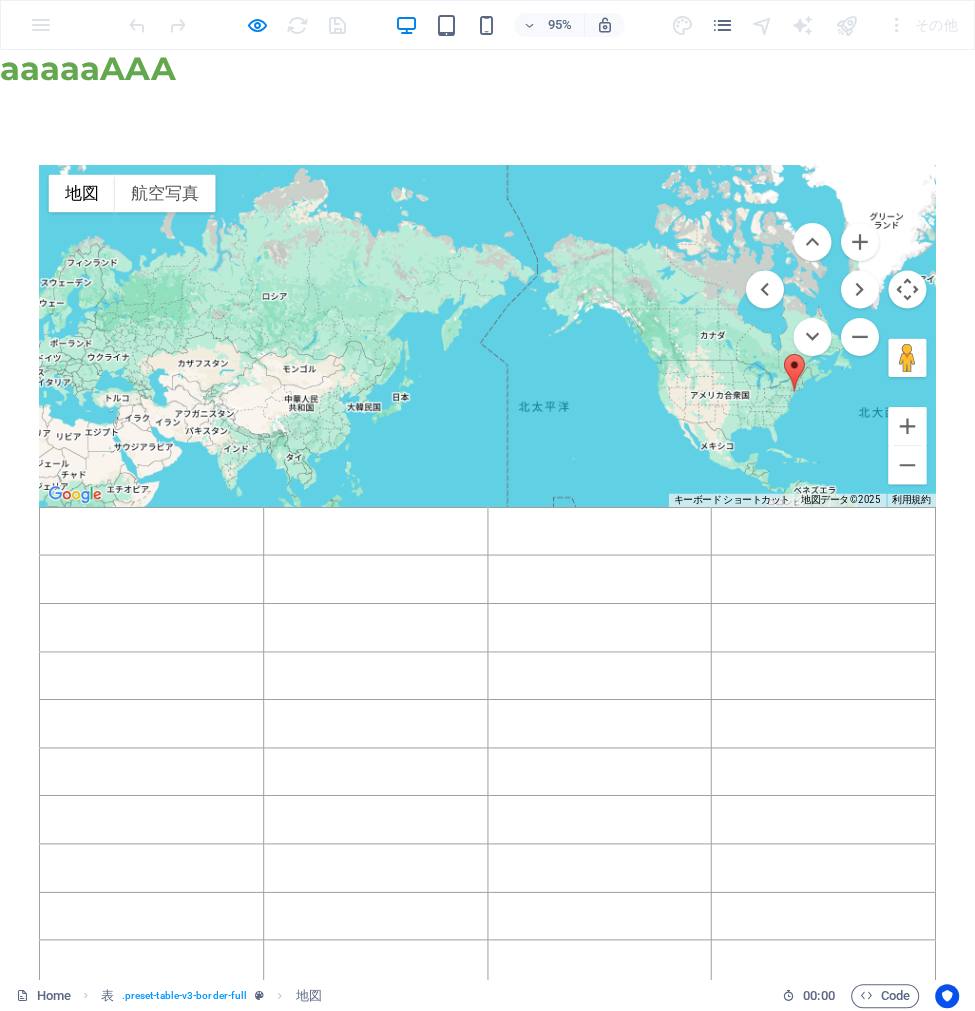 drag, startPoint x: 334, startPoint y: 342, endPoint x: 645, endPoint y: 402, distance: 316.7349 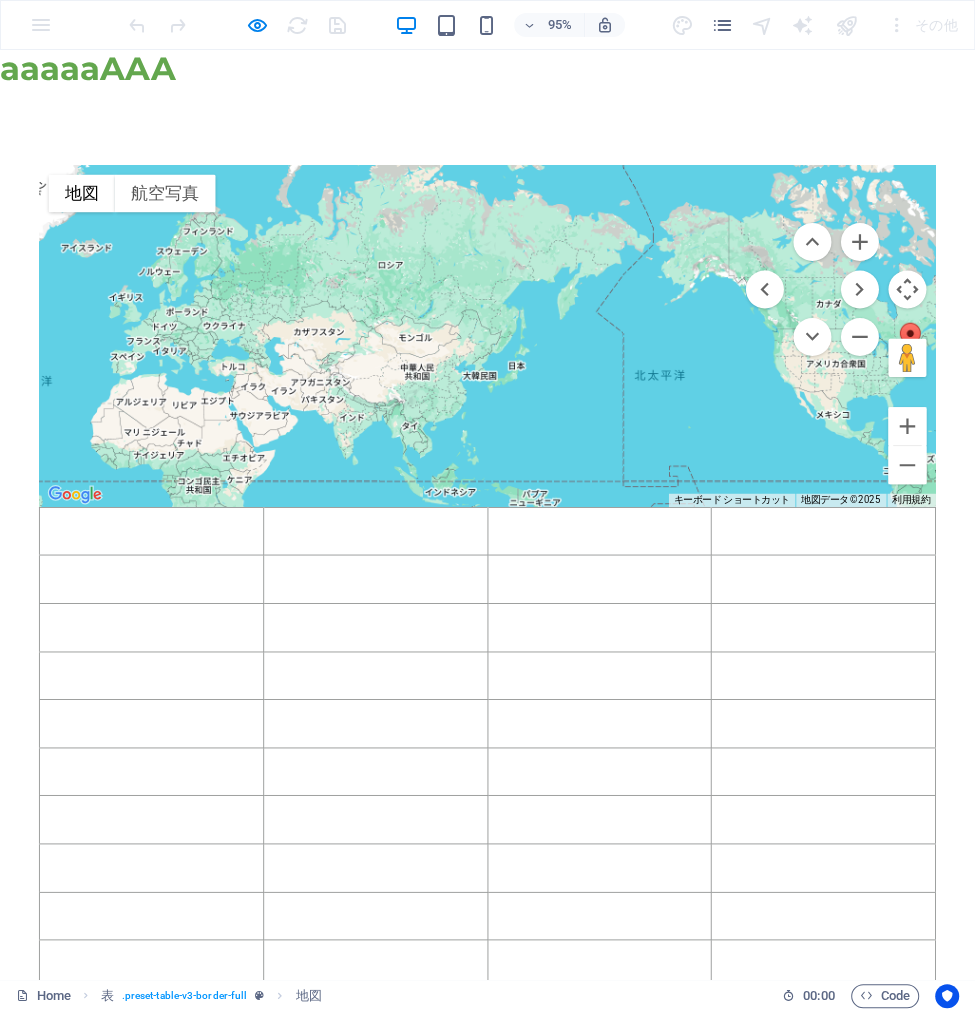 drag, startPoint x: 694, startPoint y: 465, endPoint x: 540, endPoint y: 389, distance: 171.73235 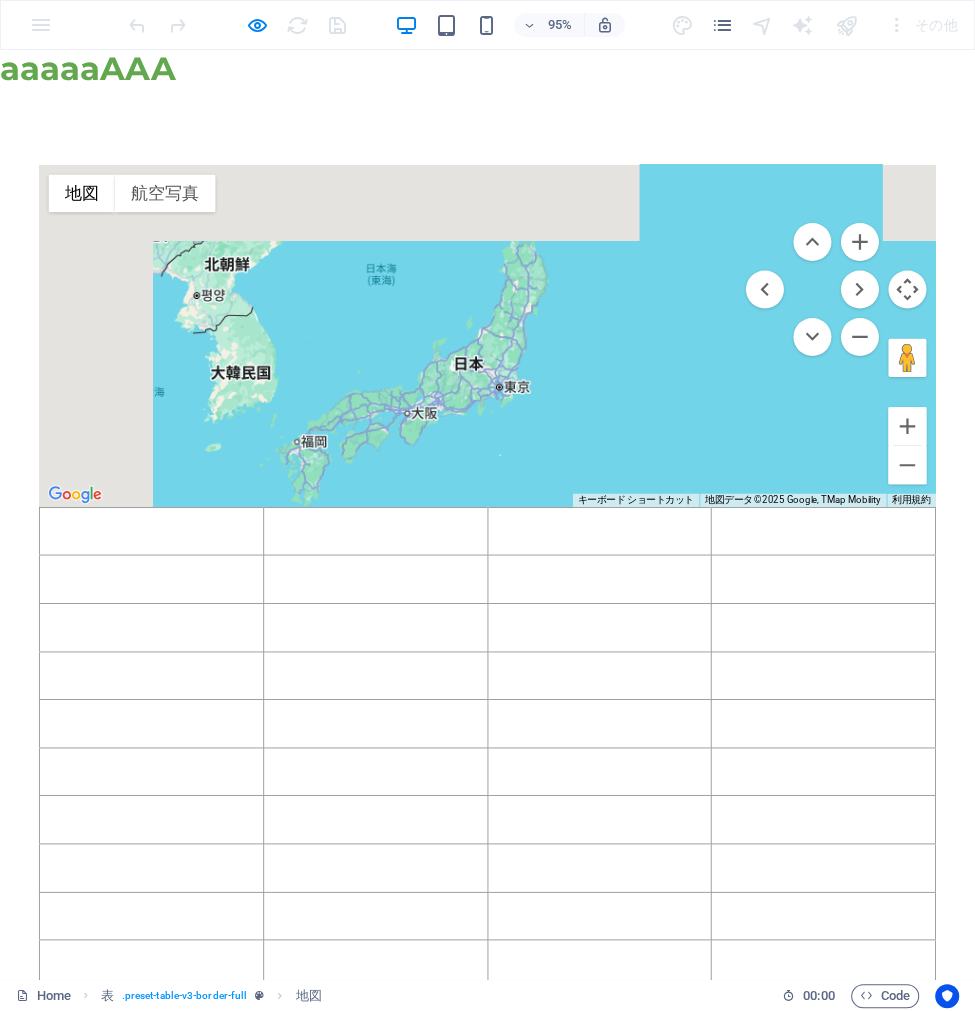 drag, startPoint x: 353, startPoint y: 361, endPoint x: 707, endPoint y: 454, distance: 366.0123 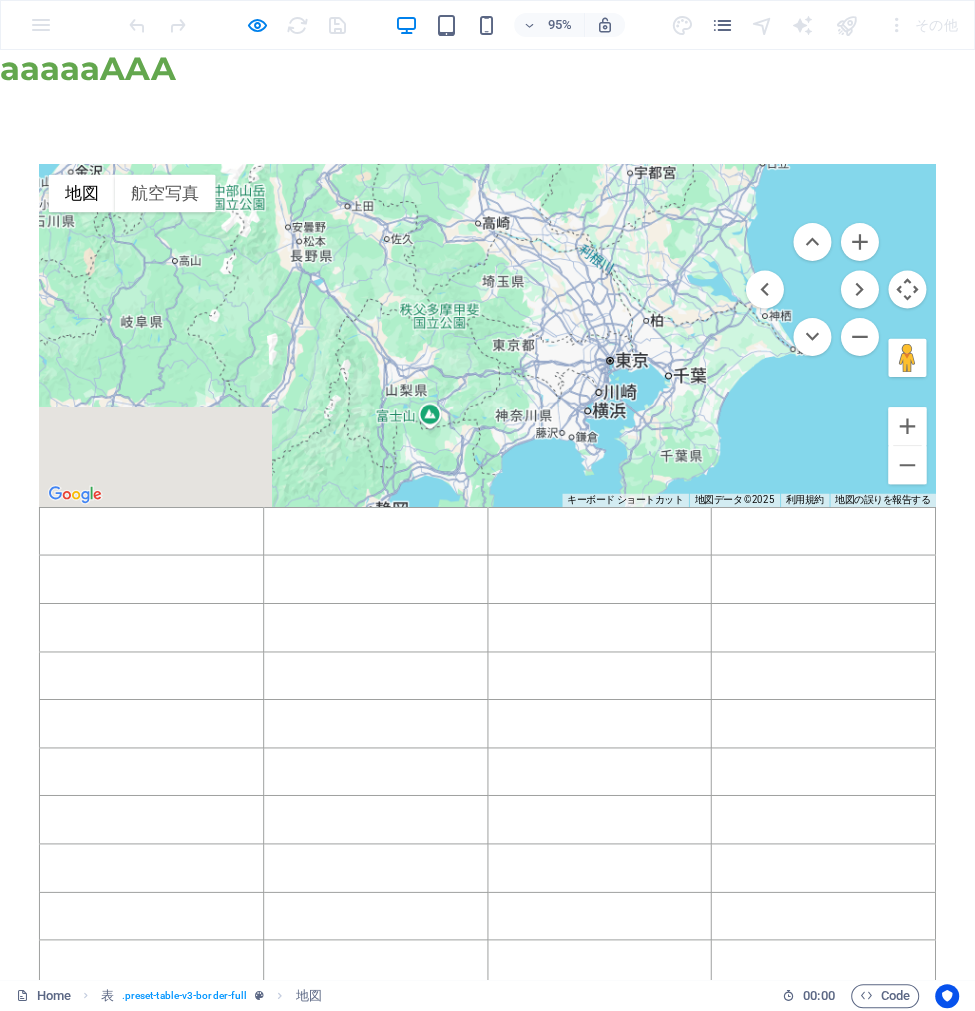 drag, startPoint x: 375, startPoint y: 343, endPoint x: 660, endPoint y: 429, distance: 297.69278 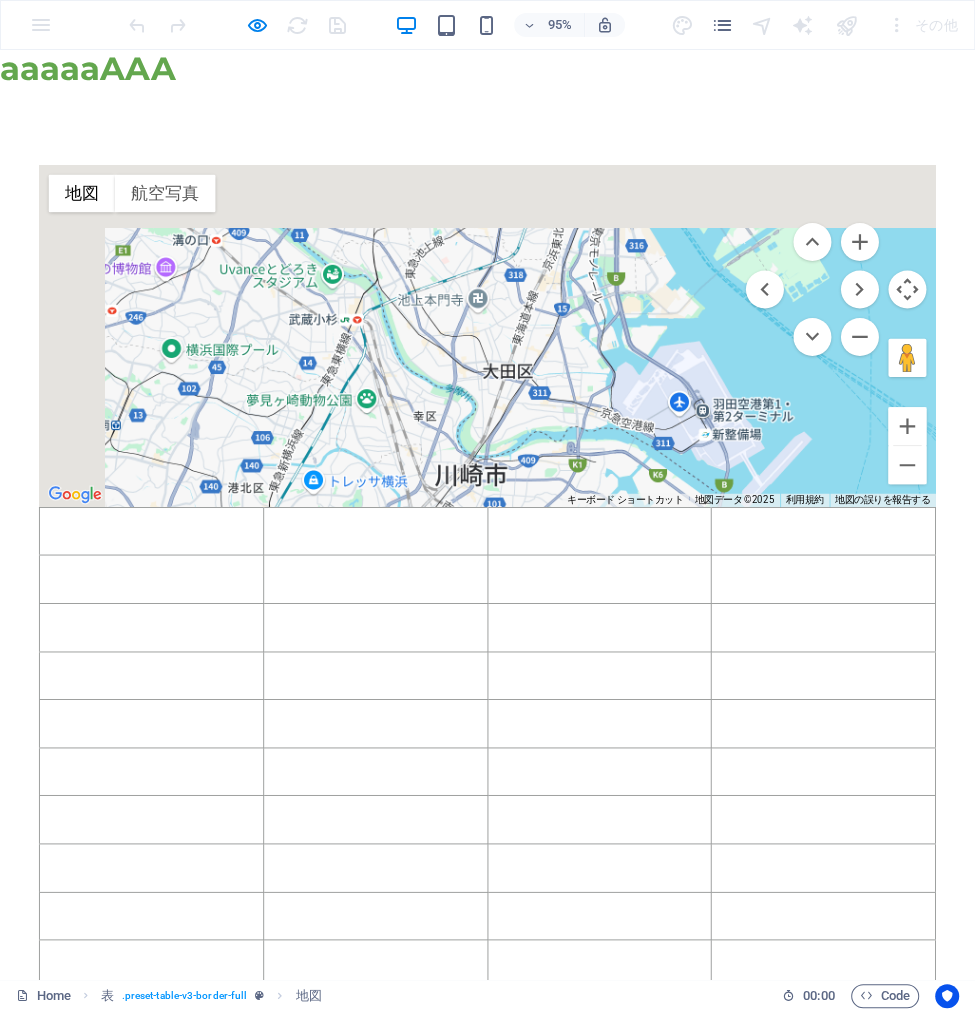 drag, startPoint x: 523, startPoint y: 257, endPoint x: 650, endPoint y: 489, distance: 264.4863 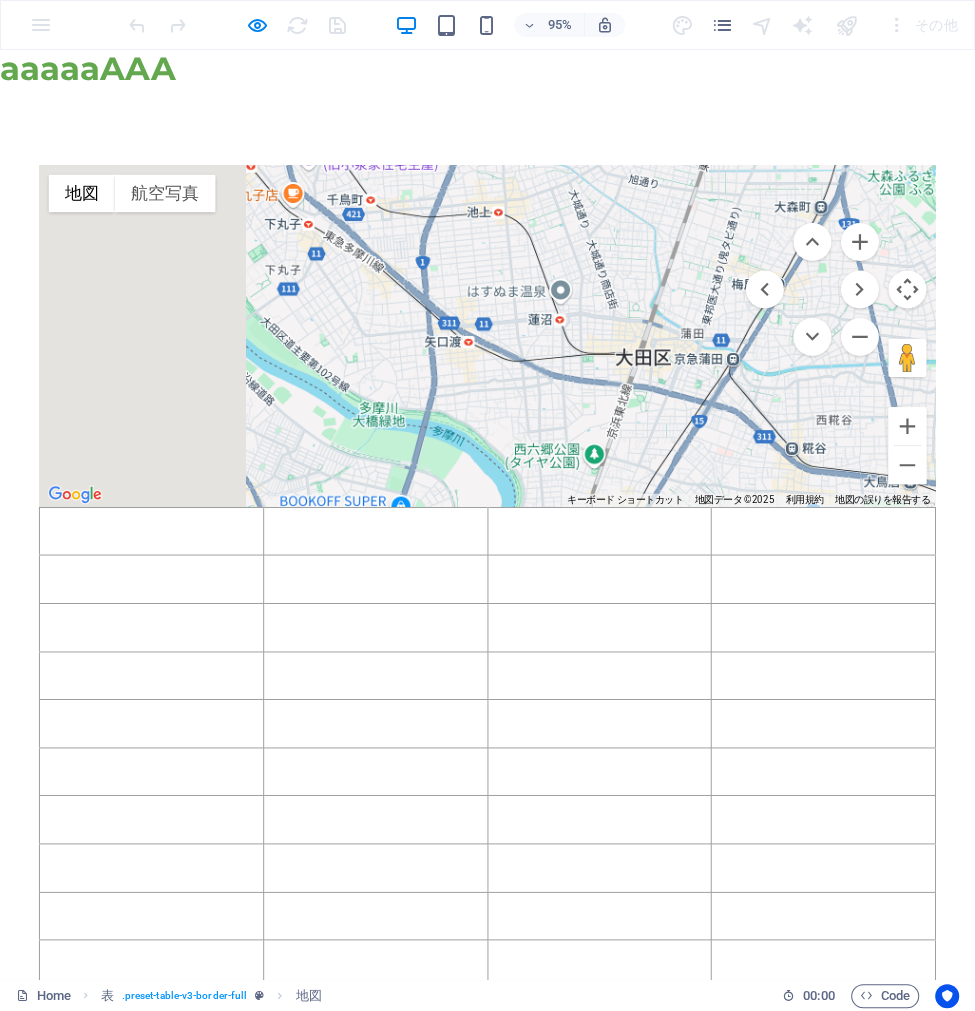 drag, startPoint x: 428, startPoint y: 311, endPoint x: 819, endPoint y: 337, distance: 391.8635 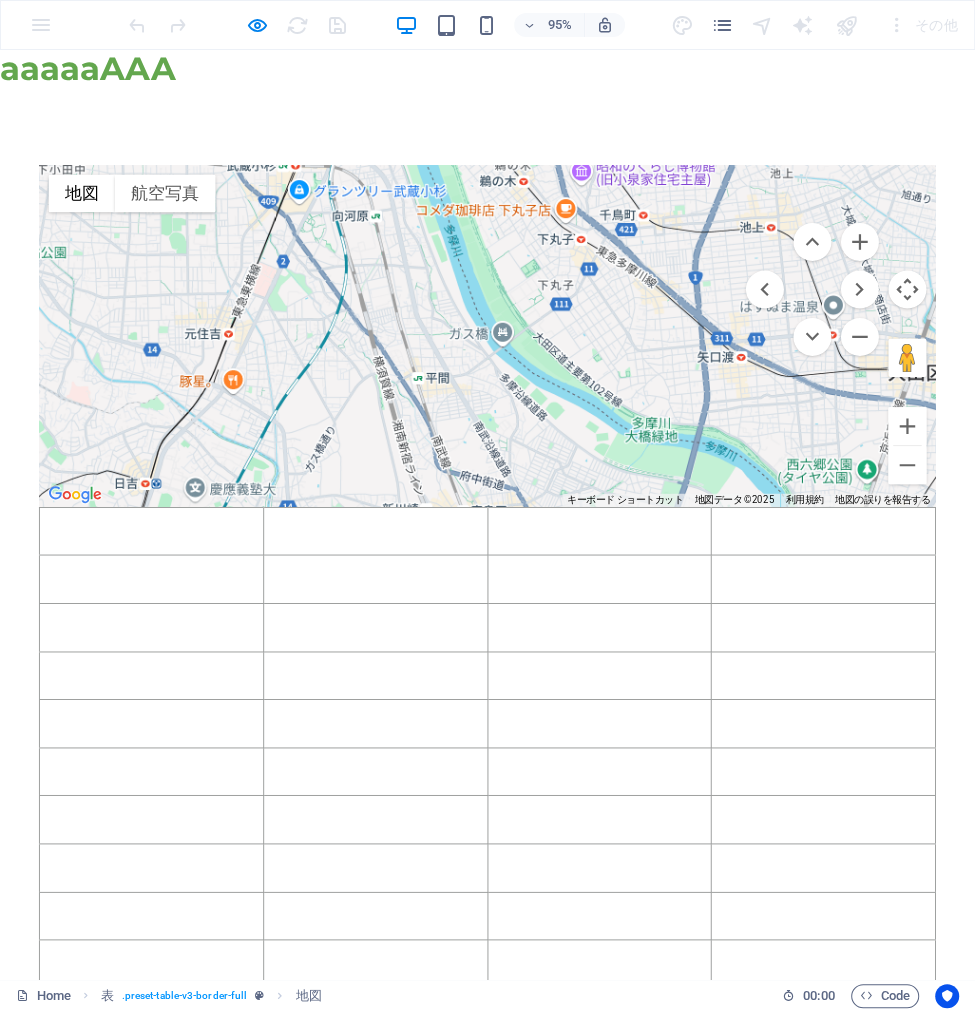 drag, startPoint x: 417, startPoint y: 290, endPoint x: 550, endPoint y: 474, distance: 227.03523 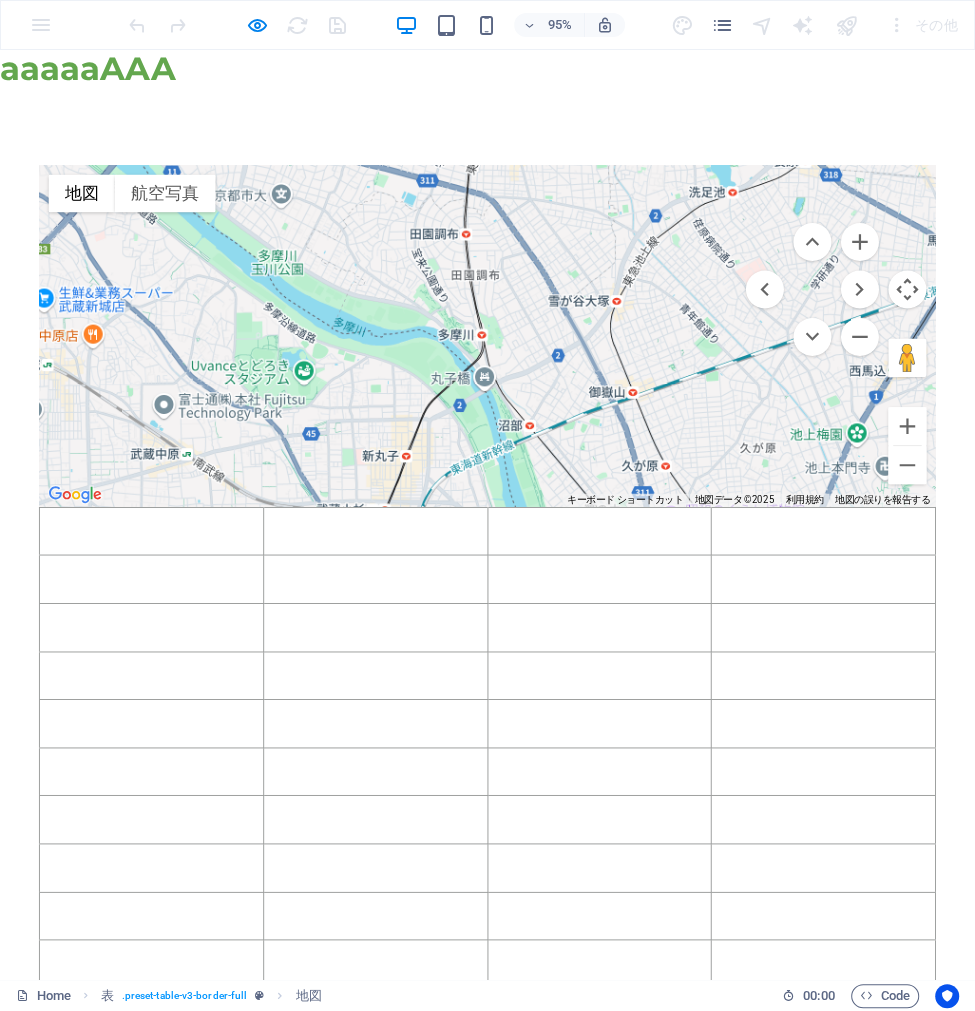 drag, startPoint x: 586, startPoint y: 299, endPoint x: 532, endPoint y: 470, distance: 179.32373 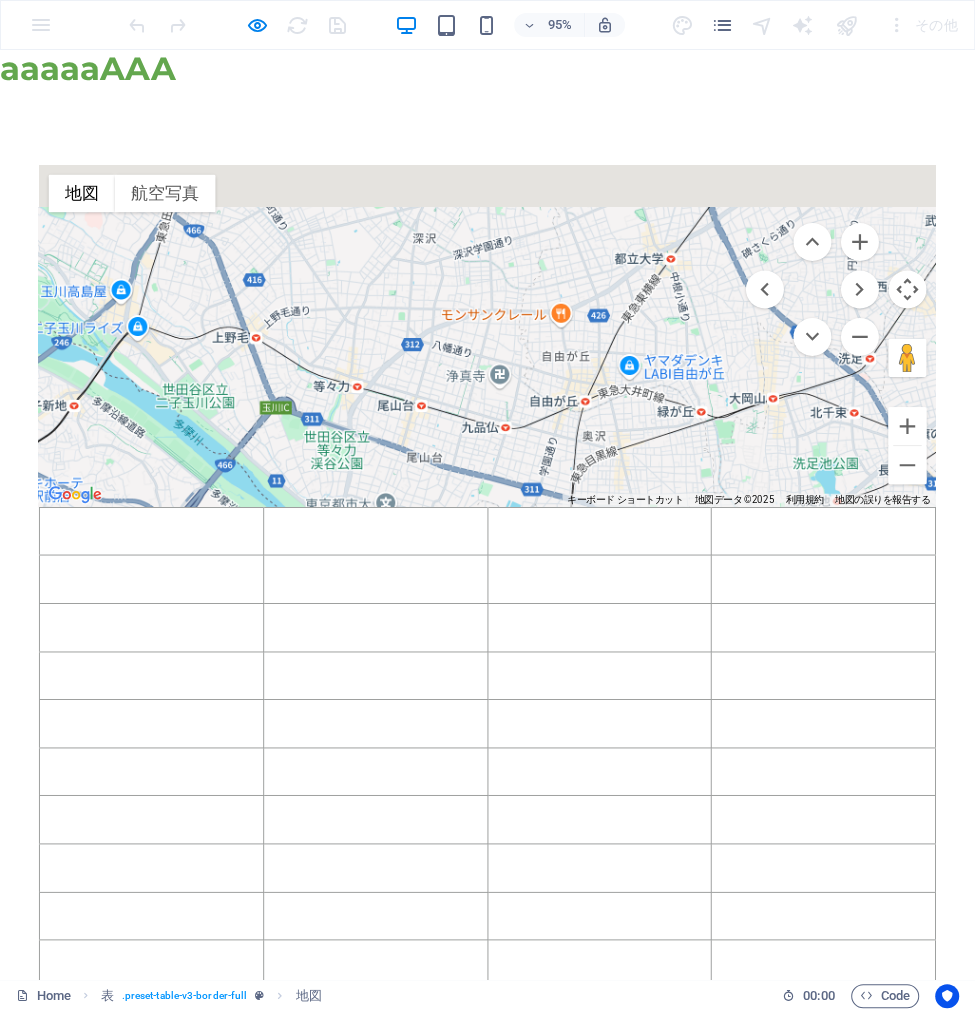 drag, startPoint x: 470, startPoint y: 409, endPoint x: 563, endPoint y: 508, distance: 135.83078 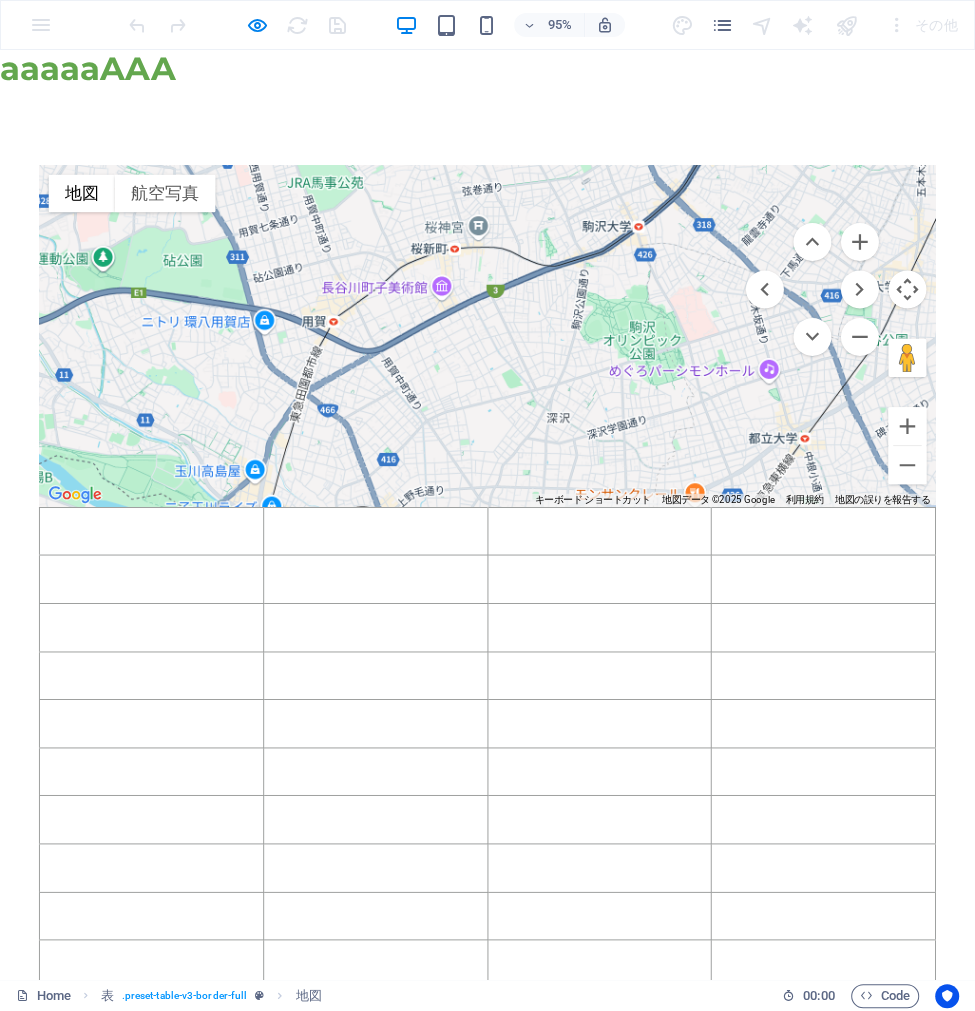 drag, startPoint x: 374, startPoint y: 352, endPoint x: 469, endPoint y: 482, distance: 161.01242 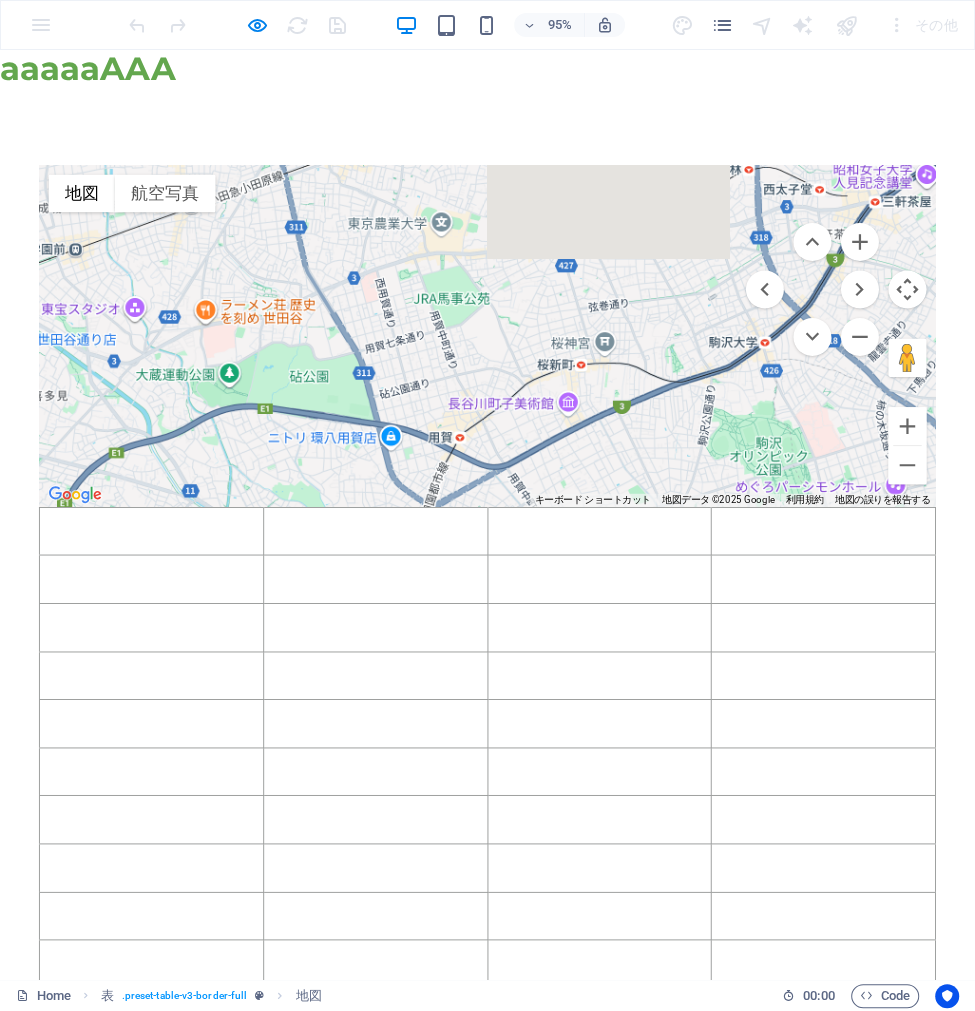 drag, startPoint x: 425, startPoint y: 408, endPoint x: 538, endPoint y: 453, distance: 121.630585 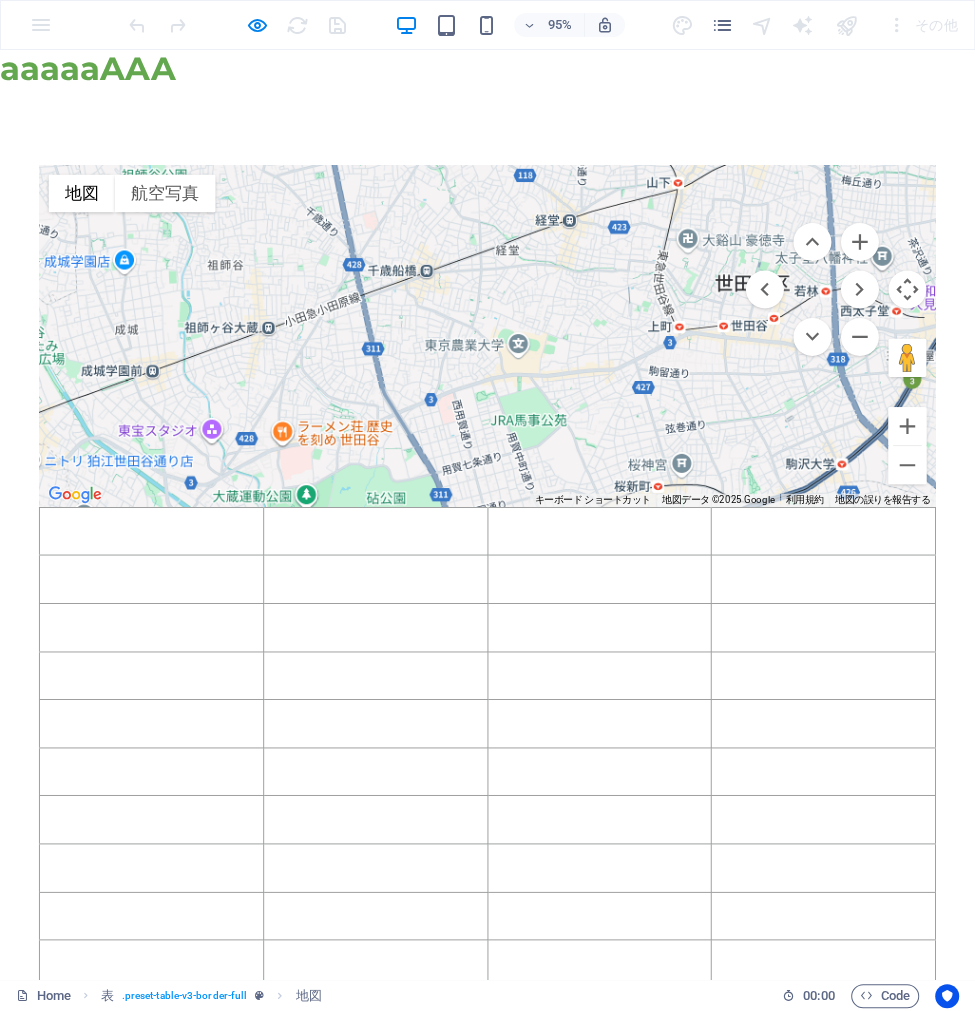 drag, startPoint x: 394, startPoint y: 310, endPoint x: 363, endPoint y: 449, distance: 142.41489 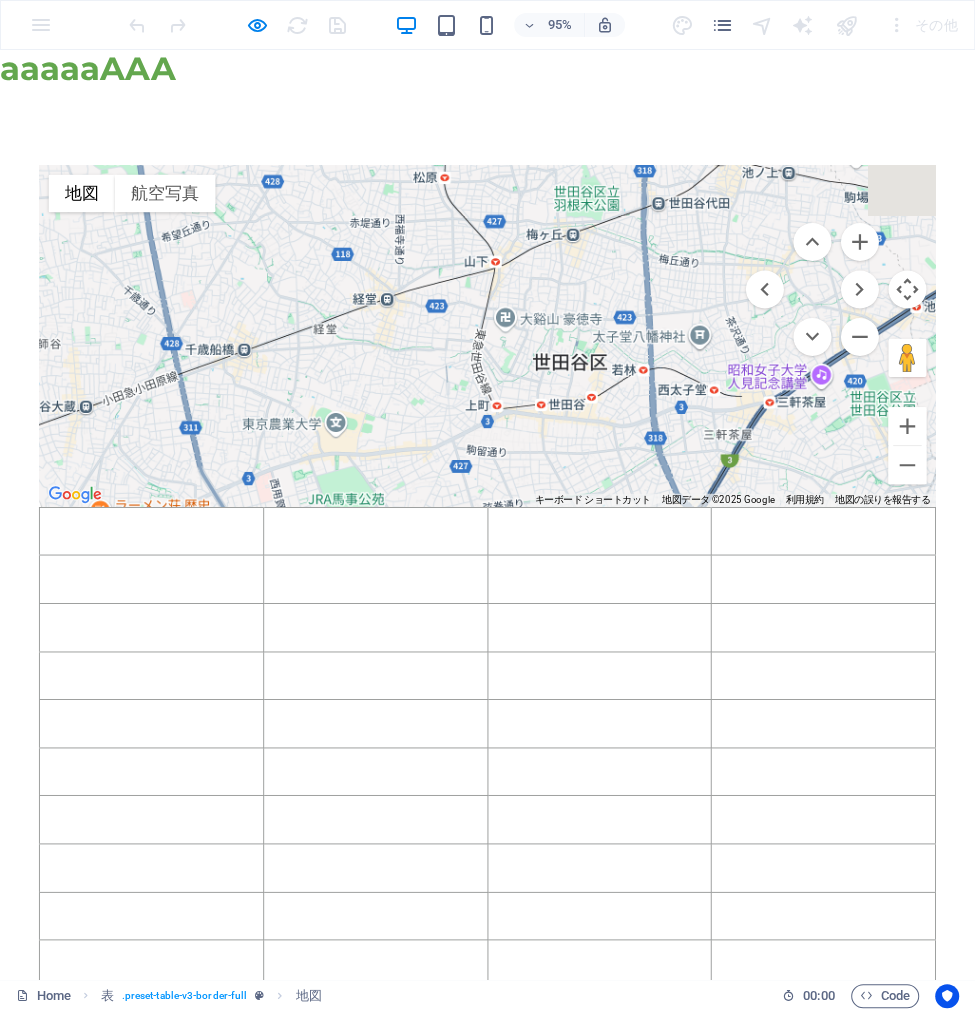 drag, startPoint x: 701, startPoint y: 344, endPoint x: 362, endPoint y: 450, distance: 355.18585 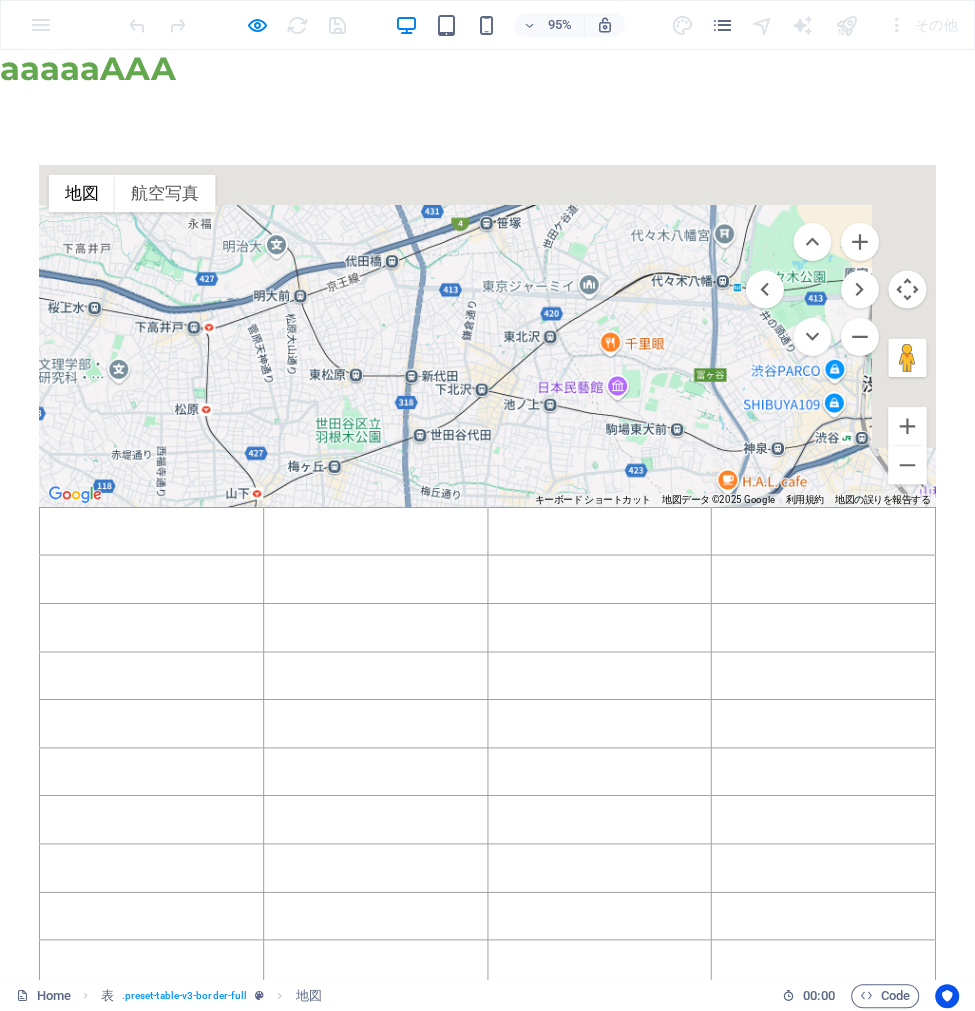 drag, startPoint x: 603, startPoint y: 299, endPoint x: 520, endPoint y: 483, distance: 201.85391 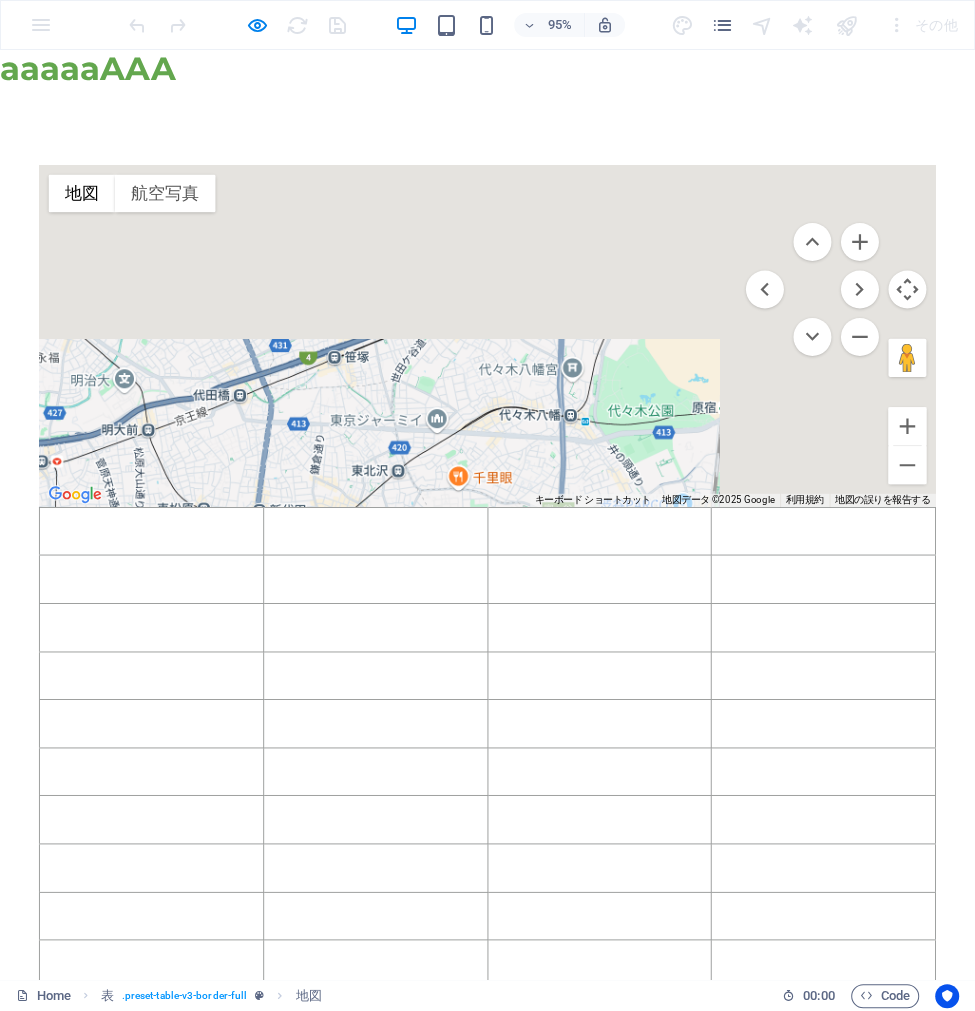 drag, startPoint x: 664, startPoint y: 310, endPoint x: 316, endPoint y: 377, distance: 354.39102 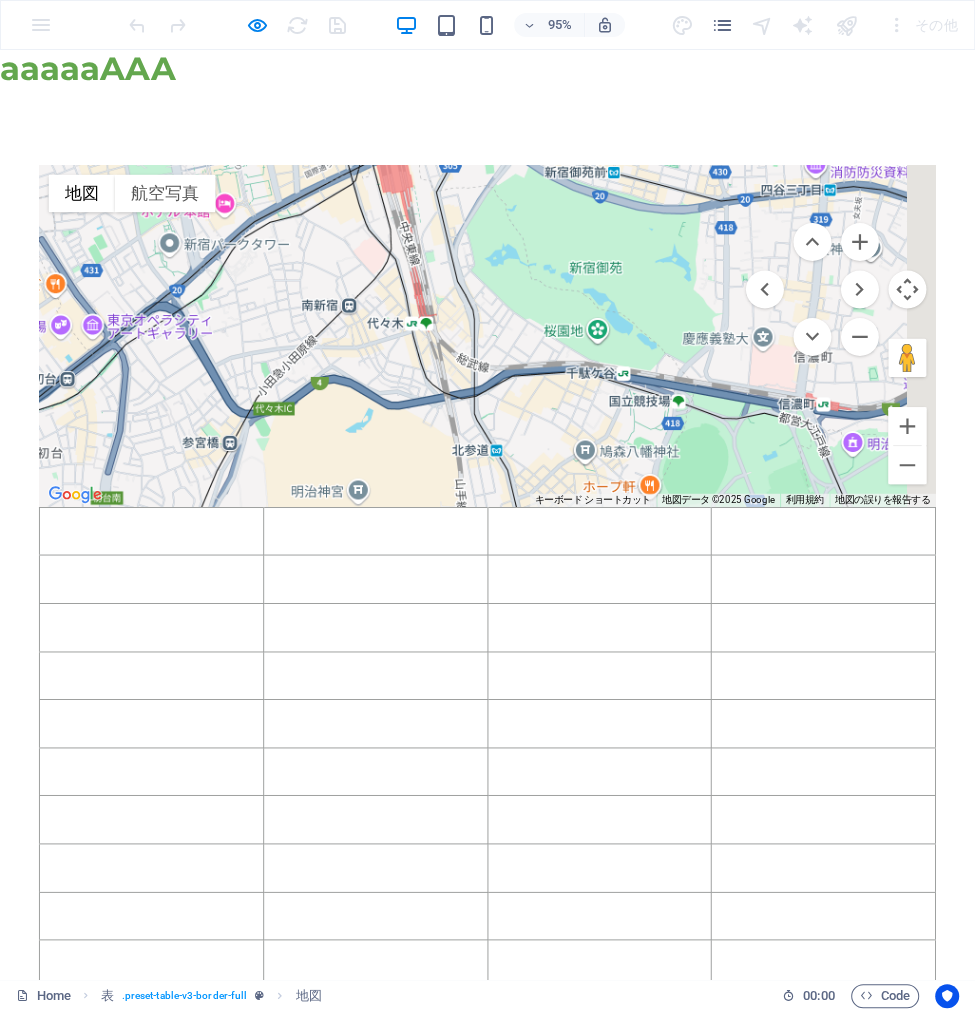 drag, startPoint x: 614, startPoint y: 321, endPoint x: 505, endPoint y: 490, distance: 201.10196 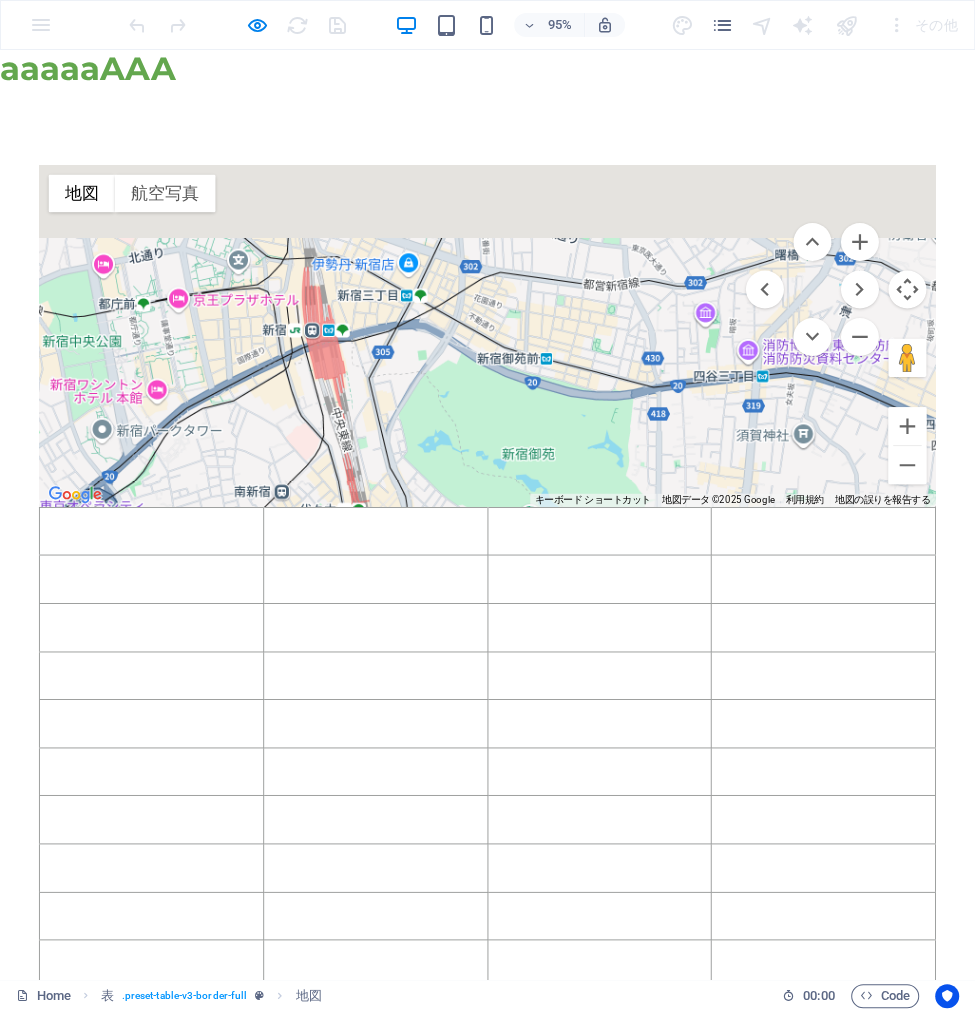drag, startPoint x: 492, startPoint y: 405, endPoint x: 493, endPoint y: 477, distance: 72.00694 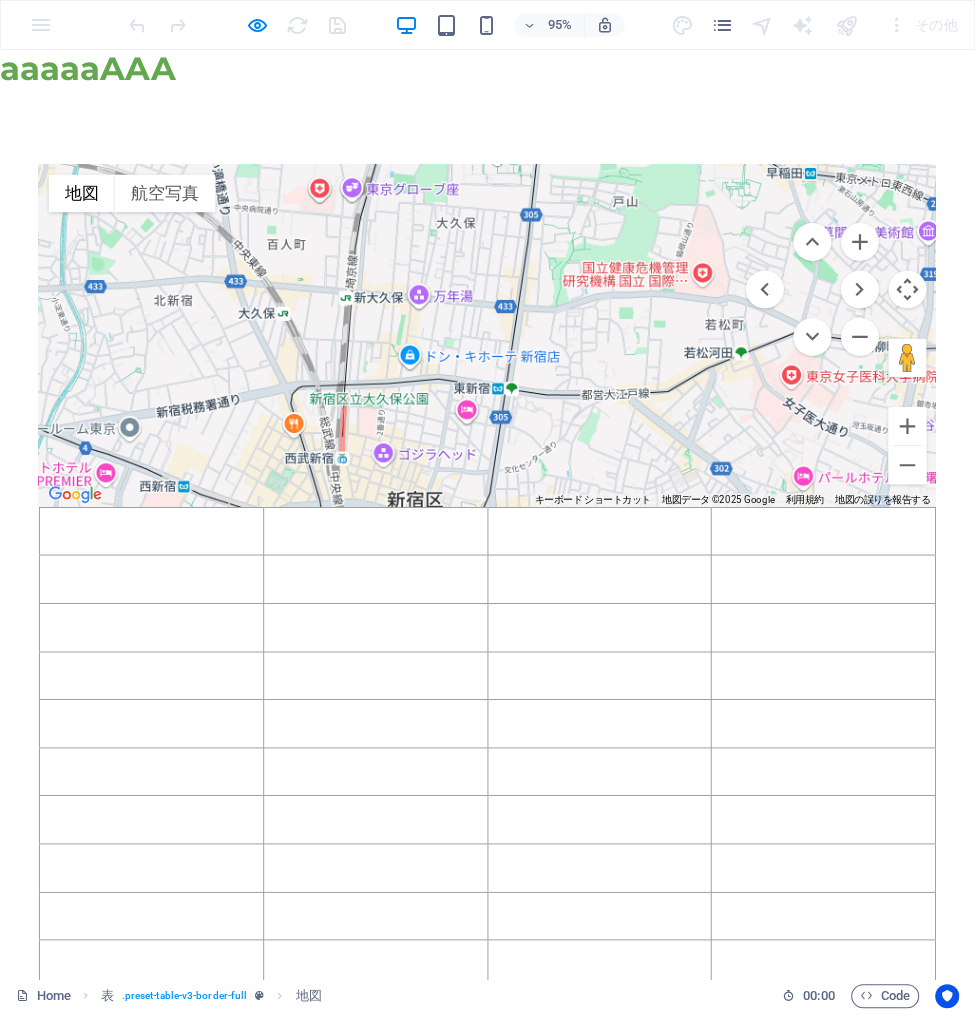 drag, startPoint x: 548, startPoint y: 307, endPoint x: 586, endPoint y: 486, distance: 182.98907 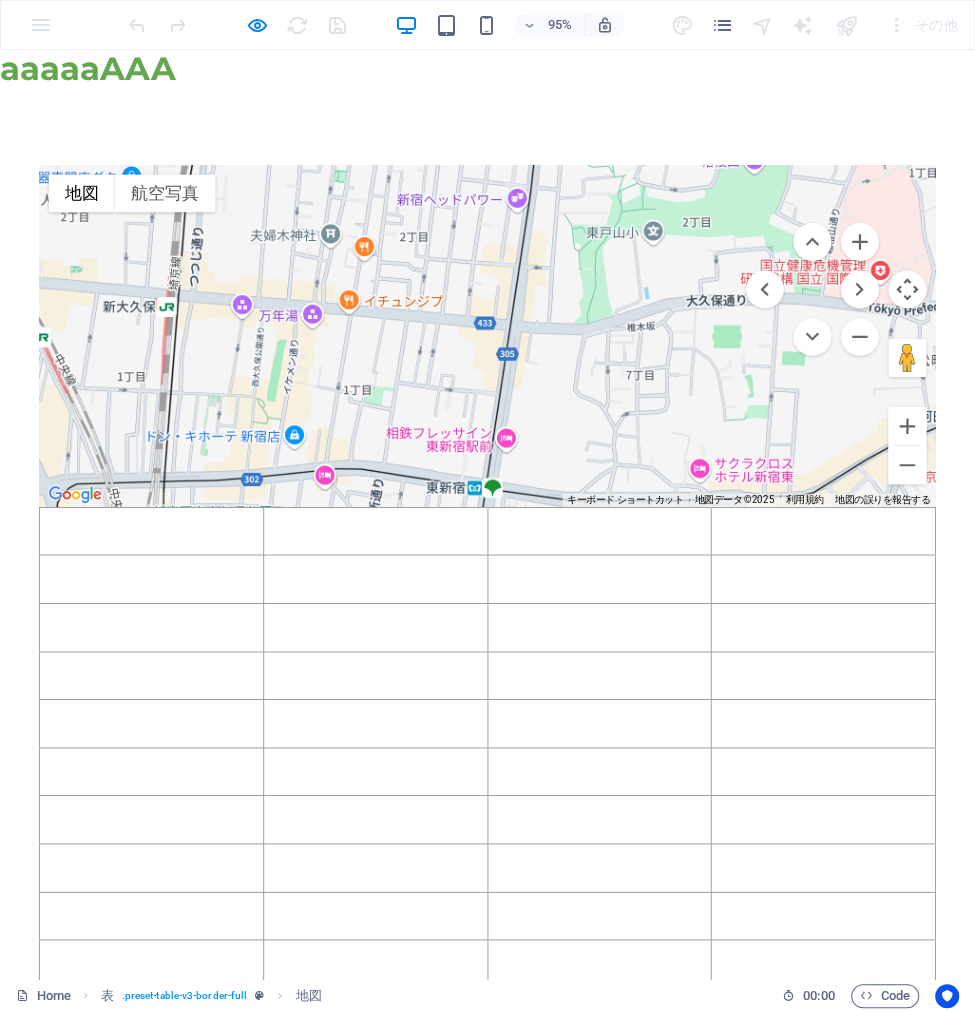 drag, startPoint x: 509, startPoint y: 300, endPoint x: 529, endPoint y: 409, distance: 110.81967 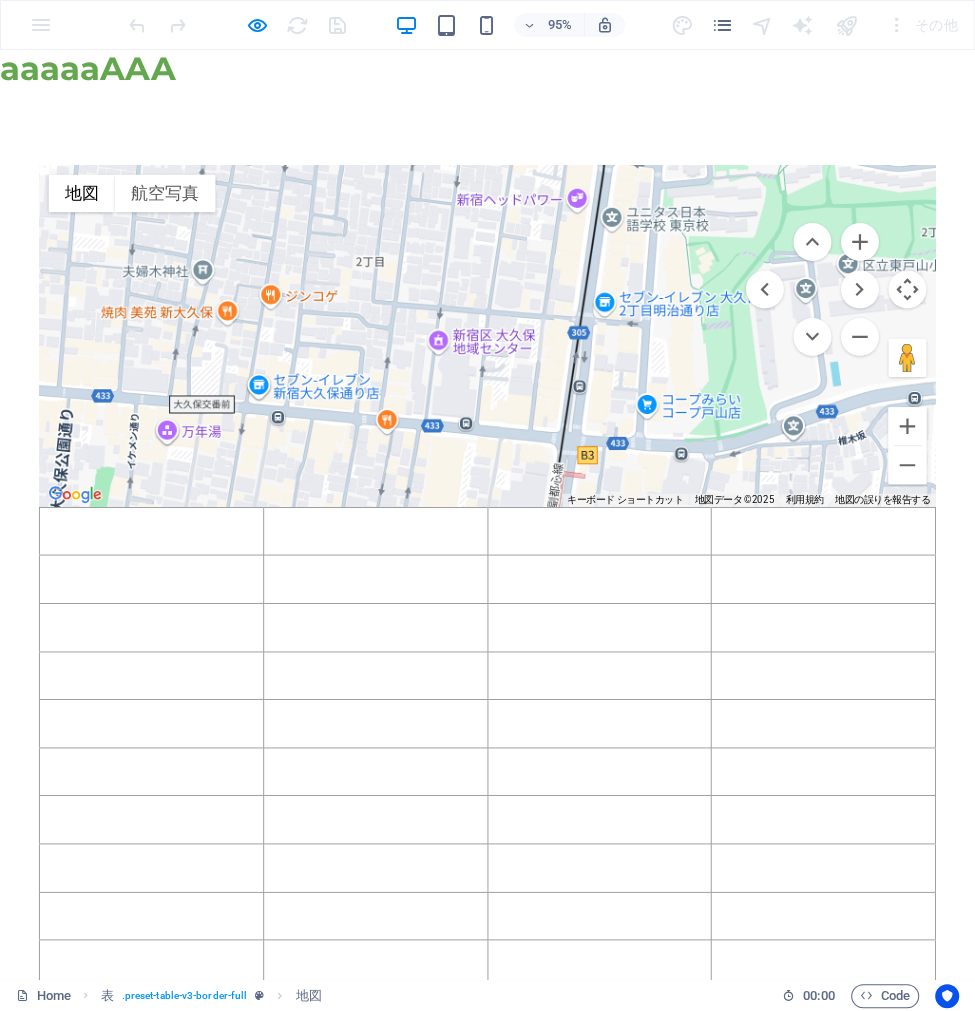 drag, startPoint x: 480, startPoint y: 382, endPoint x: 435, endPoint y: 411, distance: 53.535034 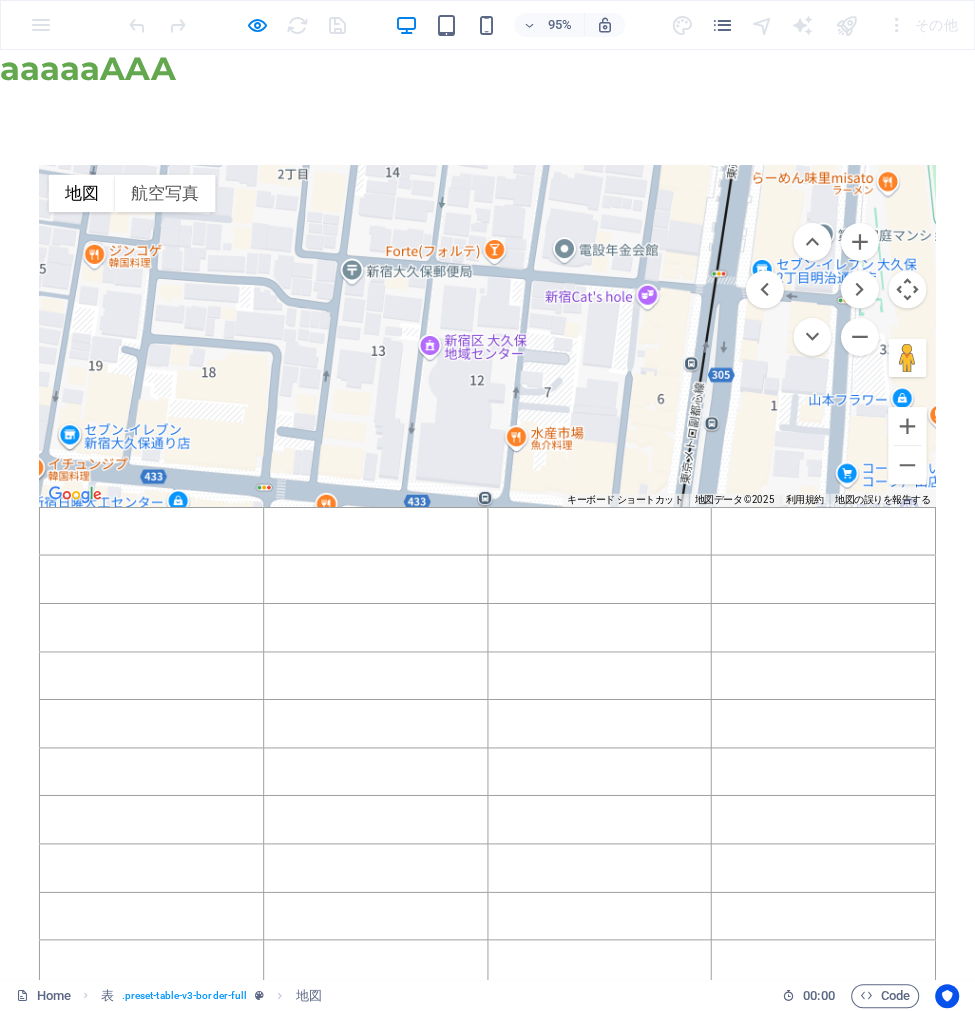 drag, startPoint x: 425, startPoint y: 336, endPoint x: 502, endPoint y: 389, distance: 93.47727 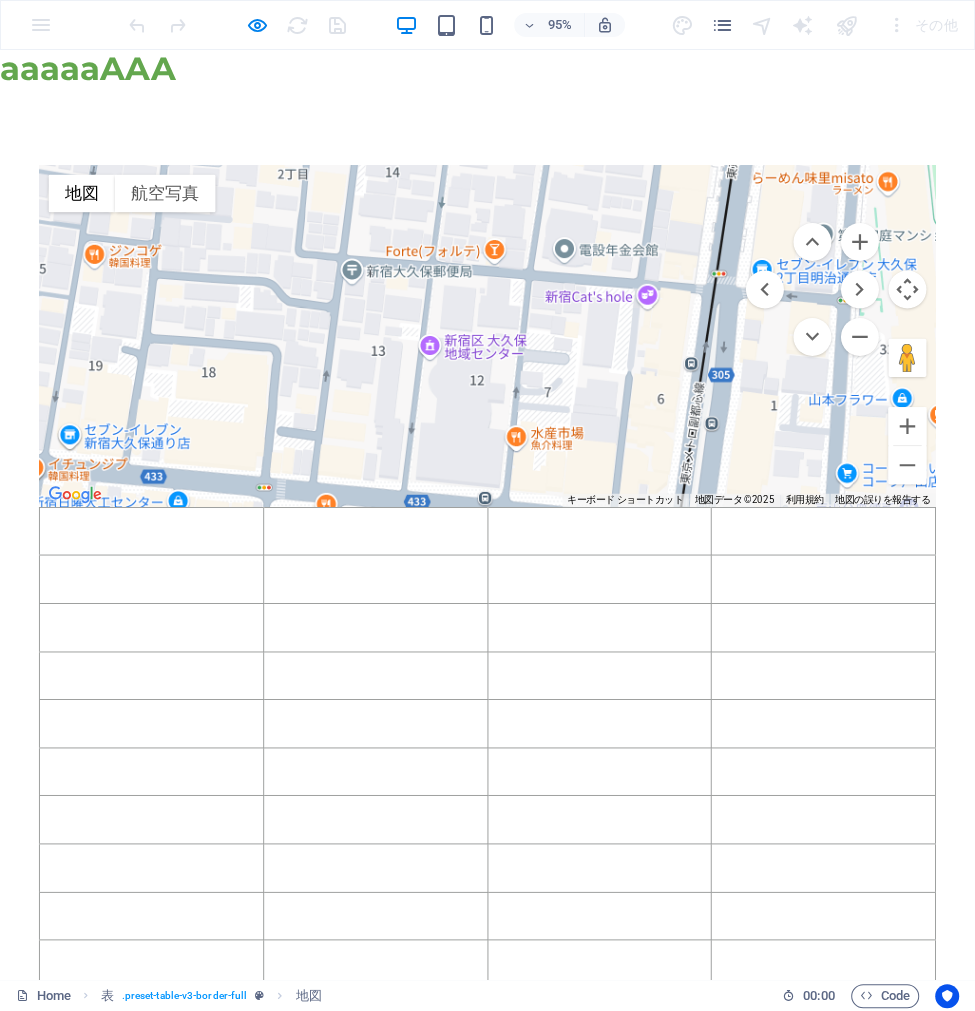 click at bounding box center [513, 351] 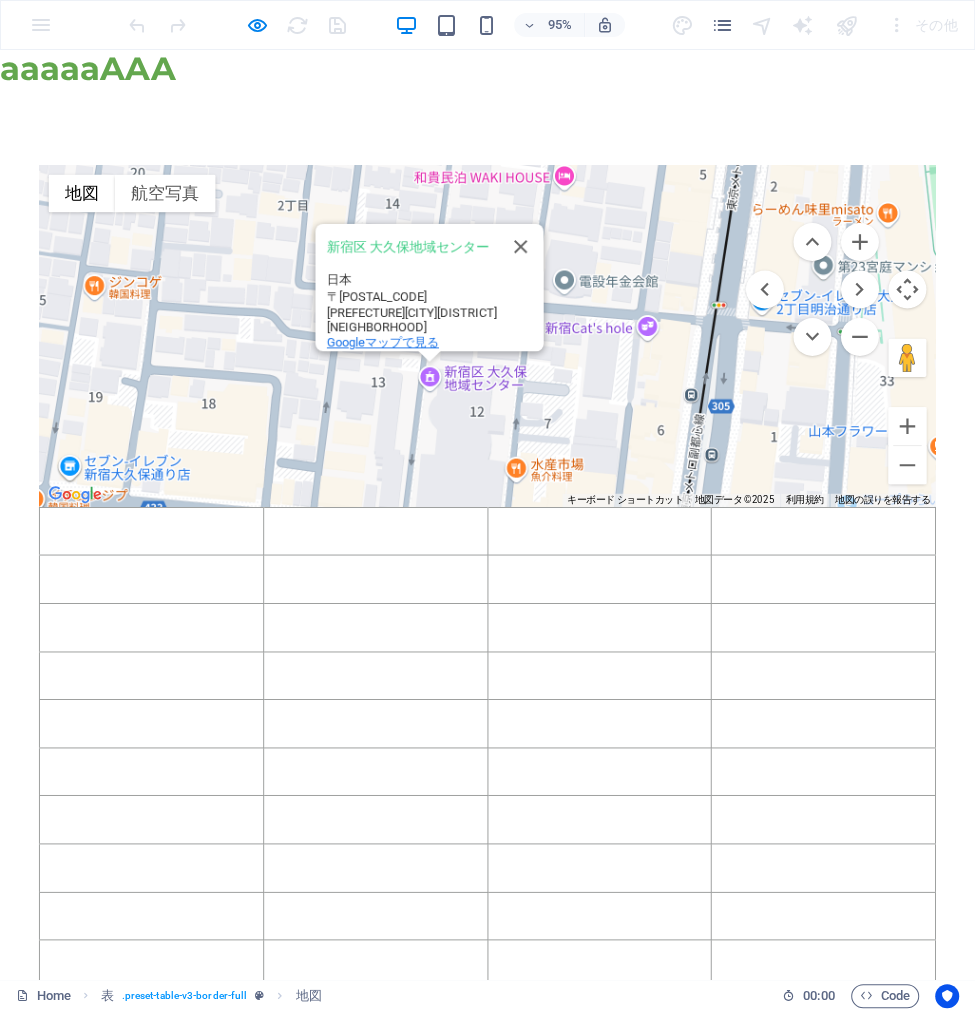 click on "Googleマップで見る" at bounding box center (403, 357) 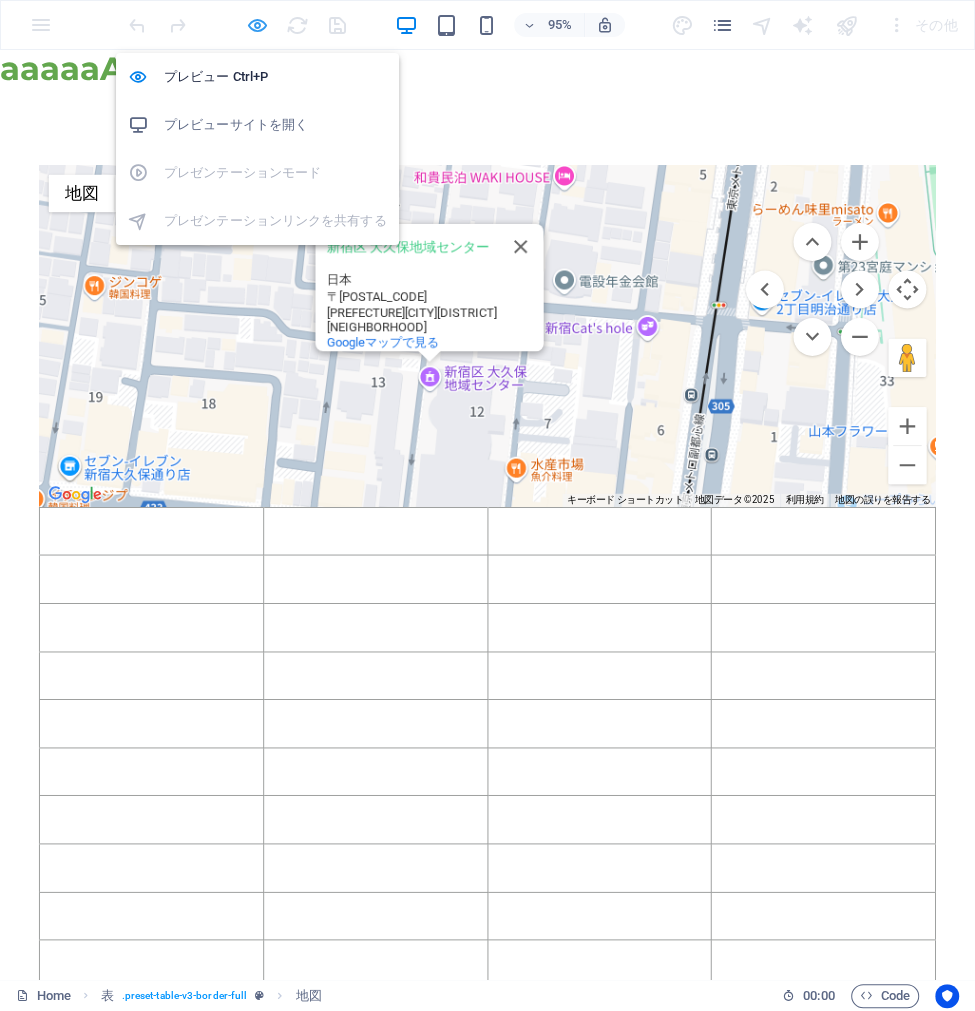 click at bounding box center [257, 25] 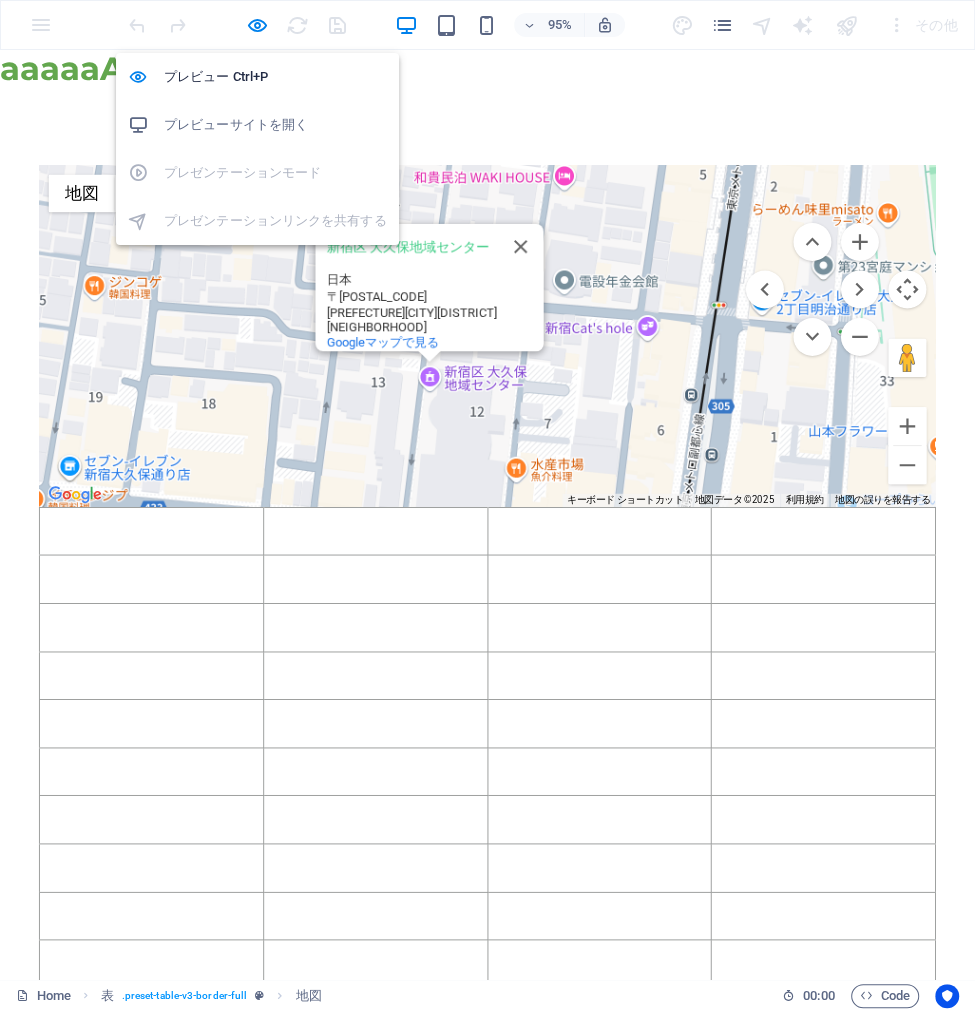 select on "1" 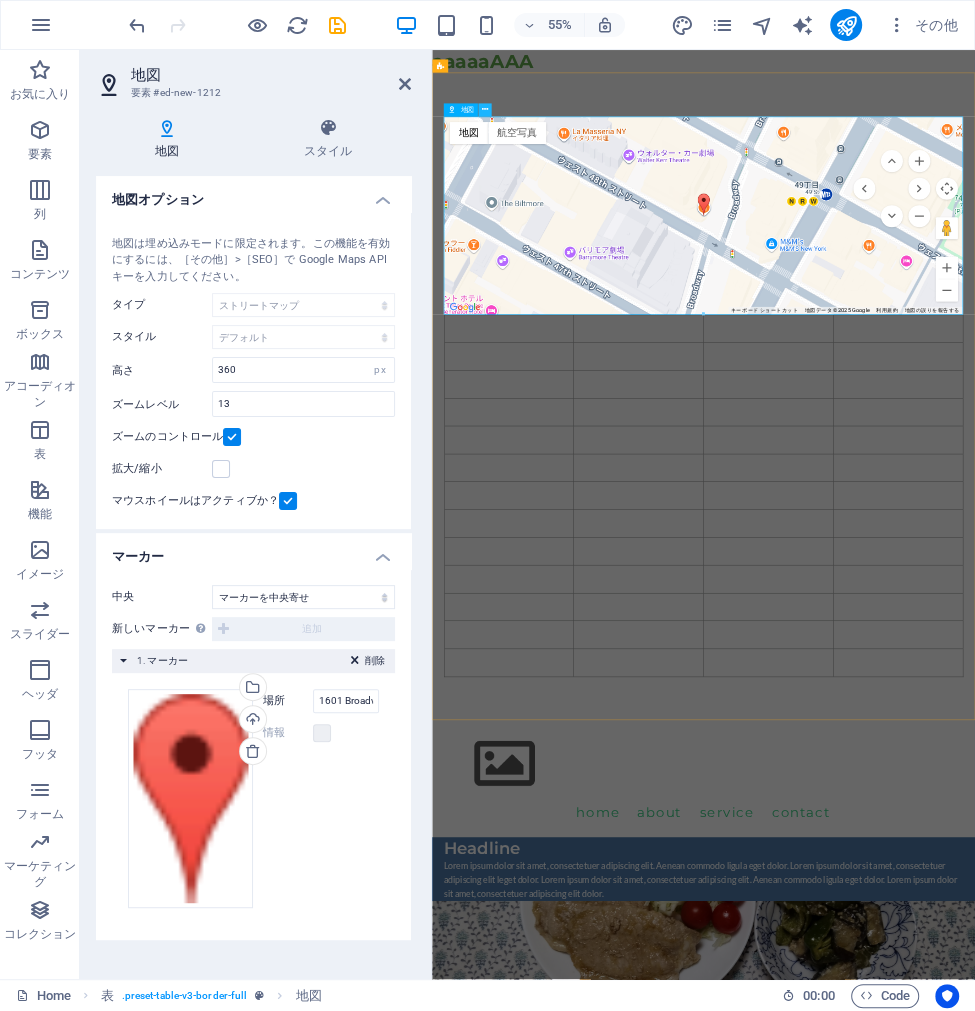 click at bounding box center [485, 110] 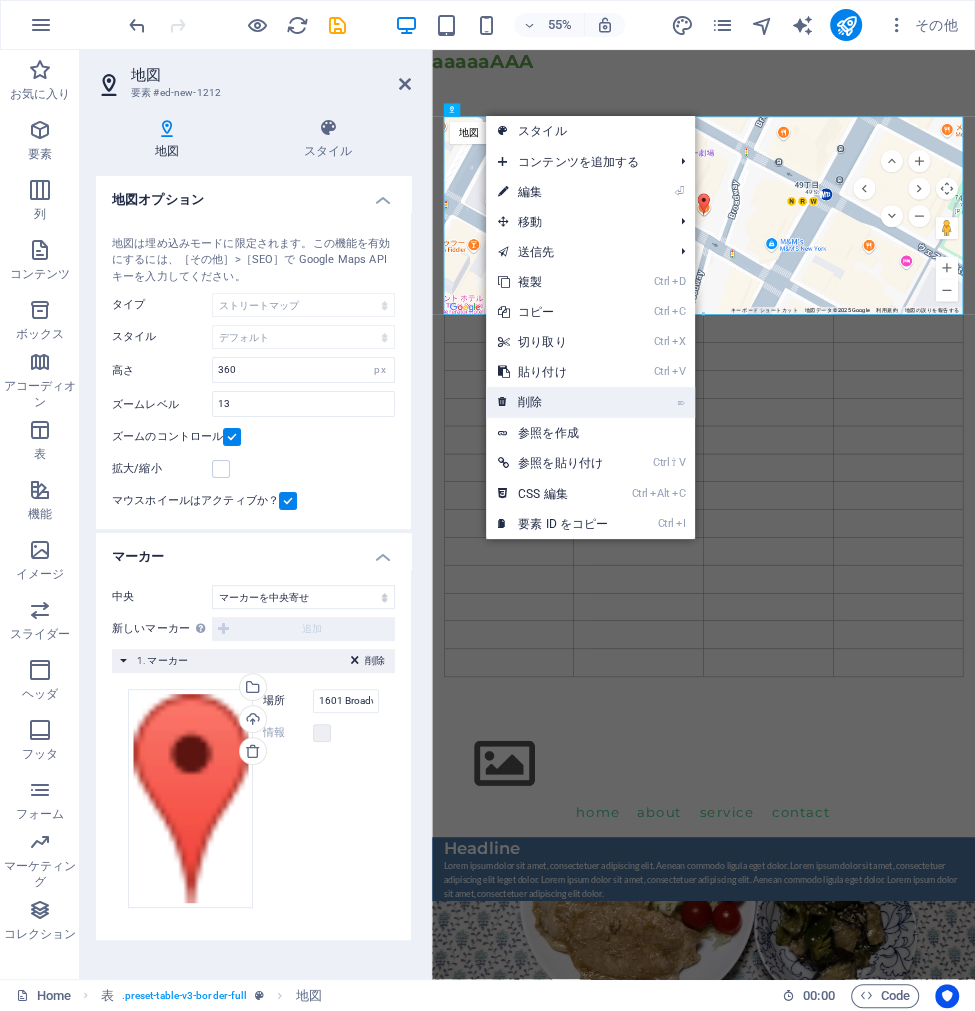 click on "⌦  削除" at bounding box center (553, 402) 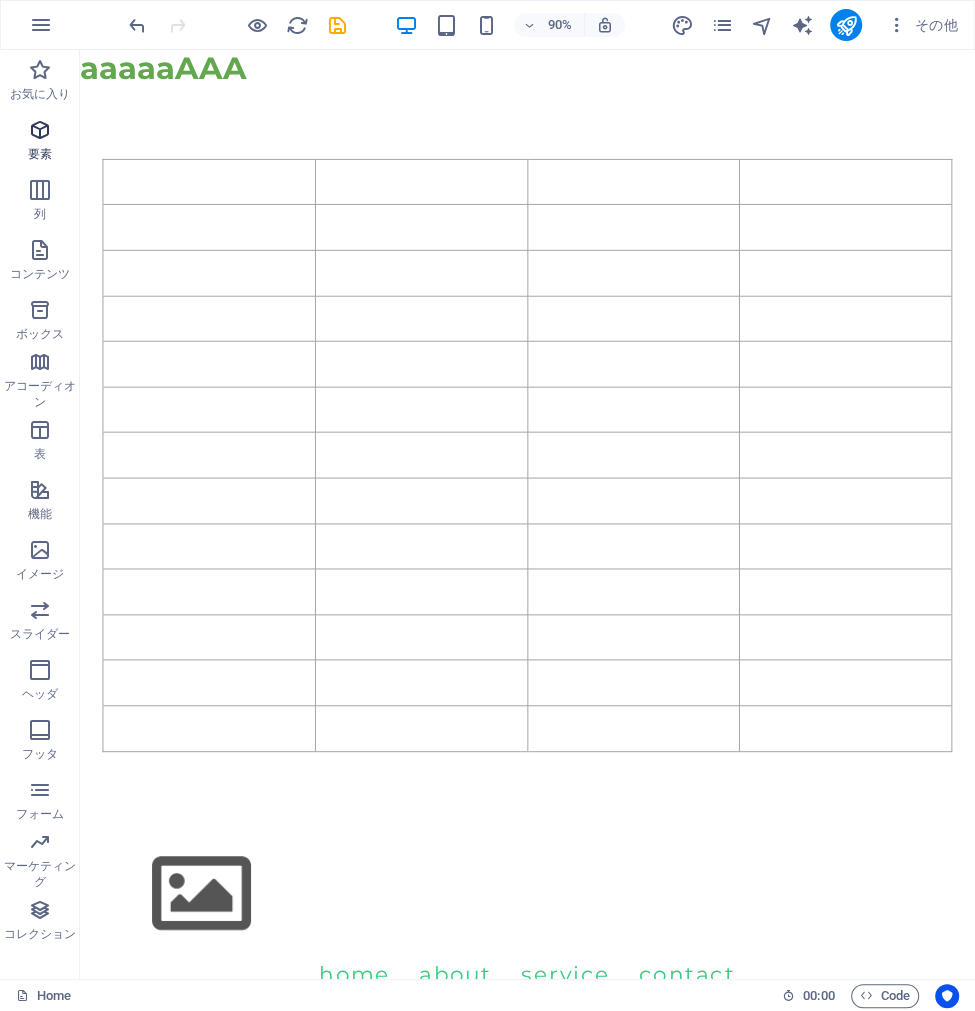 click at bounding box center (40, 130) 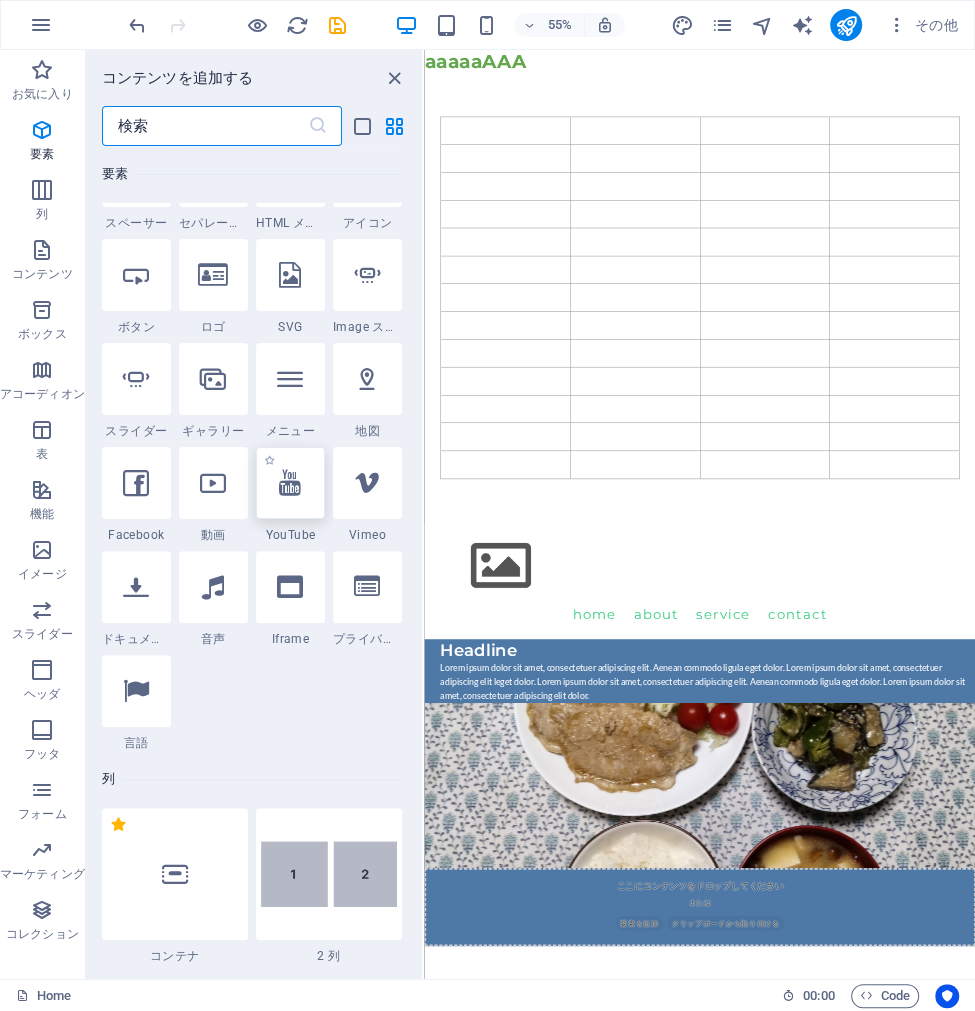 scroll, scrollTop: 413, scrollLeft: 0, axis: vertical 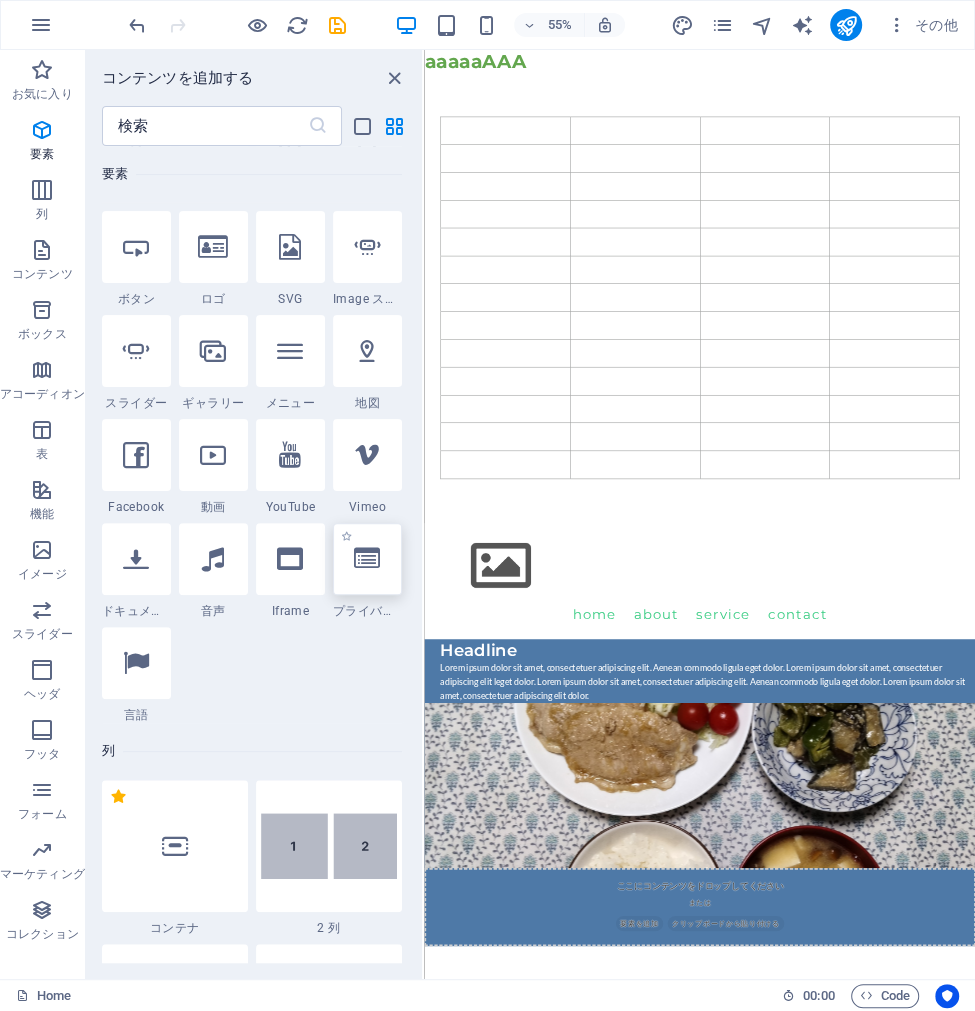 click at bounding box center [367, 559] 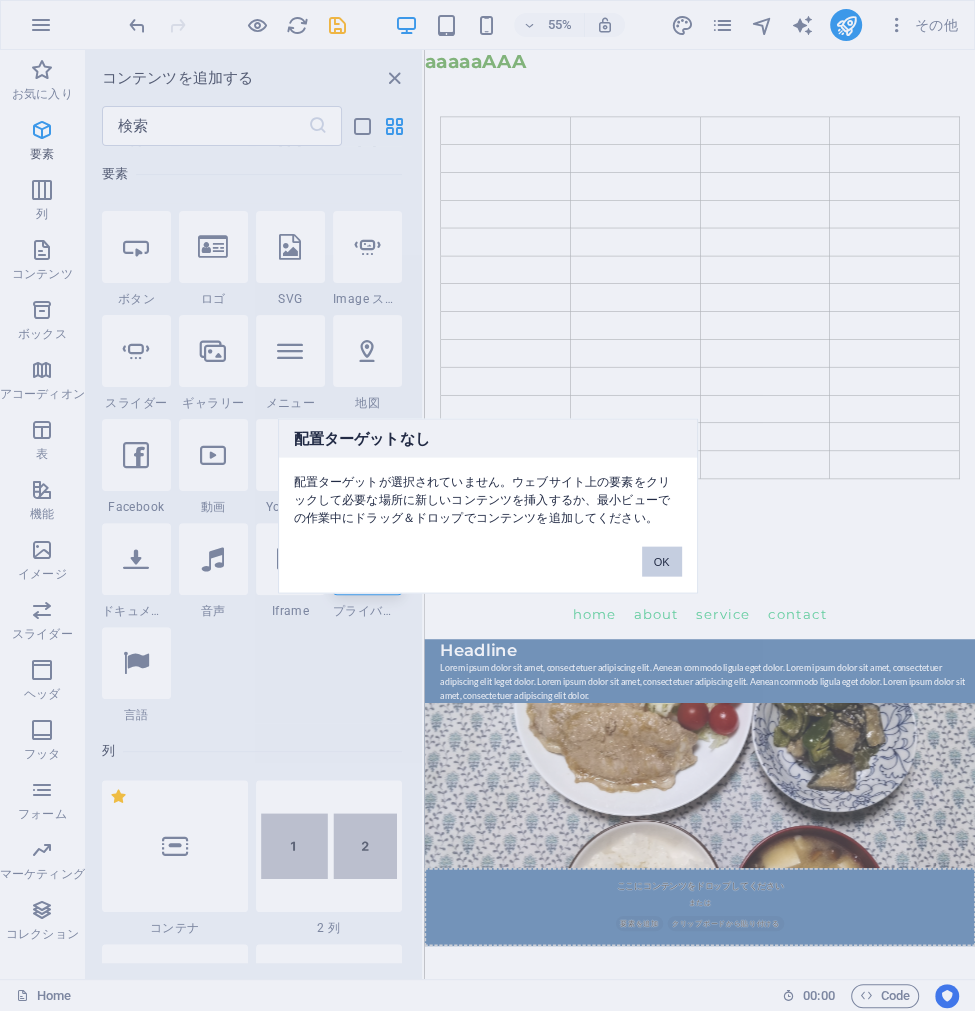 click on "OK" at bounding box center (662, 561) 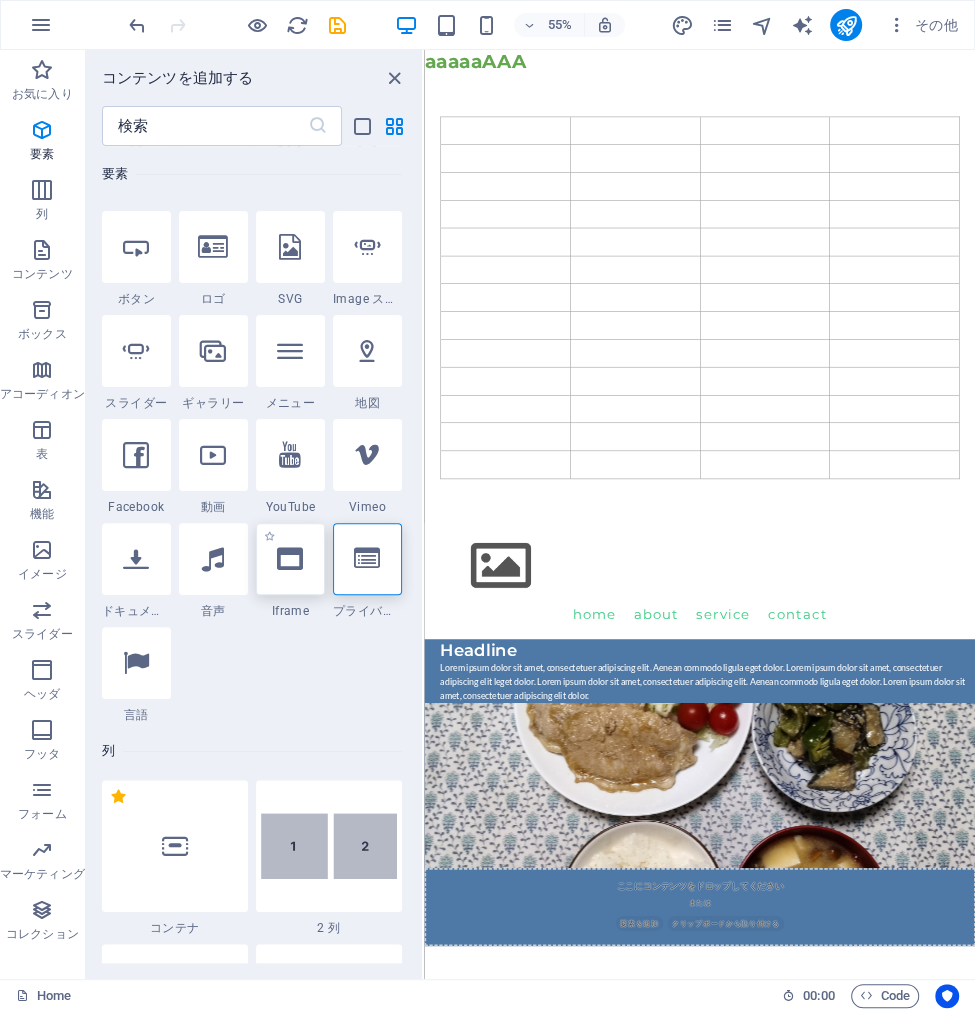 click at bounding box center (290, 559) 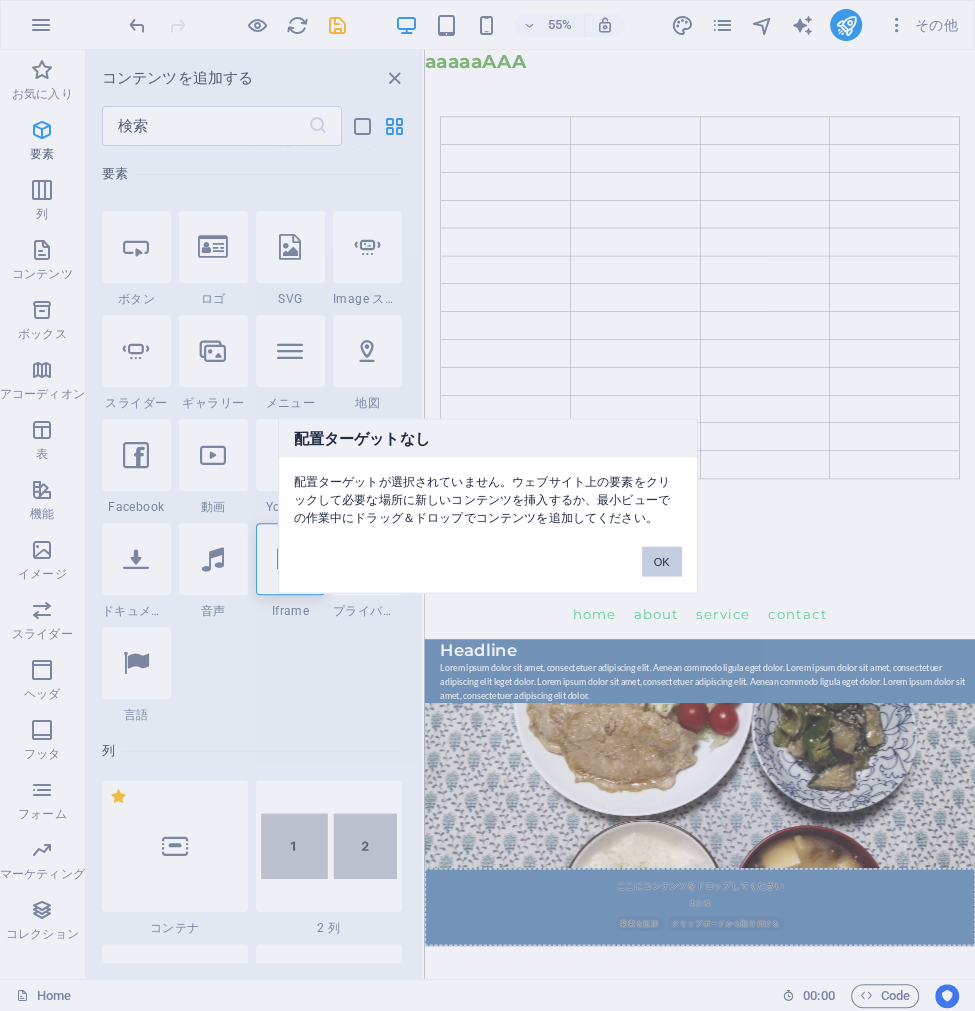 click on "OK" at bounding box center [662, 561] 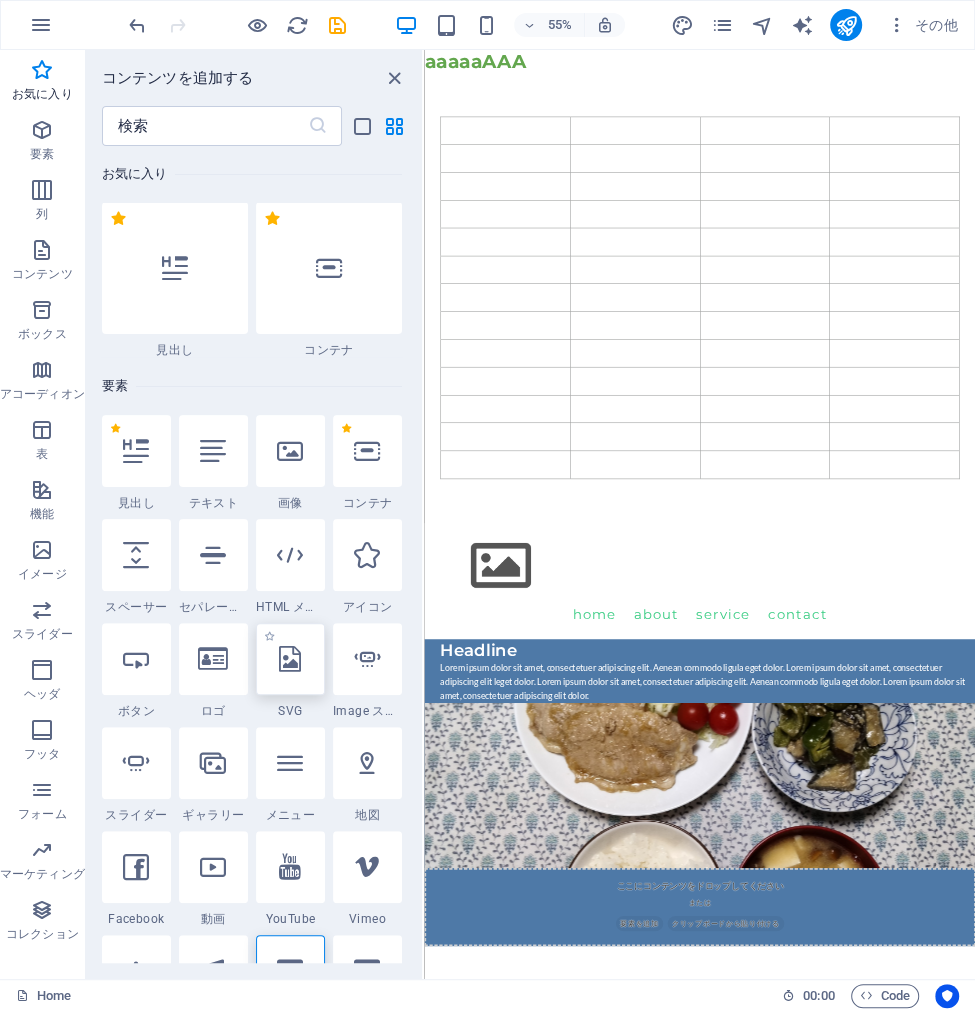 scroll, scrollTop: 0, scrollLeft: 0, axis: both 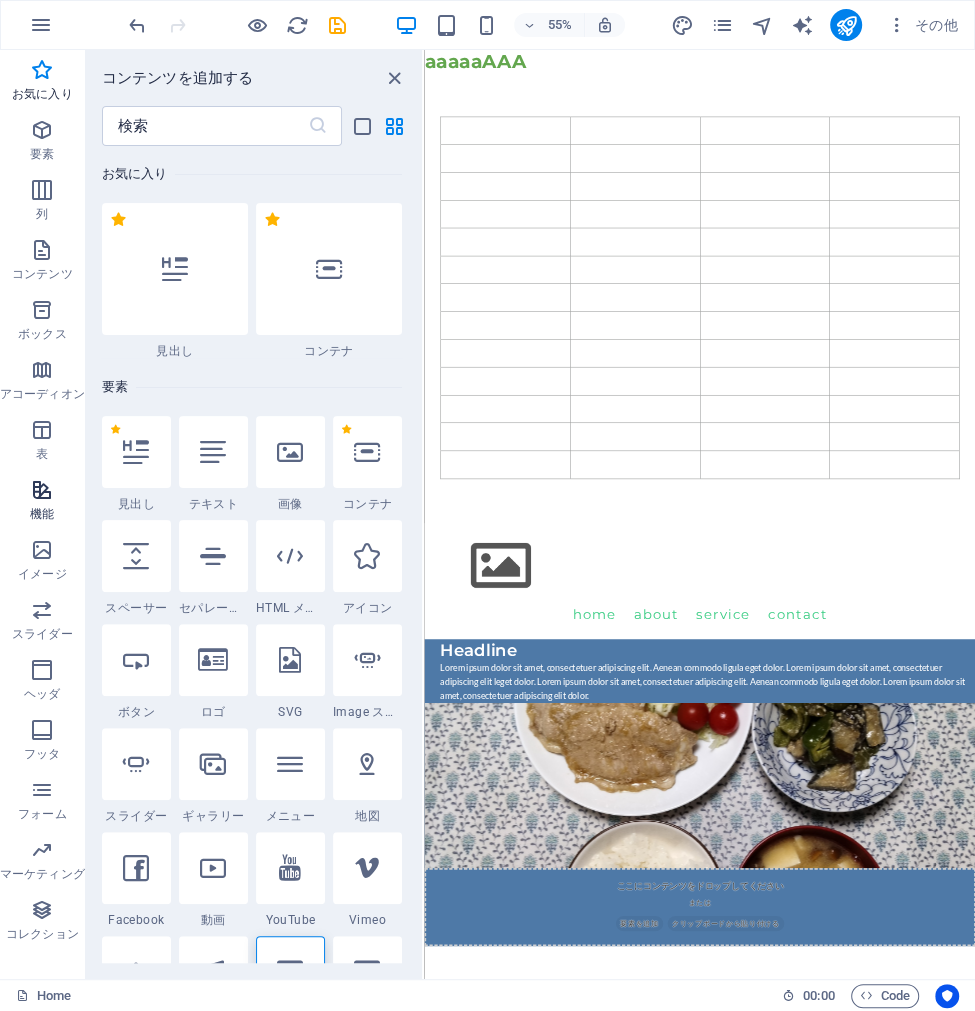 click at bounding box center [42, 490] 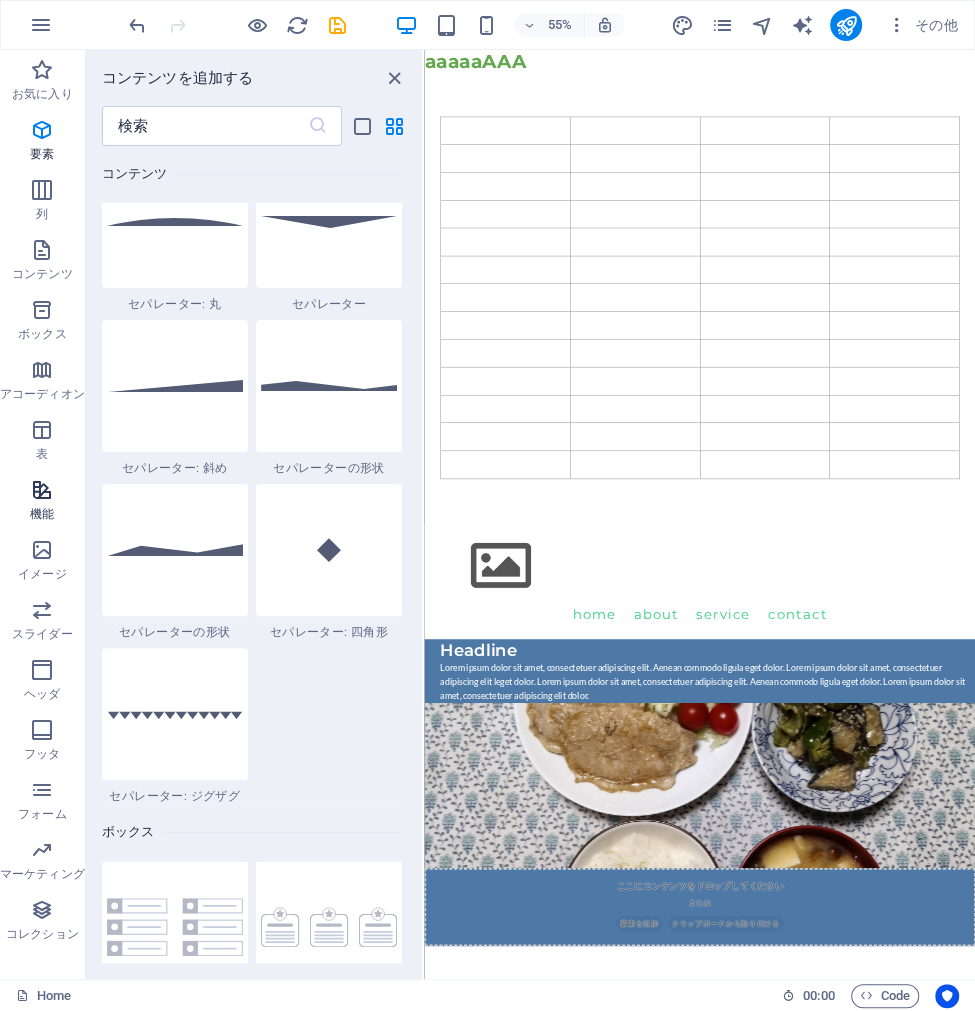 scroll, scrollTop: 7794, scrollLeft: 0, axis: vertical 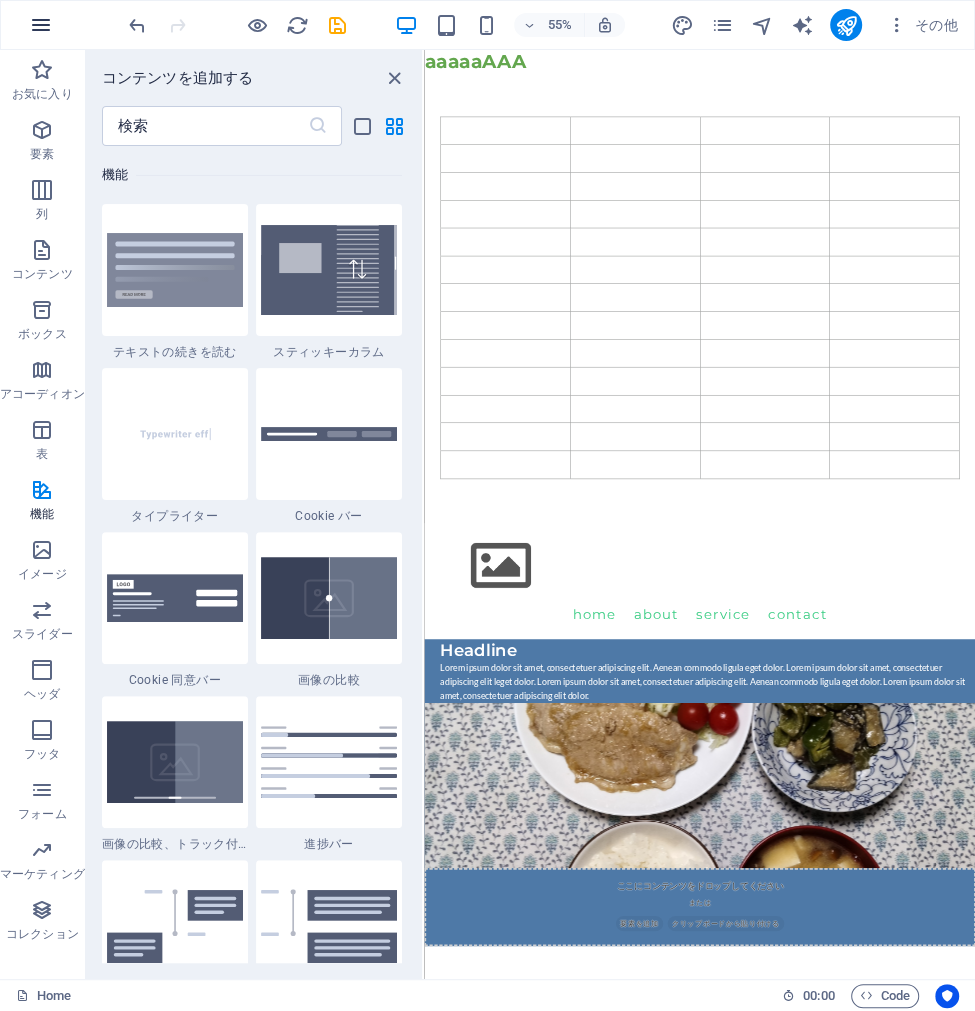 click at bounding box center (41, 25) 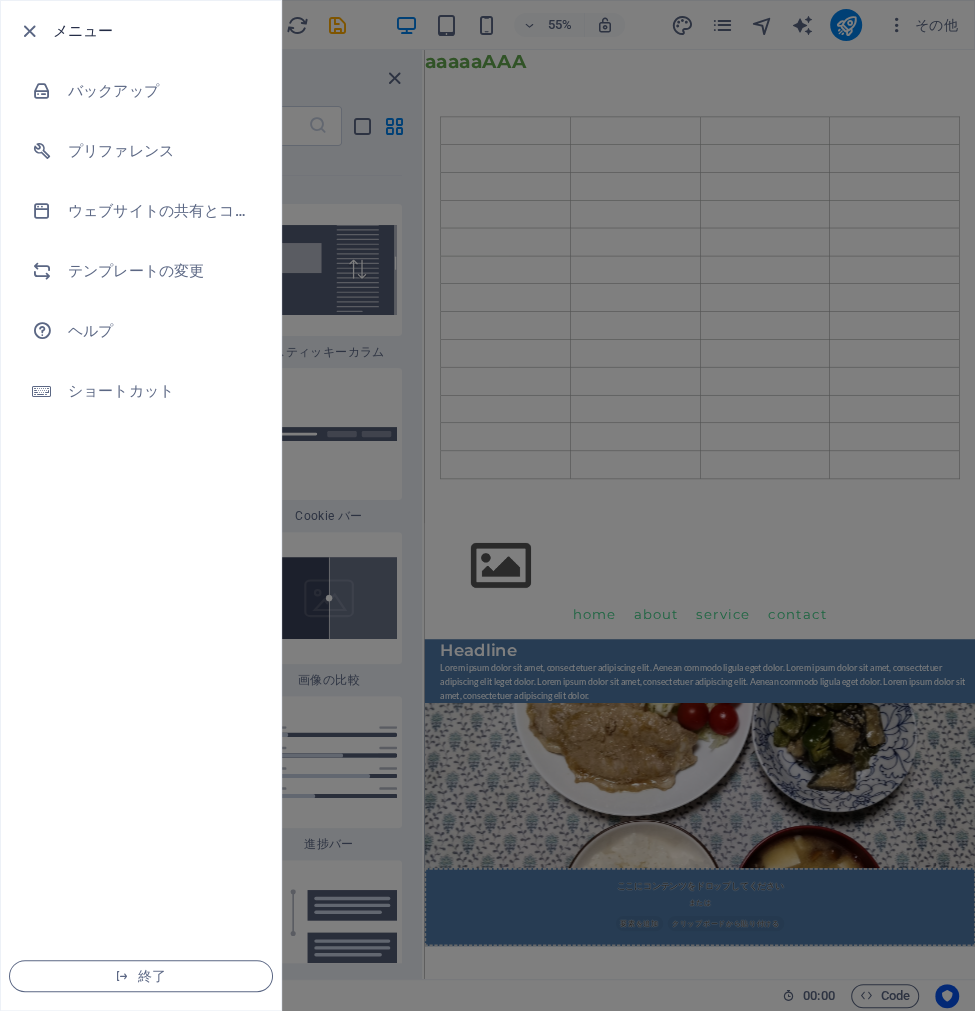 click at bounding box center (29, 31) 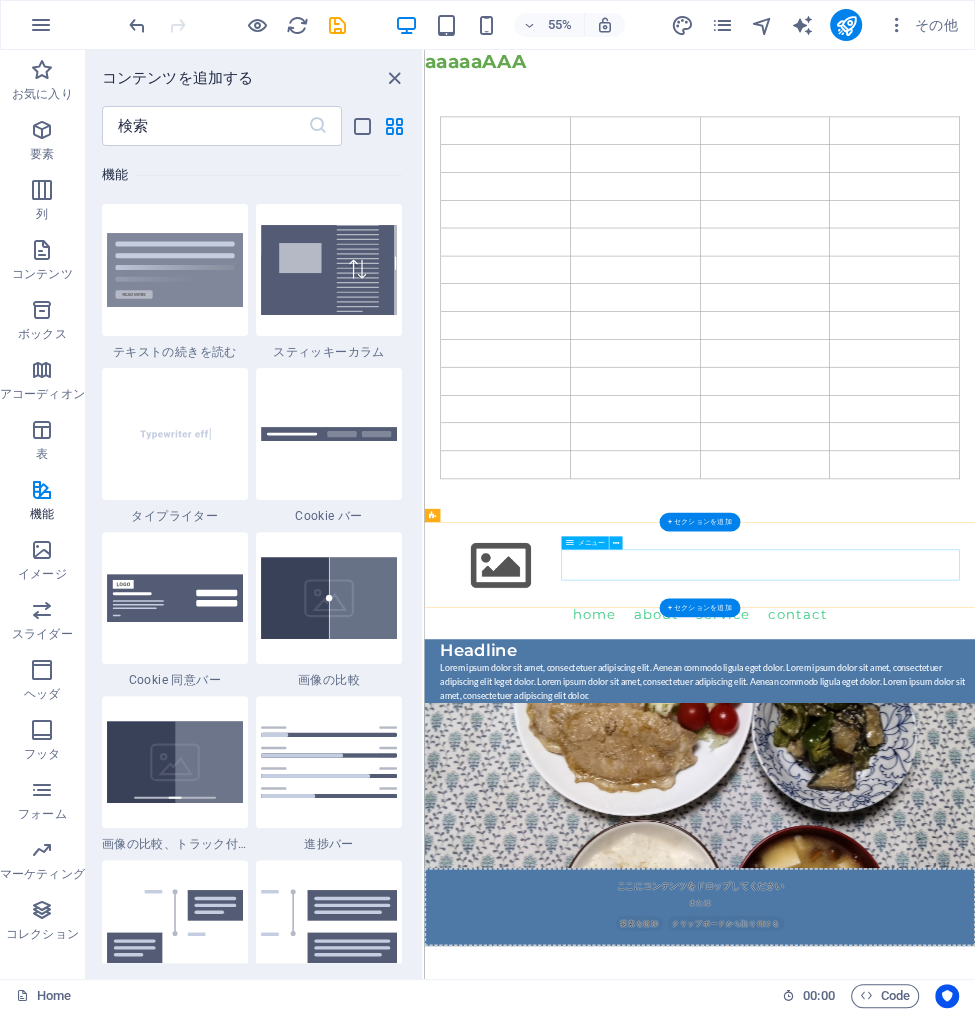 click on "Home About Service Contact" at bounding box center (925, 1077) 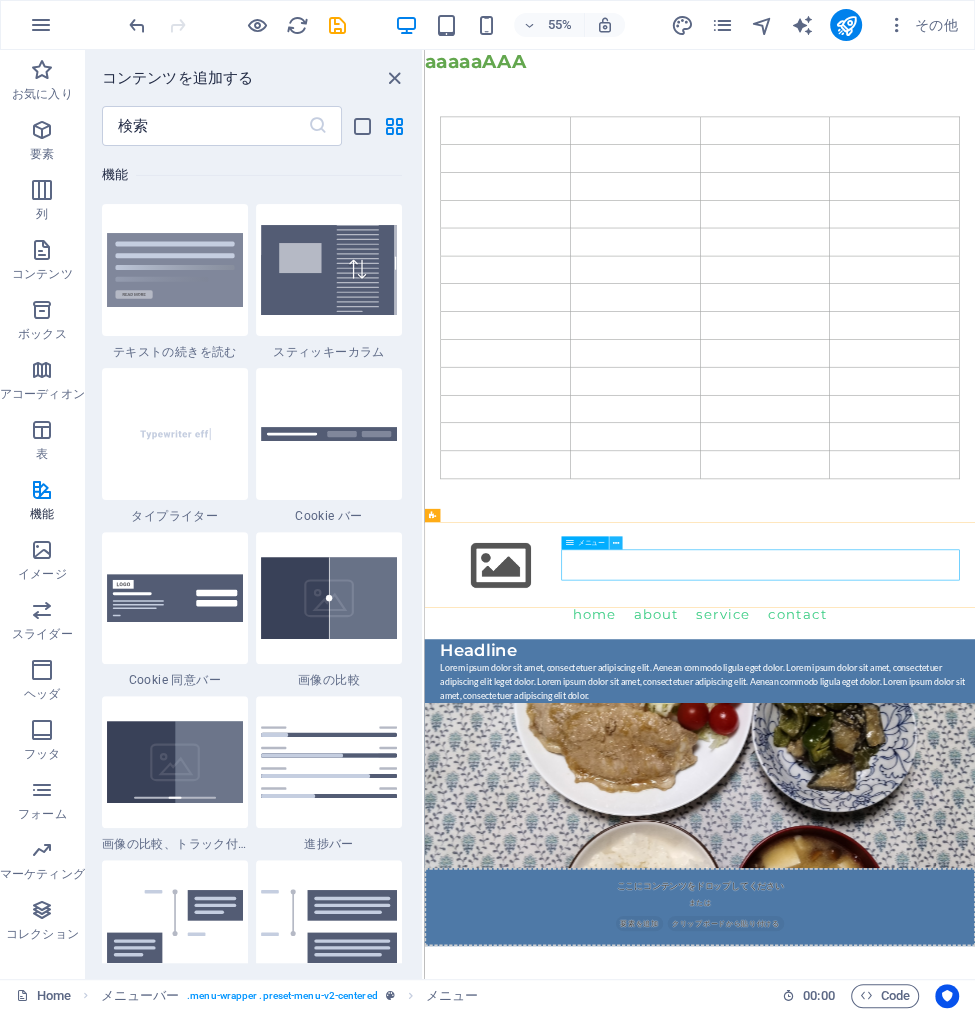 click at bounding box center [615, 543] 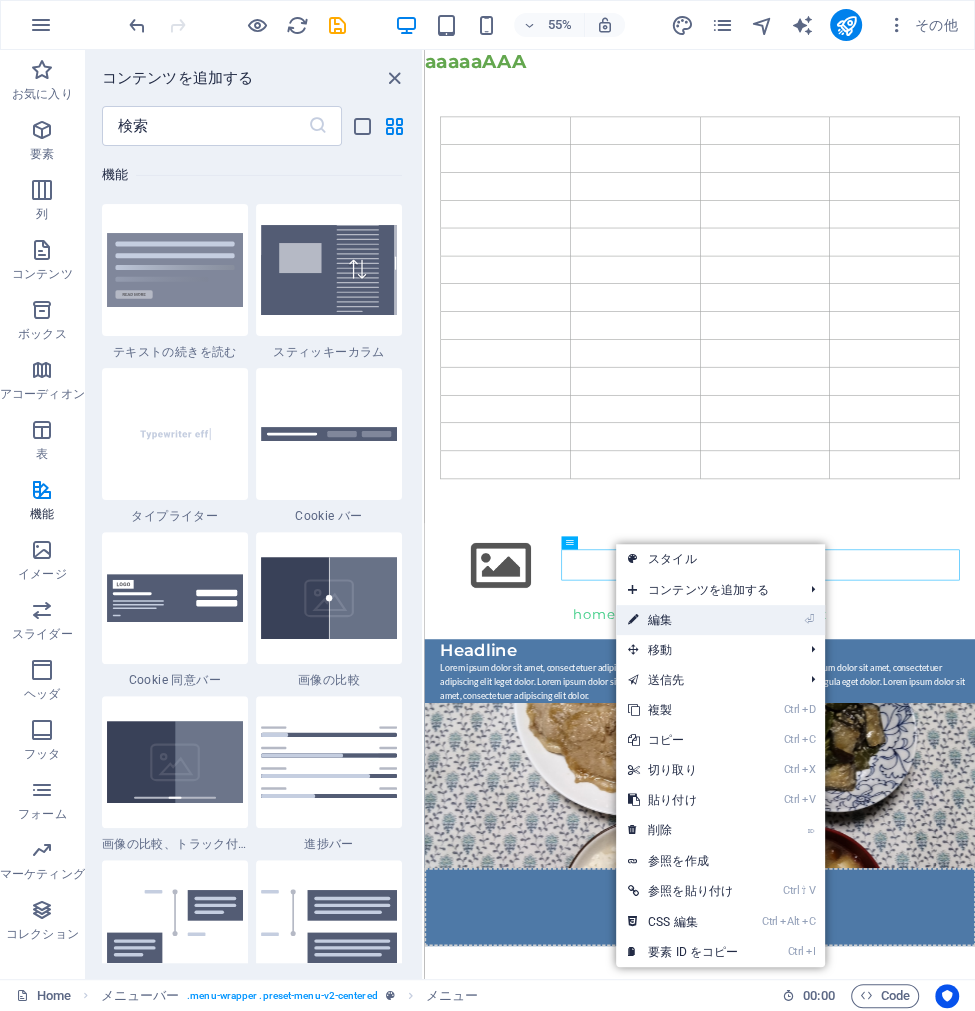 drag, startPoint x: 668, startPoint y: 619, endPoint x: 128, endPoint y: 798, distance: 568.89453 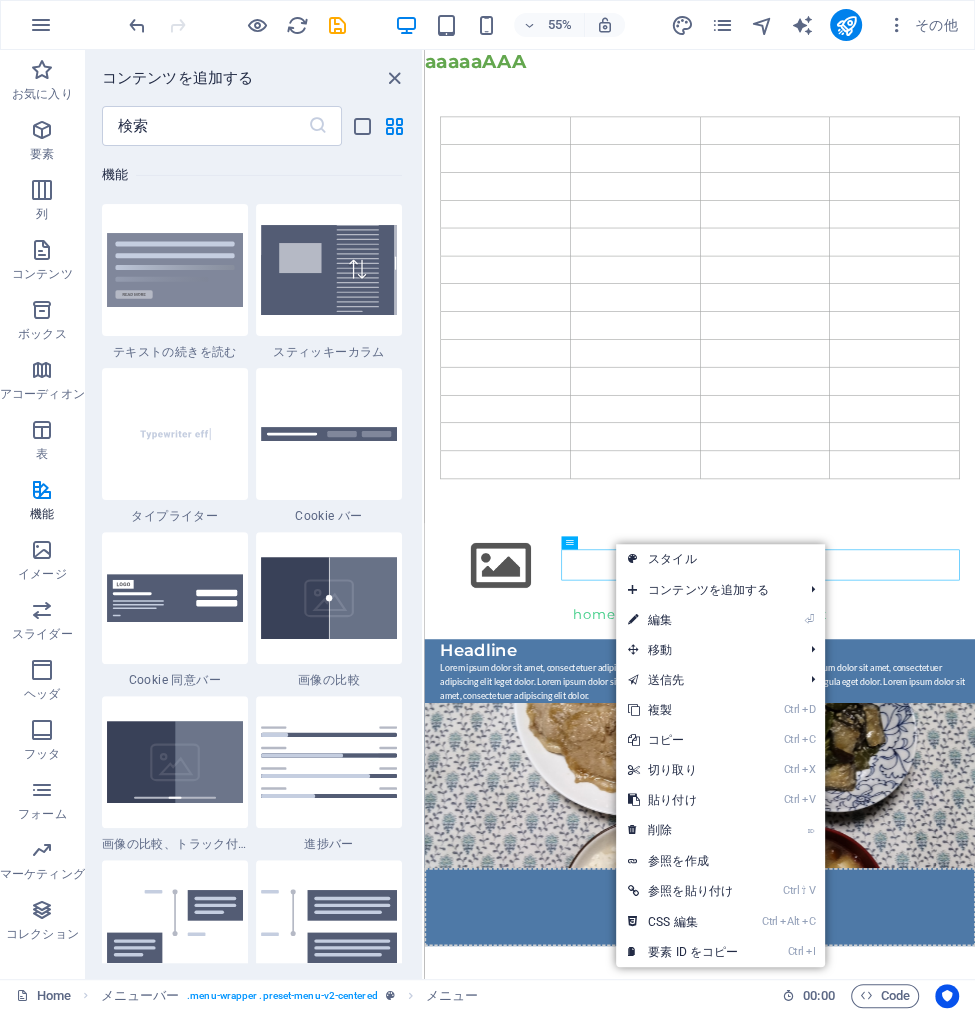 select 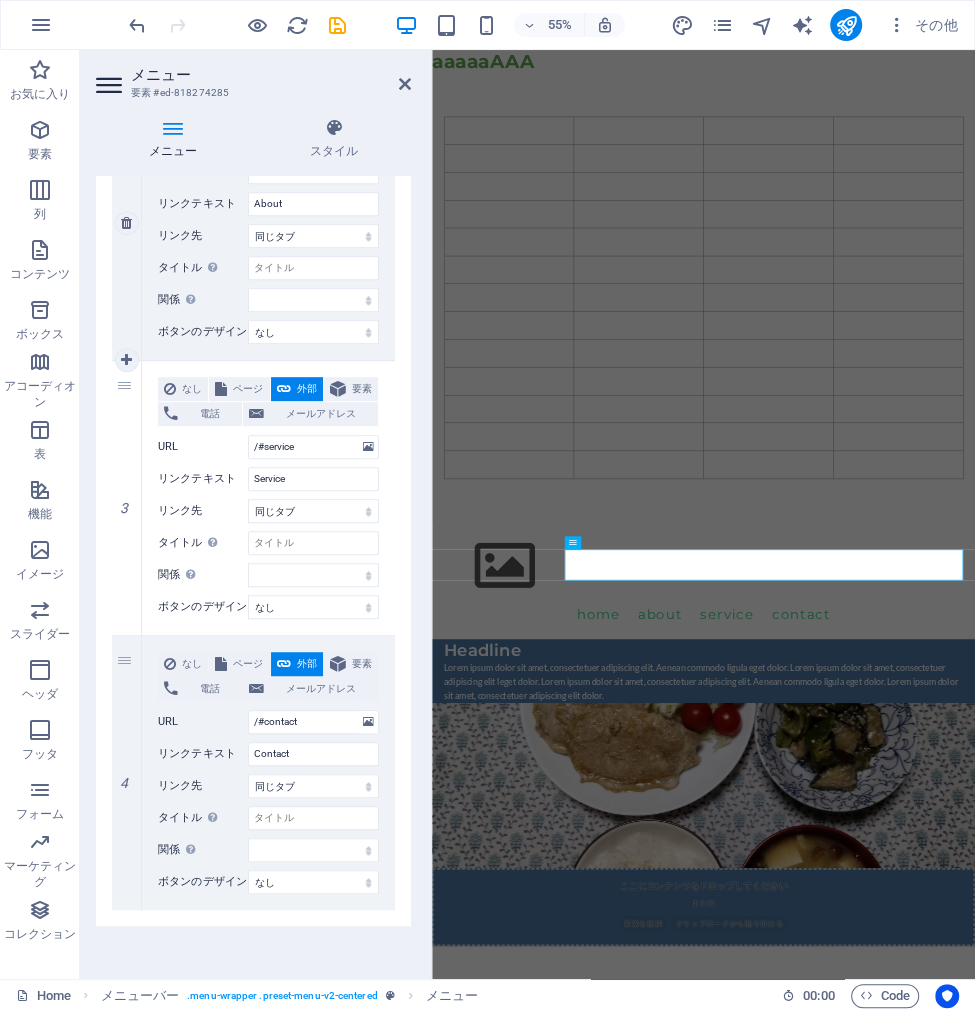 scroll, scrollTop: 556, scrollLeft: 0, axis: vertical 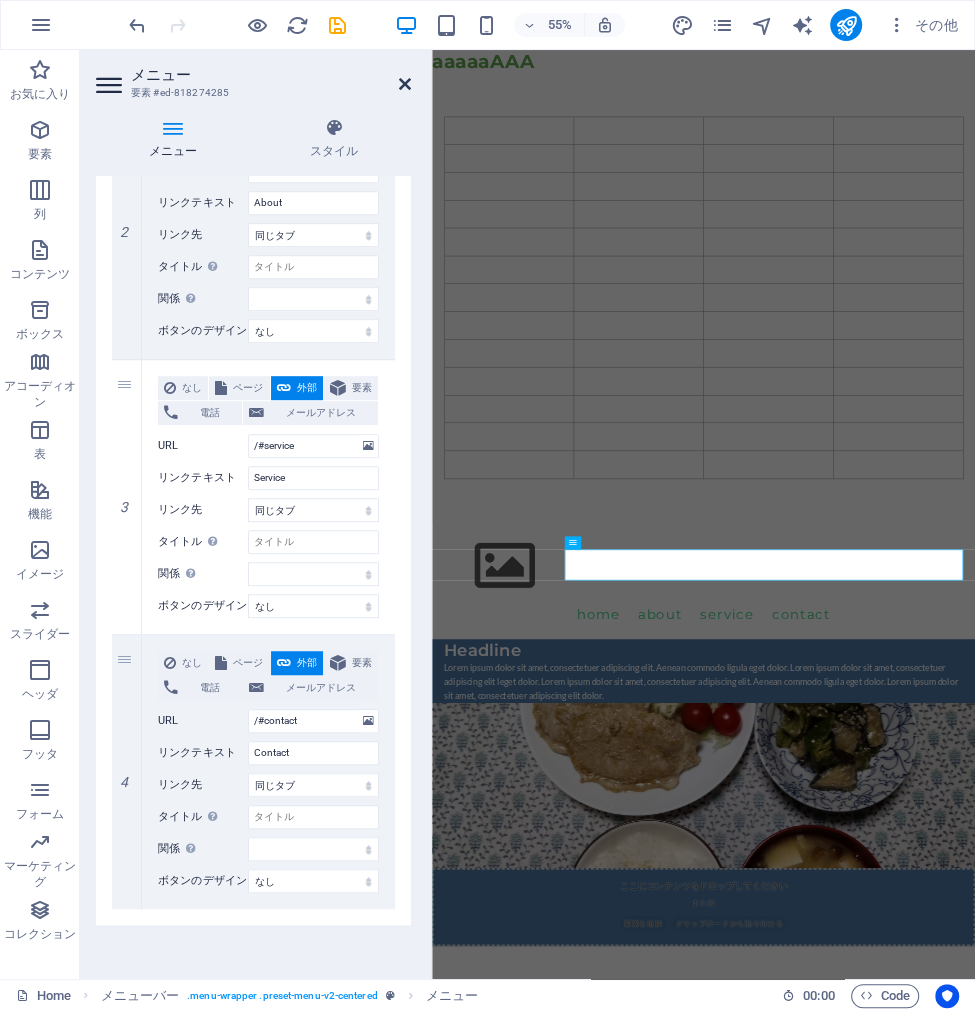 click at bounding box center (405, 84) 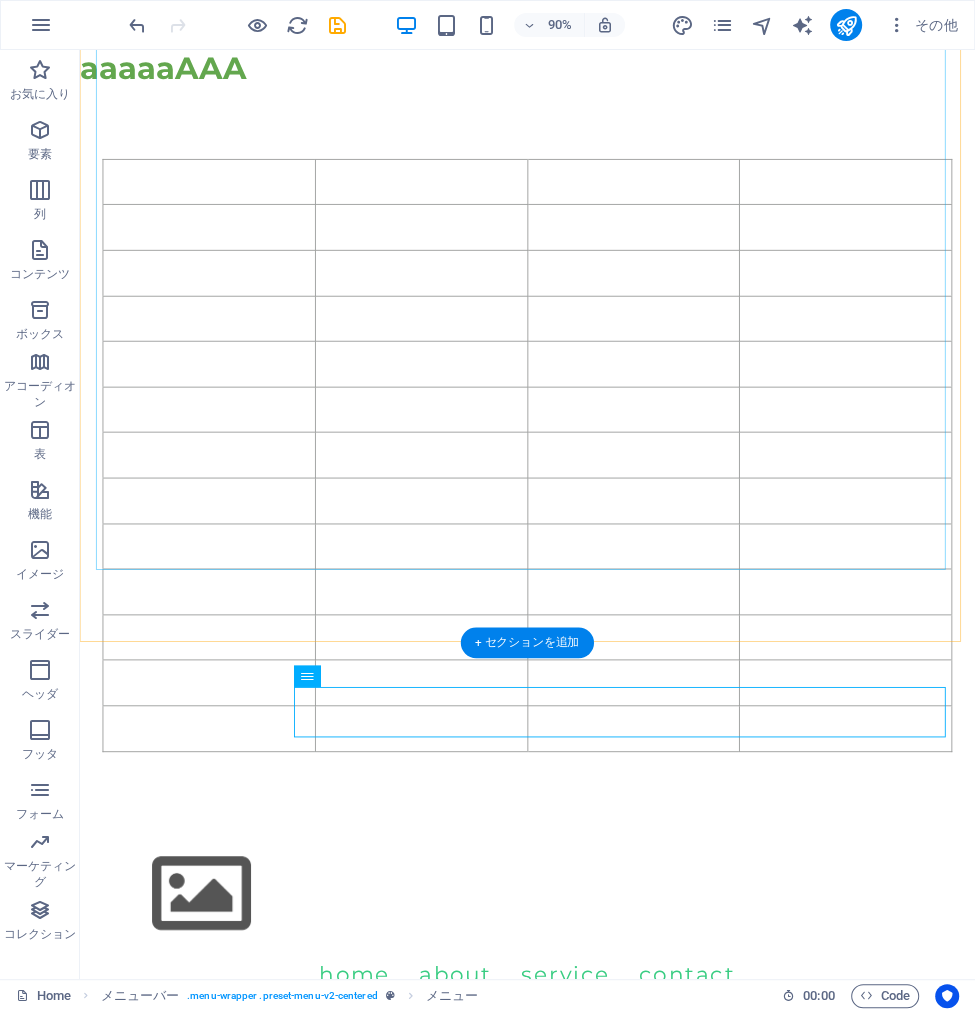 scroll, scrollTop: 281, scrollLeft: 0, axis: vertical 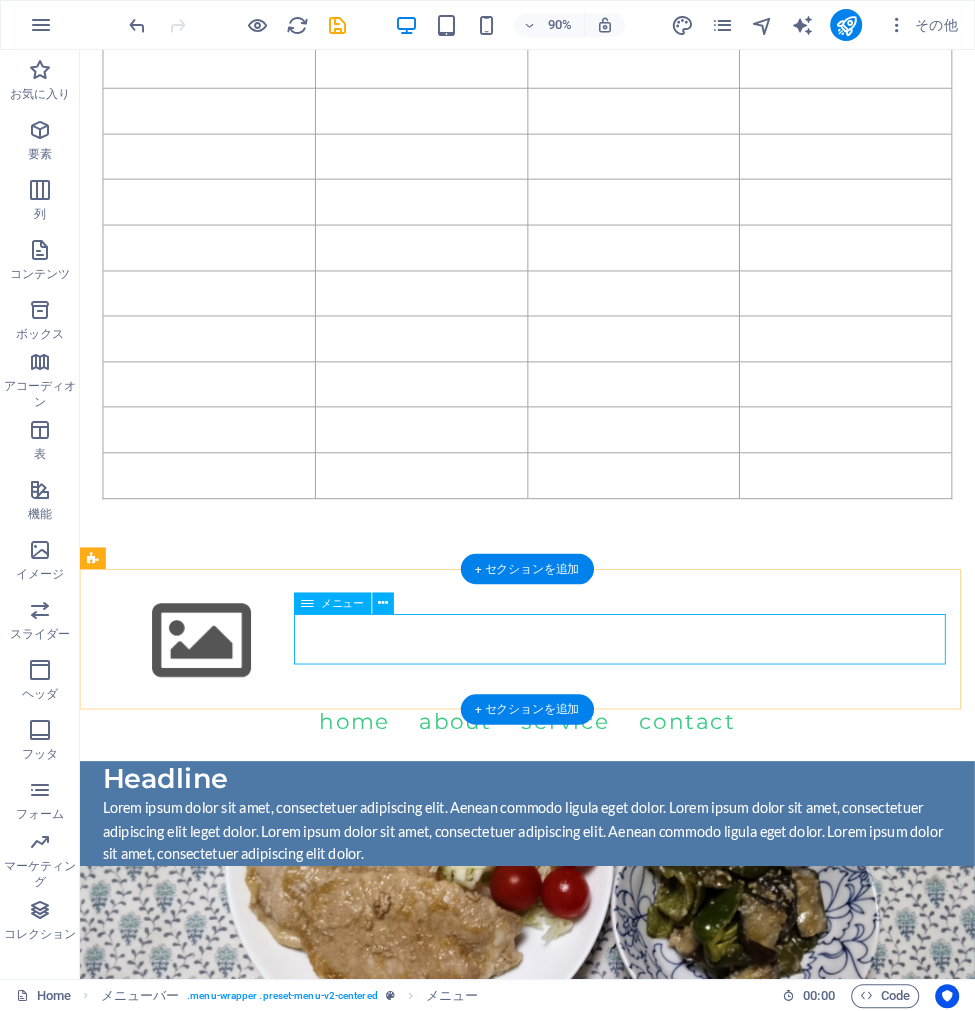 click on "Home About Service Contact" at bounding box center [577, 796] 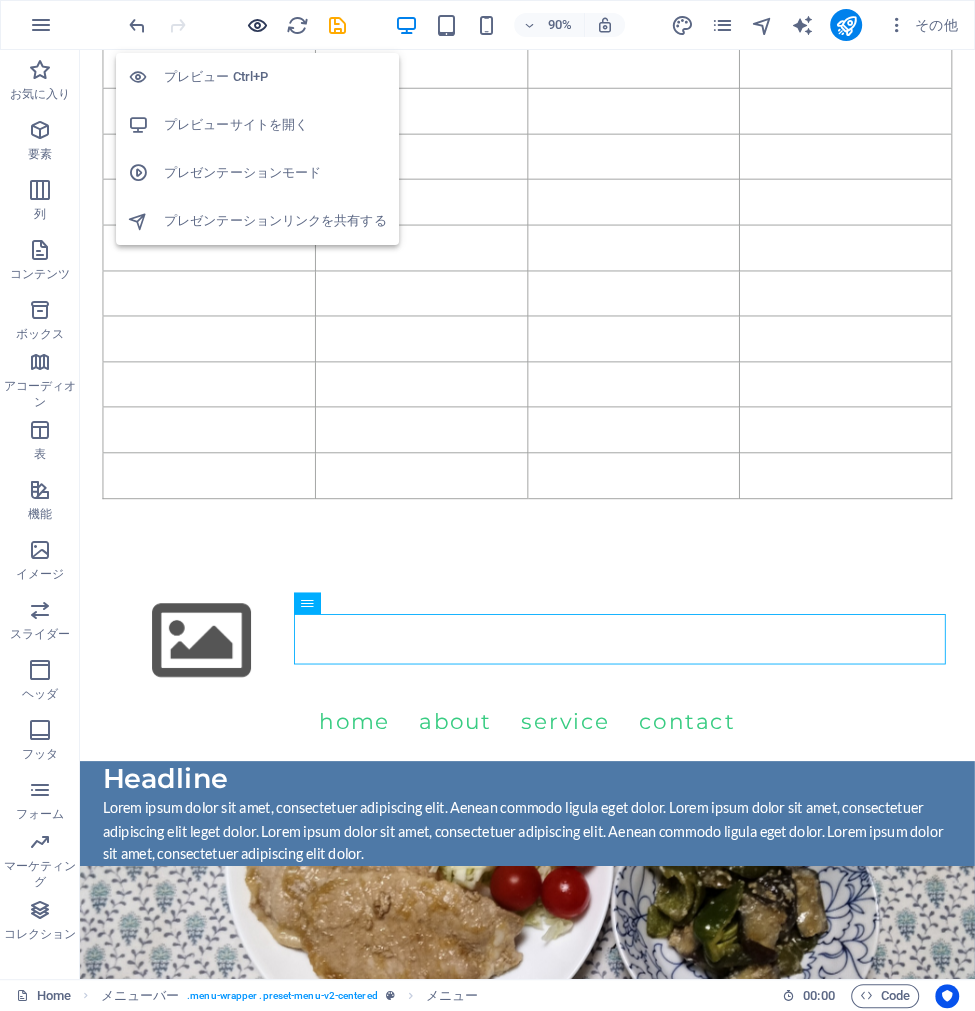 click at bounding box center [257, 25] 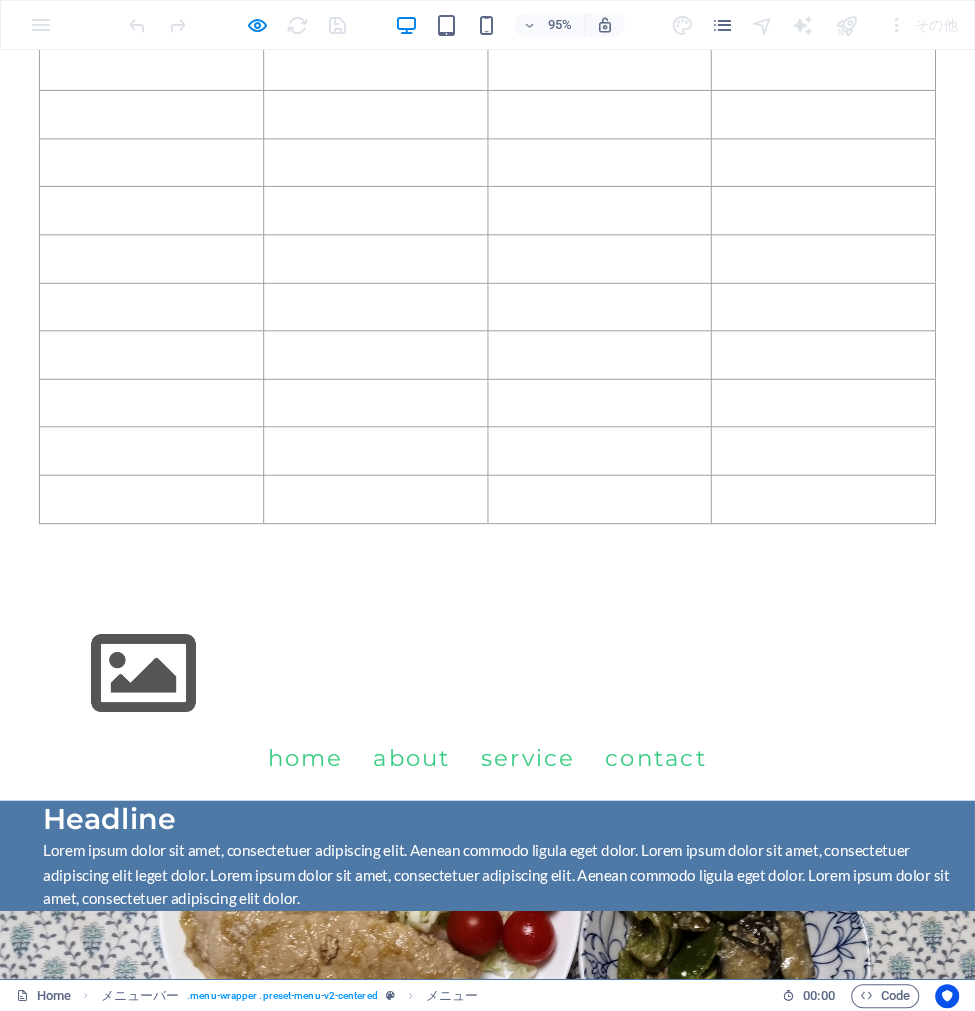 click on "About" at bounding box center (433, 796) 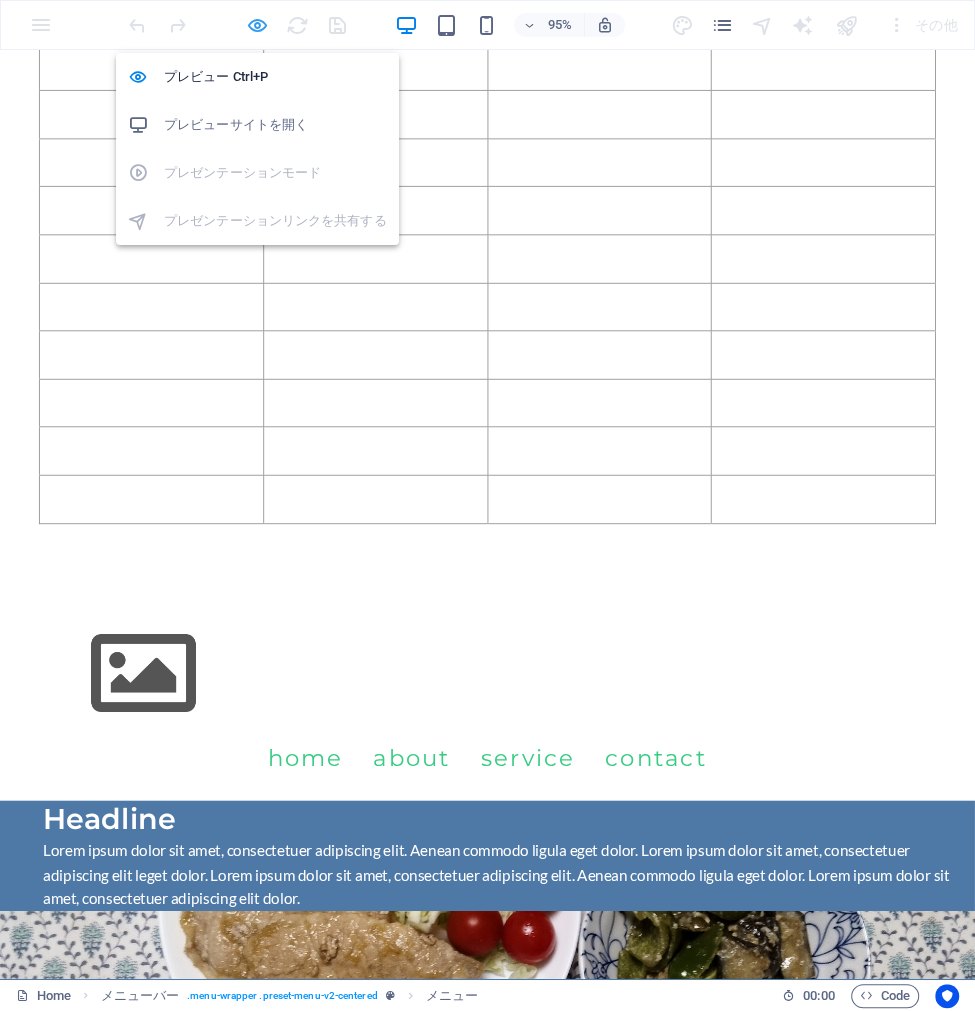 click at bounding box center [257, 25] 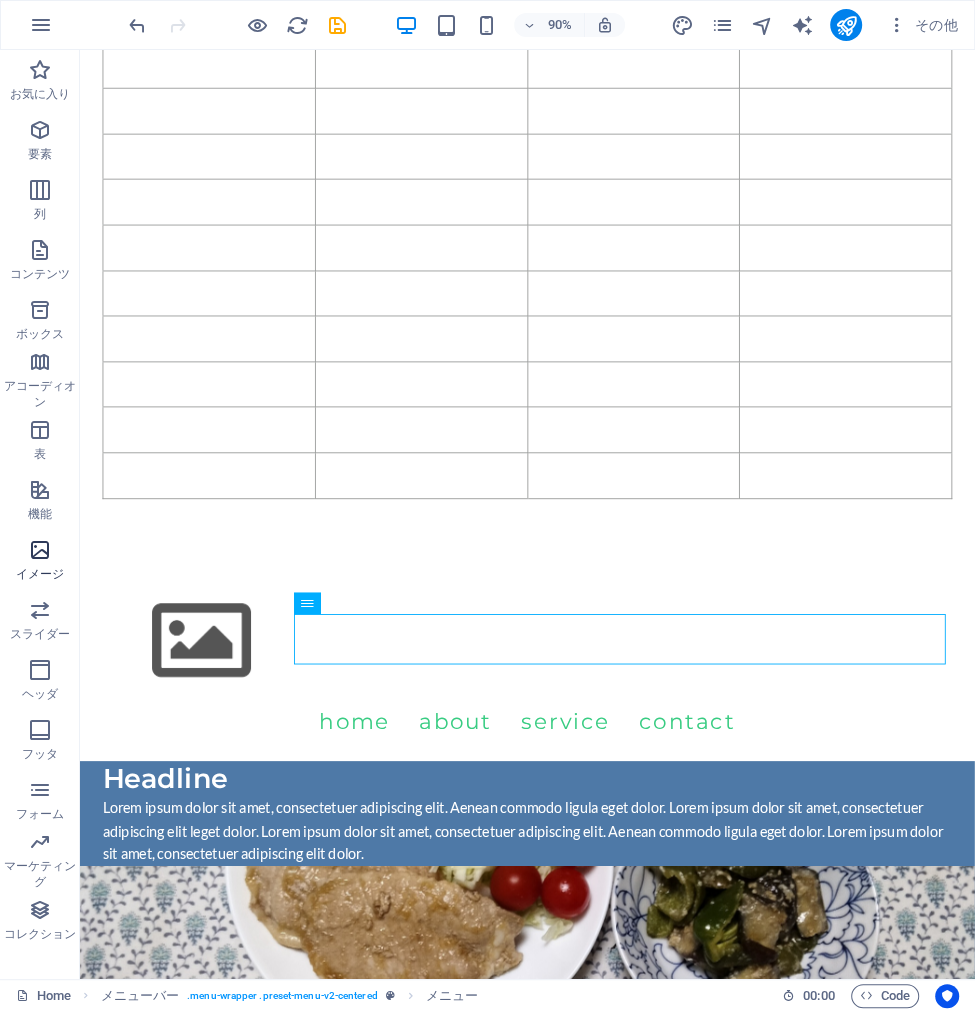 click at bounding box center (40, 550) 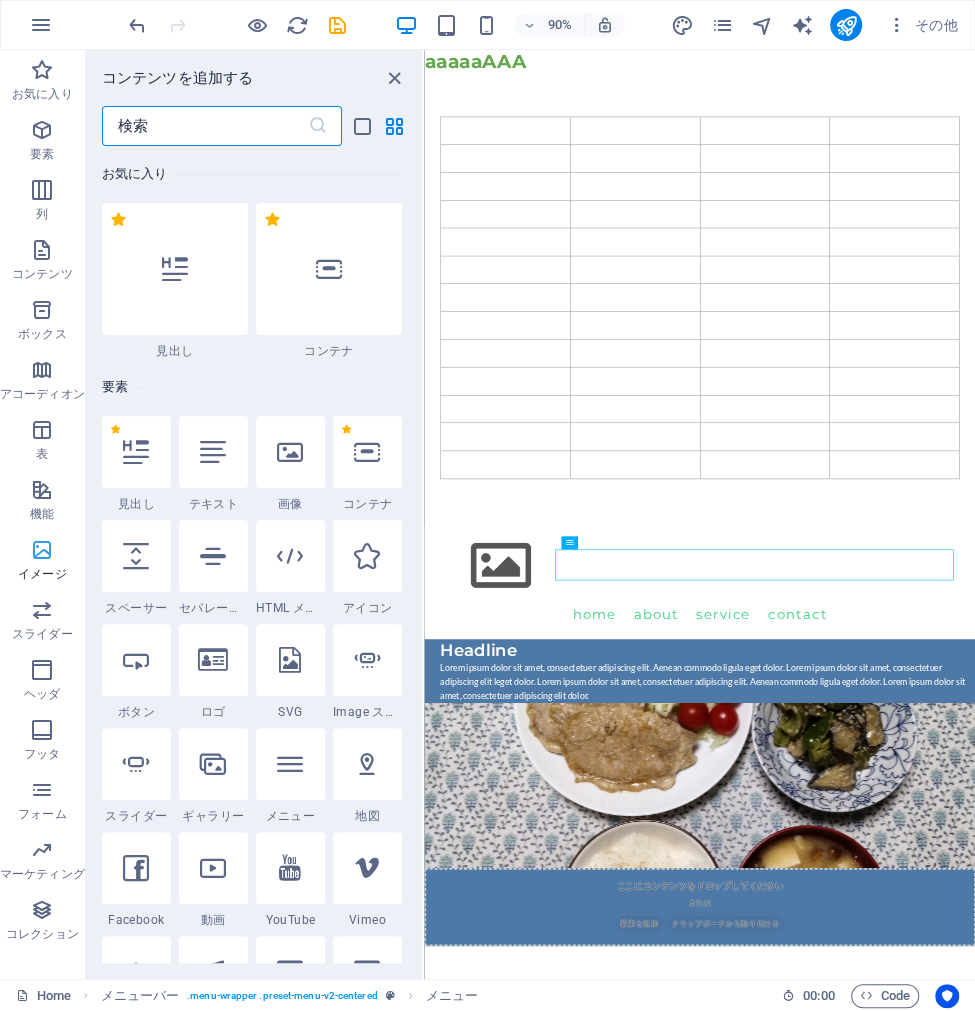 scroll, scrollTop: 0, scrollLeft: 0, axis: both 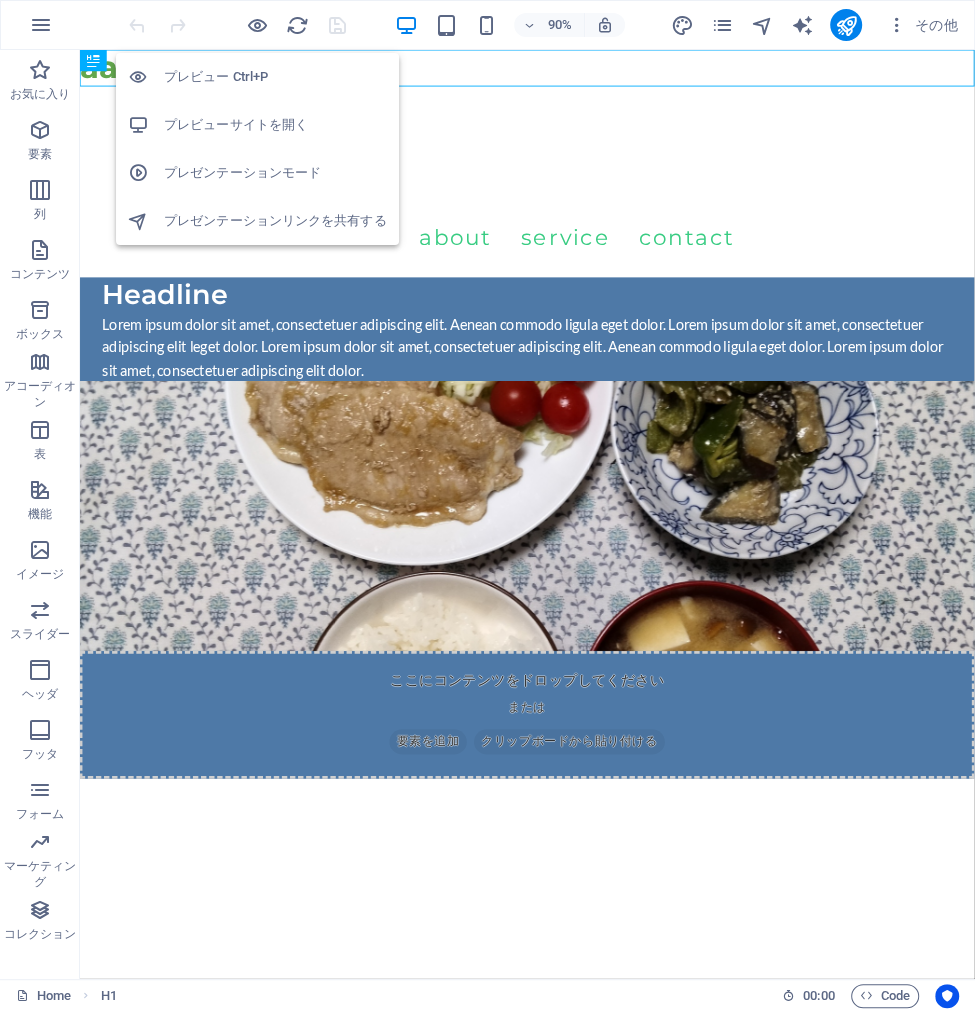 click on "プレビュー Ctrl+P" at bounding box center (275, 77) 